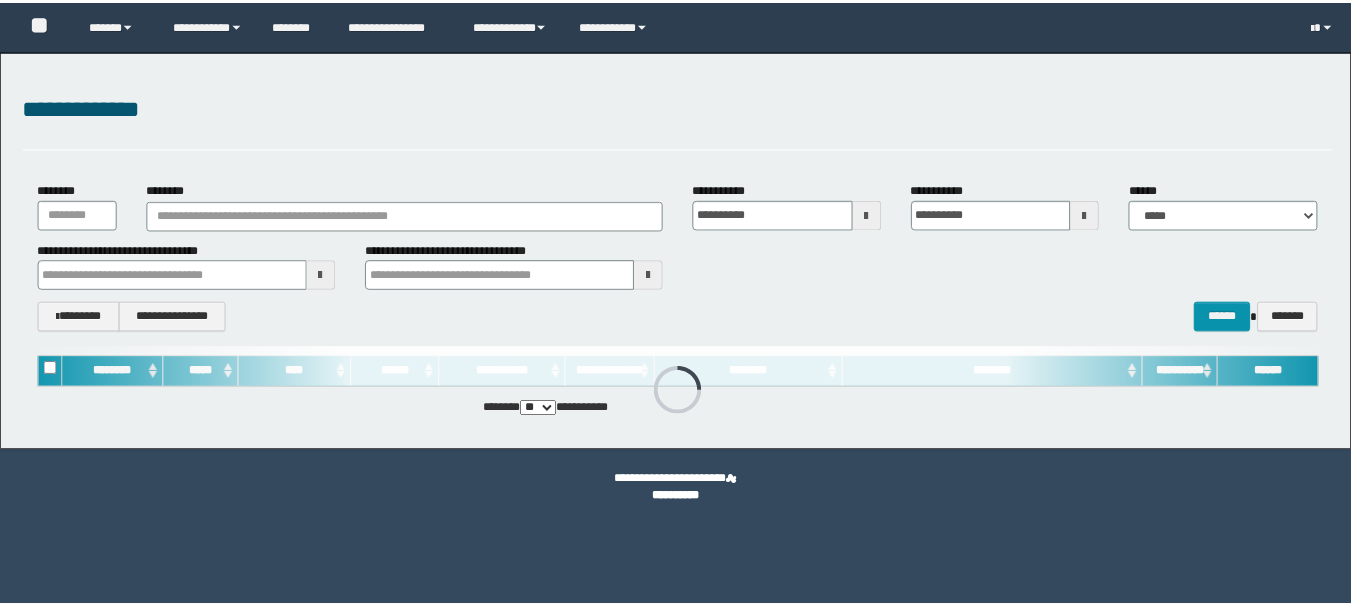 scroll, scrollTop: 0, scrollLeft: 0, axis: both 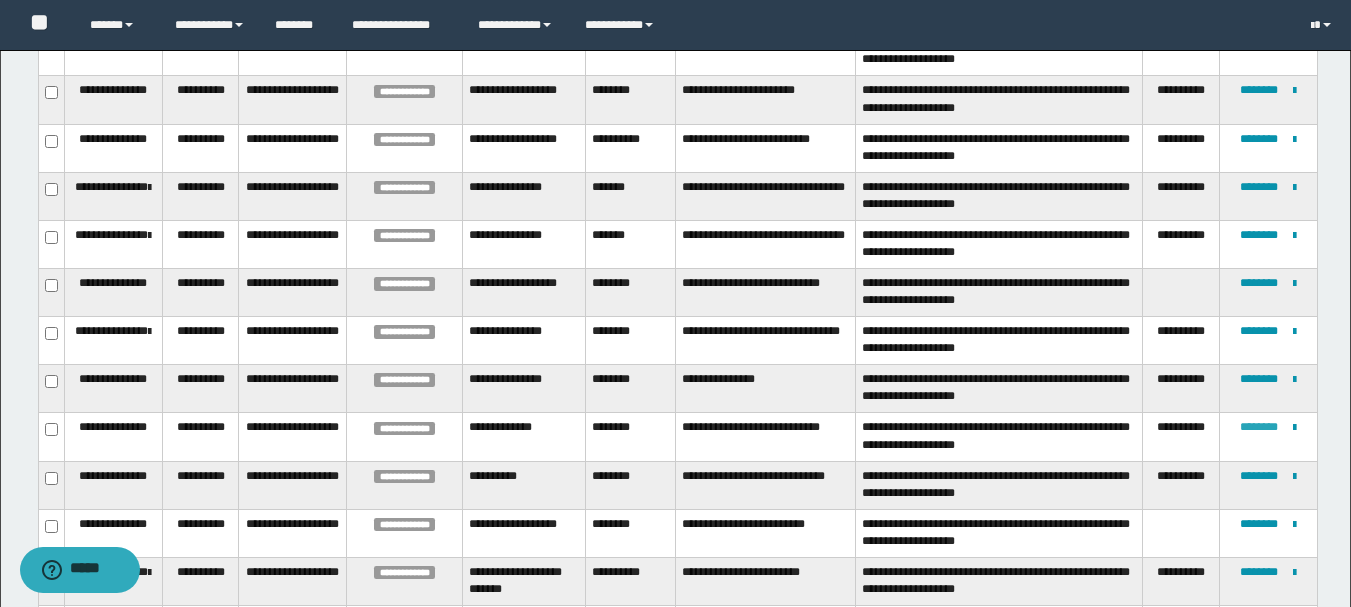 click on "********" at bounding box center [1259, 427] 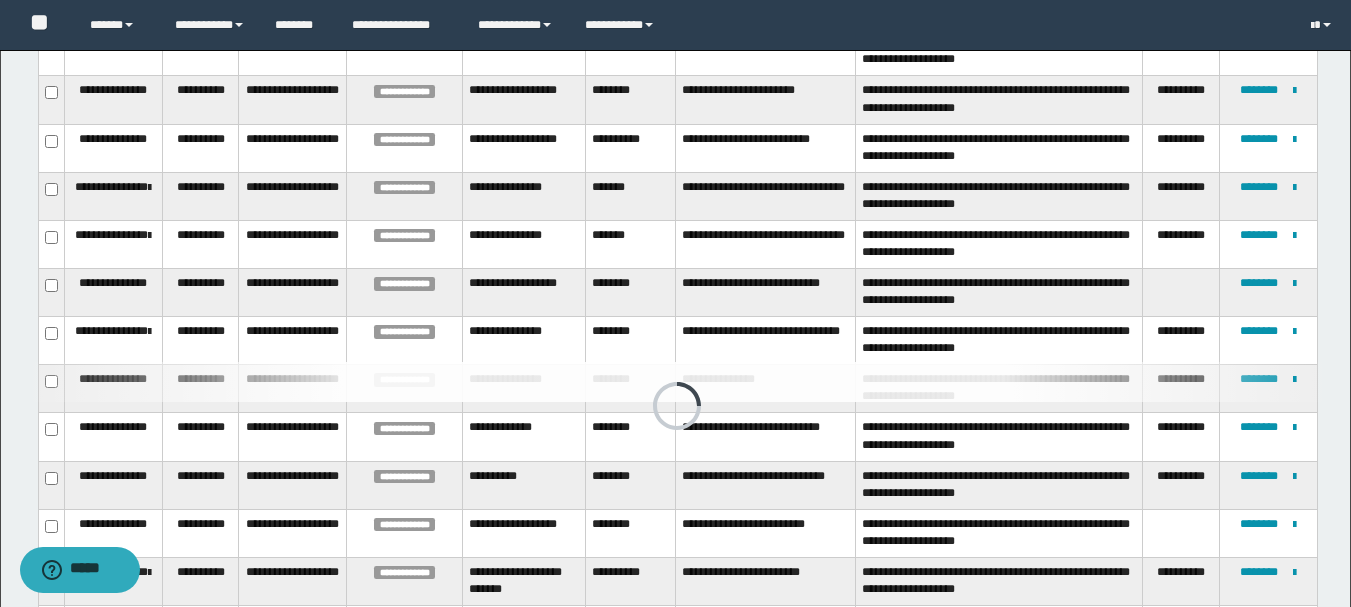 scroll, scrollTop: 292, scrollLeft: 0, axis: vertical 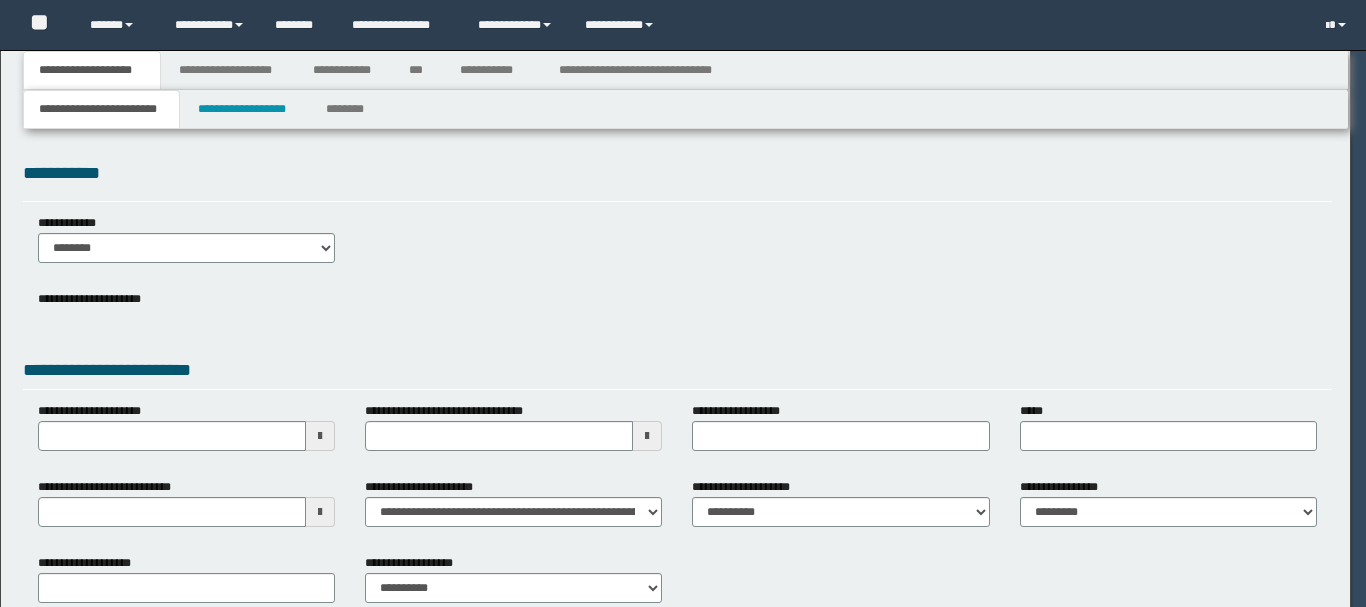 select on "*" 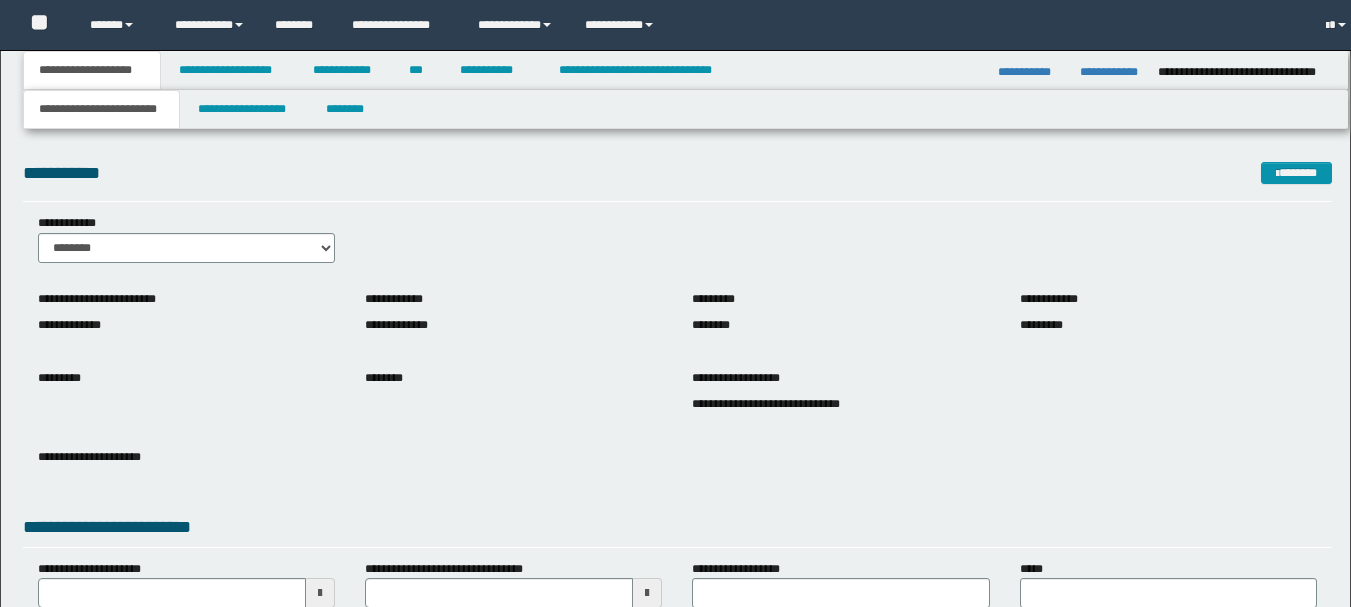 scroll, scrollTop: 0, scrollLeft: 0, axis: both 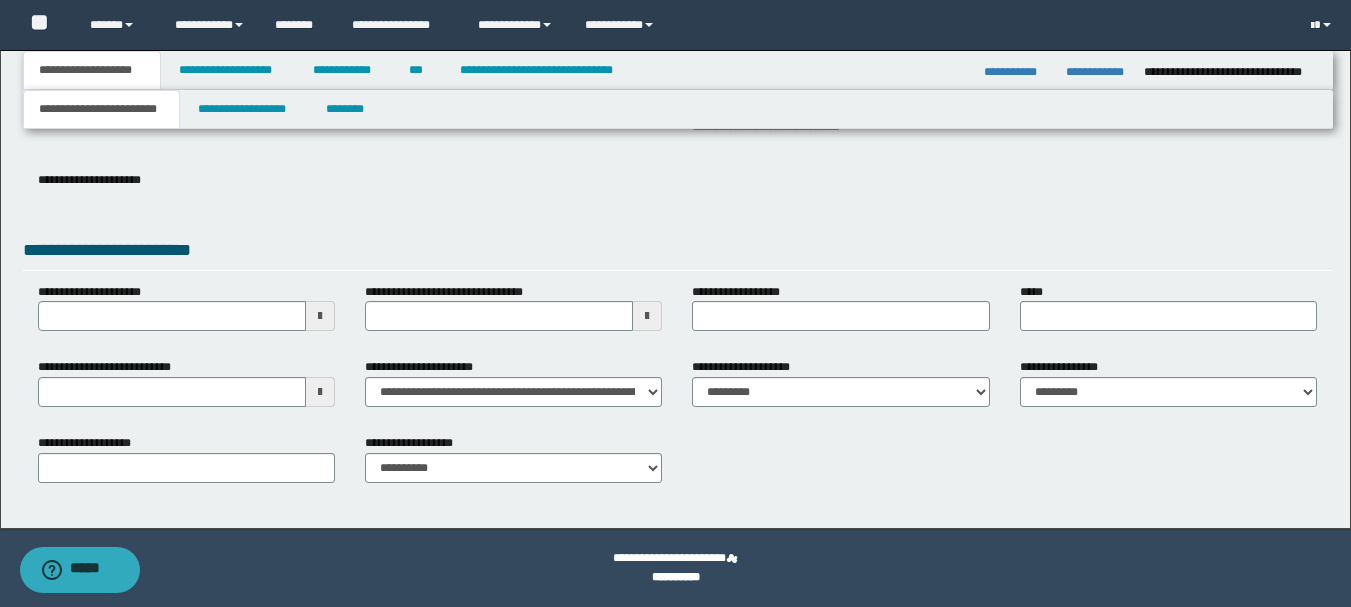 click at bounding box center [647, 316] 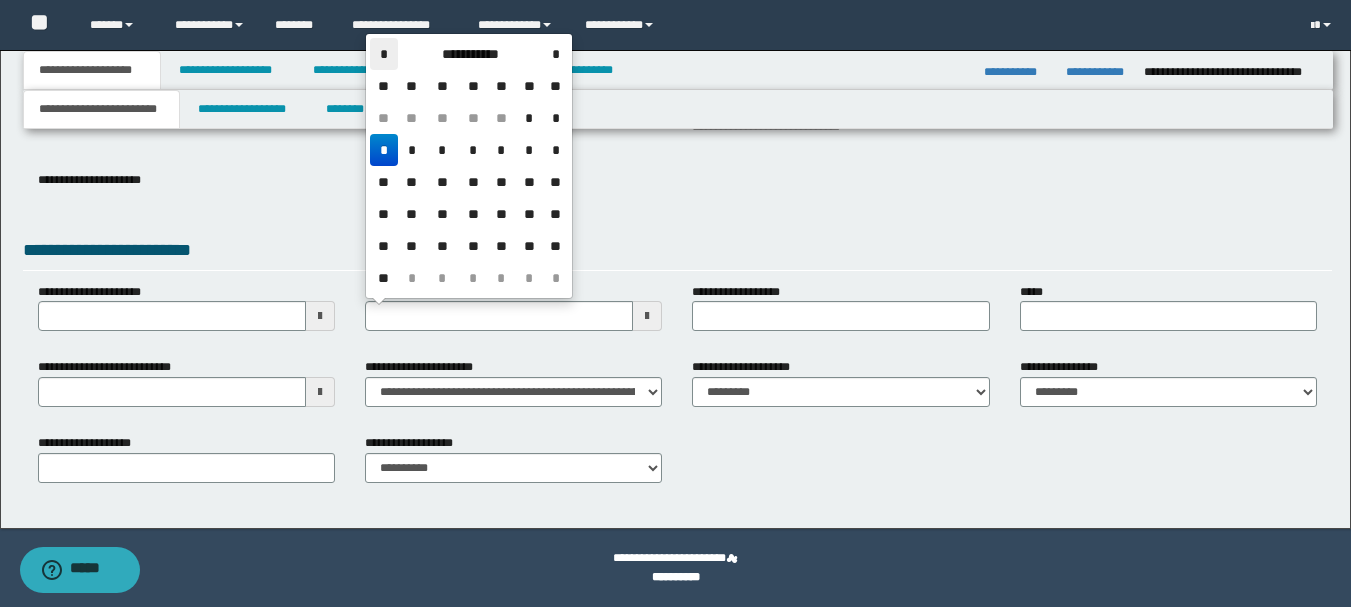 click on "*" at bounding box center [384, 54] 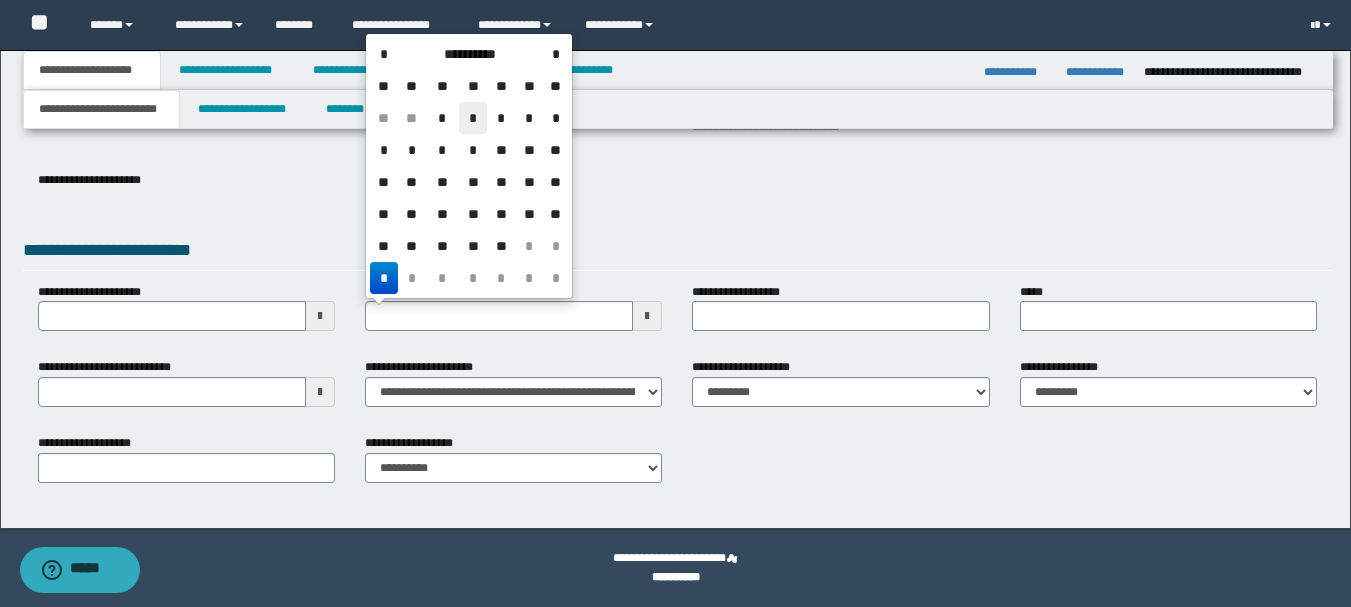 click on "*" at bounding box center (473, 118) 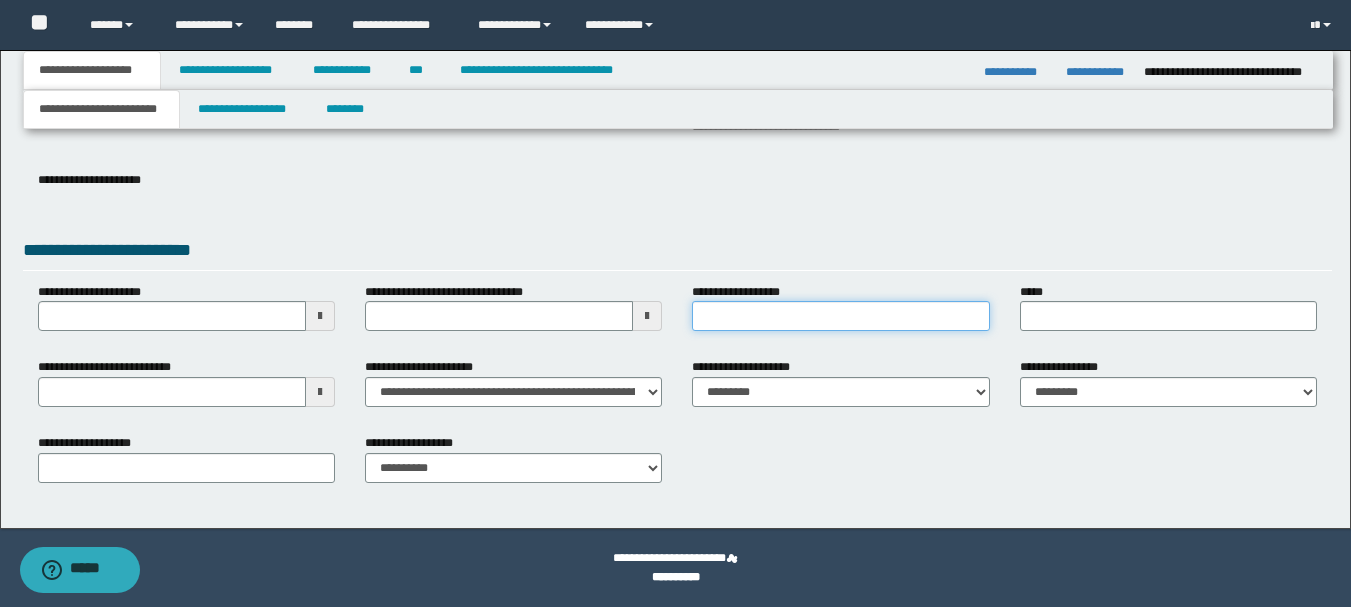 click on "**********" at bounding box center [840, 316] 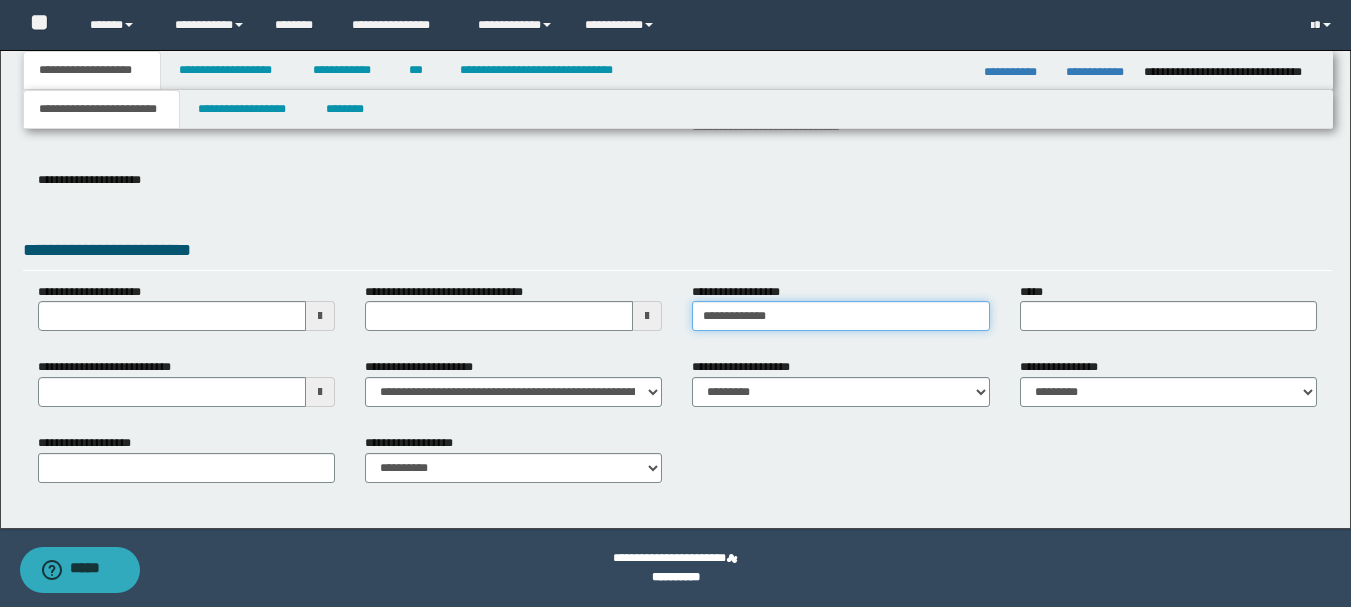 type on "**********" 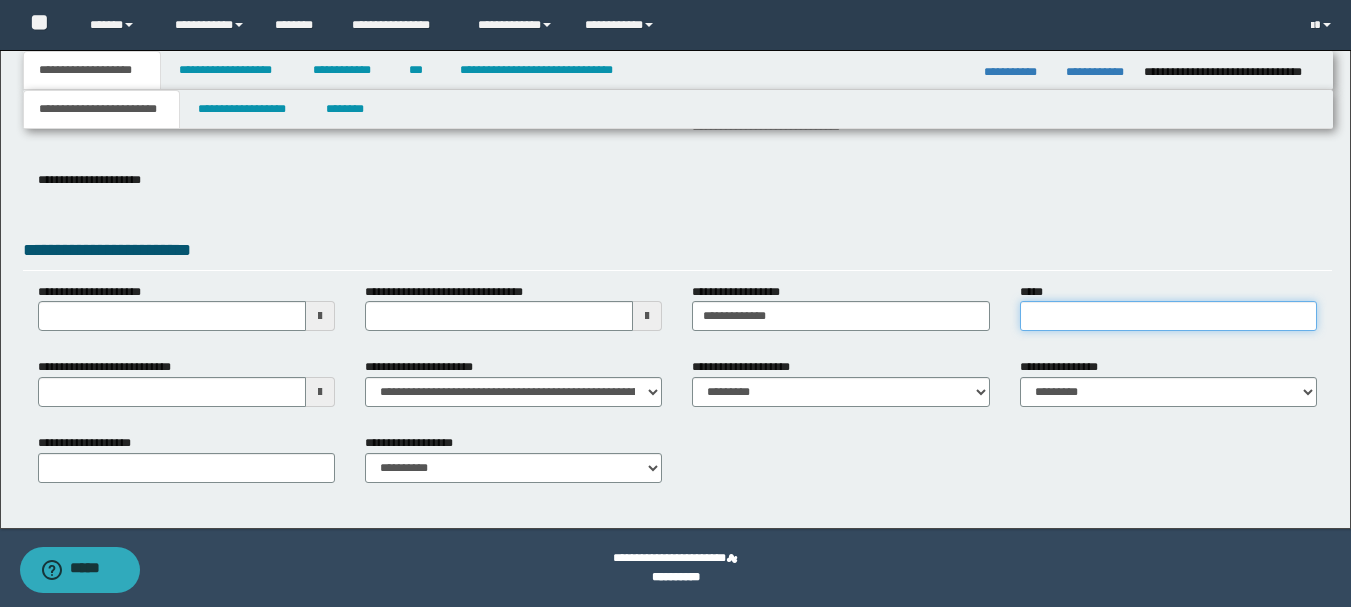 click on "*****" at bounding box center (1168, 316) 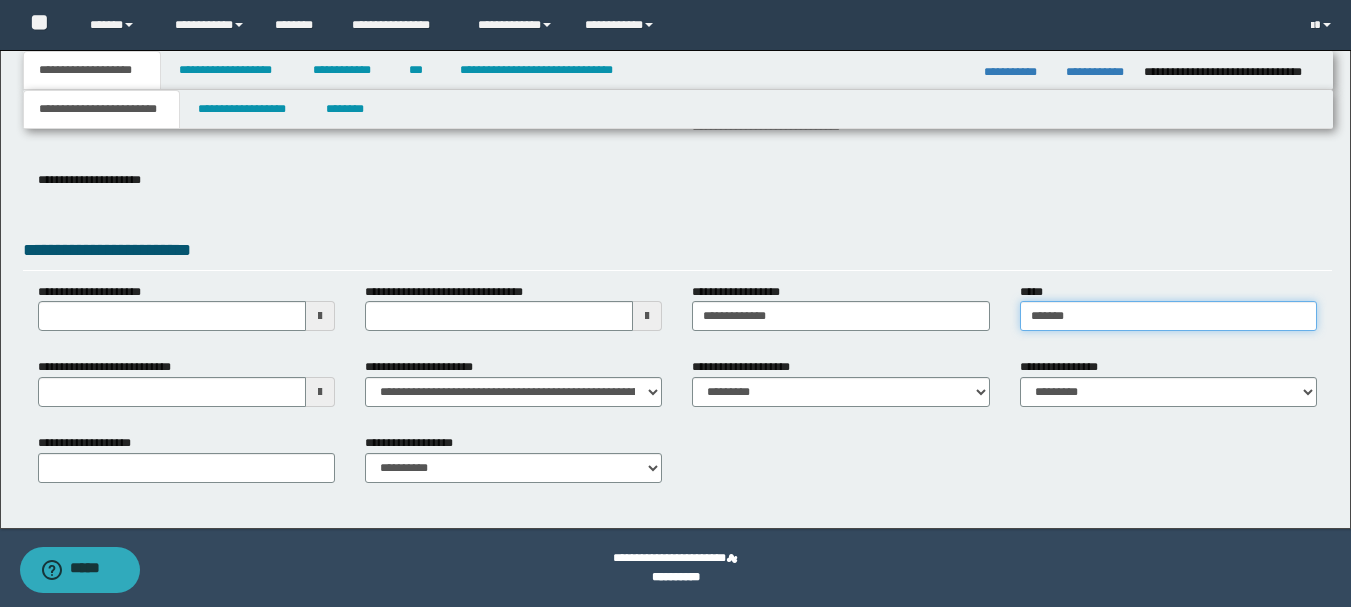 type on "*******" 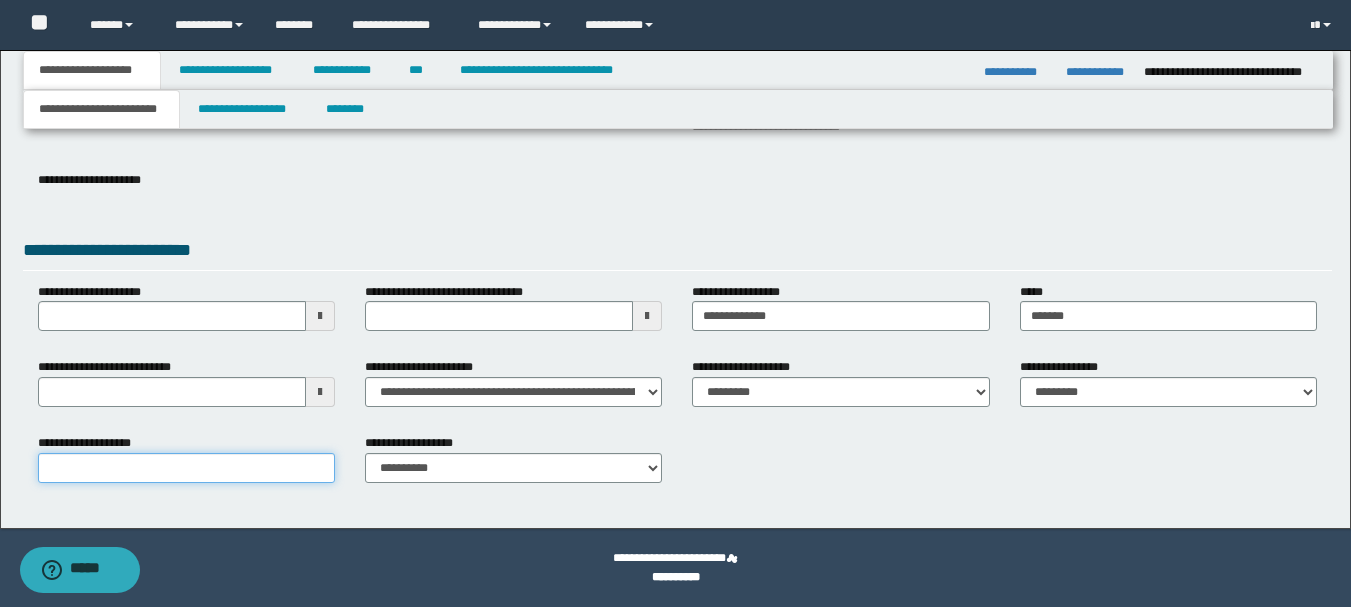 click on "**********" at bounding box center (186, 468) 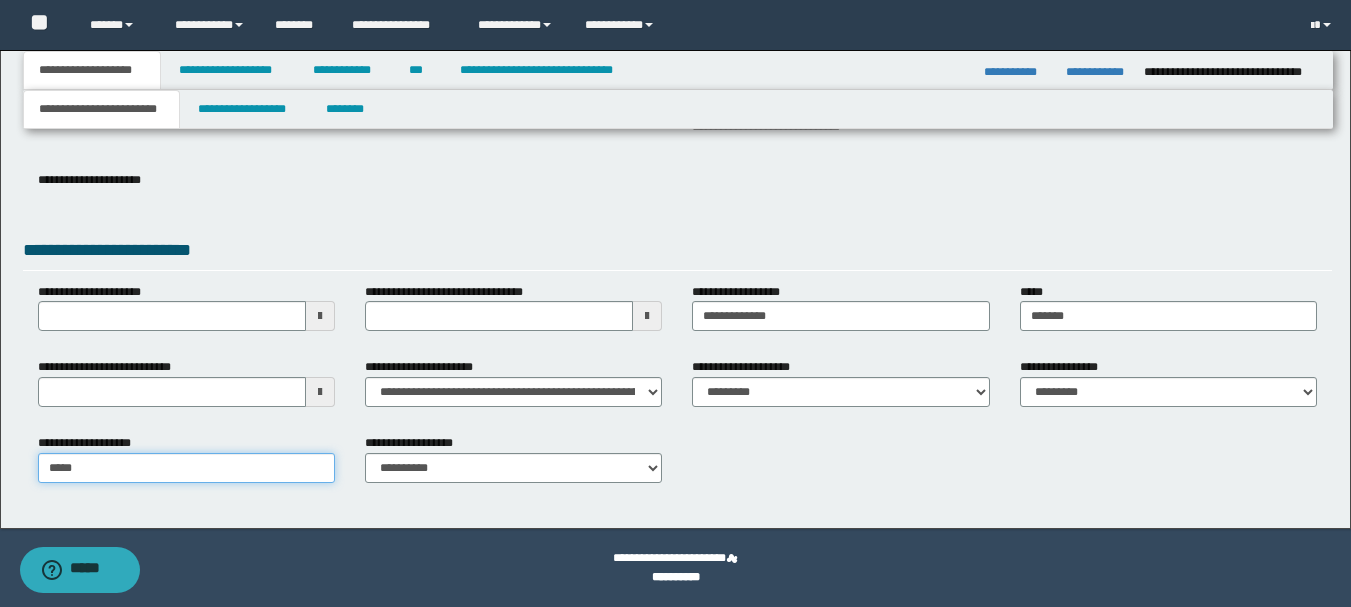 type on "*****" 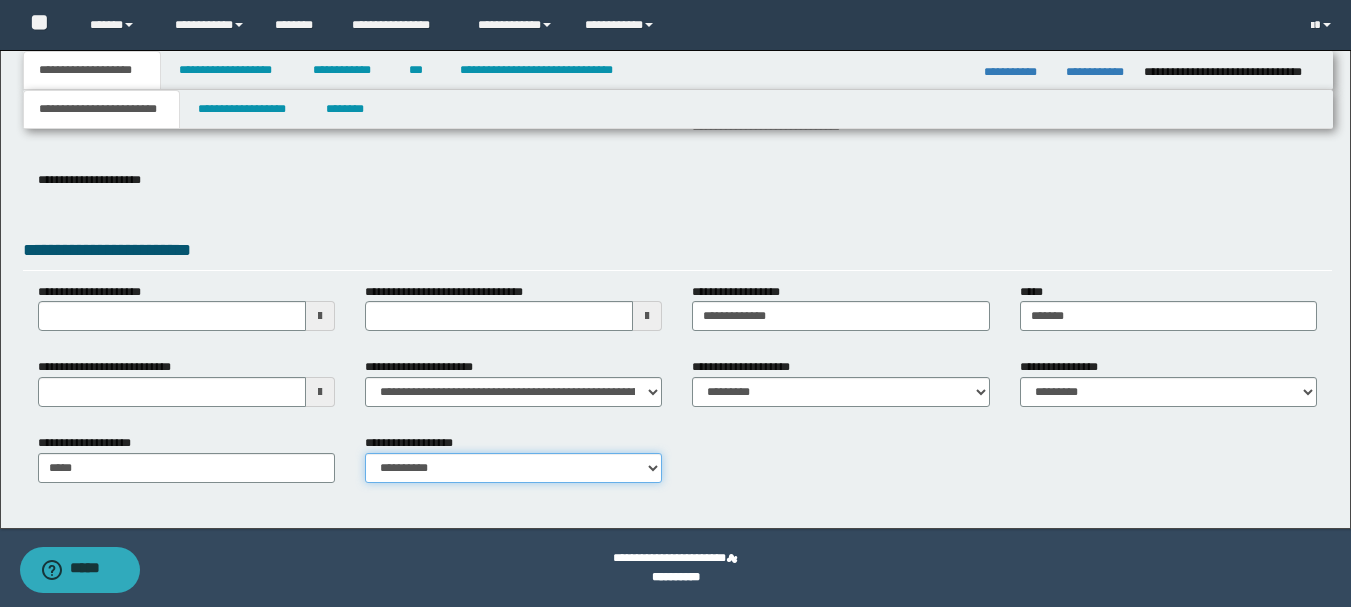 click on "**********" at bounding box center (513, 468) 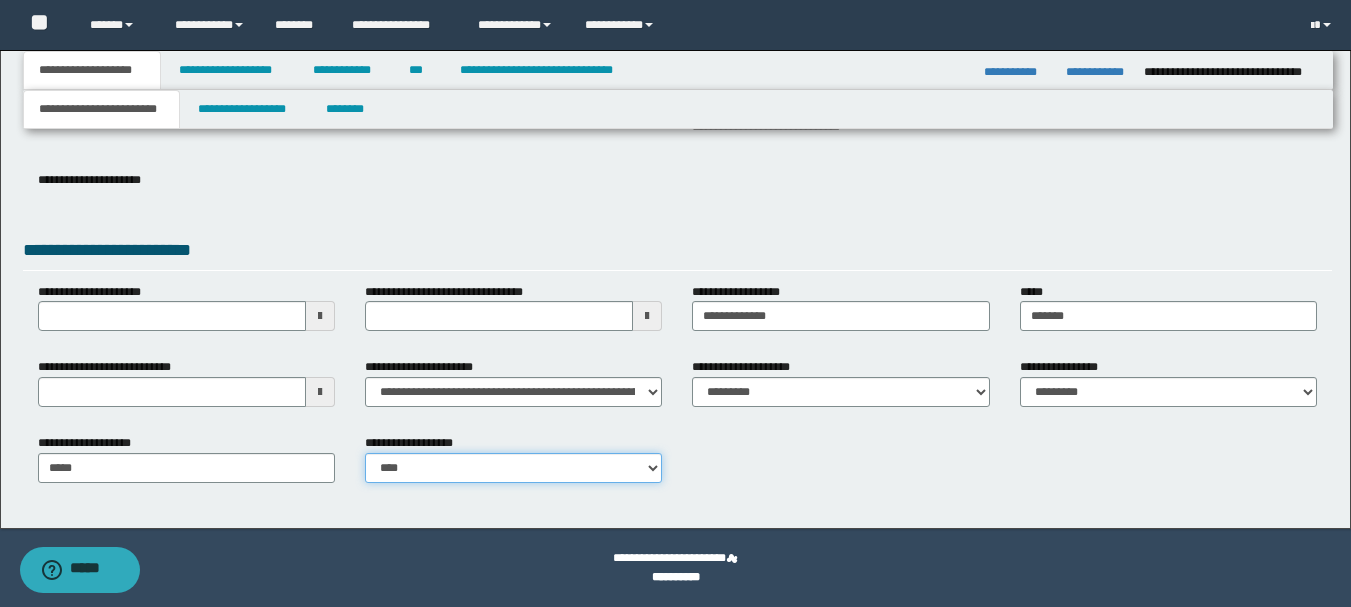 click on "**********" at bounding box center (513, 468) 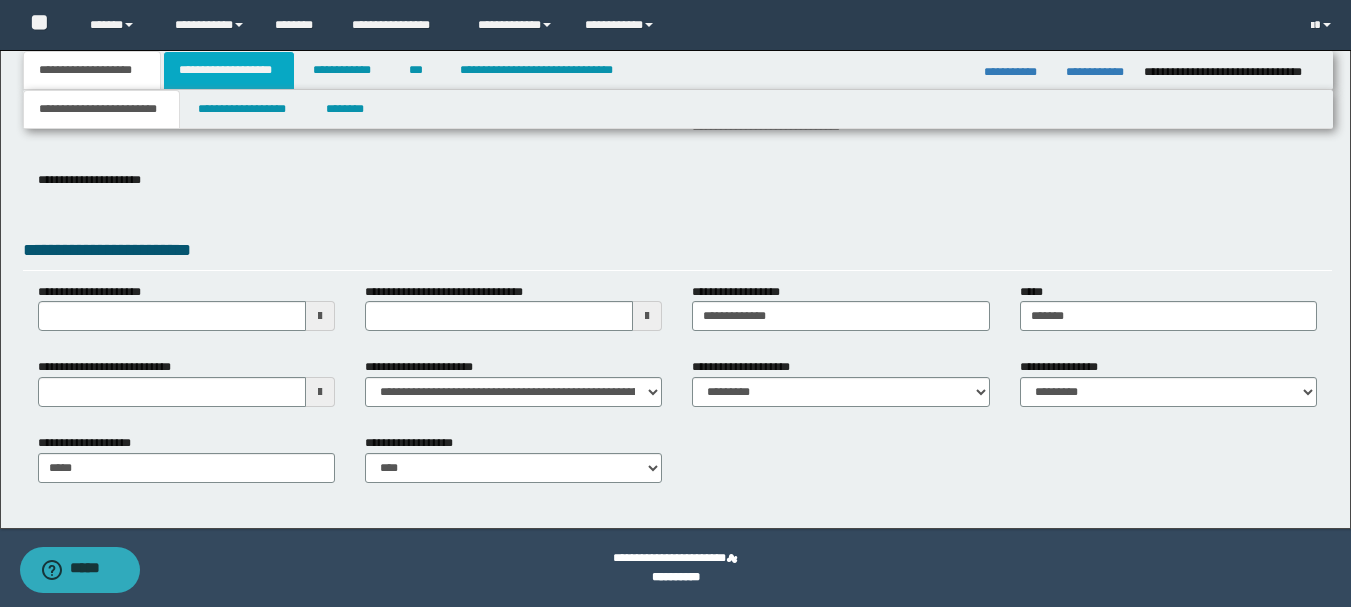 click on "**********" at bounding box center [229, 70] 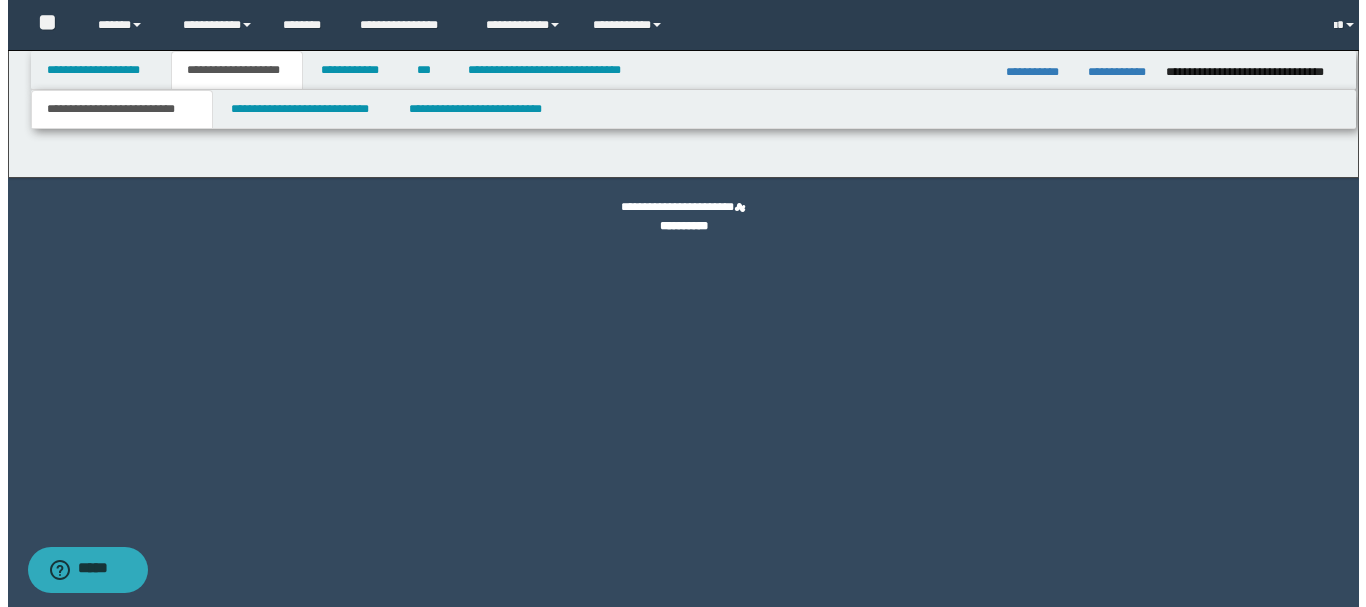 scroll, scrollTop: 0, scrollLeft: 0, axis: both 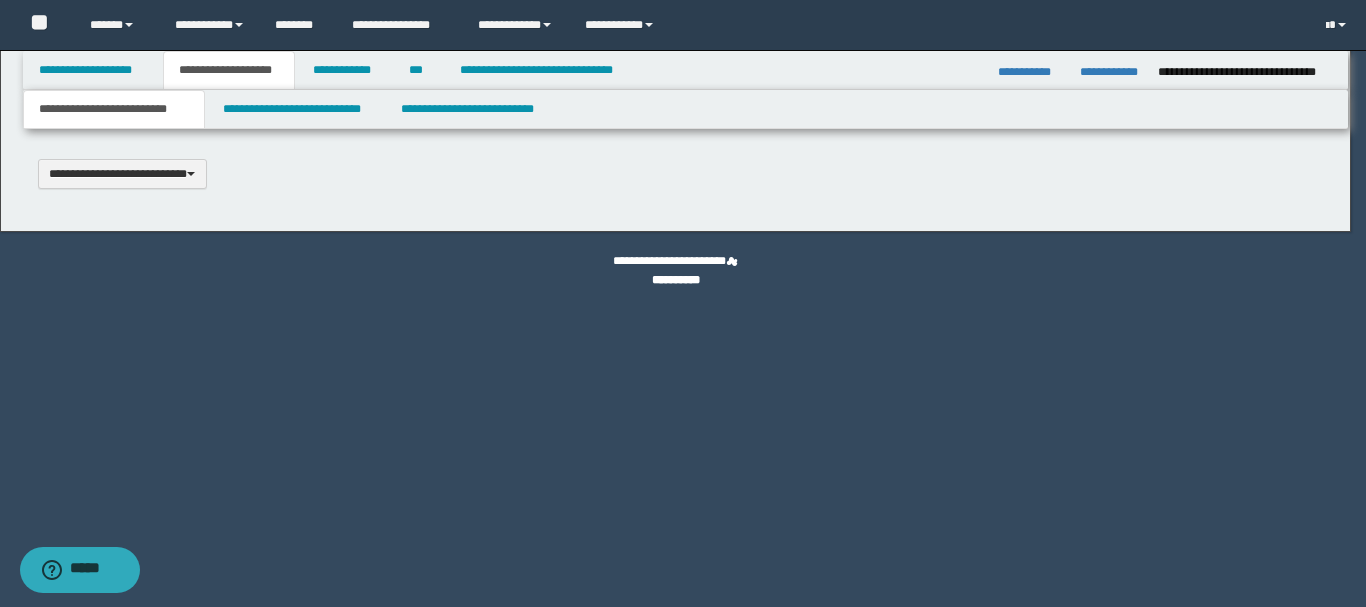 type 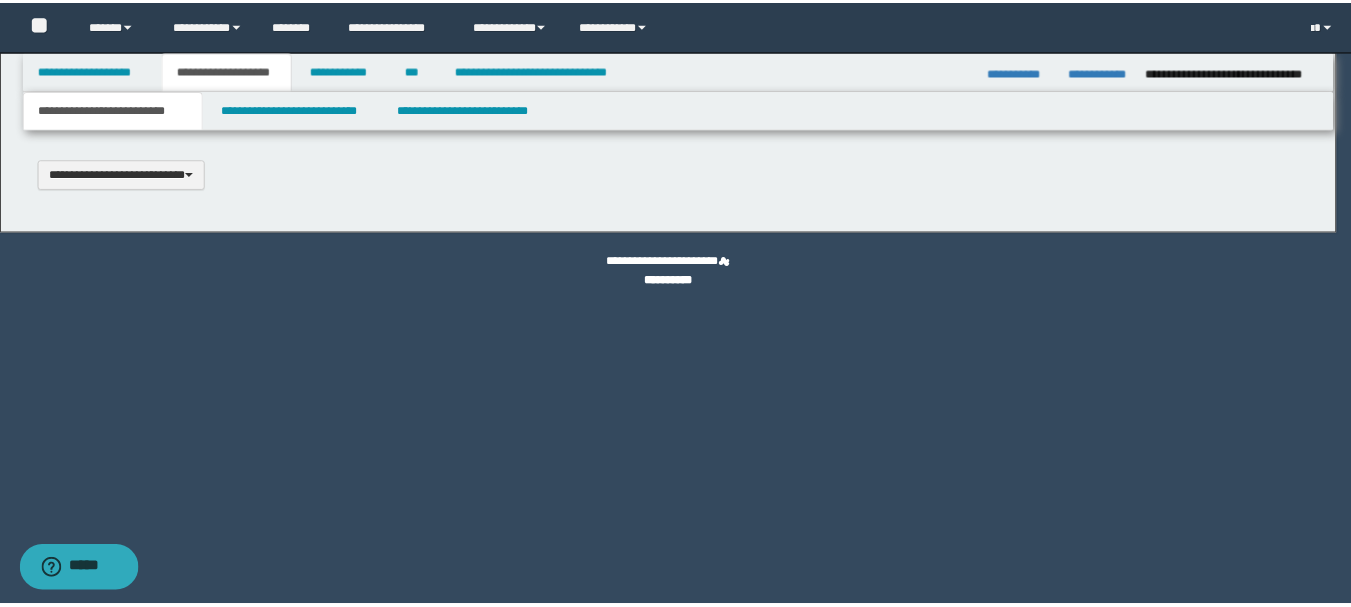 scroll, scrollTop: 0, scrollLeft: 0, axis: both 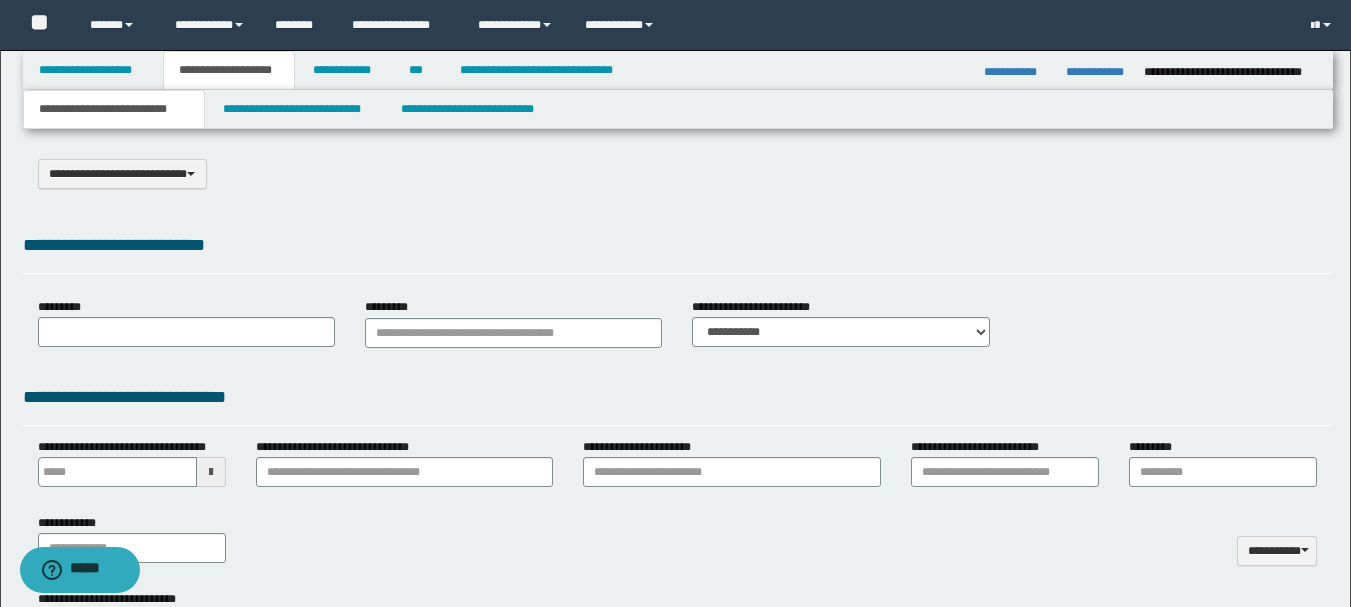 select on "*" 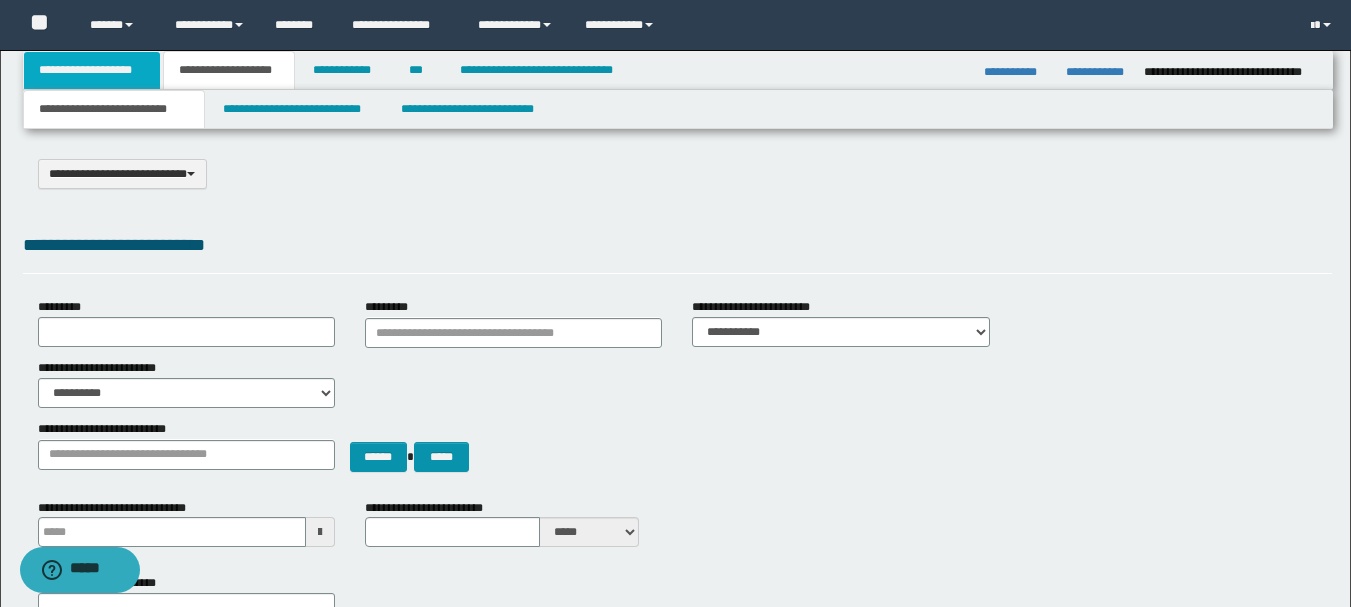 click on "**********" at bounding box center (92, 70) 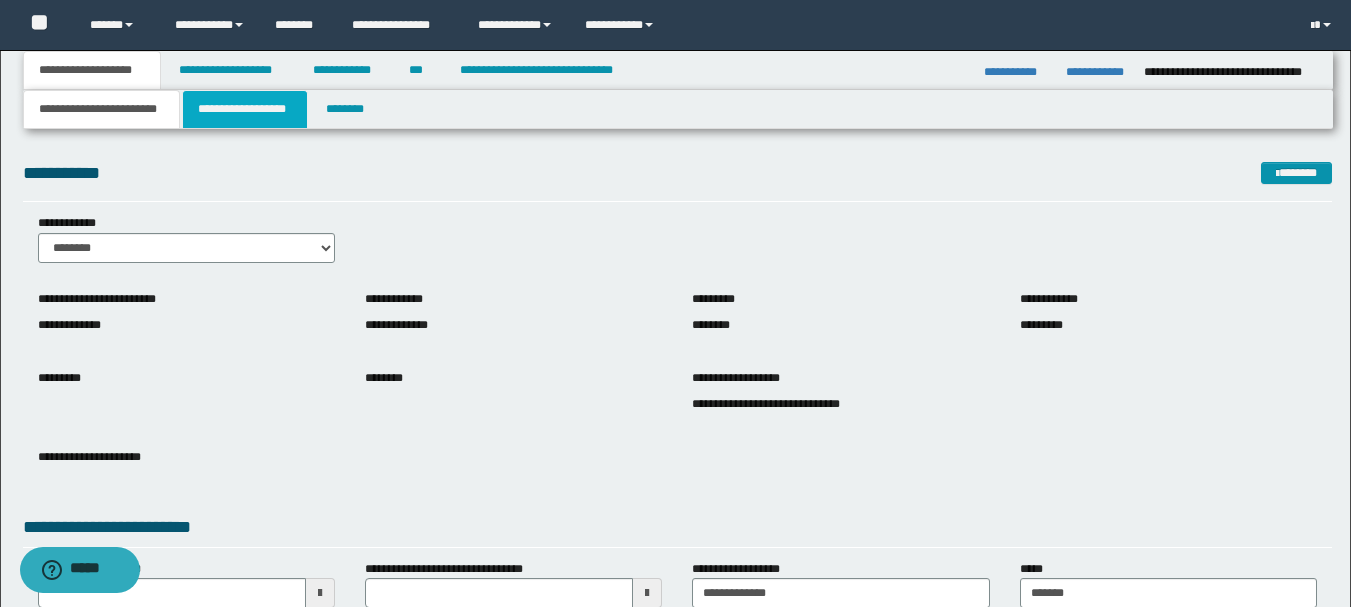 click on "**********" at bounding box center (245, 109) 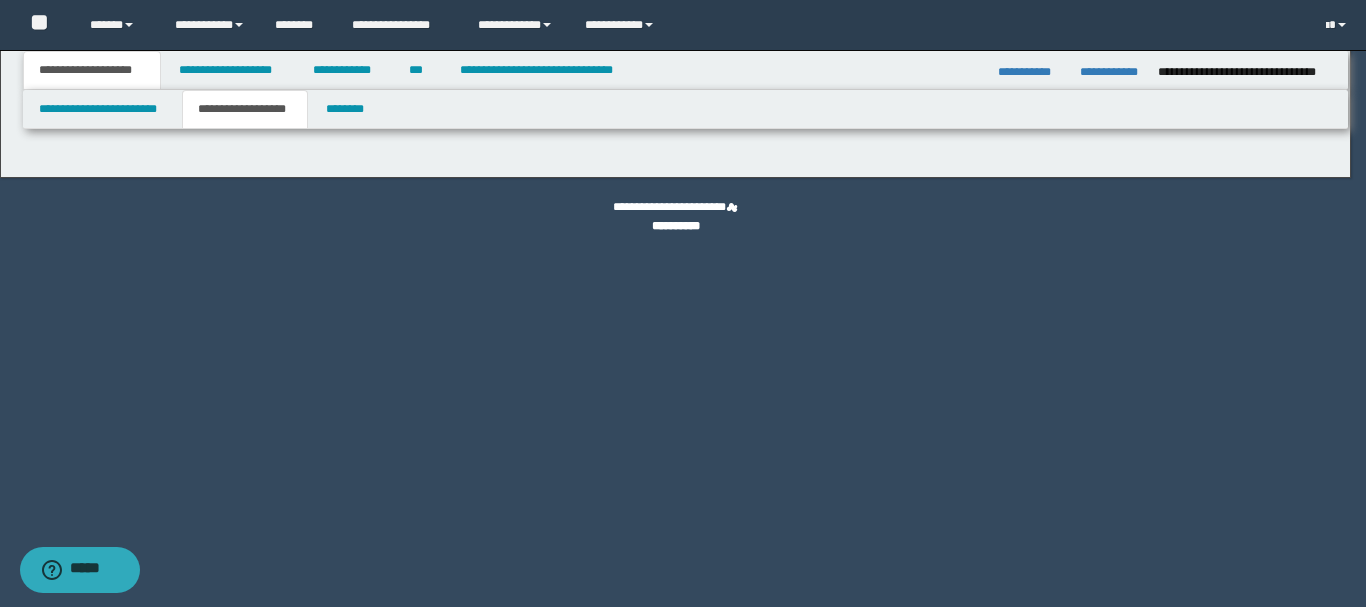 type on "********" 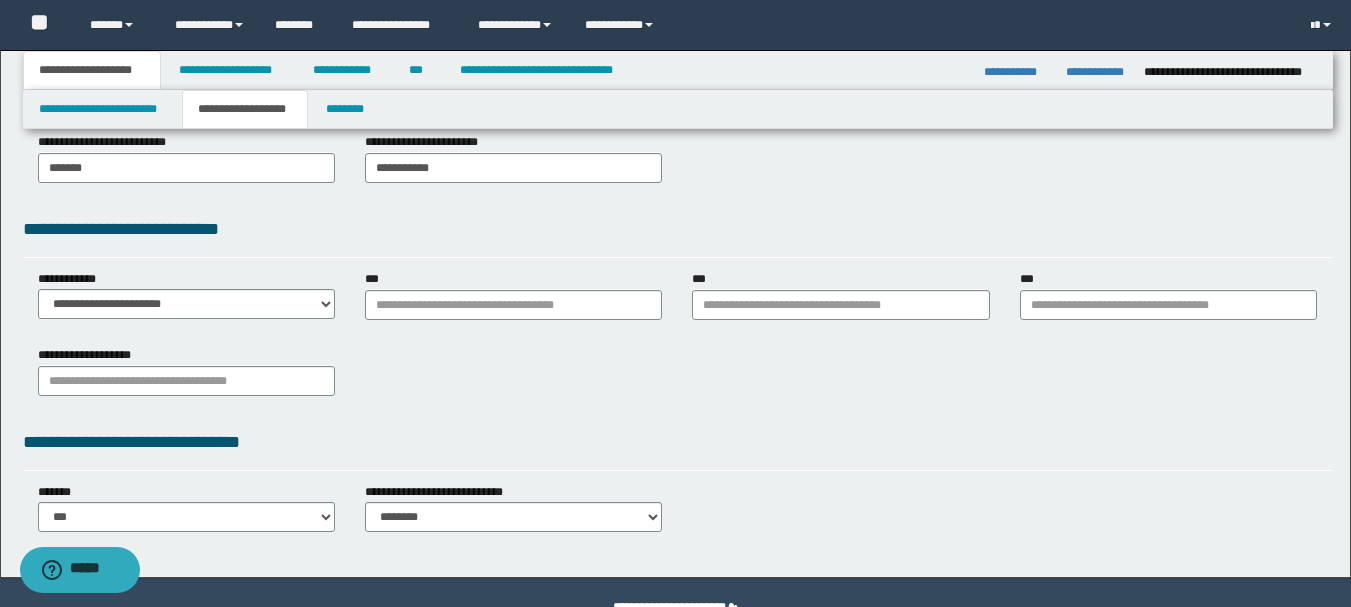 scroll, scrollTop: 500, scrollLeft: 0, axis: vertical 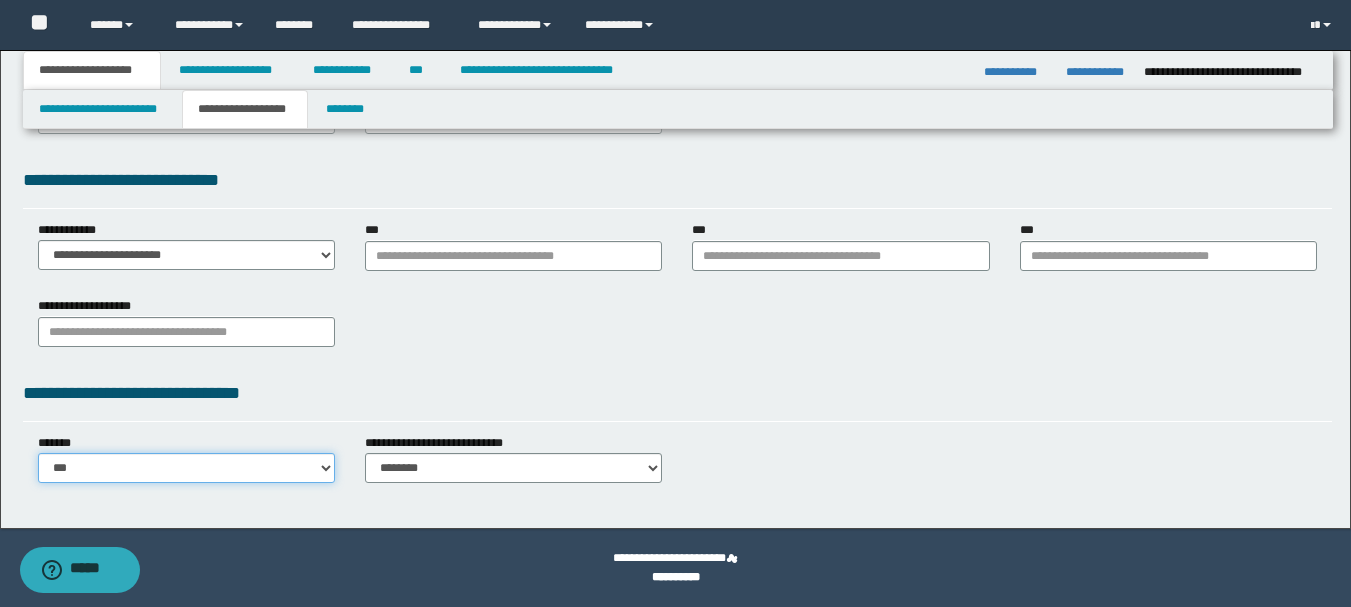 click on "**********" at bounding box center (186, 468) 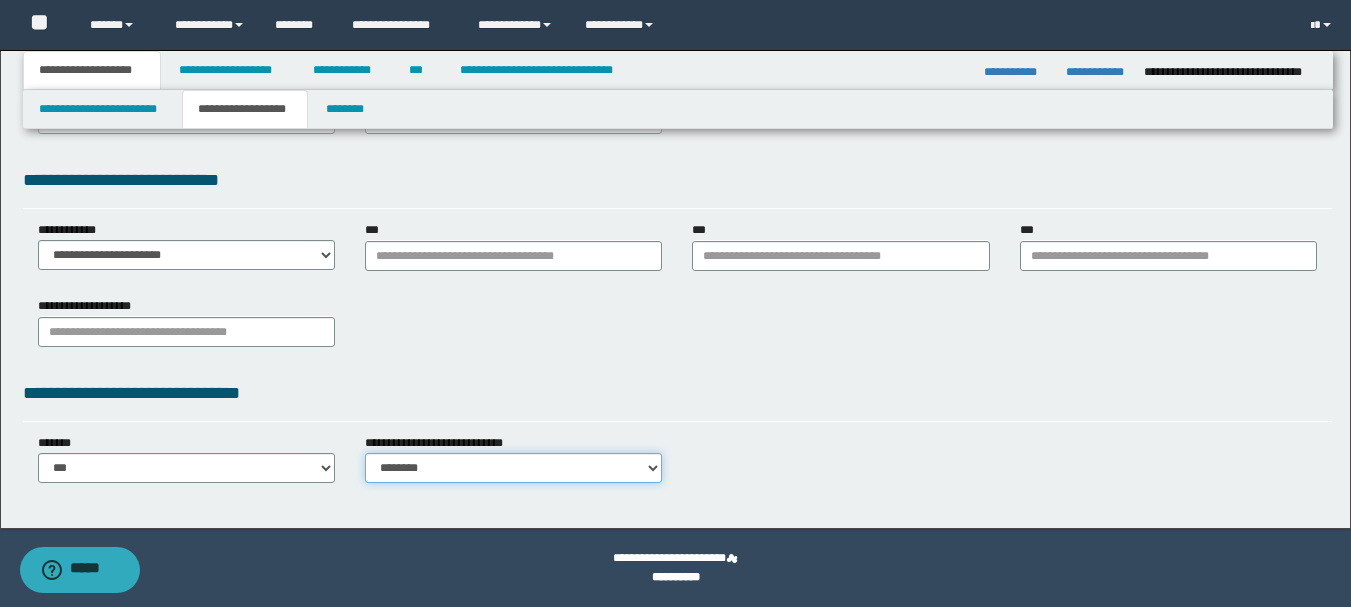 click on "**********" at bounding box center (513, 468) 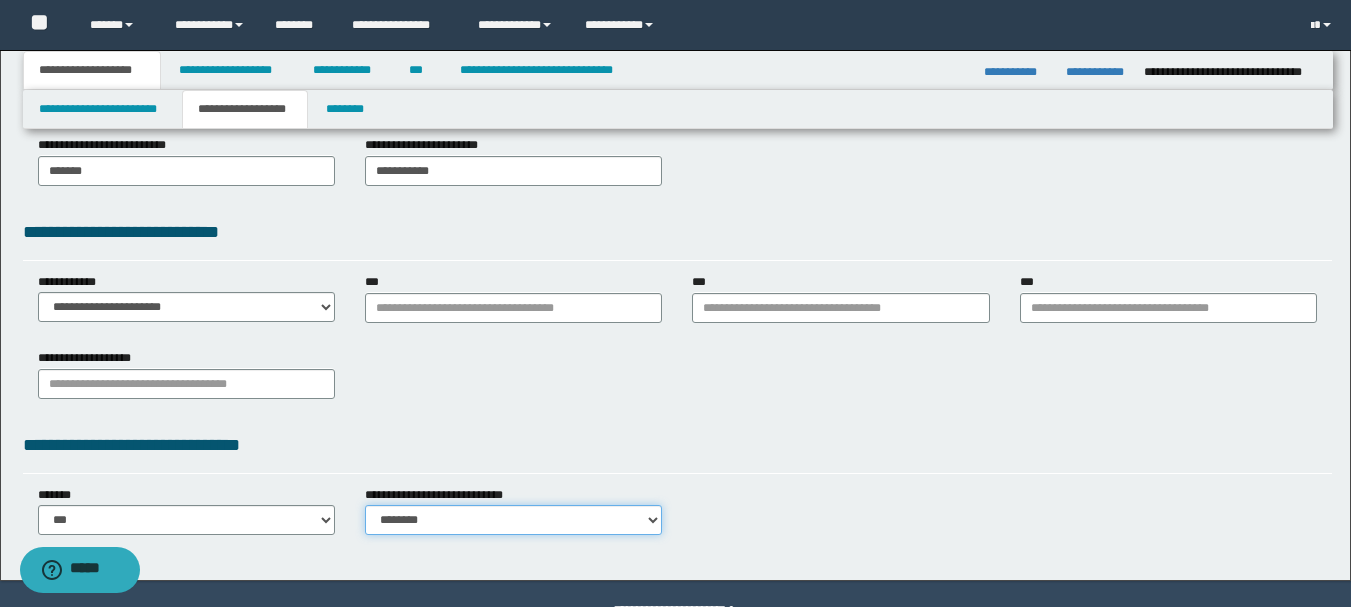 scroll, scrollTop: 400, scrollLeft: 0, axis: vertical 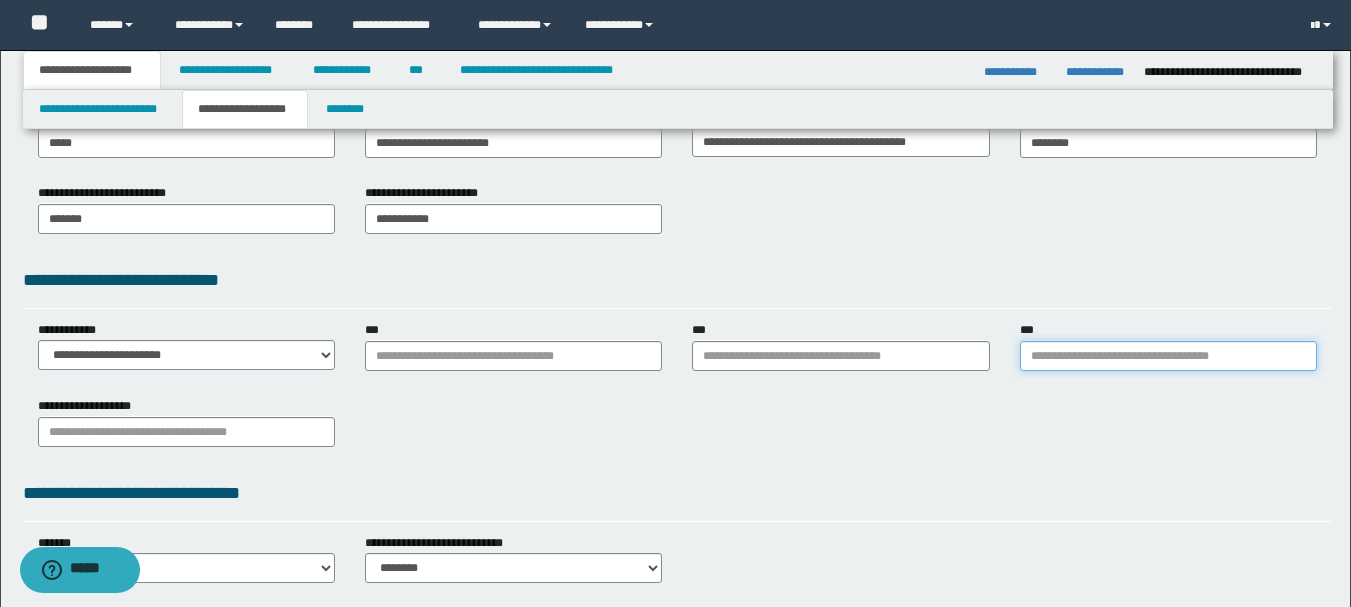click on "***" at bounding box center [1168, 356] 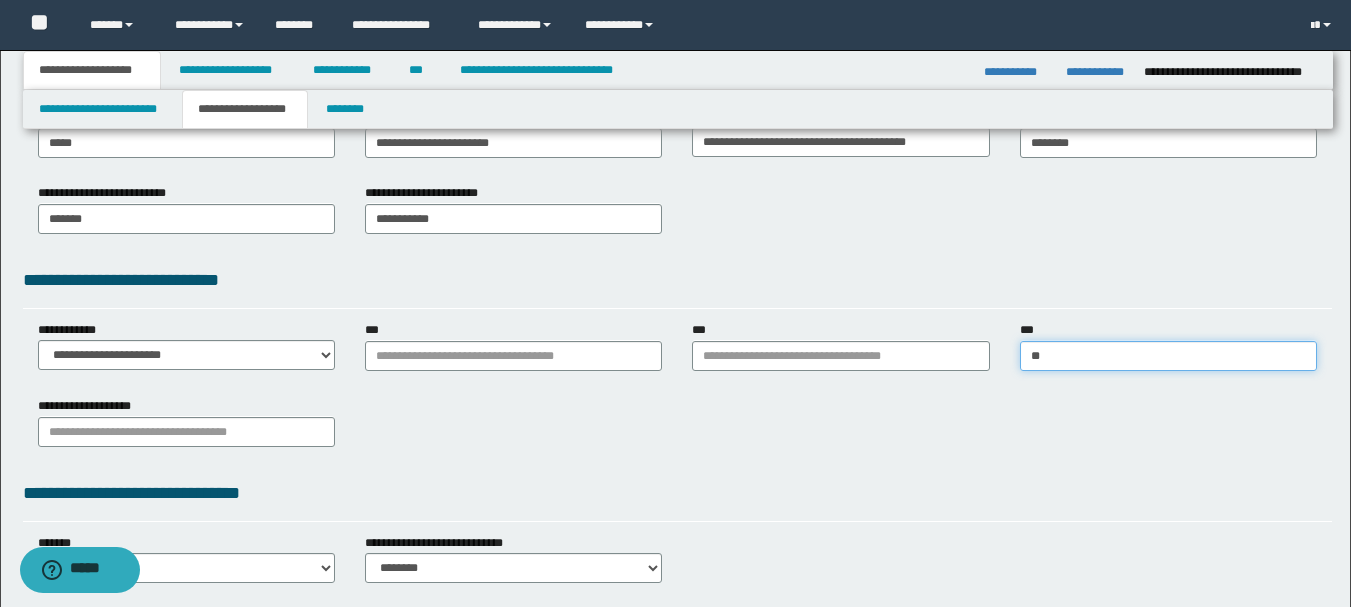 type on "***" 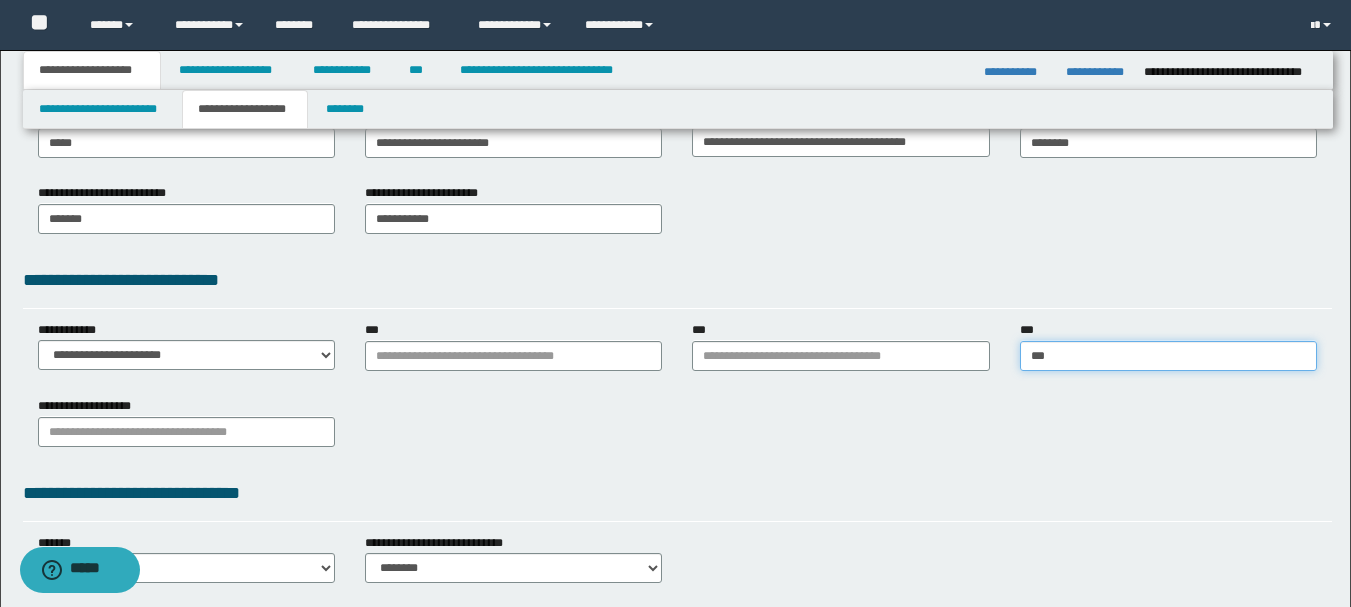 type on "*********" 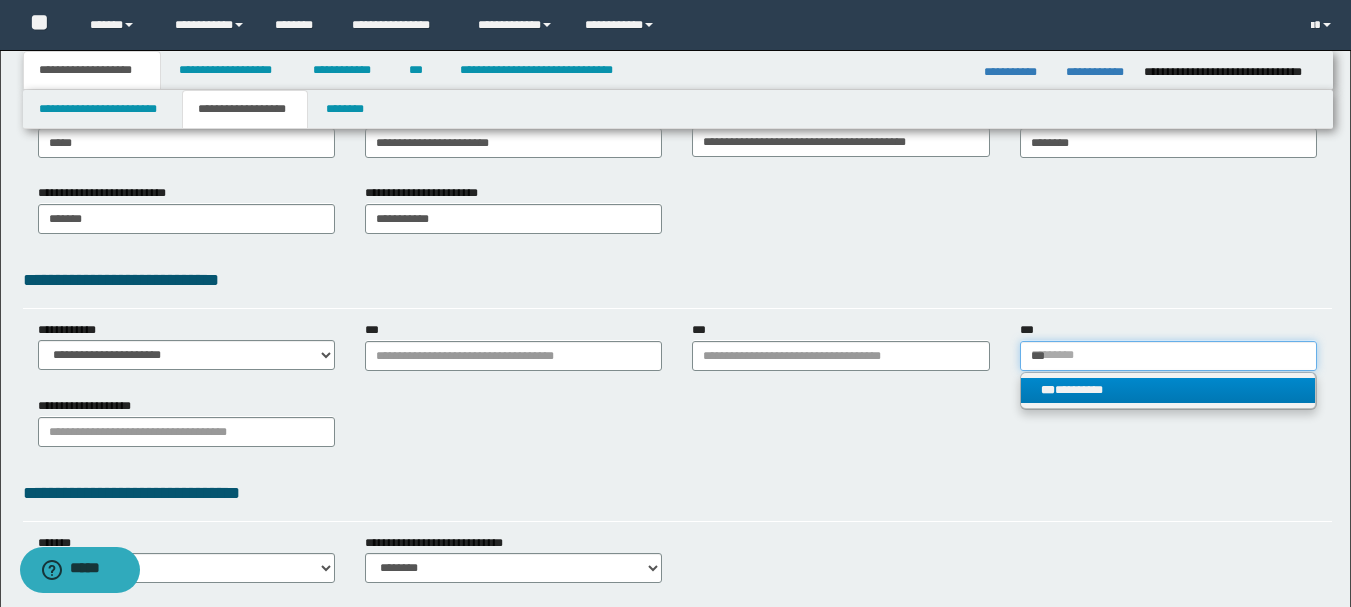 type 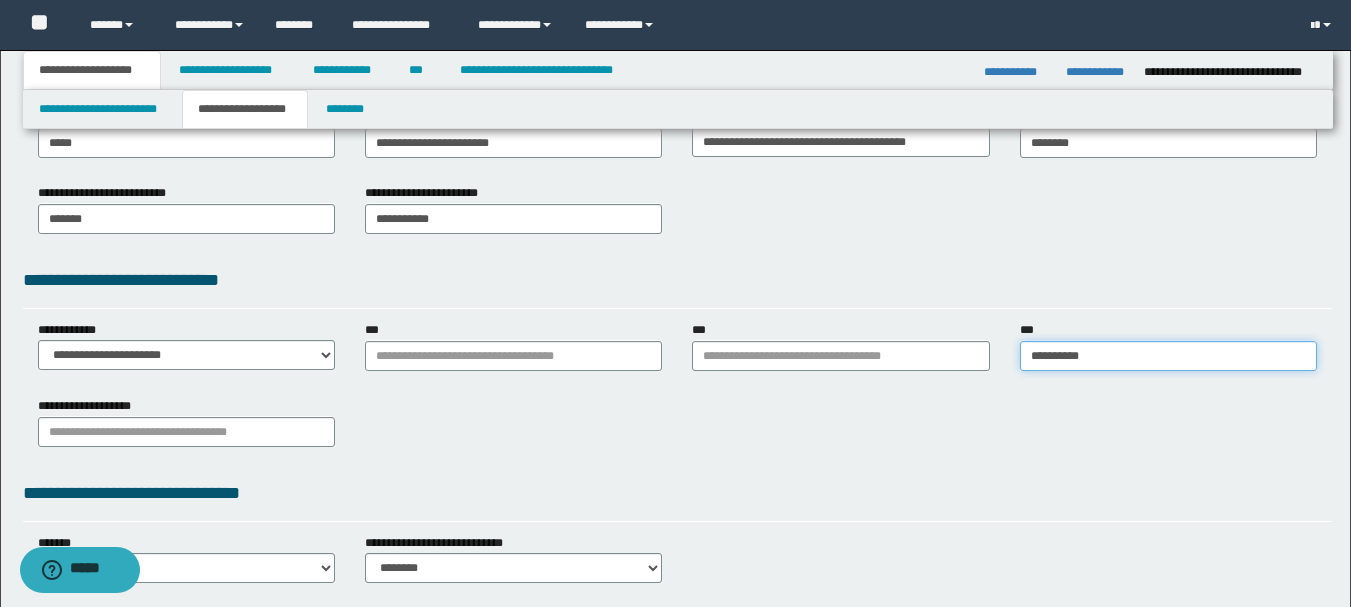 type on "**********" 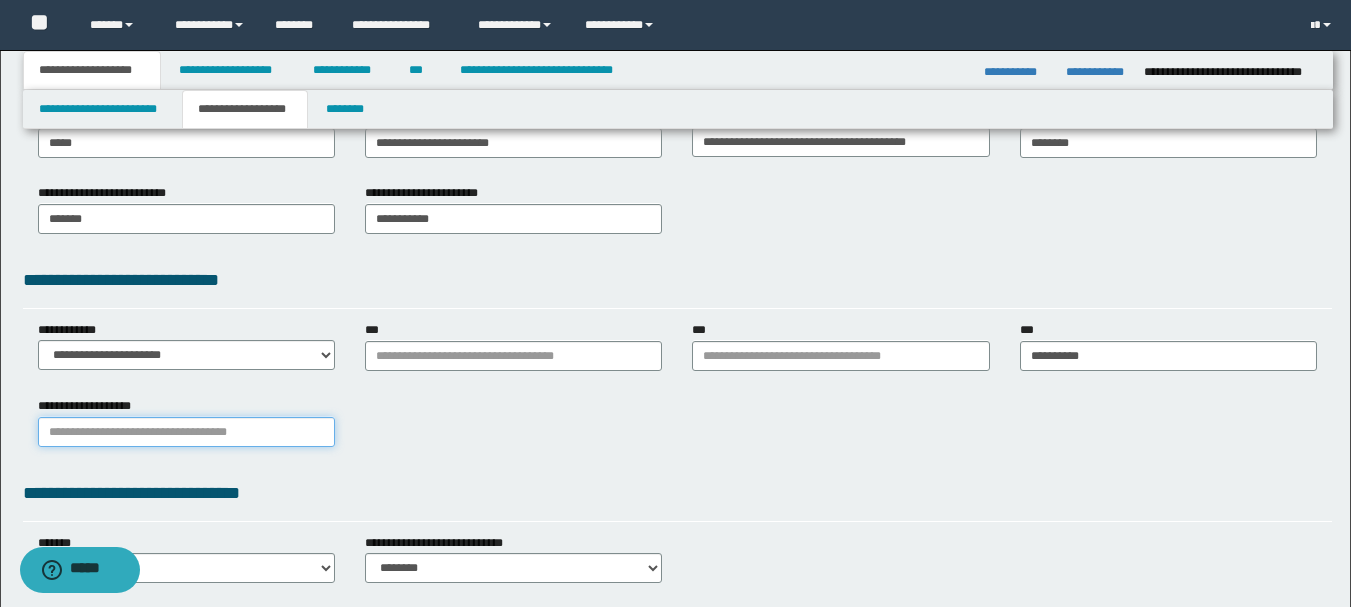 type 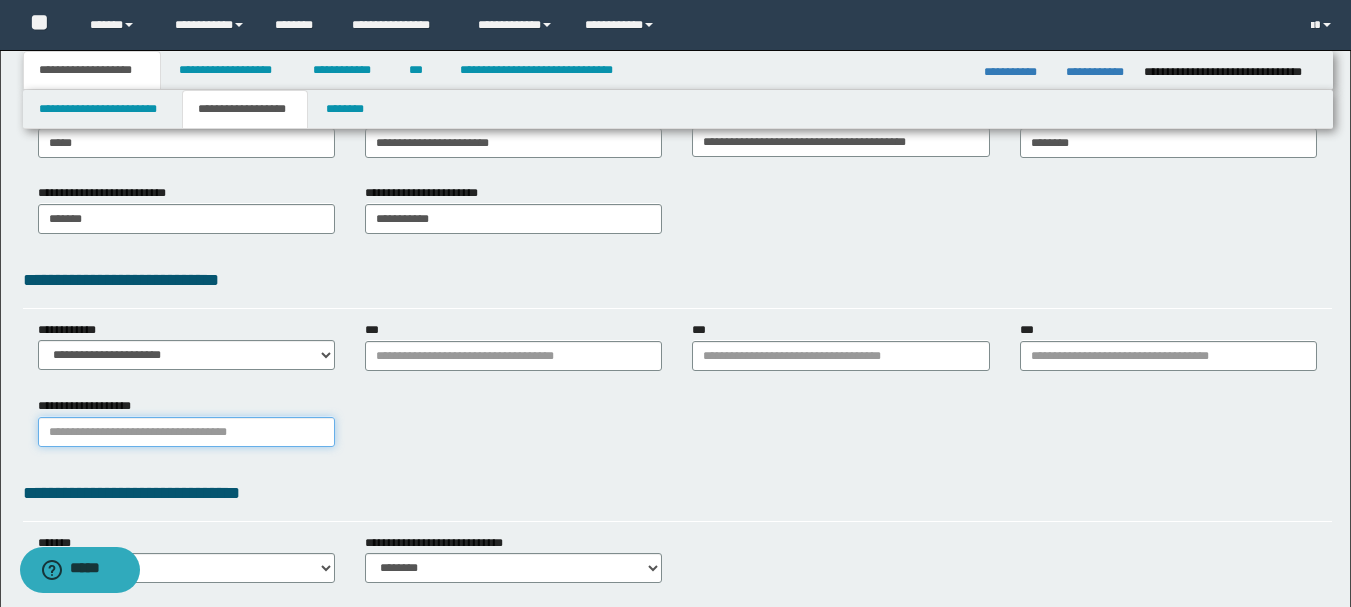 click on "**********" at bounding box center [186, 432] 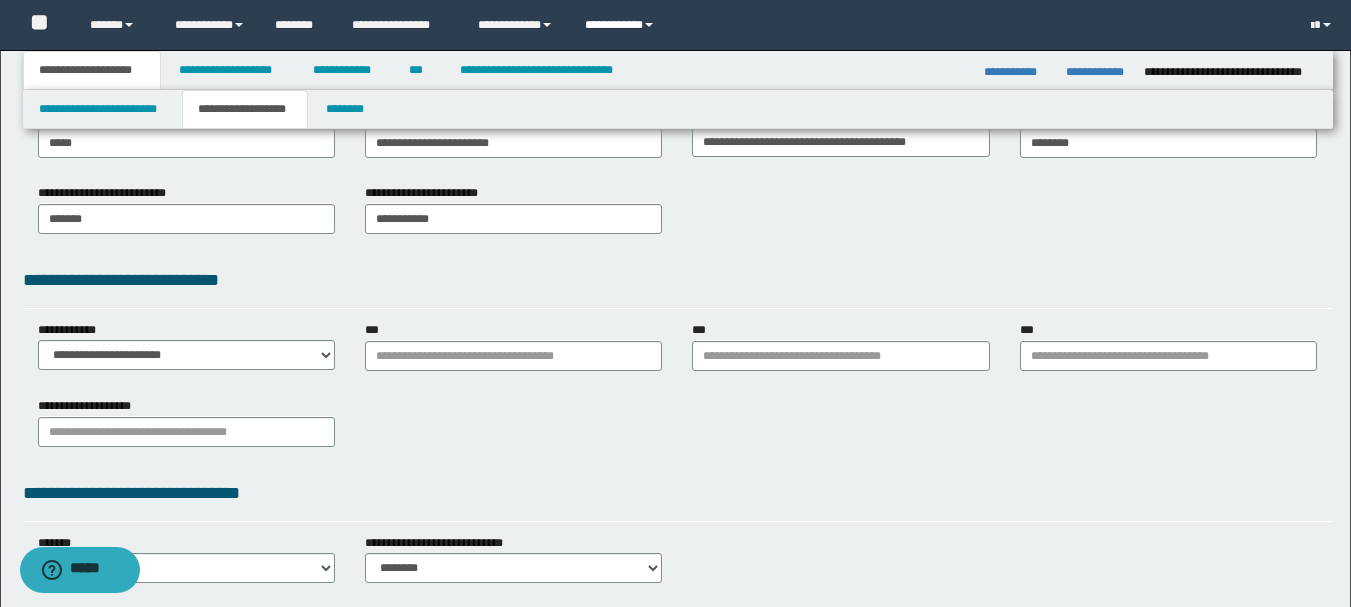 click on "**********" at bounding box center [622, 25] 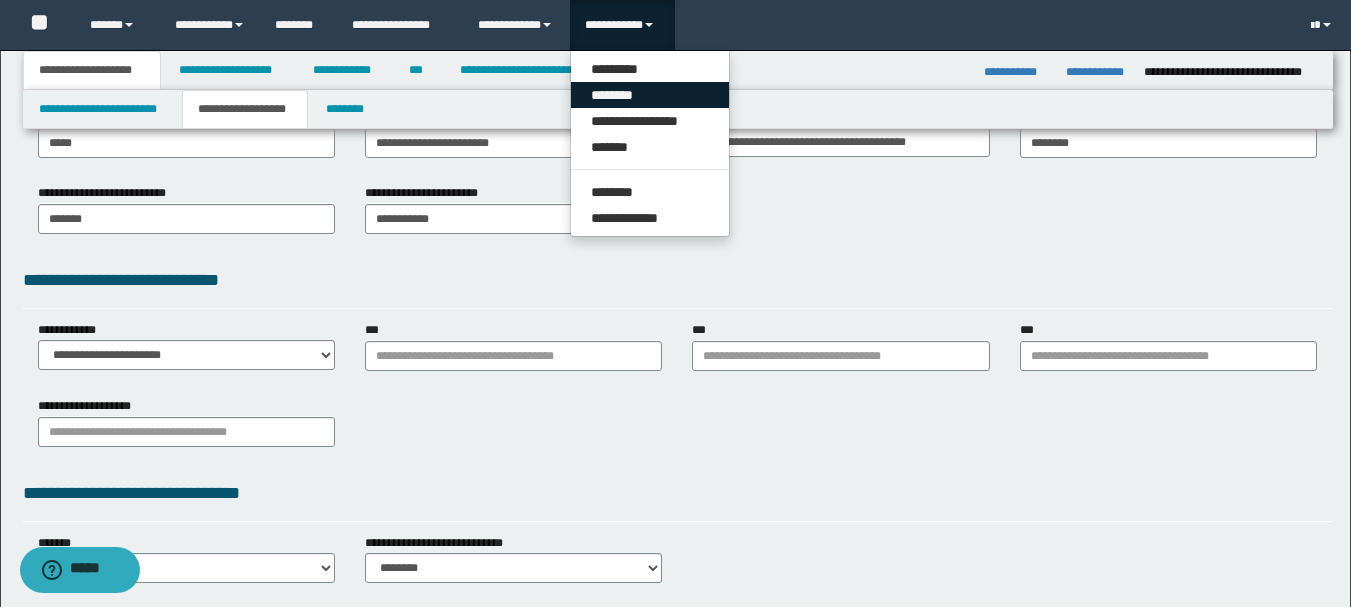 click on "********" at bounding box center [650, 95] 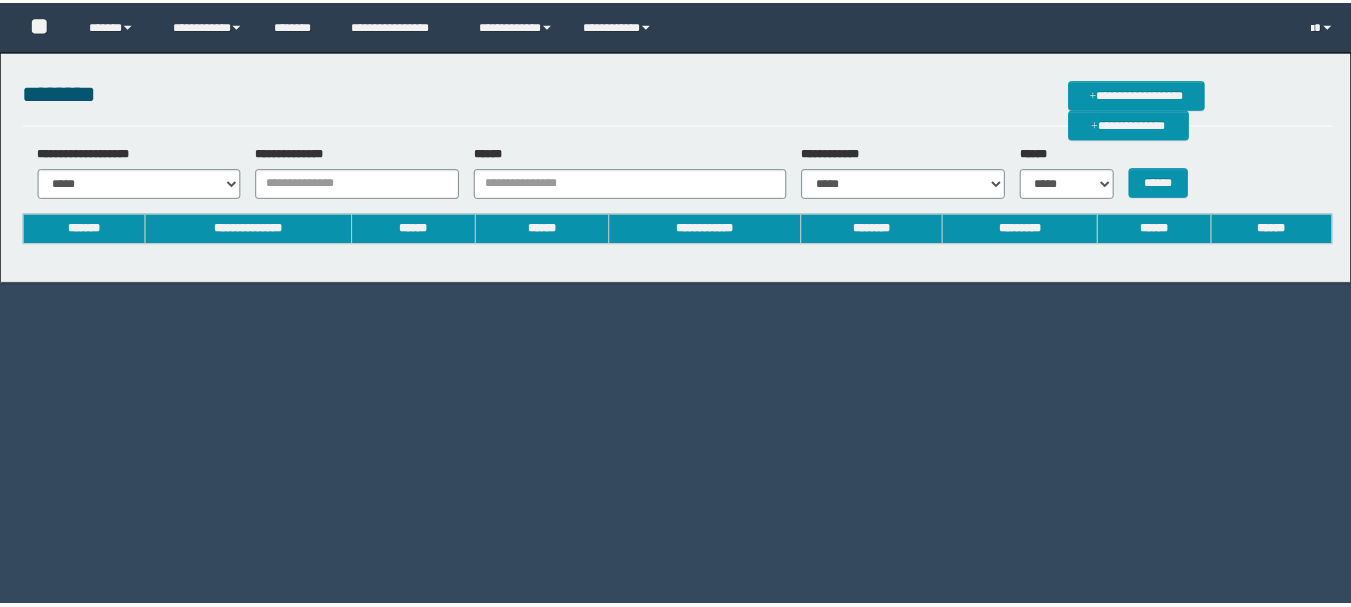 scroll, scrollTop: 0, scrollLeft: 0, axis: both 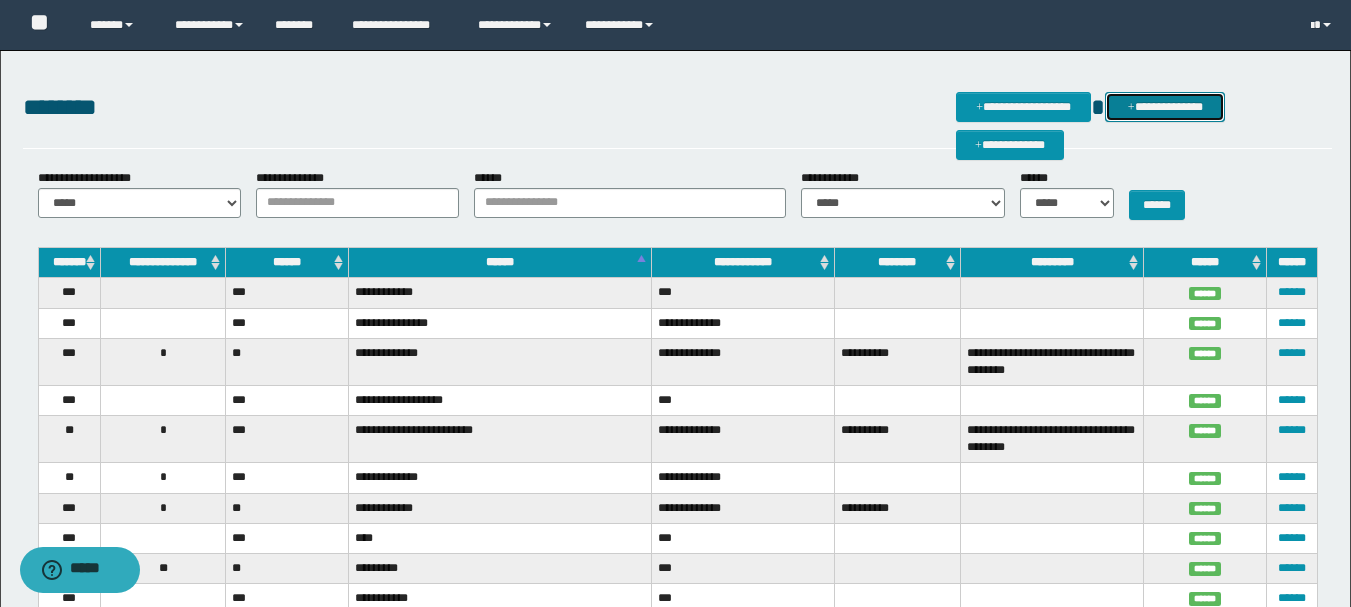 click on "**********" at bounding box center [1165, 107] 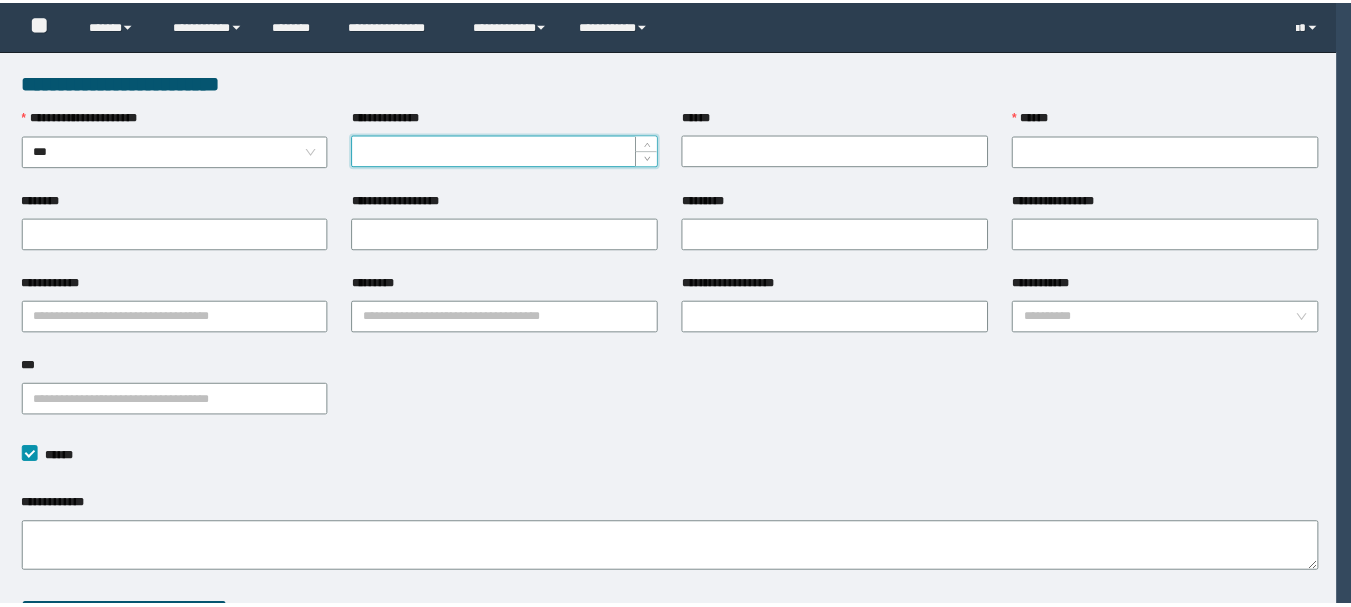 scroll, scrollTop: 0, scrollLeft: 0, axis: both 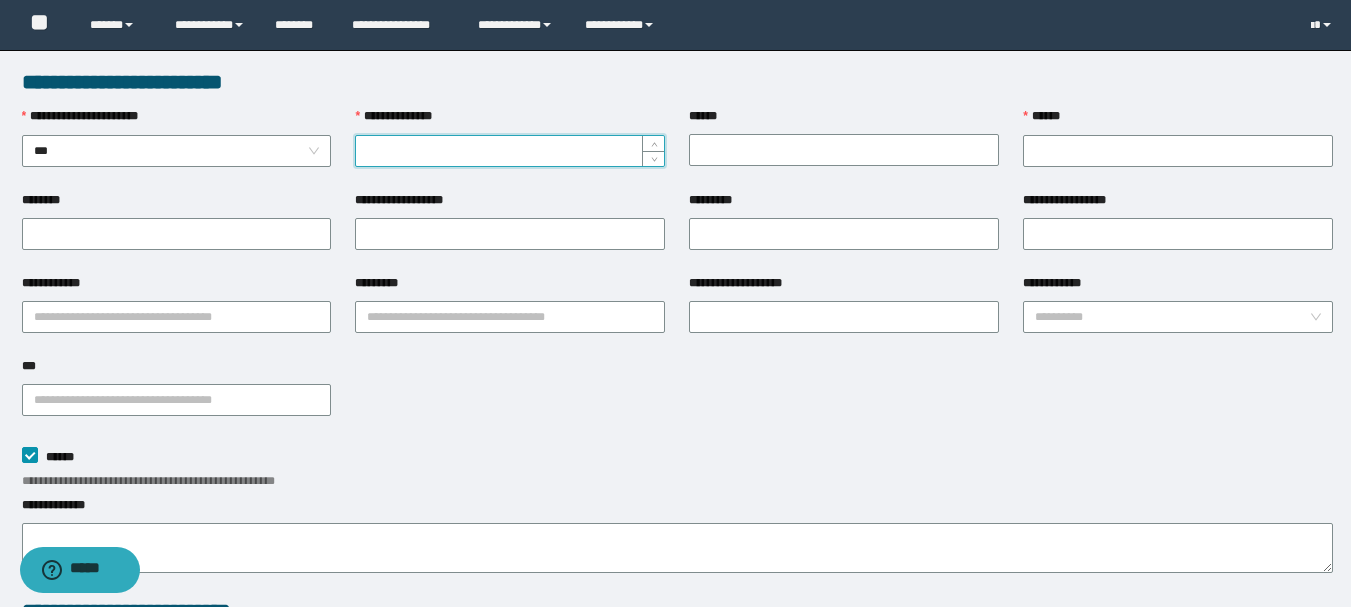 click on "**********" at bounding box center [510, 151] 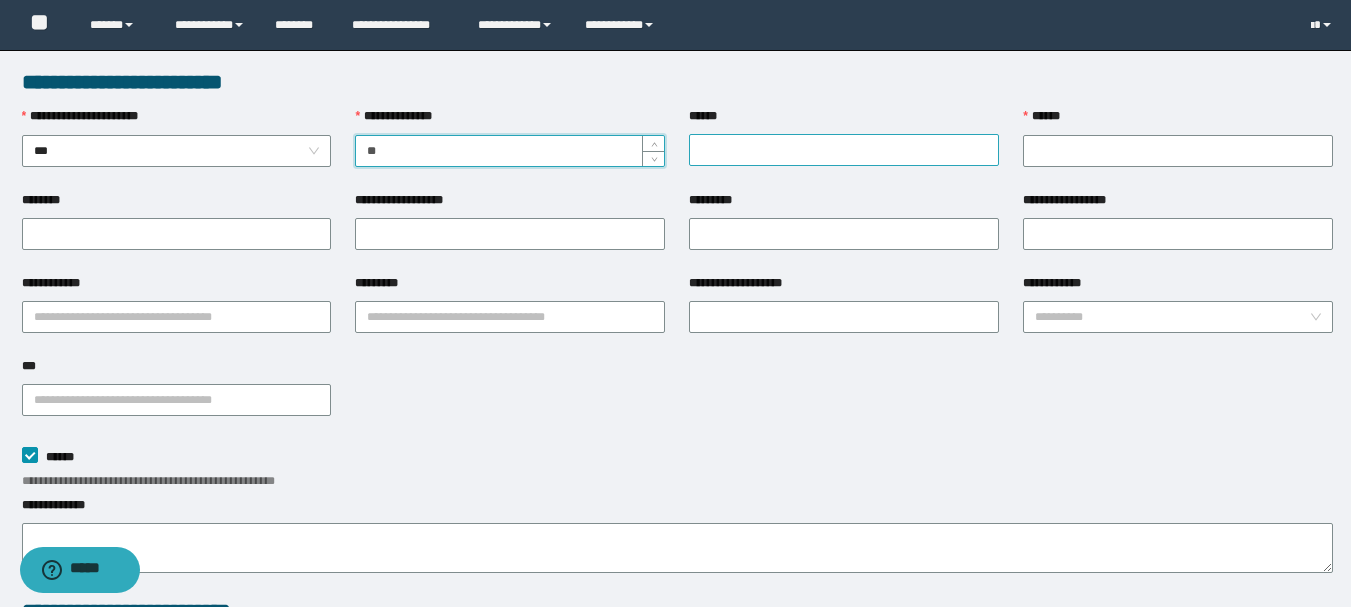 type on "**" 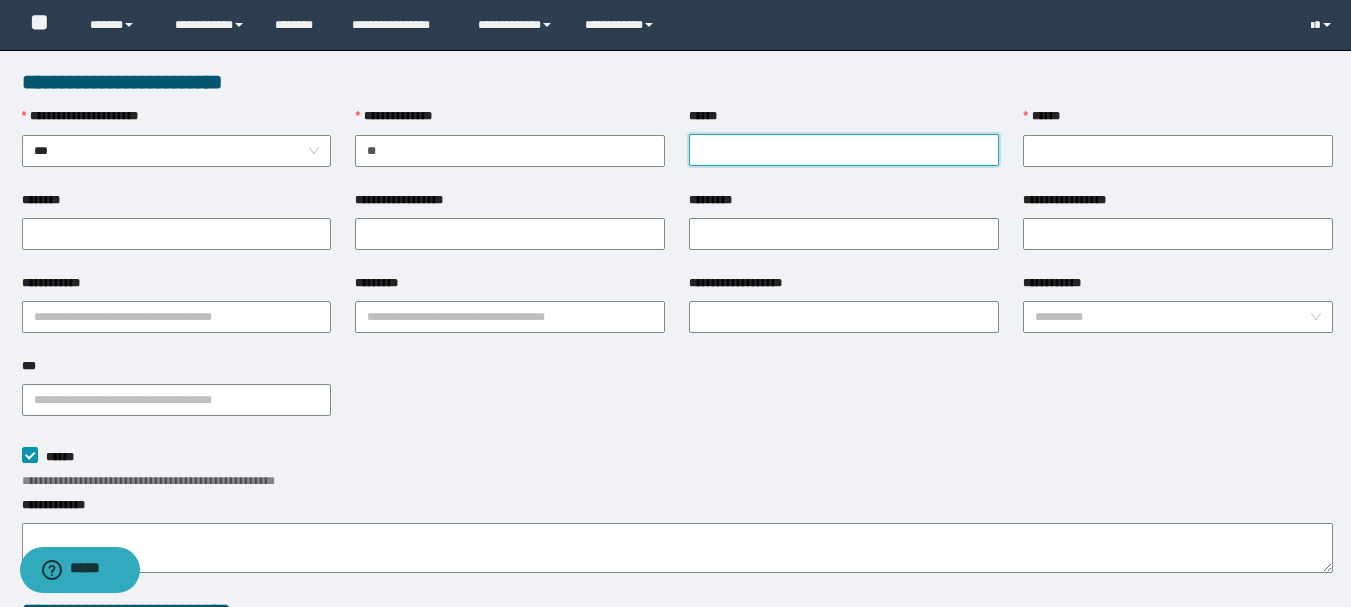 click on "******" at bounding box center (844, 150) 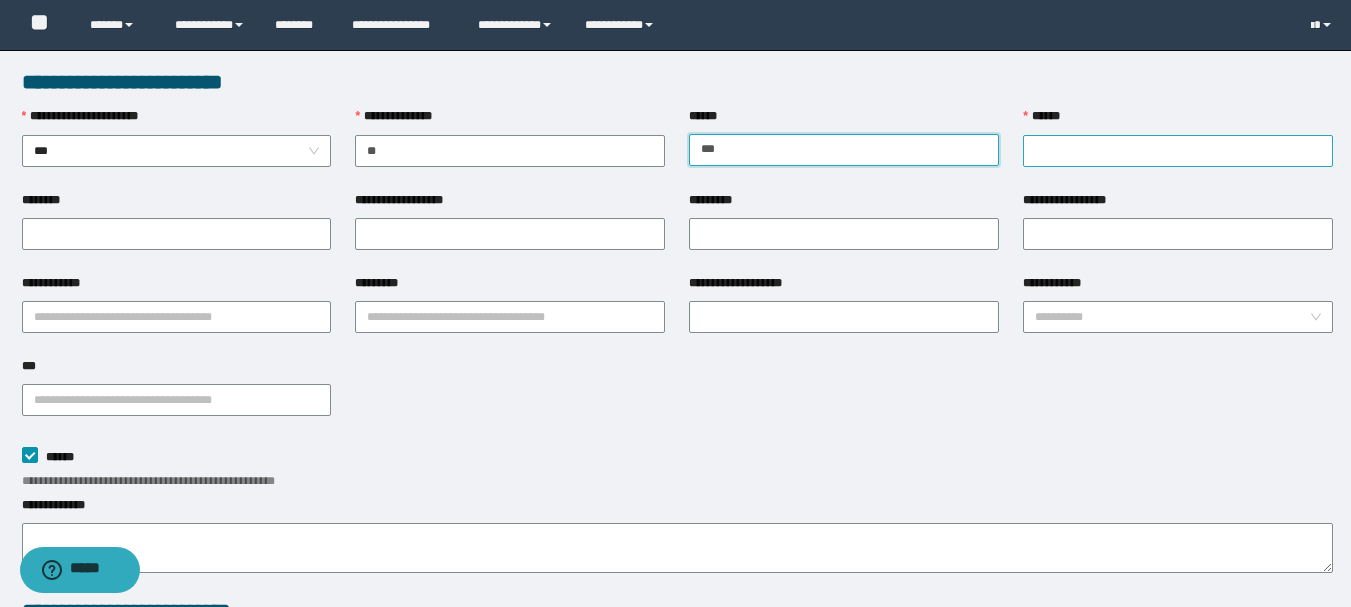 type on "***" 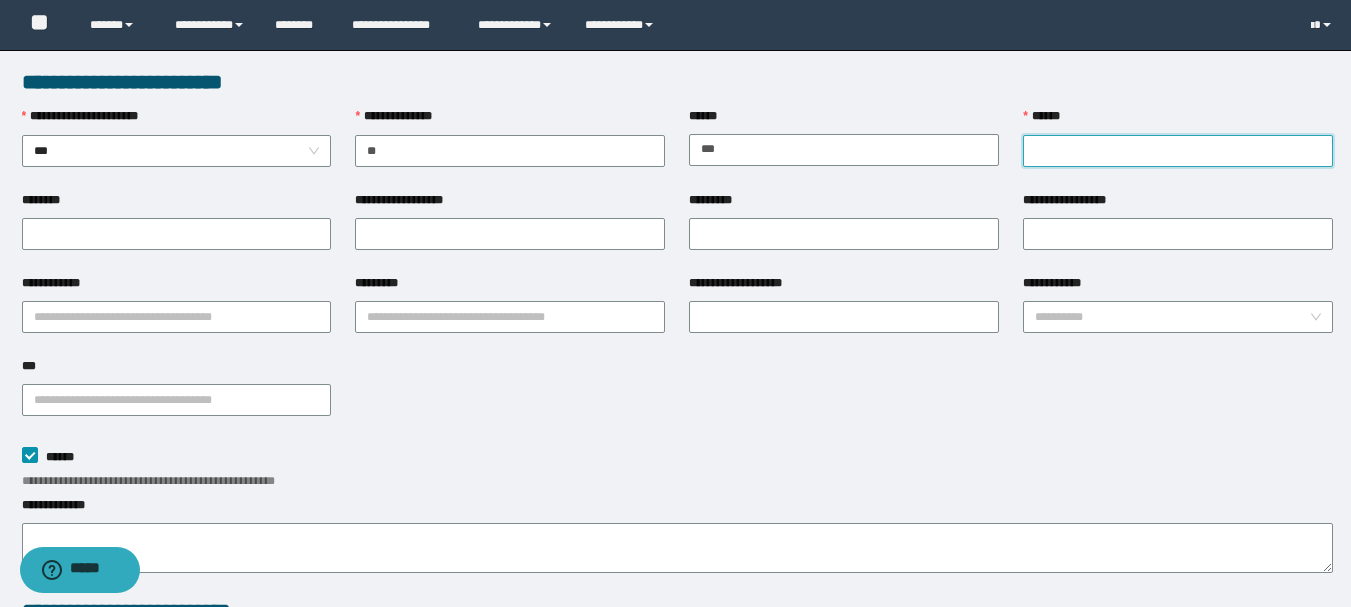 click on "******" at bounding box center [1178, 151] 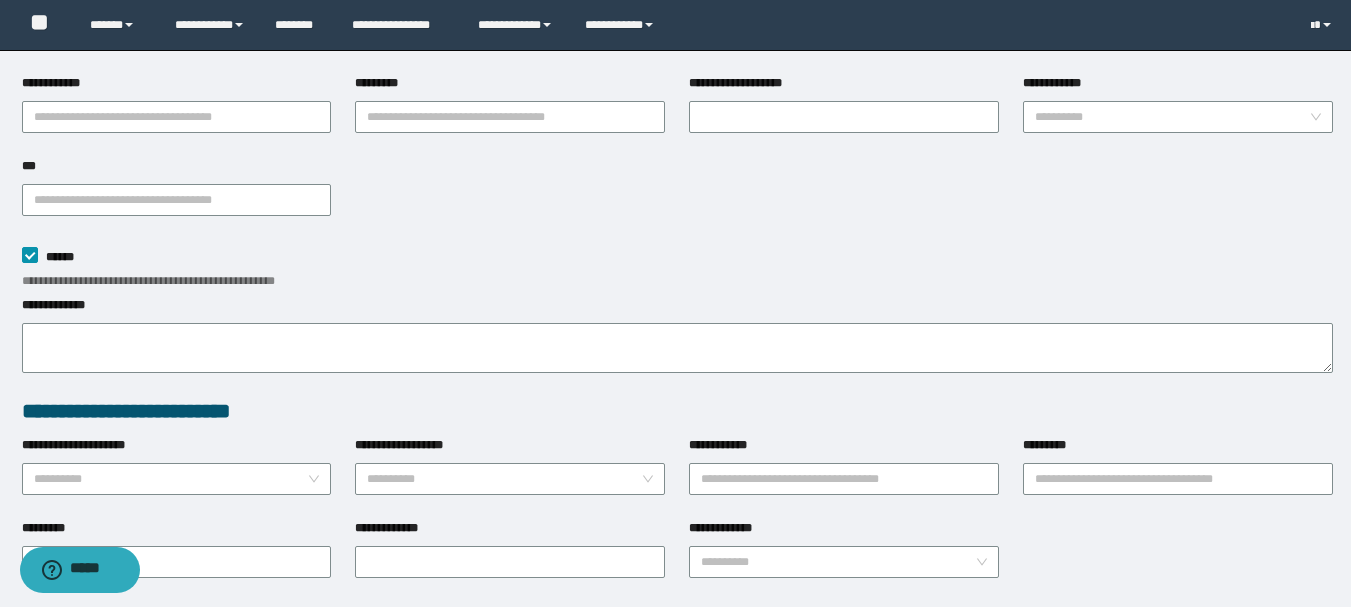 scroll, scrollTop: 100, scrollLeft: 0, axis: vertical 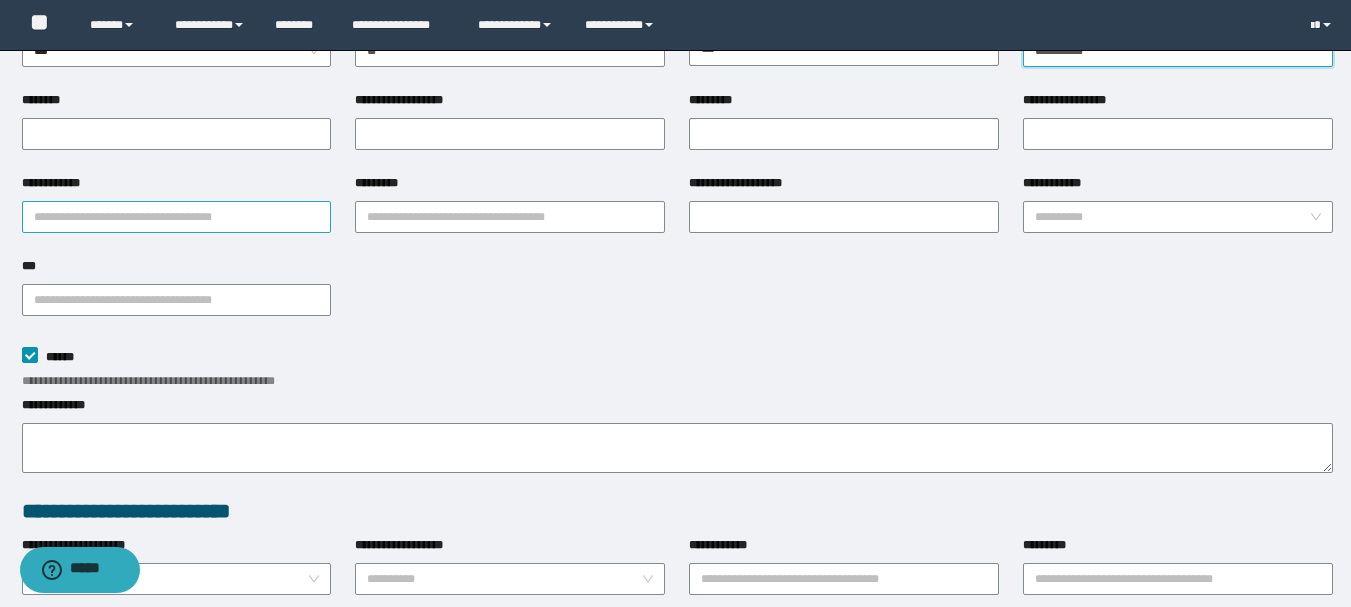 type on "**********" 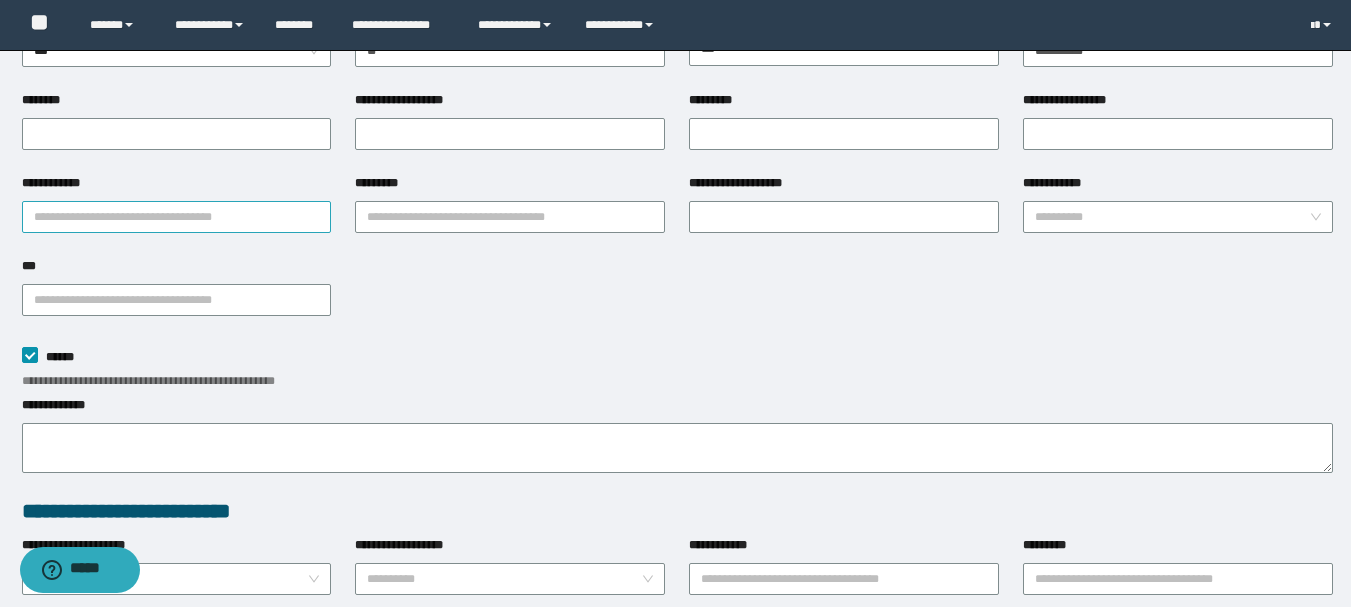 click on "**********" at bounding box center [177, 217] 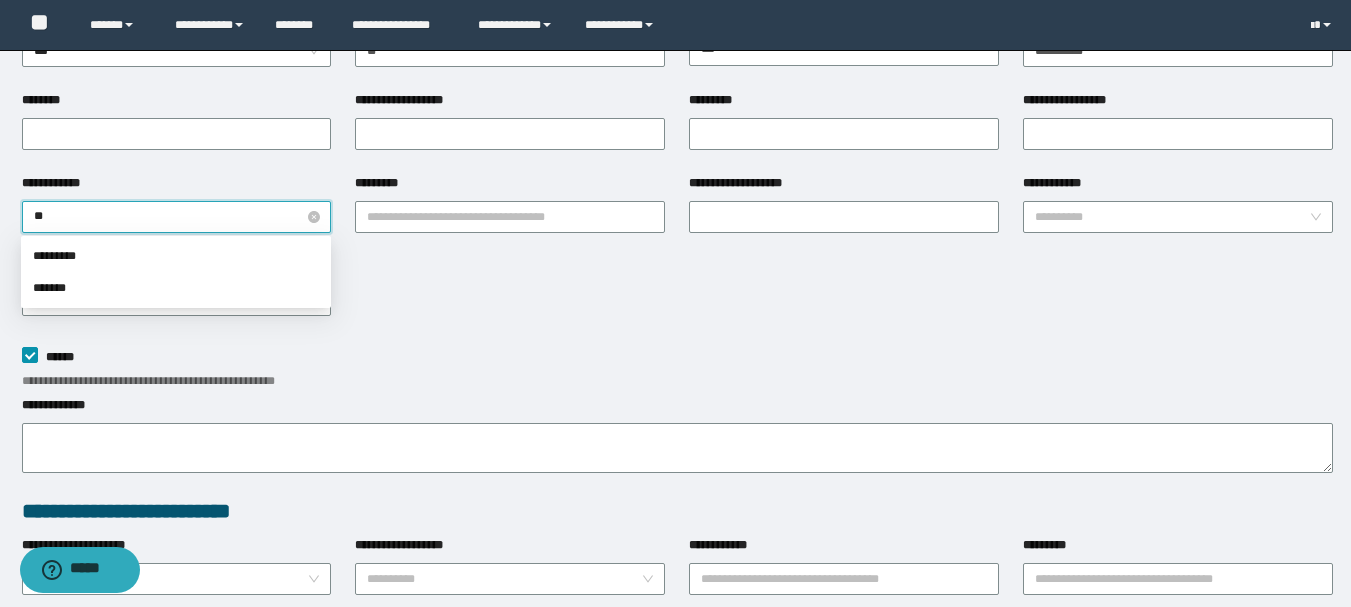 type on "*" 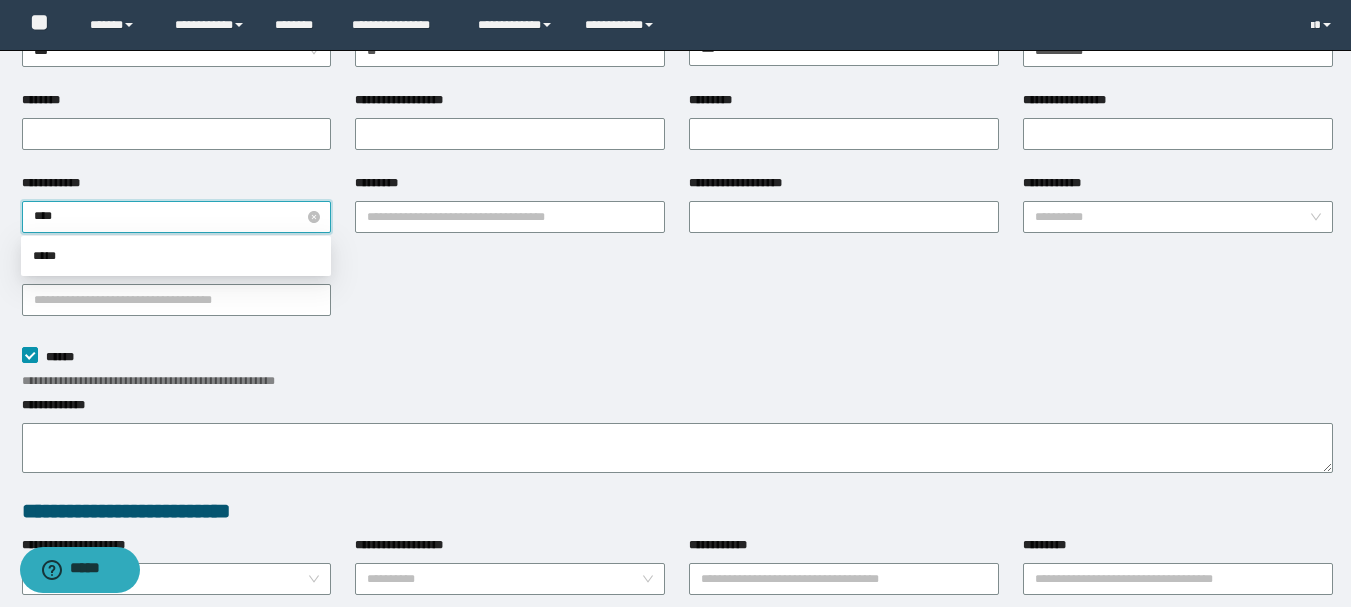 type on "*****" 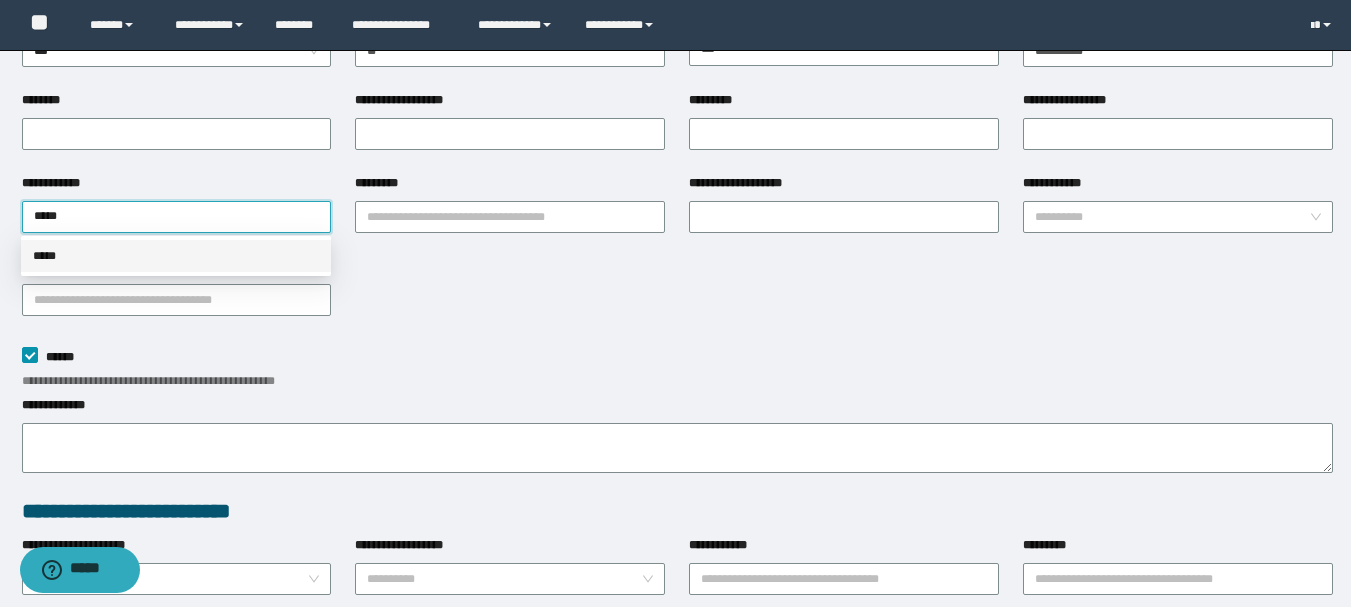 click on "*****" at bounding box center [176, 256] 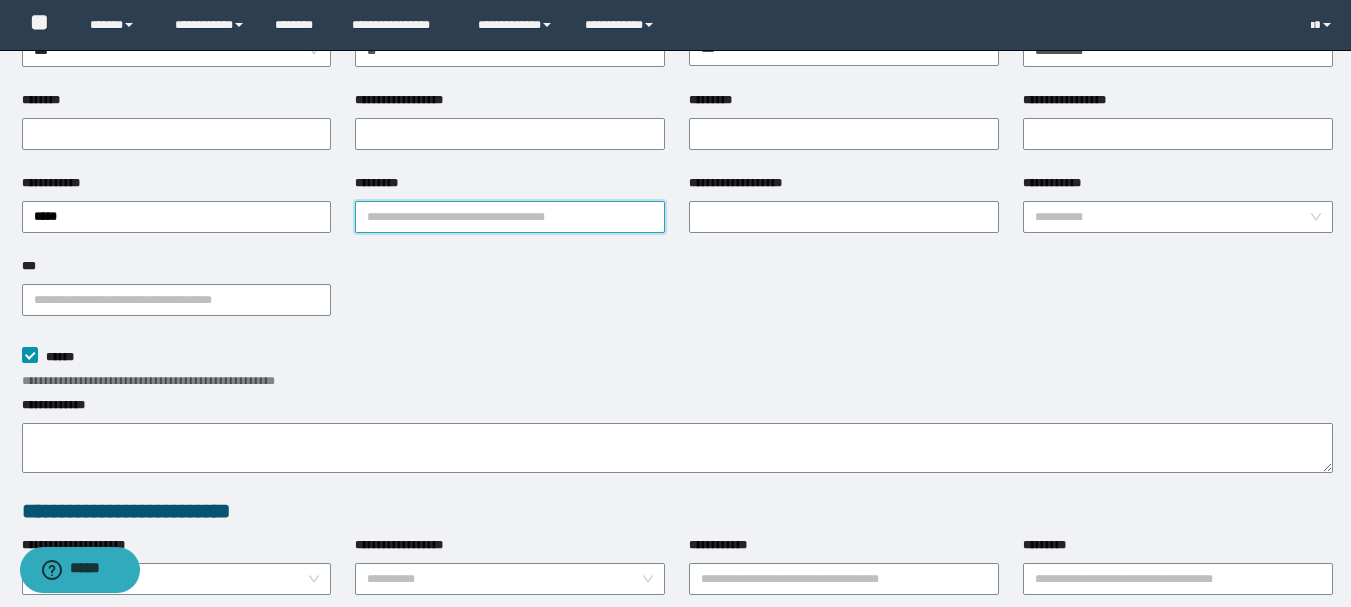 click on "*********" at bounding box center (510, 217) 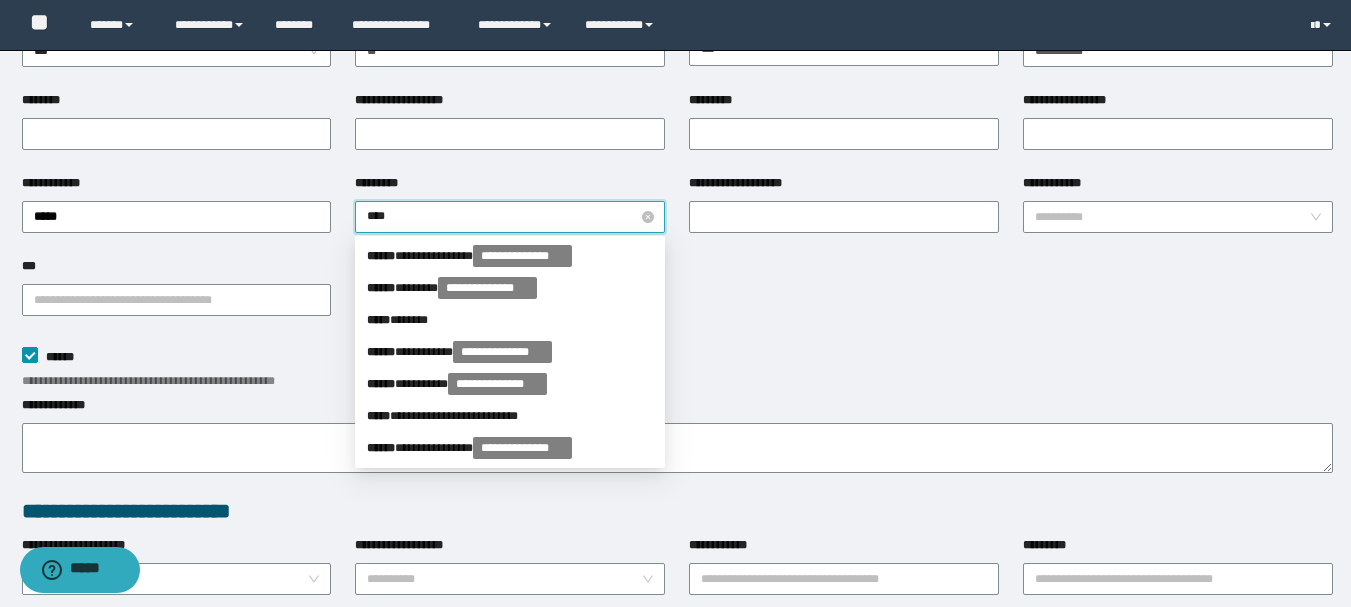 type on "*****" 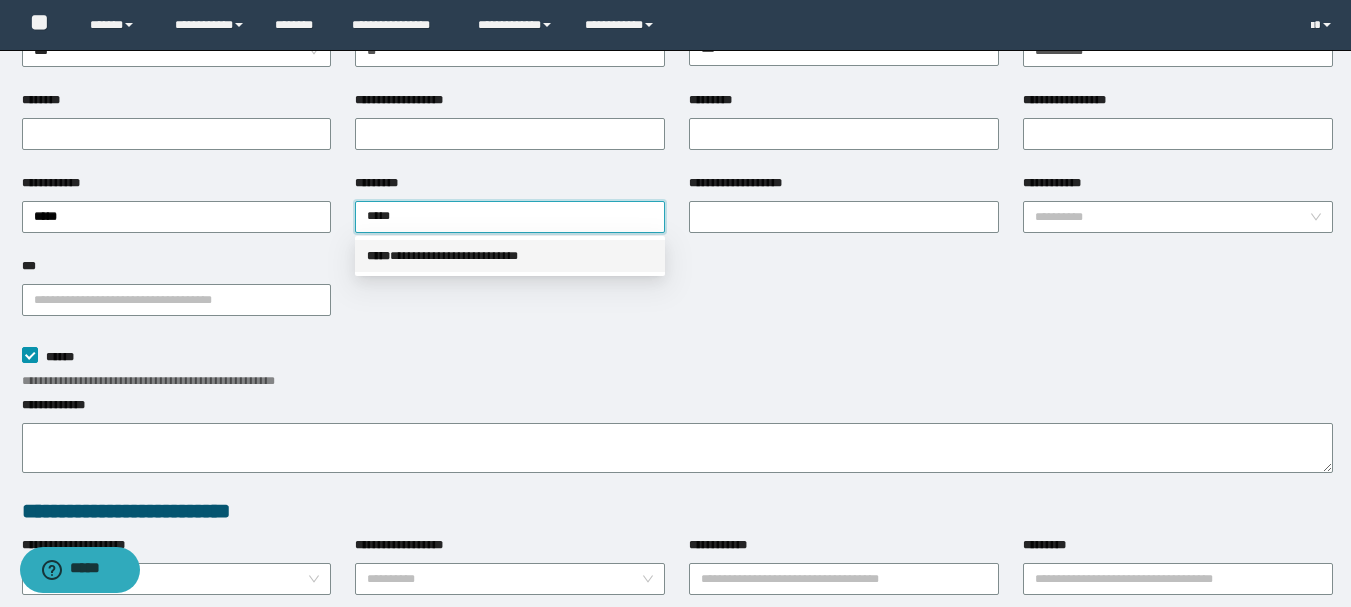 click on "**********" at bounding box center (510, 256) 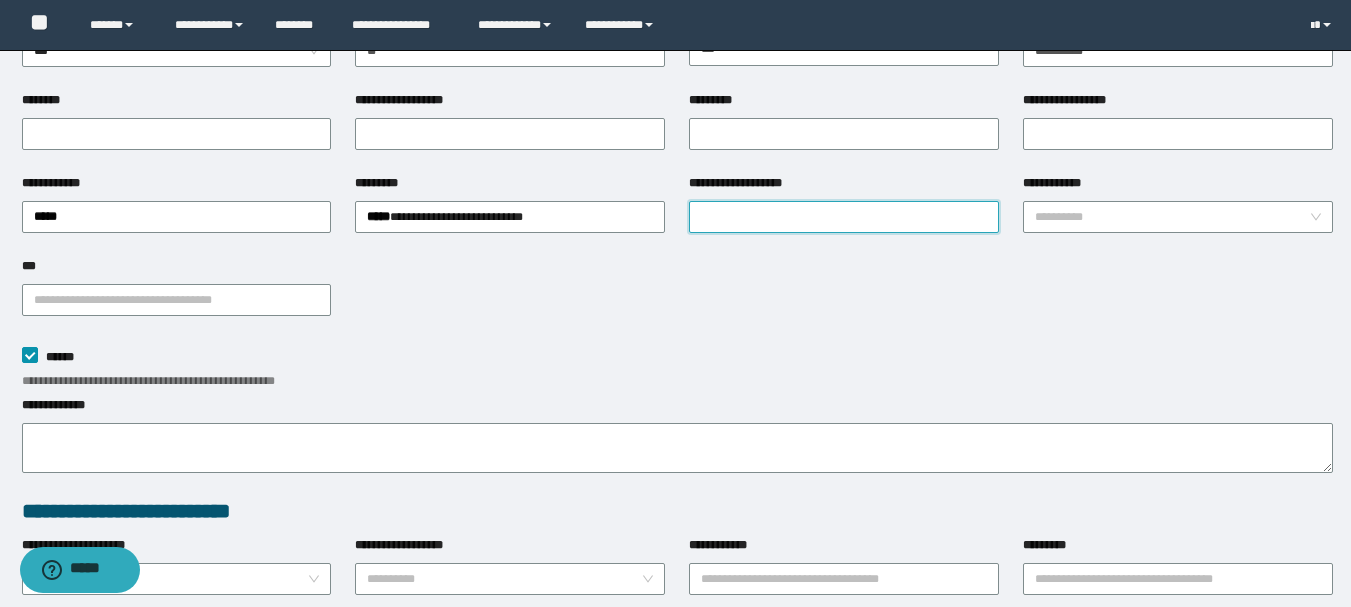 click on "**********" at bounding box center (844, 217) 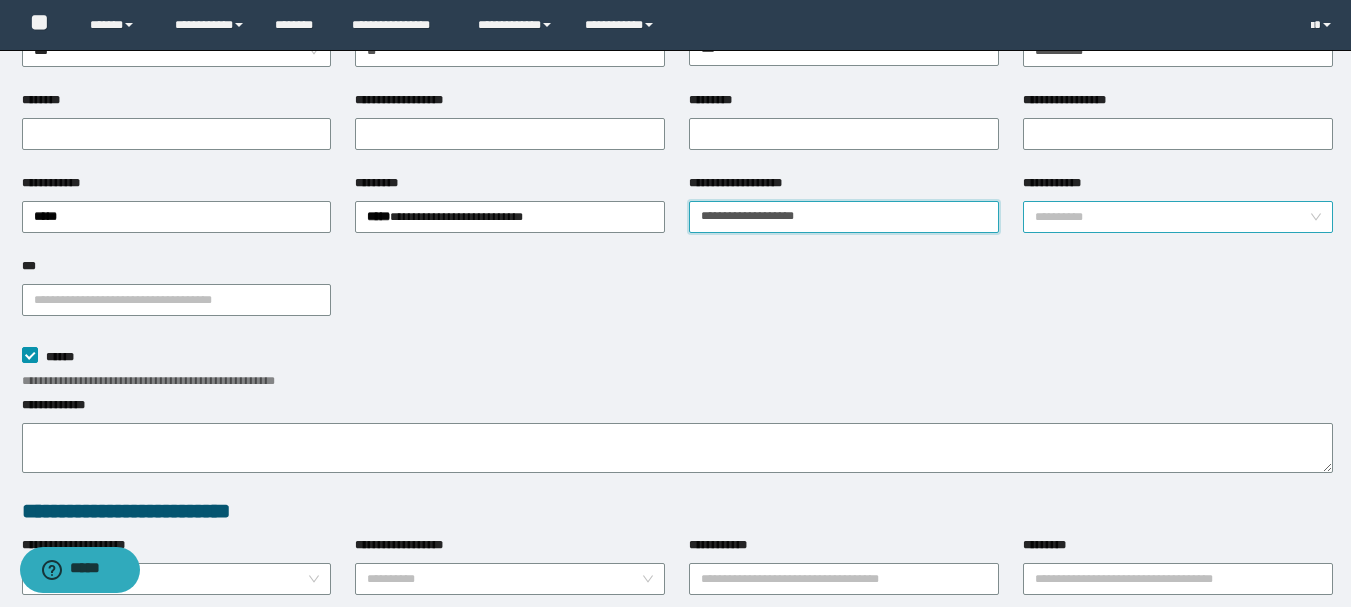 type on "**********" 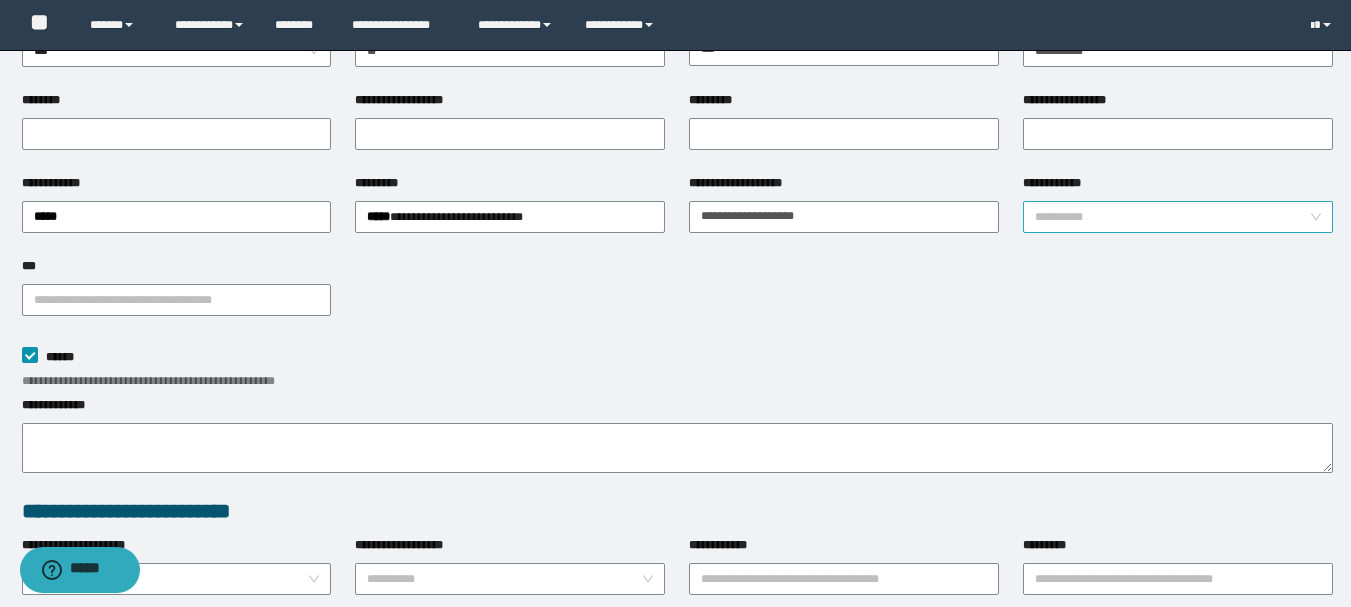 click on "**********" at bounding box center [1172, 217] 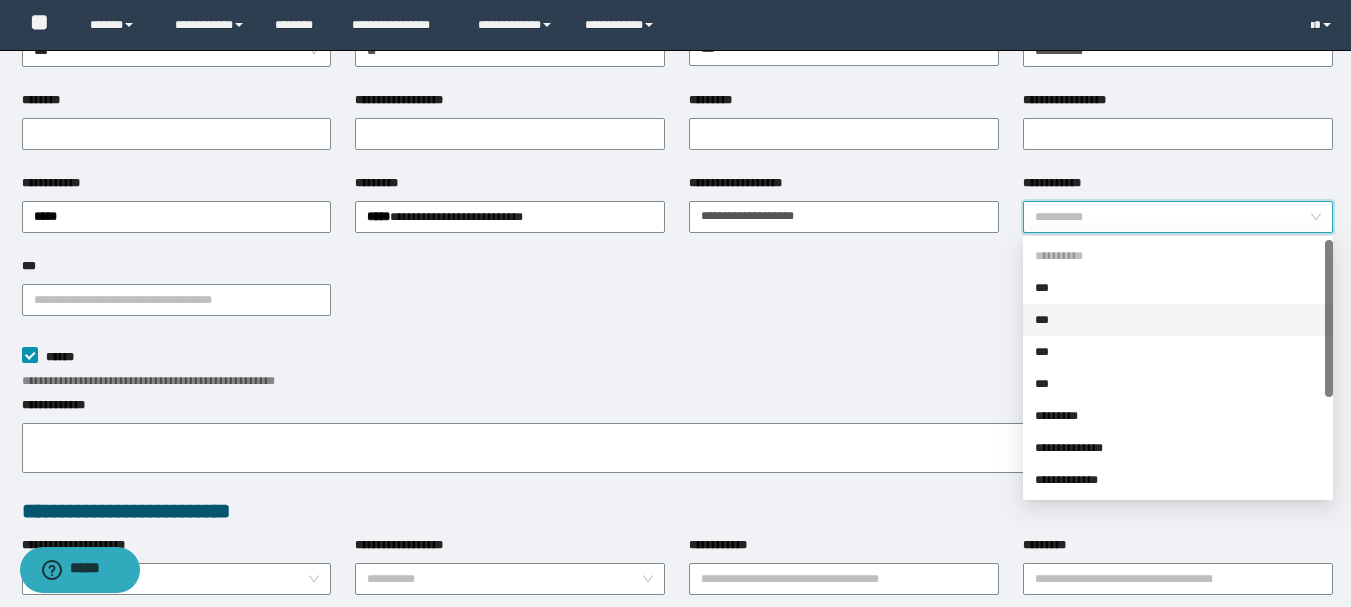 click on "***" at bounding box center [1178, 320] 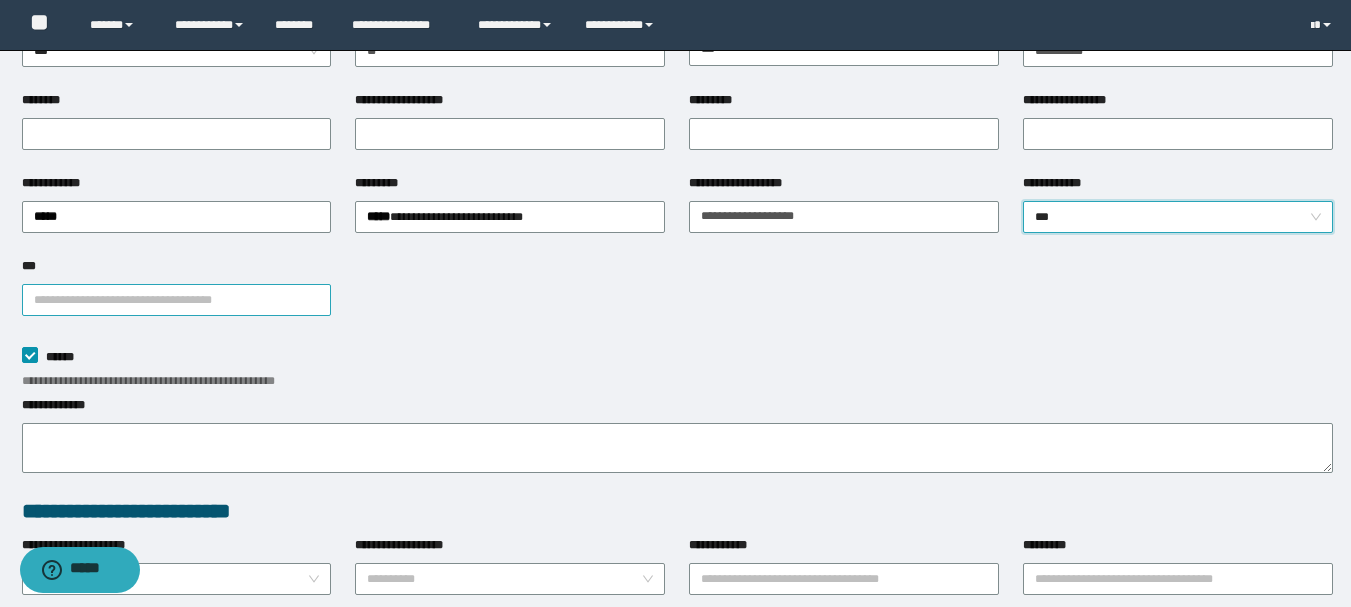 click on "***" at bounding box center (177, 300) 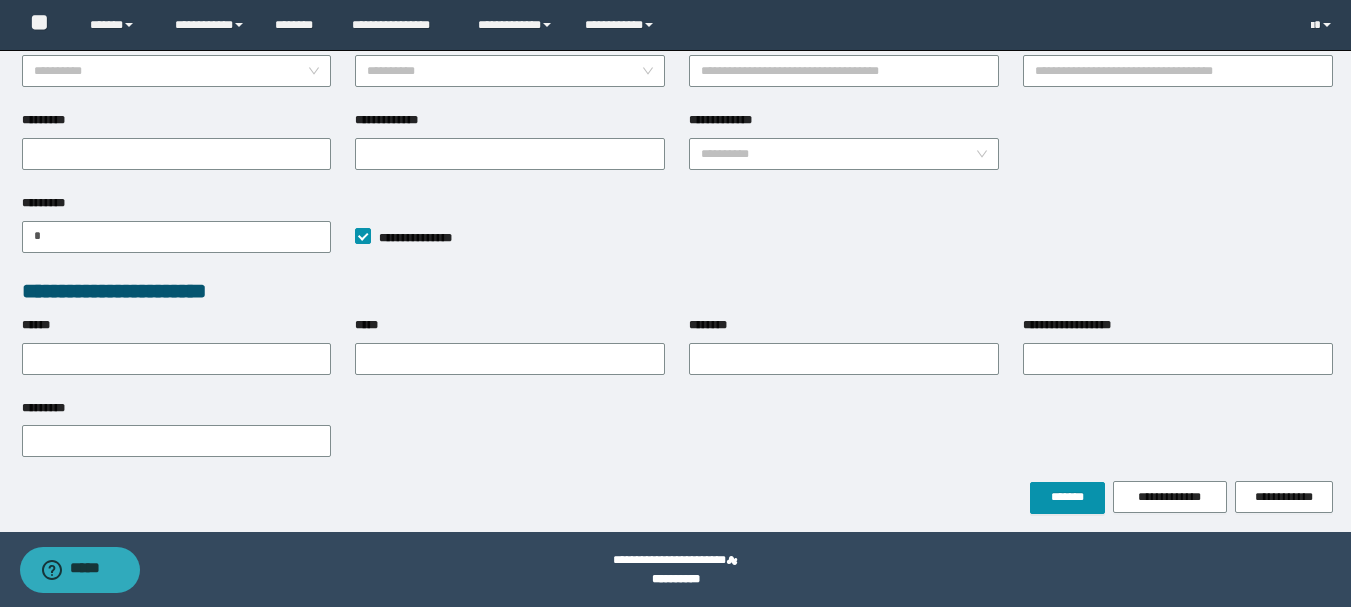 scroll, scrollTop: 610, scrollLeft: 0, axis: vertical 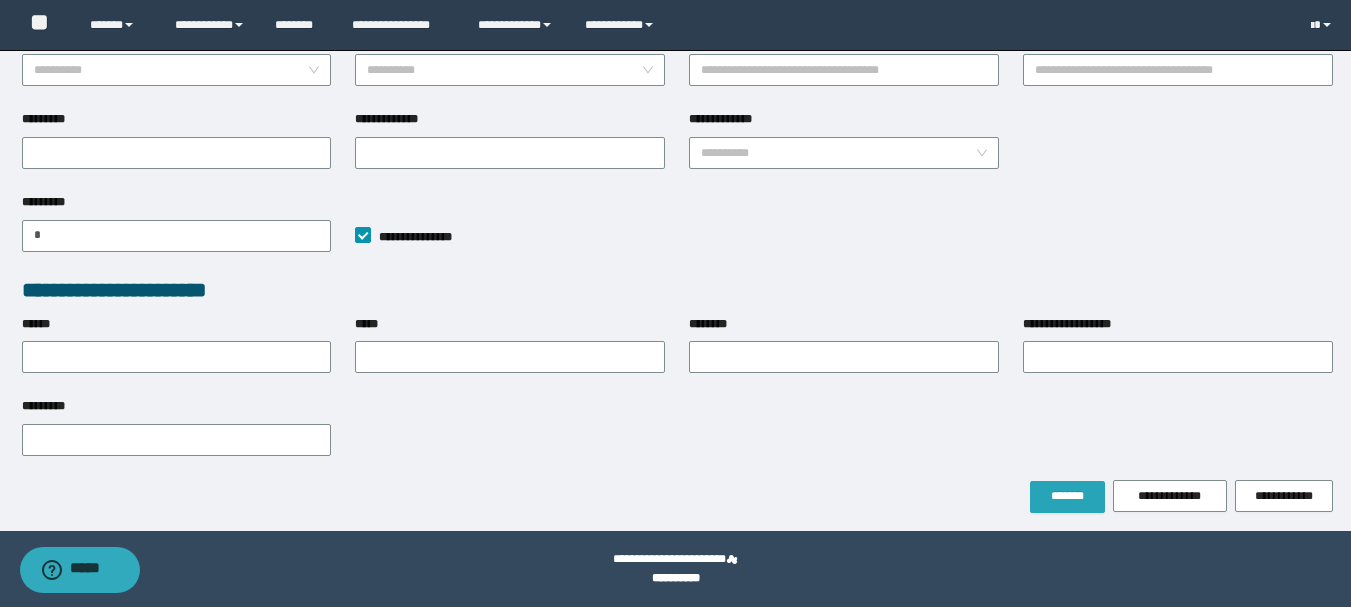 click on "*******" at bounding box center [1067, 496] 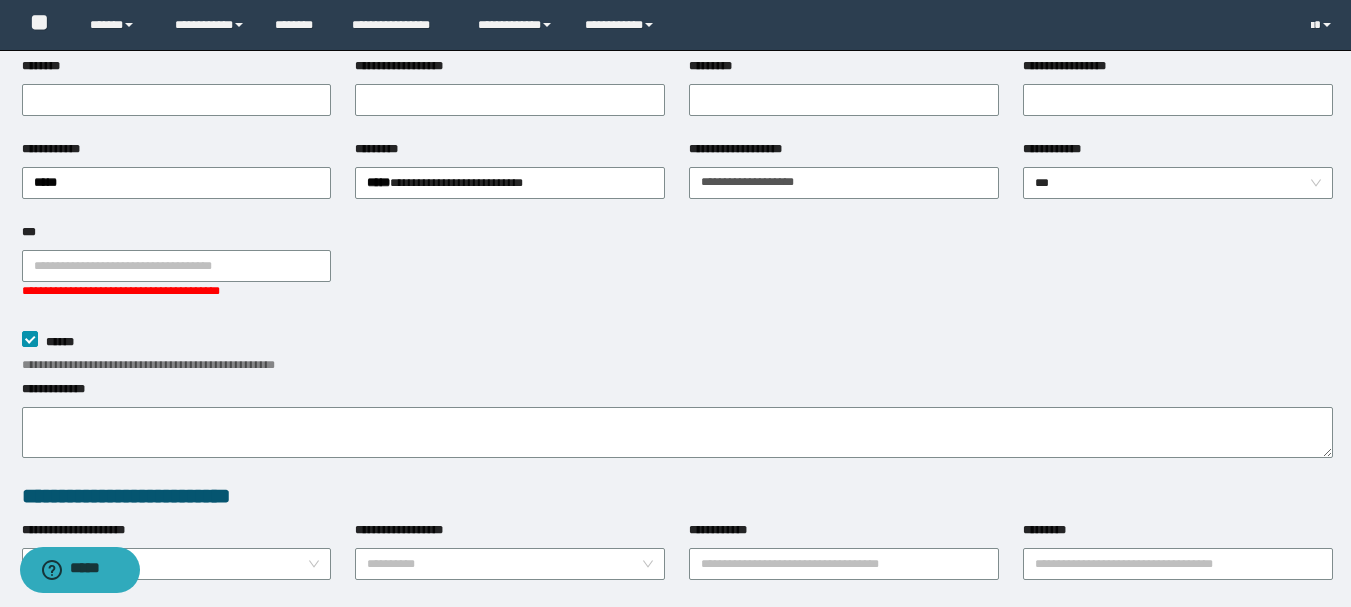 scroll, scrollTop: 181, scrollLeft: 0, axis: vertical 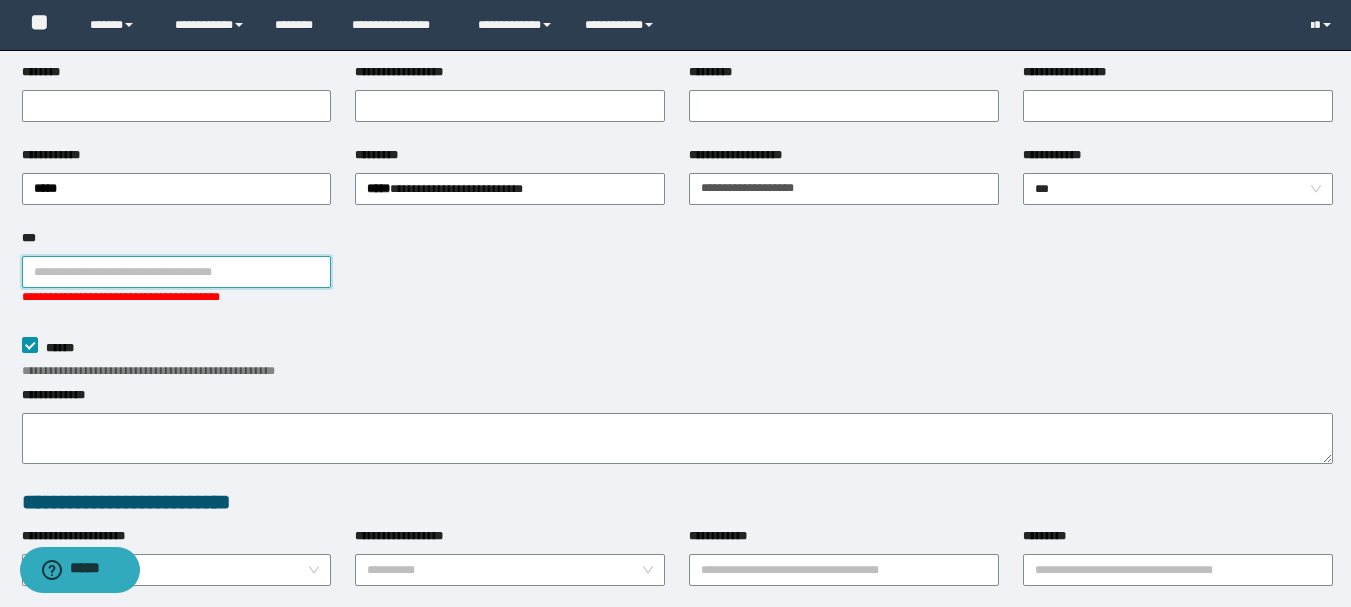 click on "***" at bounding box center [177, 272] 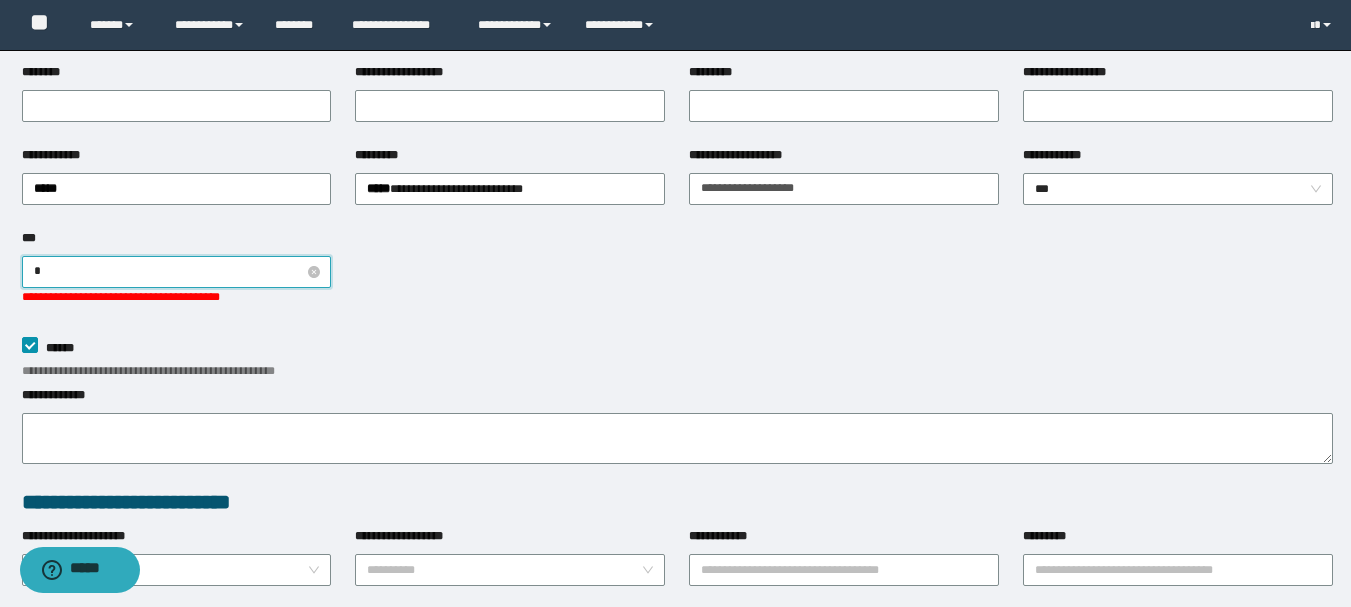 type on "**" 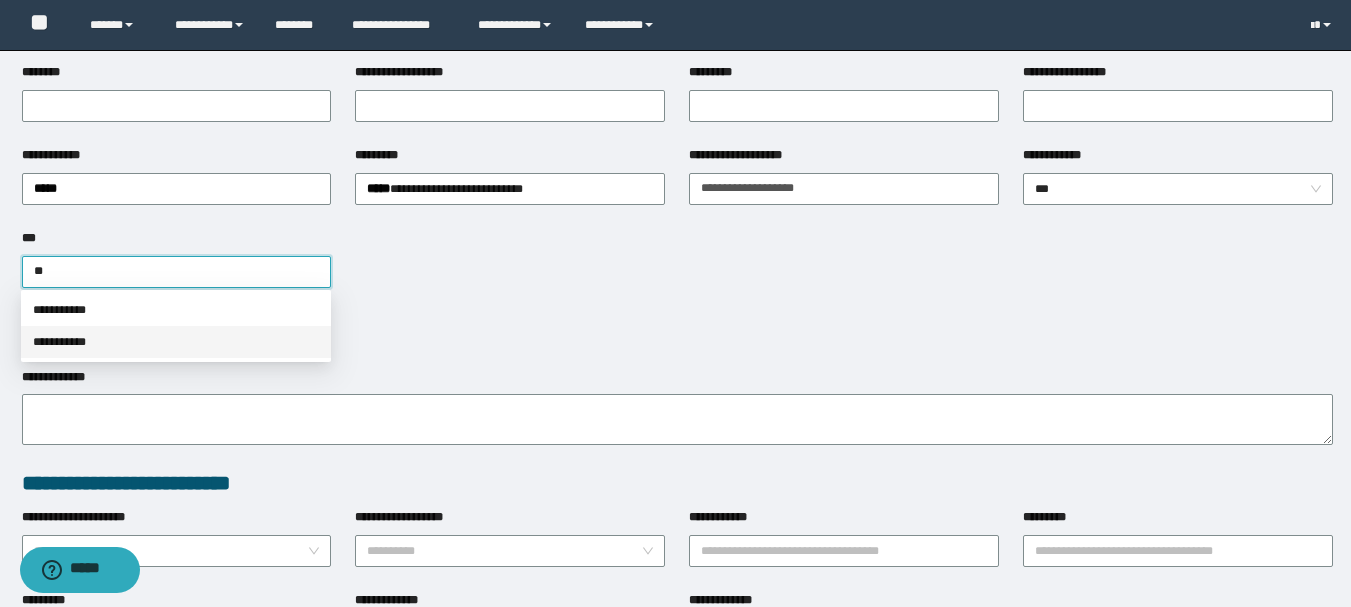 click on "**********" at bounding box center [677, 467] 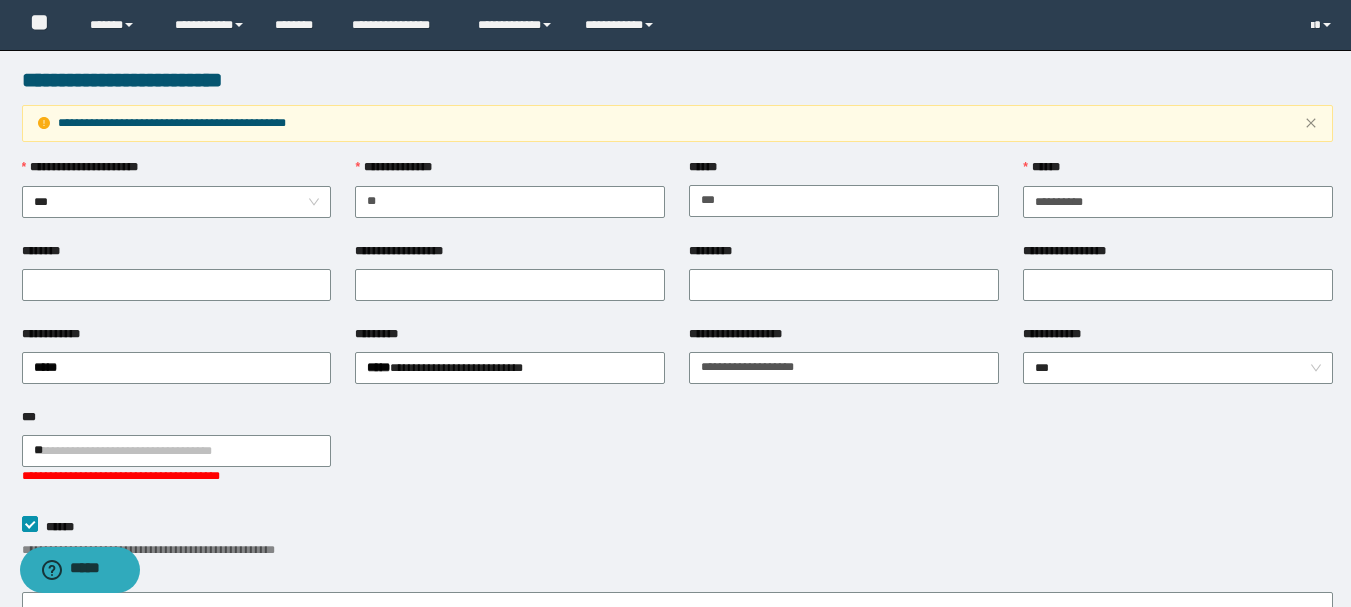 scroll, scrollTop: 0, scrollLeft: 0, axis: both 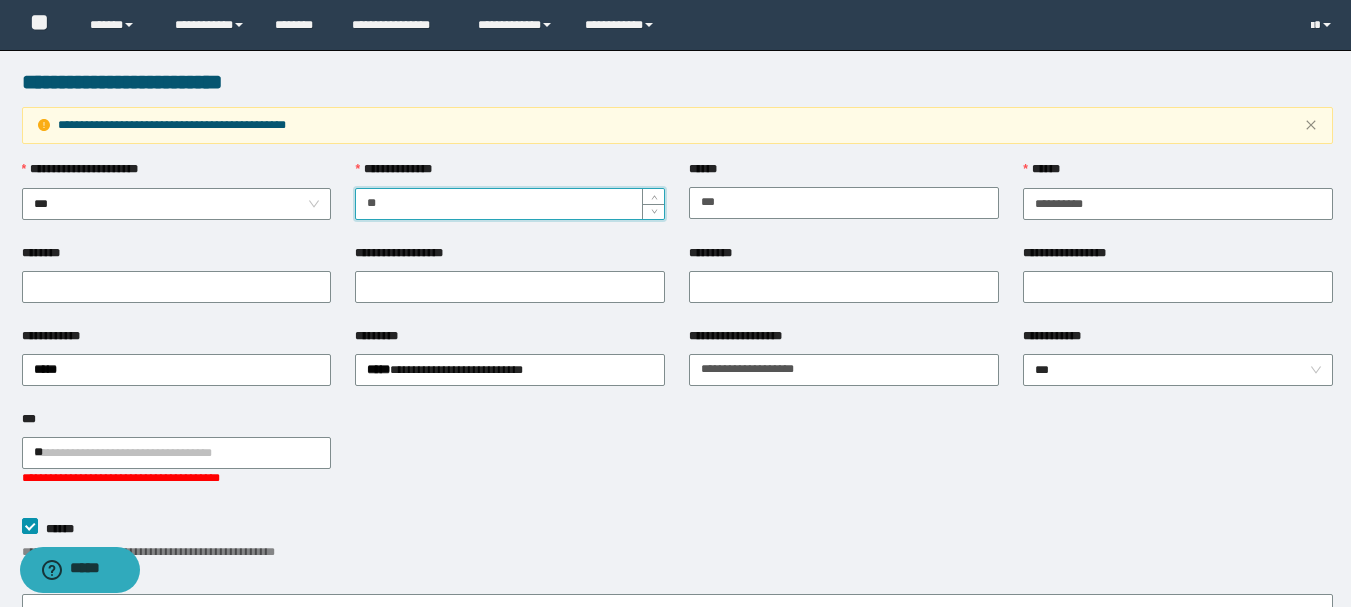 click on "**" at bounding box center [510, 204] 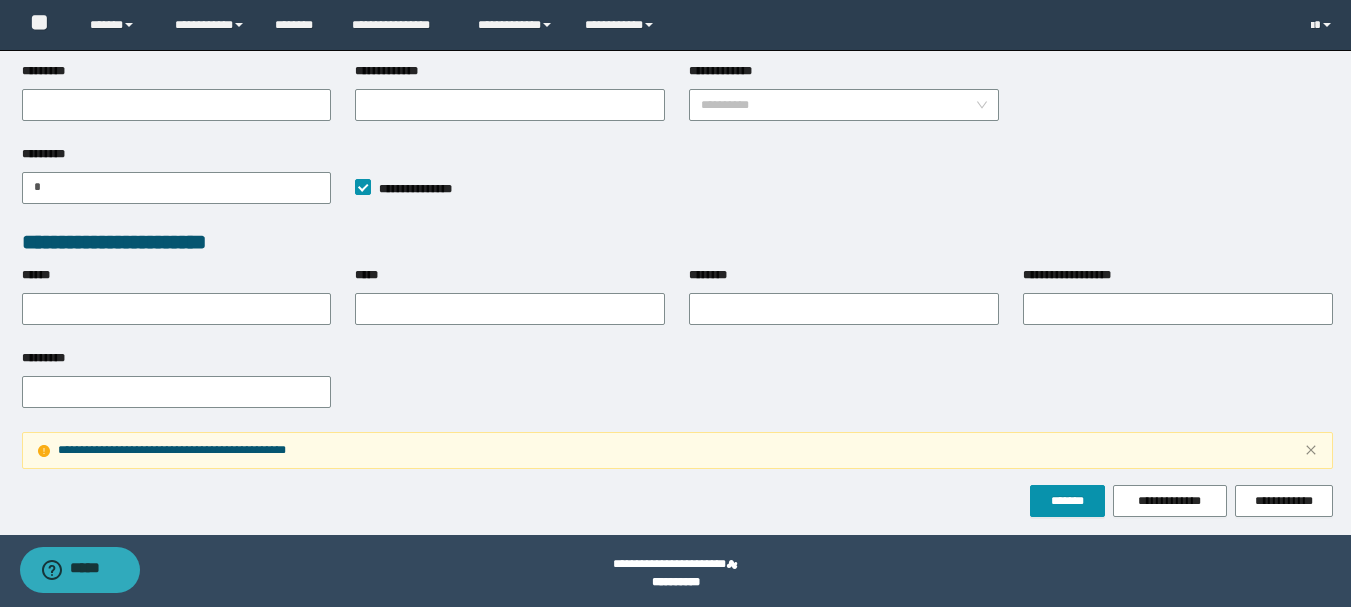 scroll, scrollTop: 734, scrollLeft: 0, axis: vertical 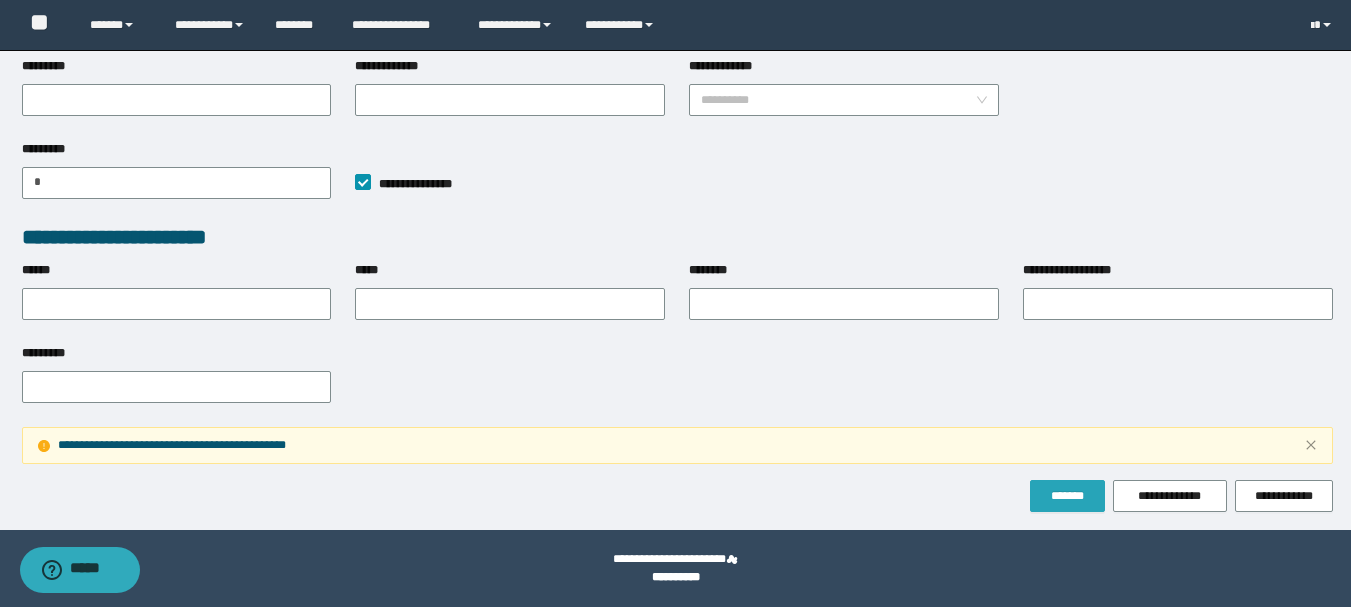 type on "**" 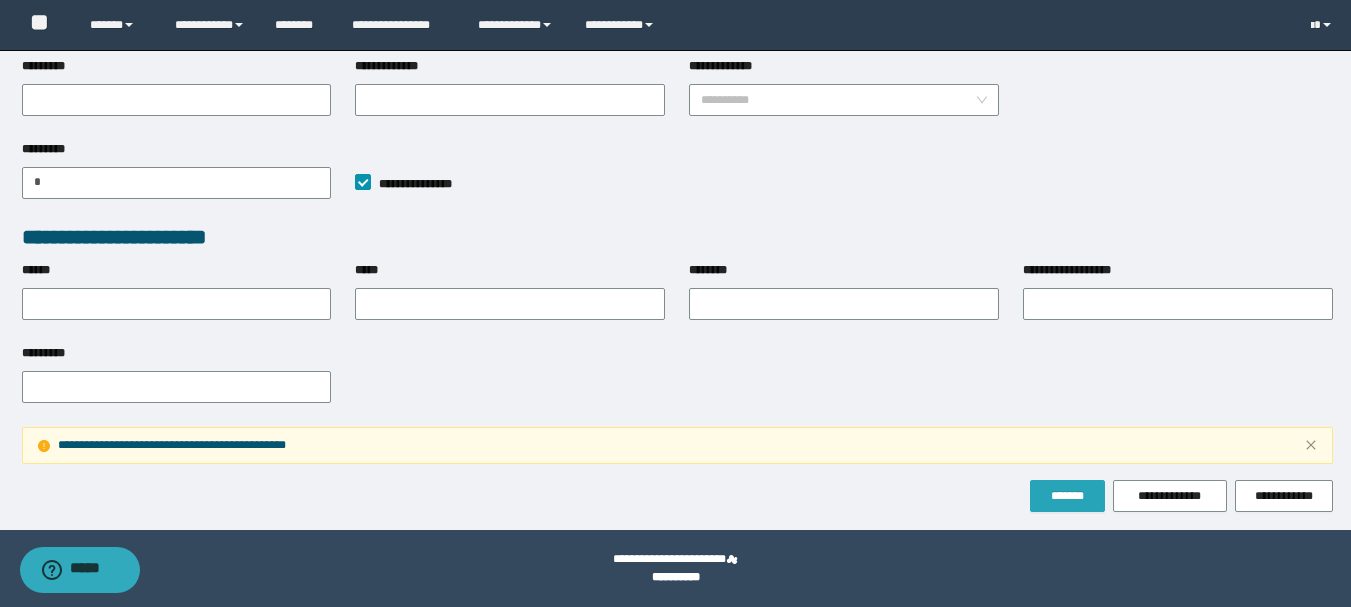 click on "*******" at bounding box center (1067, 496) 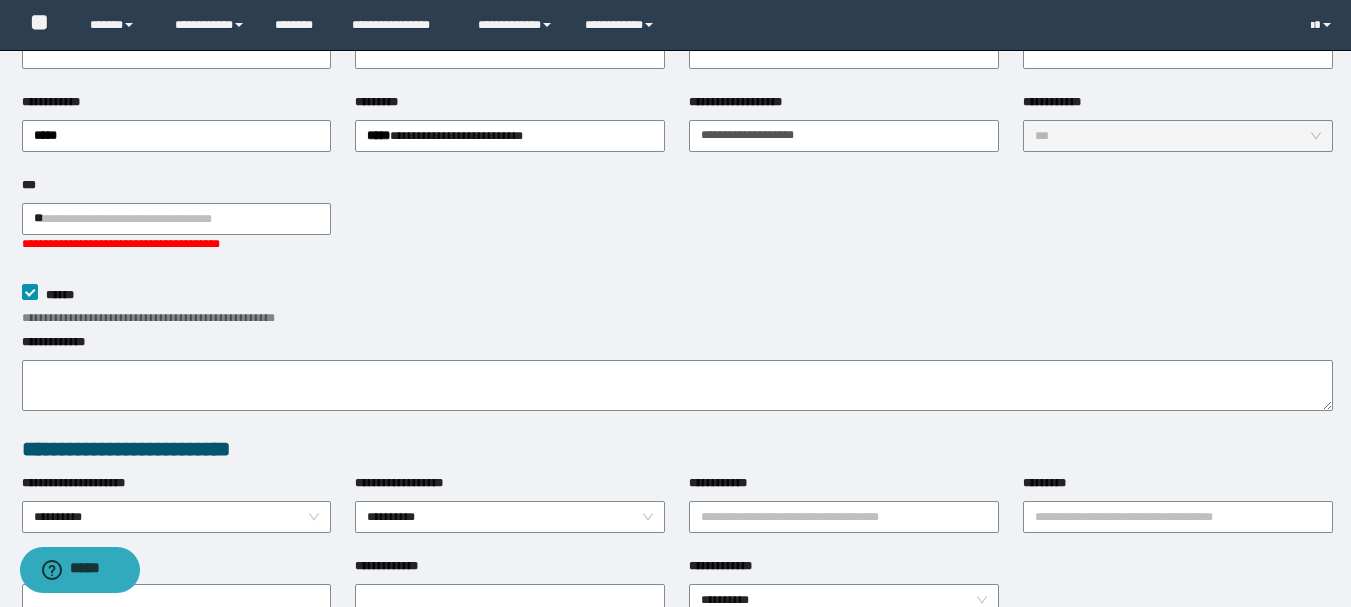scroll, scrollTop: 0, scrollLeft: 0, axis: both 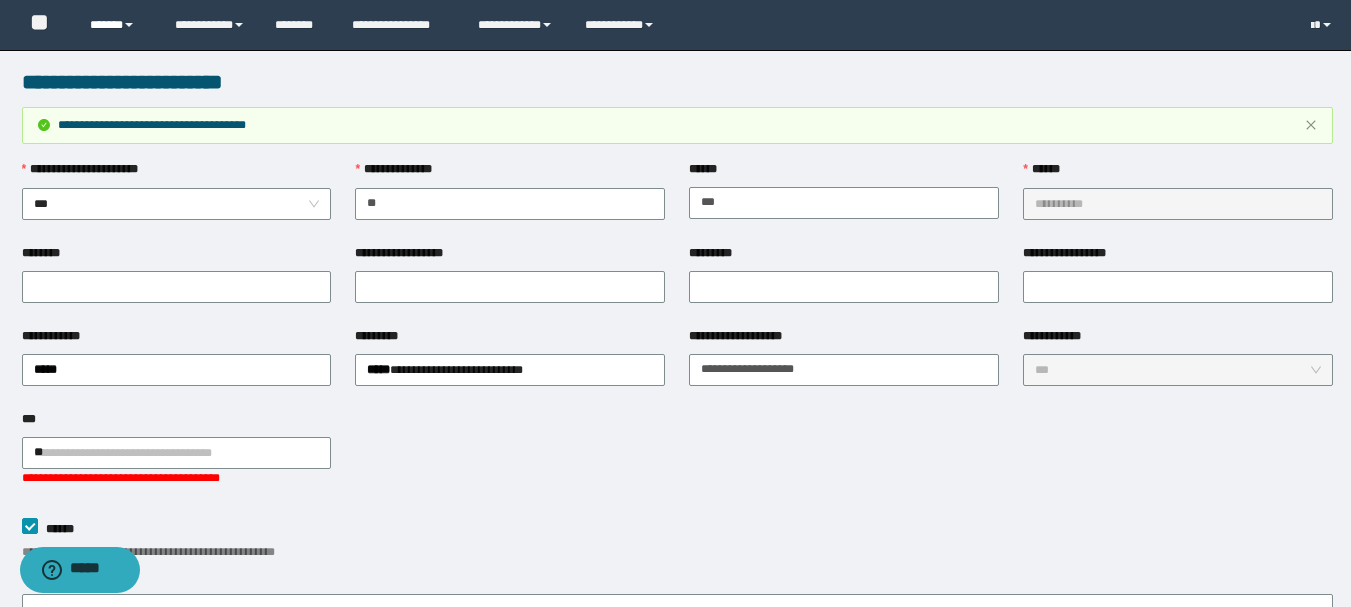 click on "******" at bounding box center [117, 25] 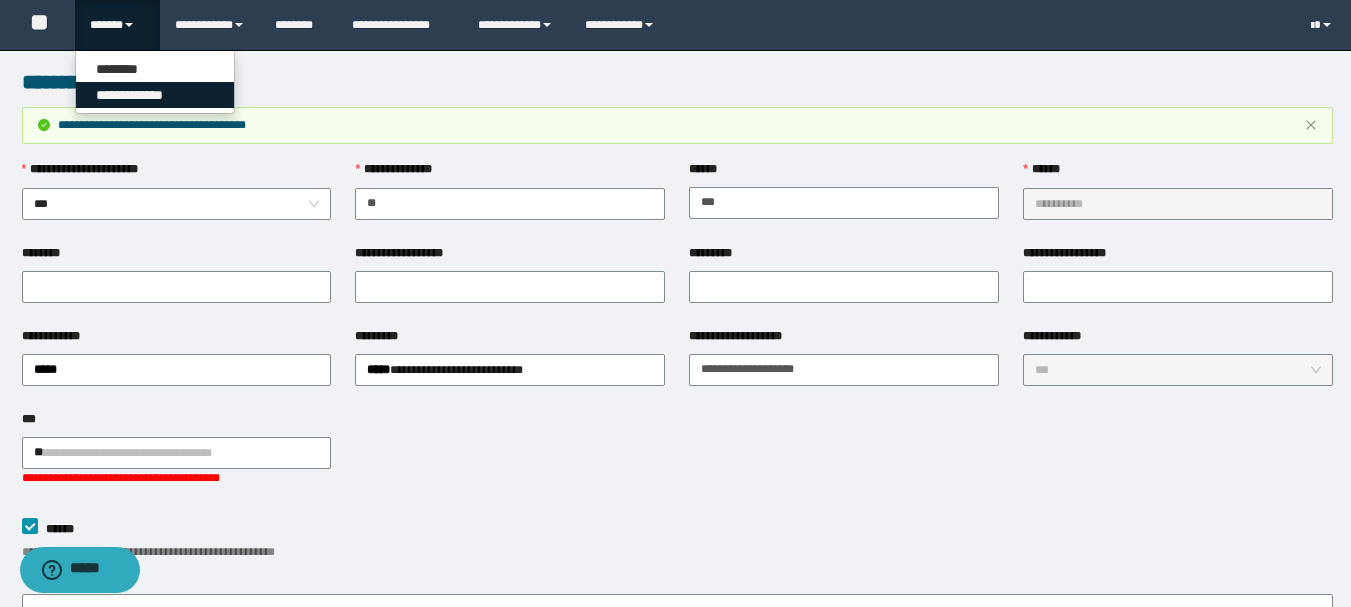click on "**********" at bounding box center (155, 95) 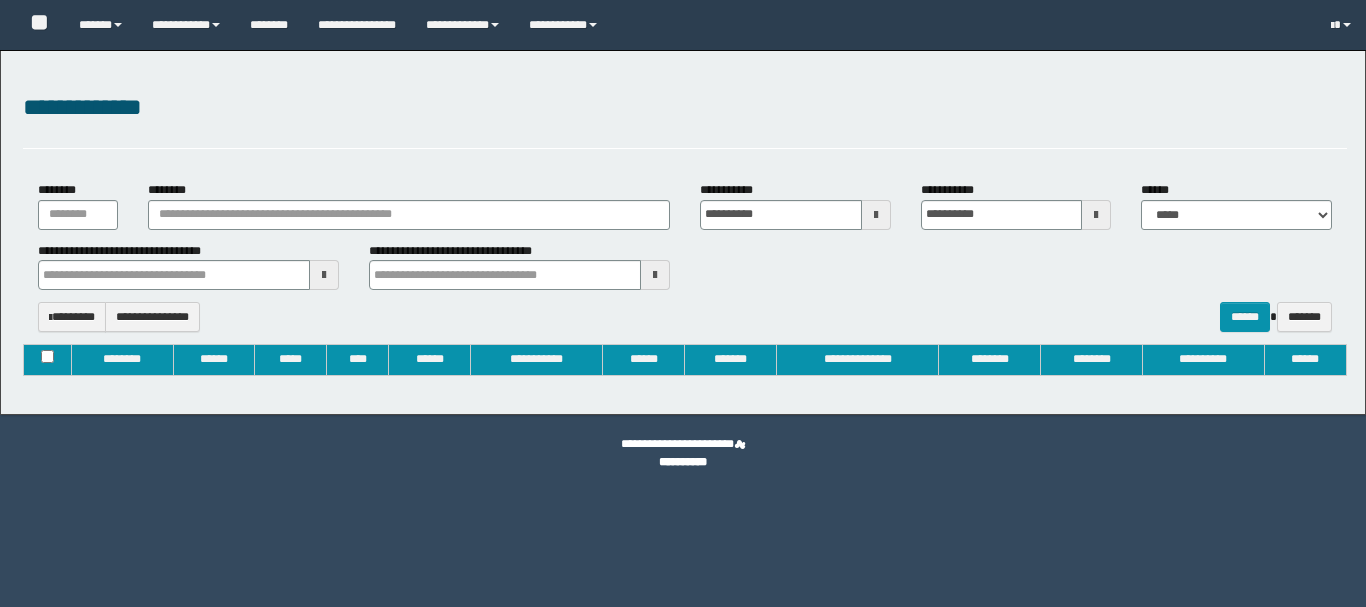 type on "**********" 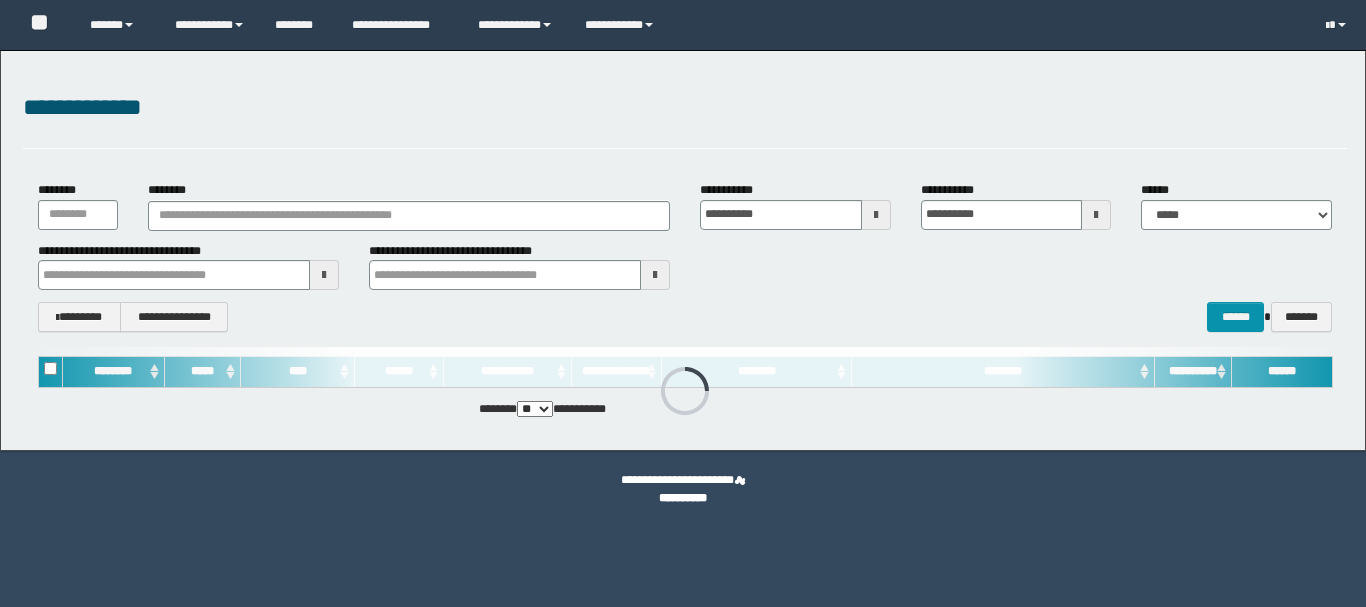 scroll, scrollTop: 0, scrollLeft: 0, axis: both 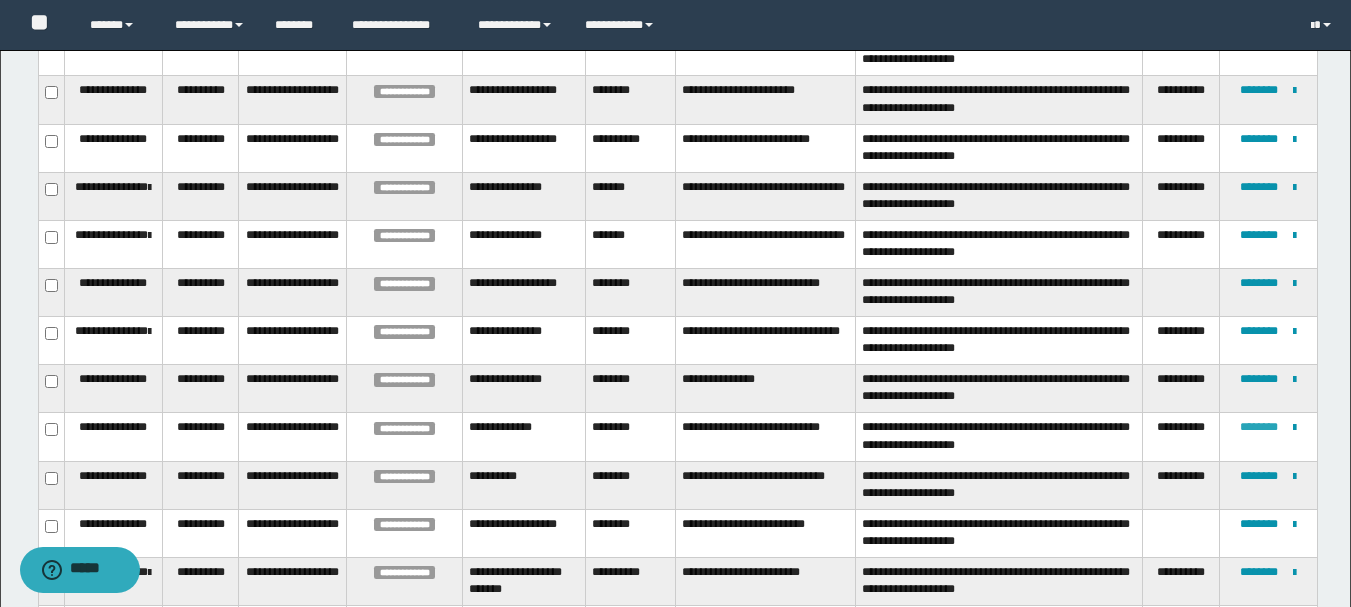 click on "********" at bounding box center (1259, 427) 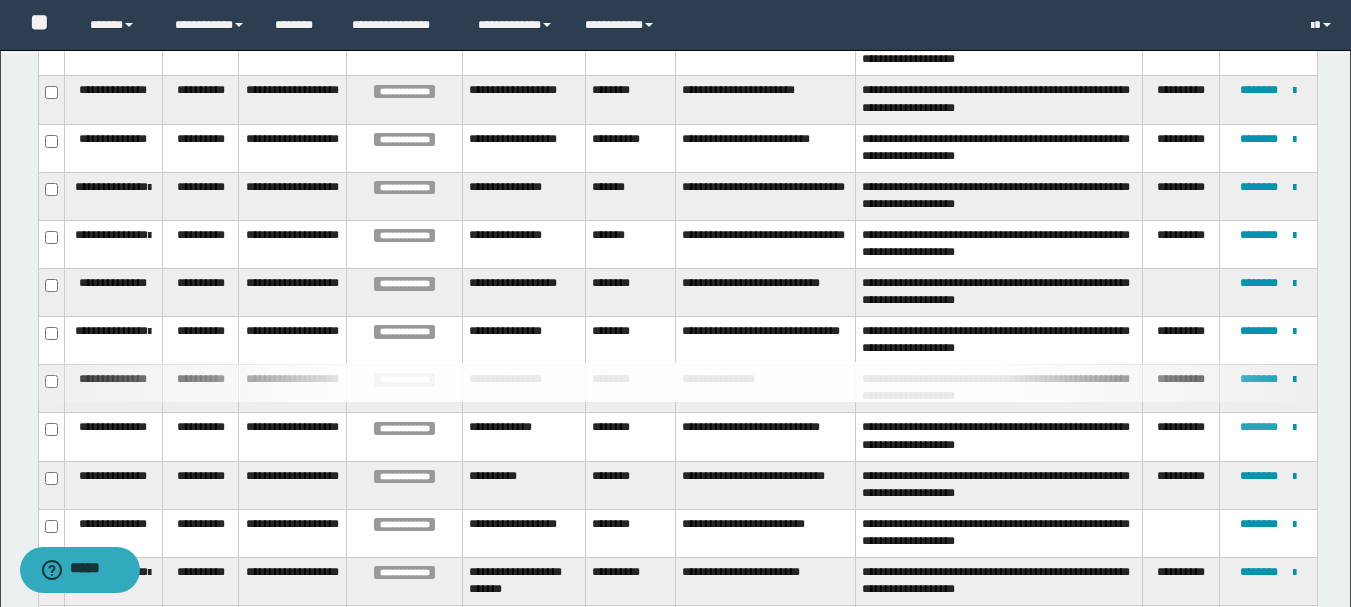 type 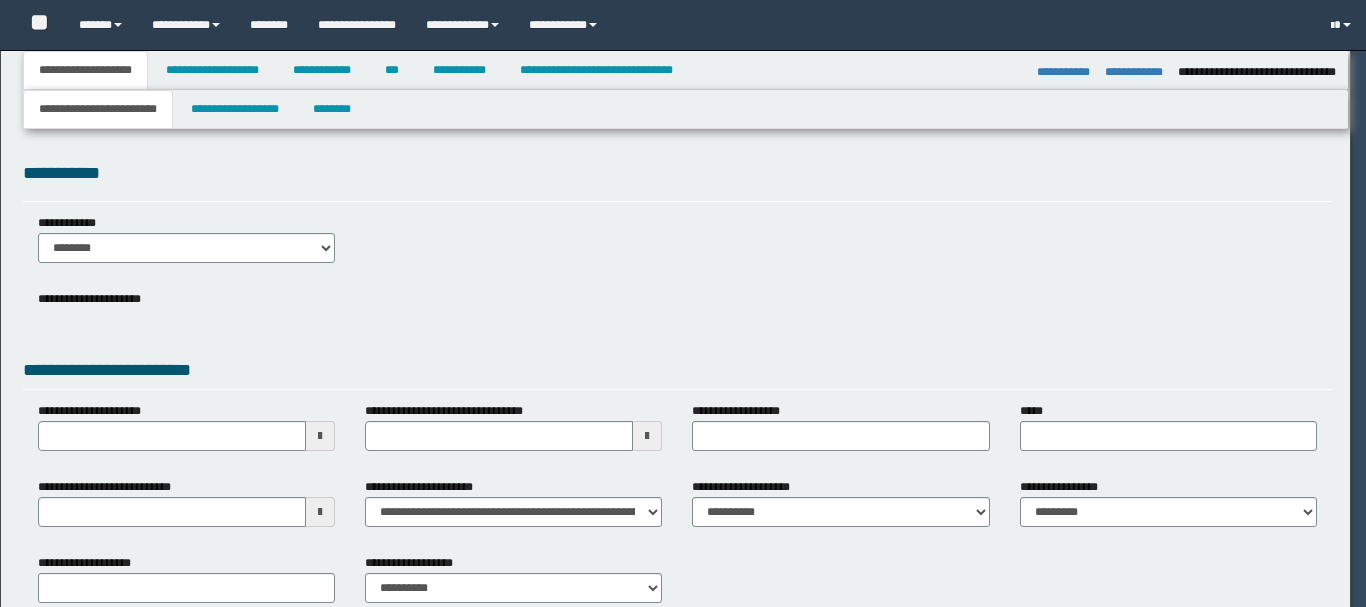 type on "**********" 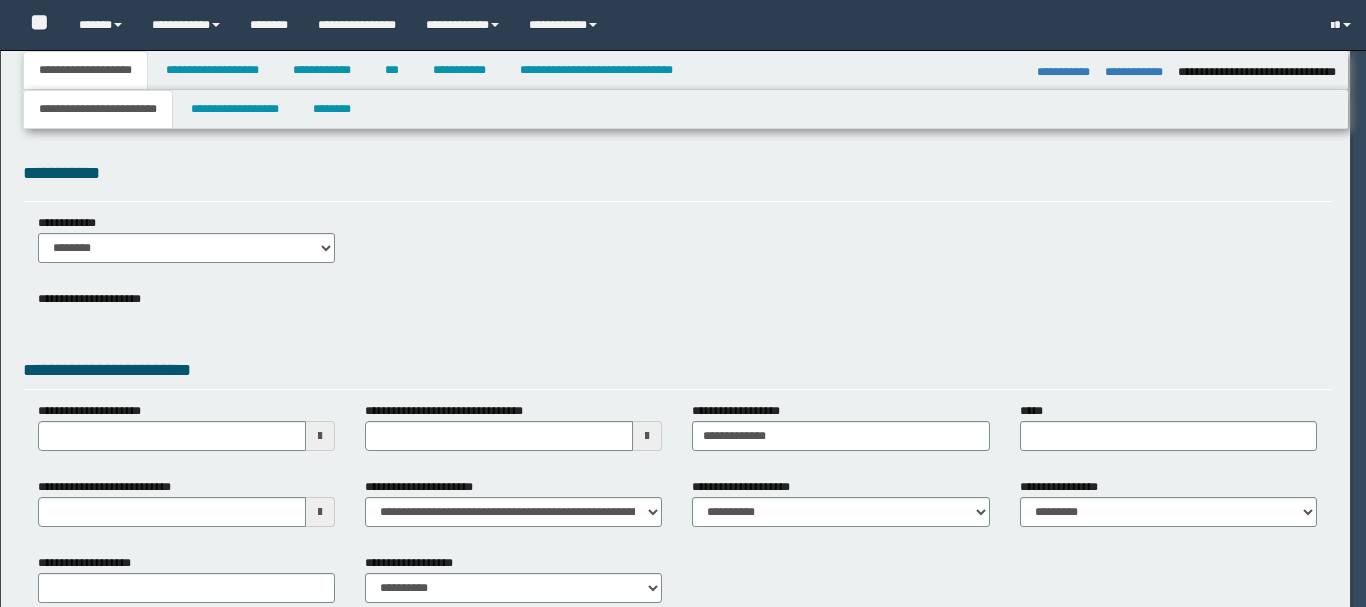 type on "*******" 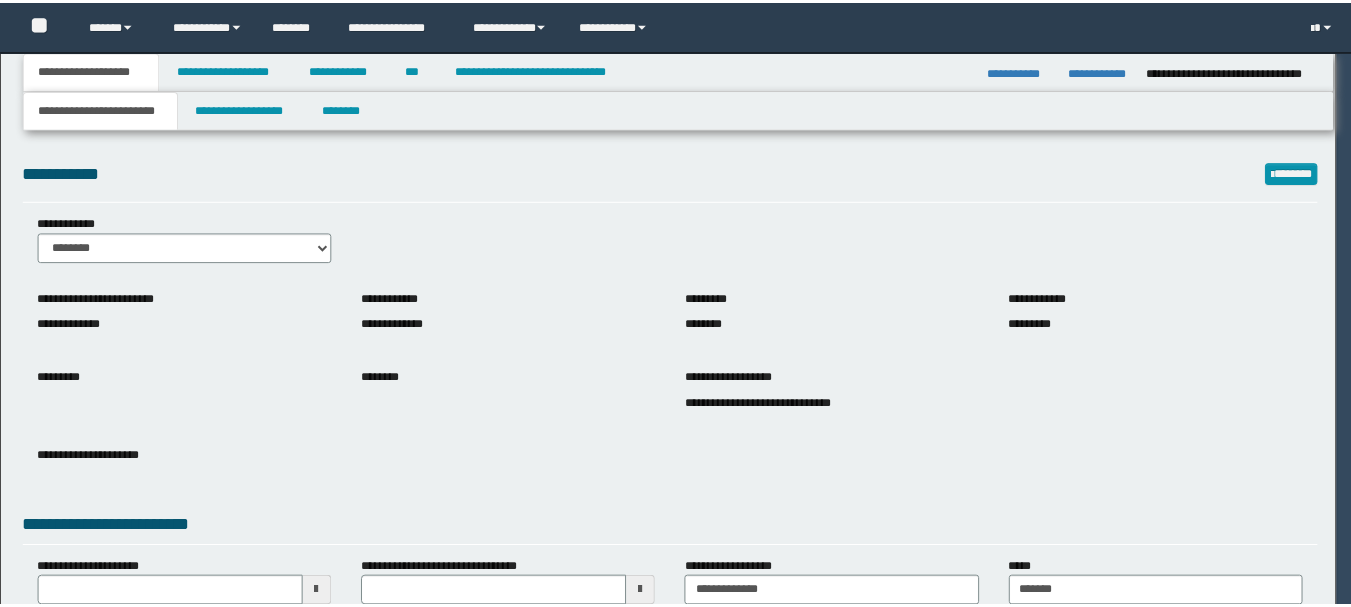 scroll, scrollTop: 0, scrollLeft: 0, axis: both 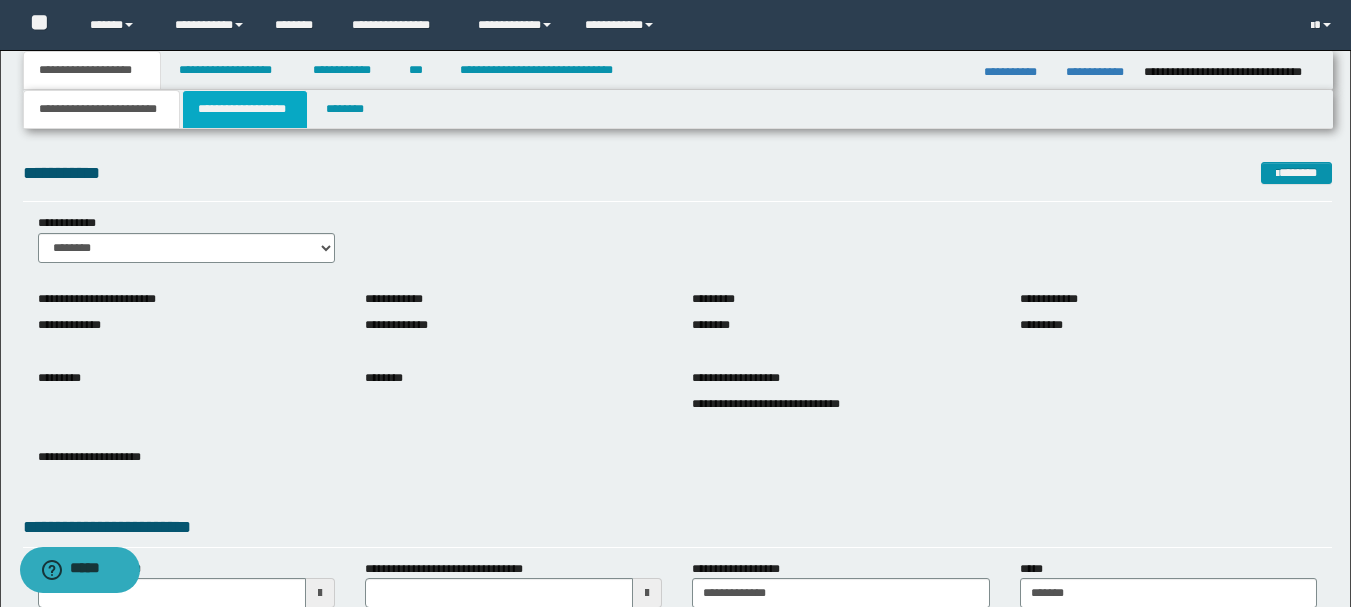 click on "**********" at bounding box center [245, 109] 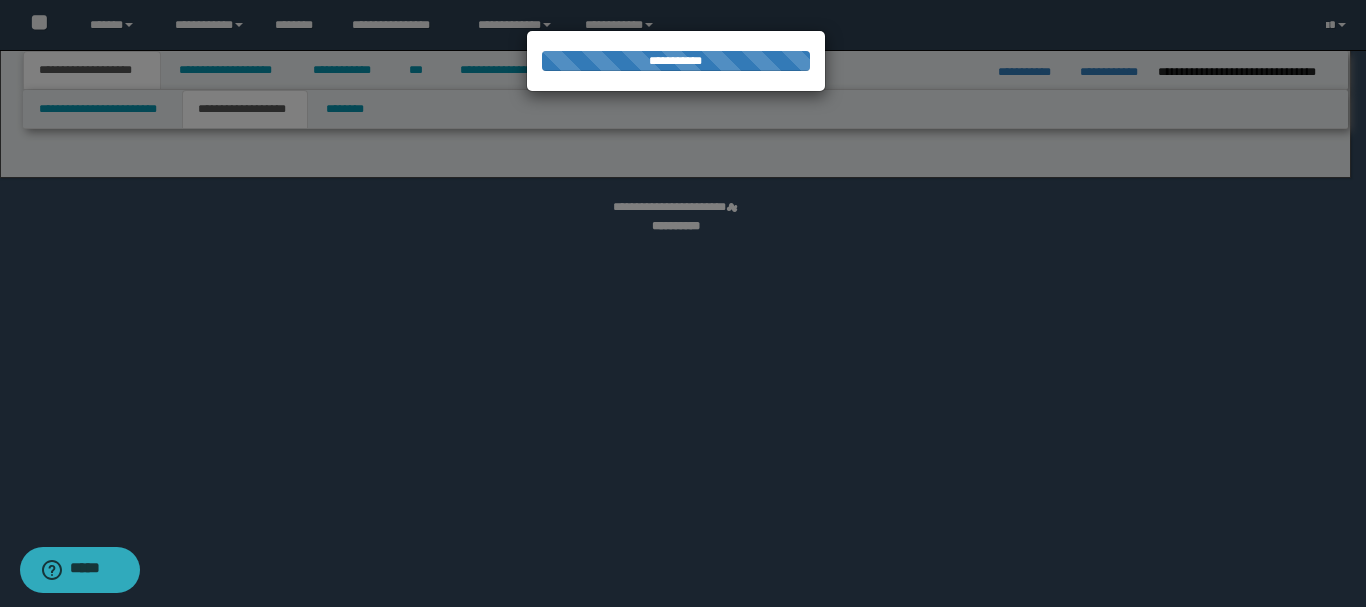 select on "*" 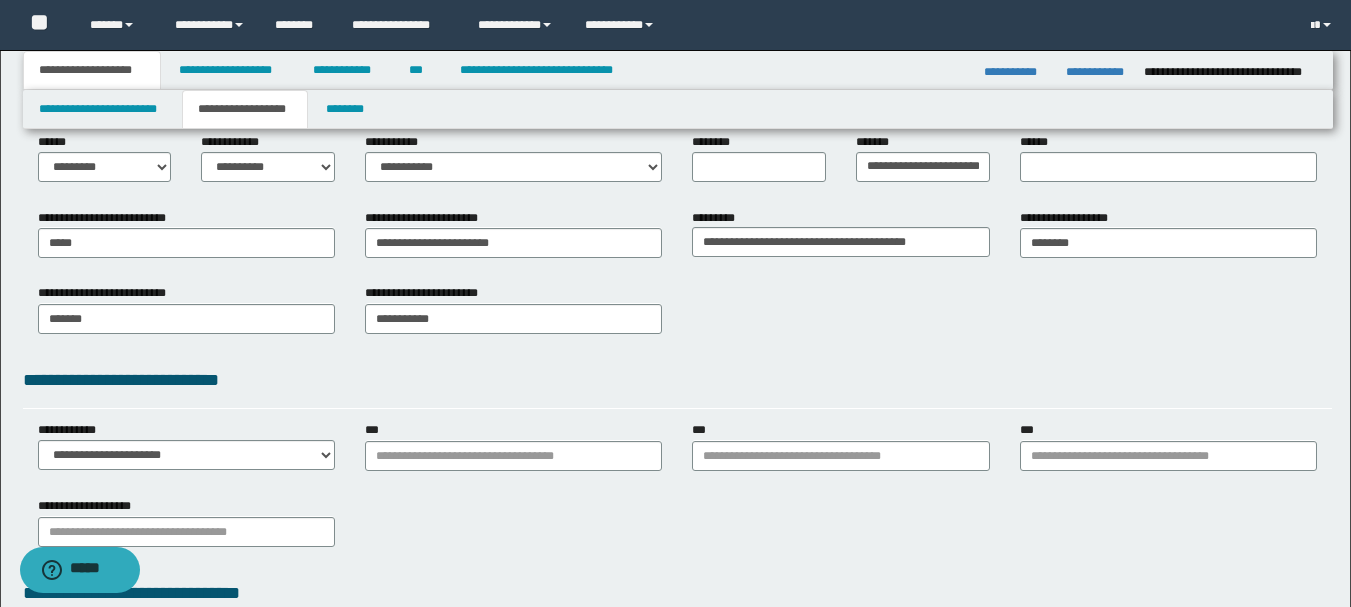 scroll, scrollTop: 400, scrollLeft: 0, axis: vertical 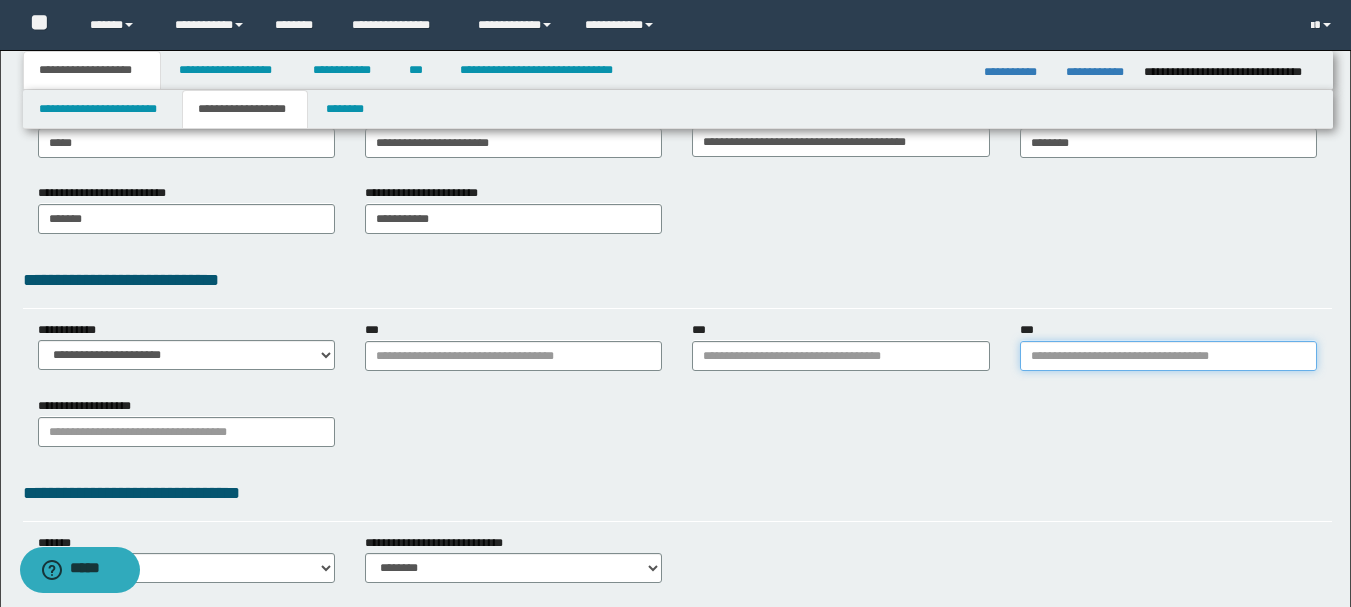 click on "***" at bounding box center (1168, 356) 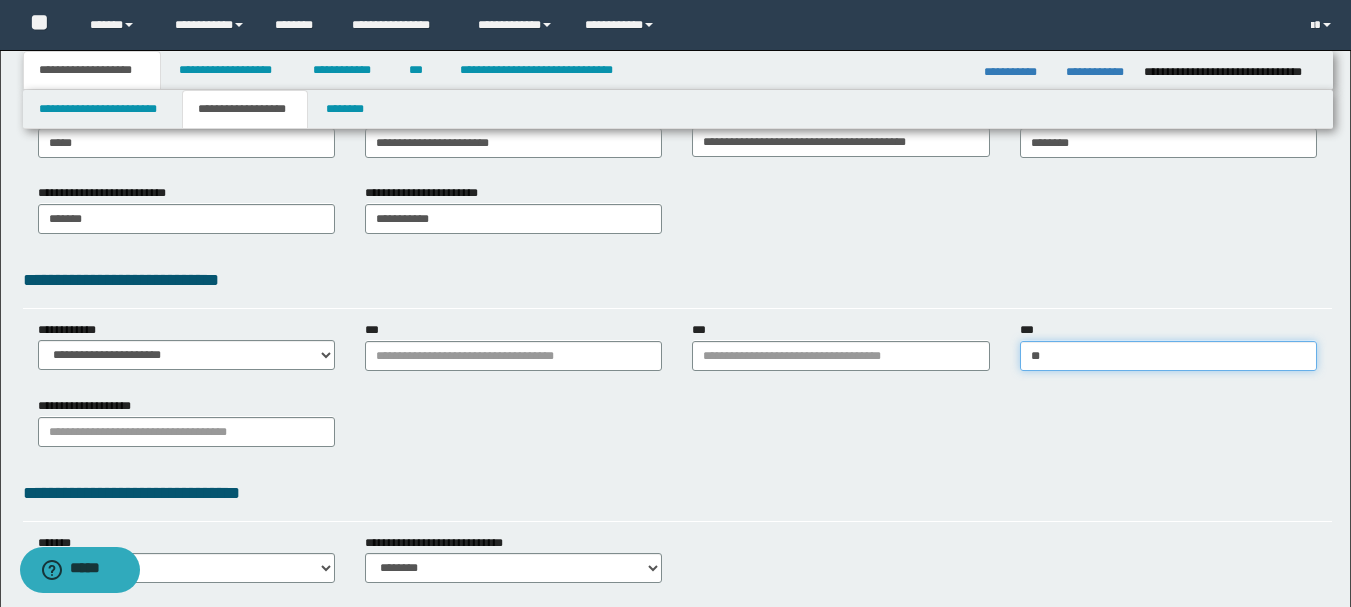 type on "***" 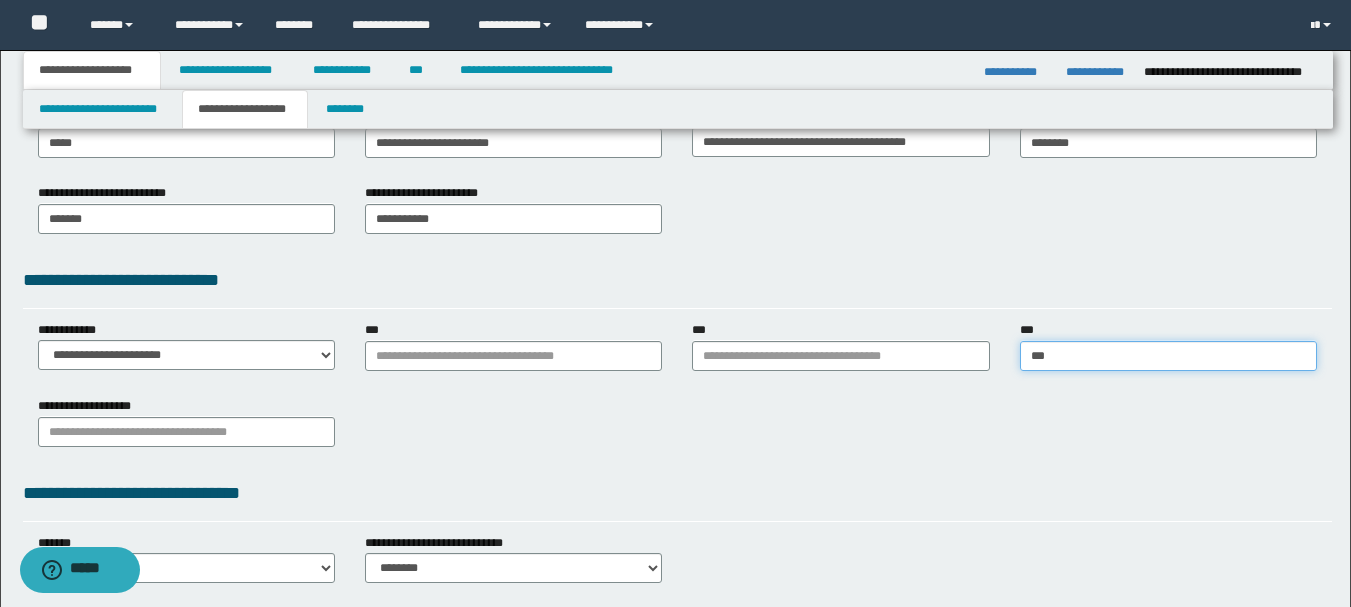 type on "**********" 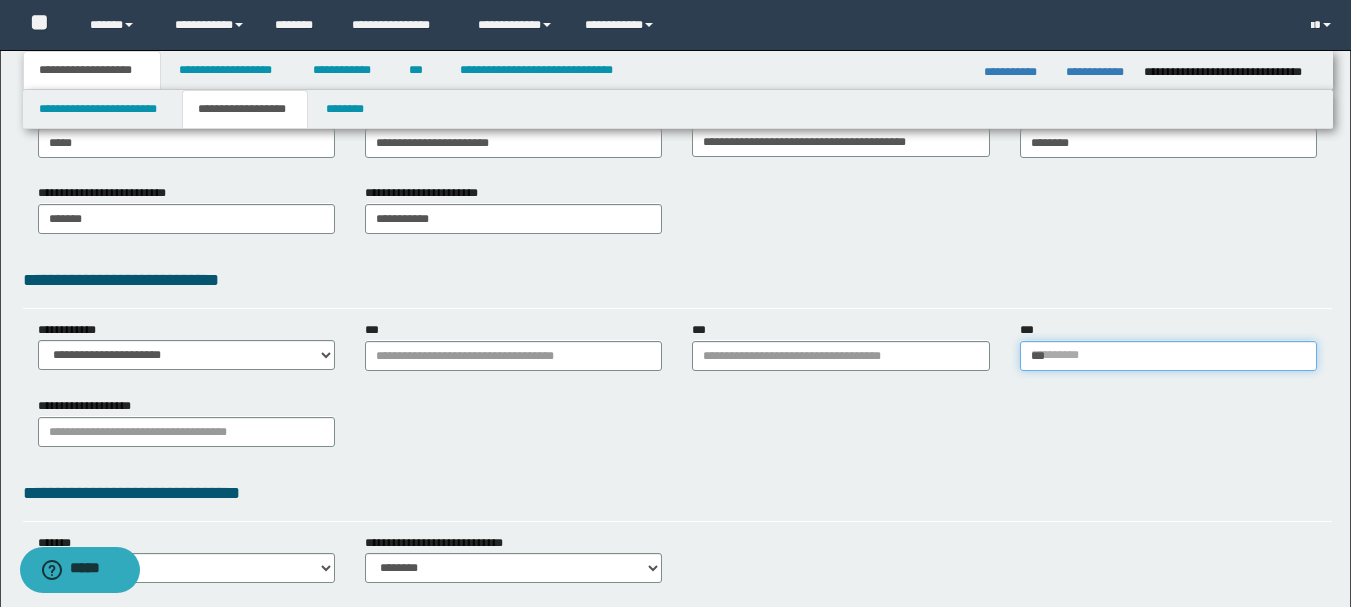 type 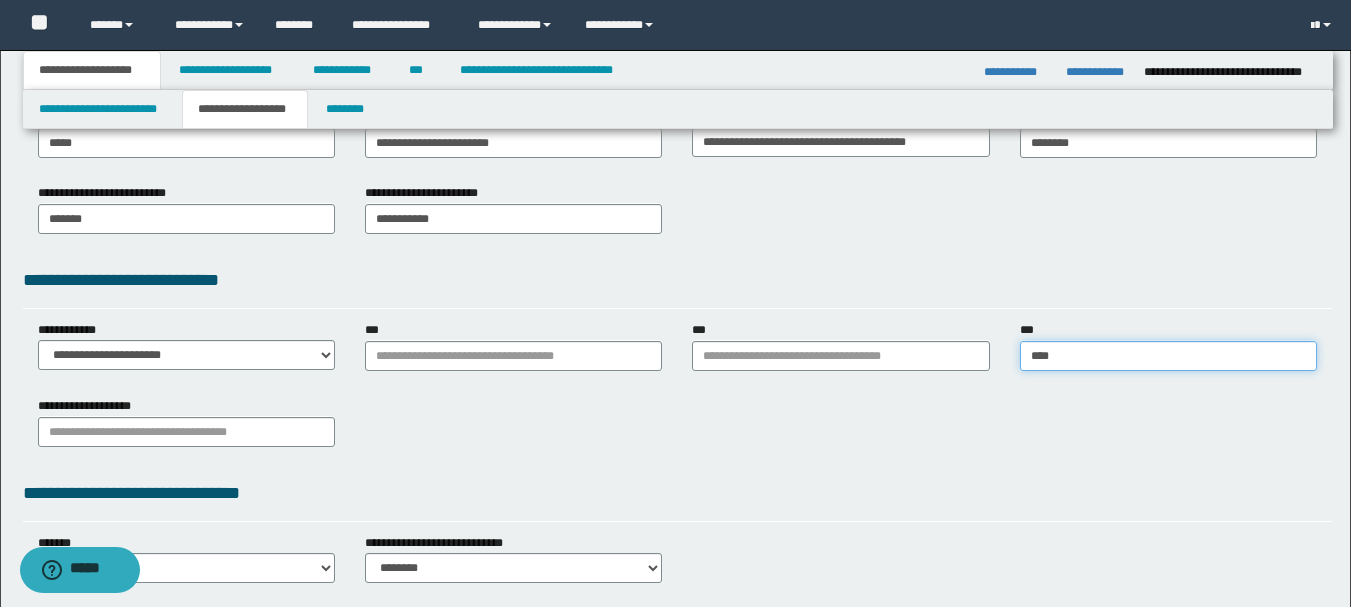 type on "*****" 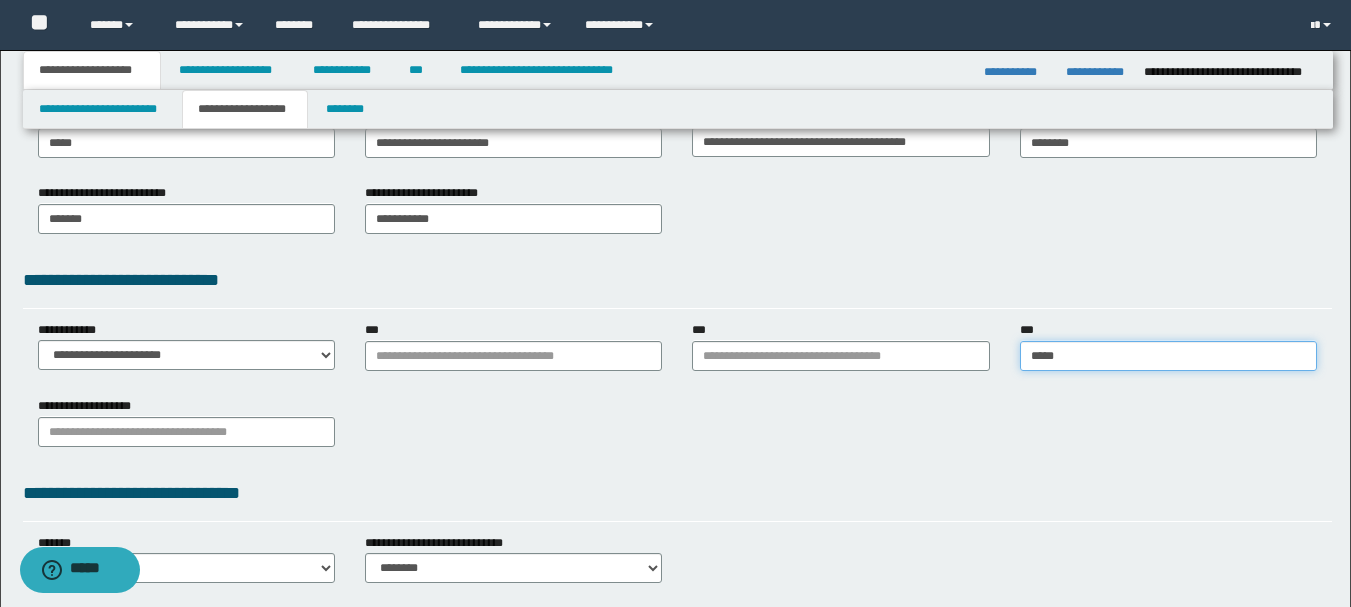 type on "**********" 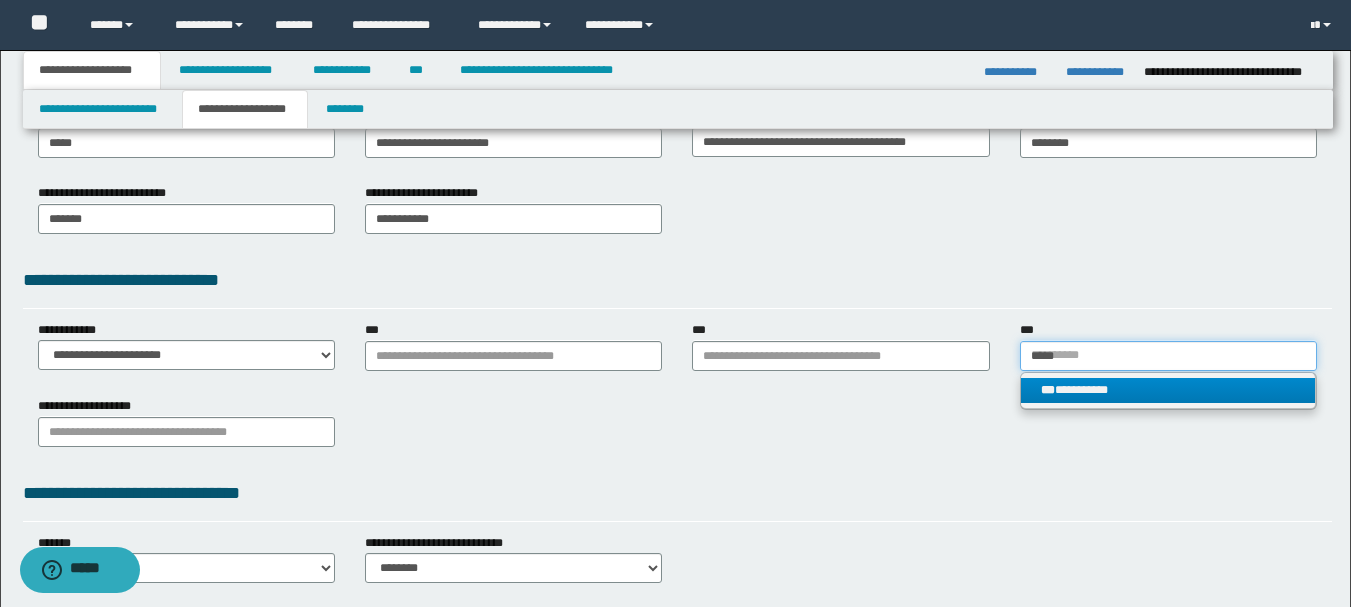 type on "*****" 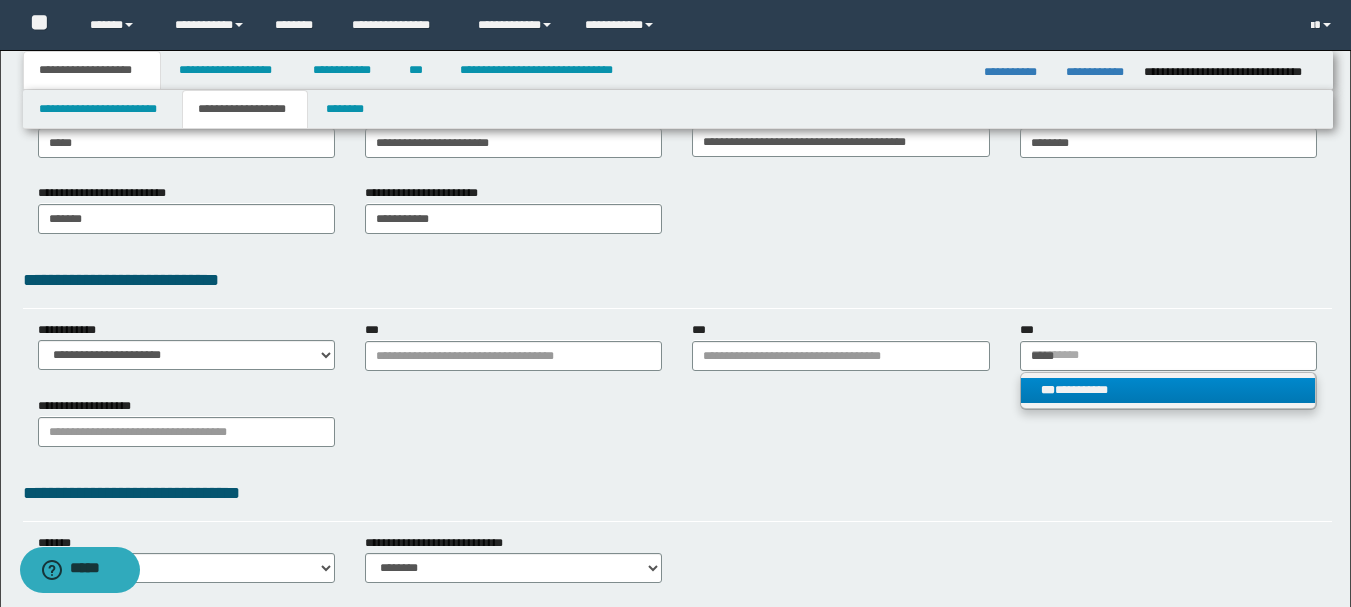 type 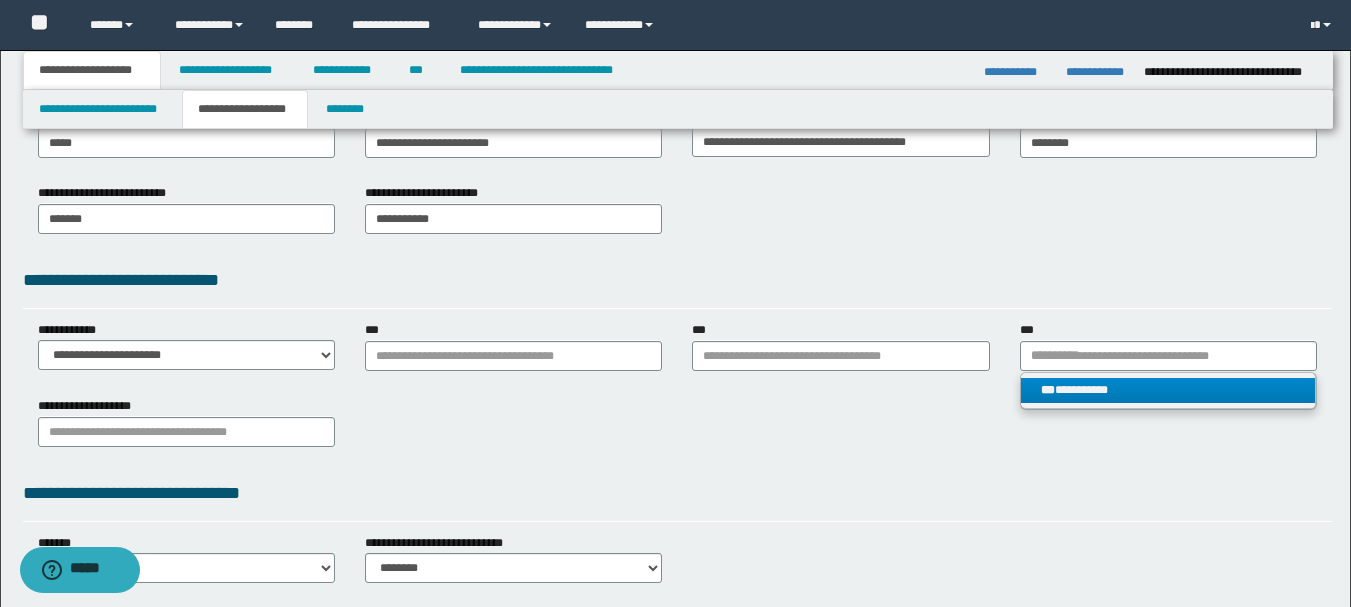 click on "**********" at bounding box center (1168, 390) 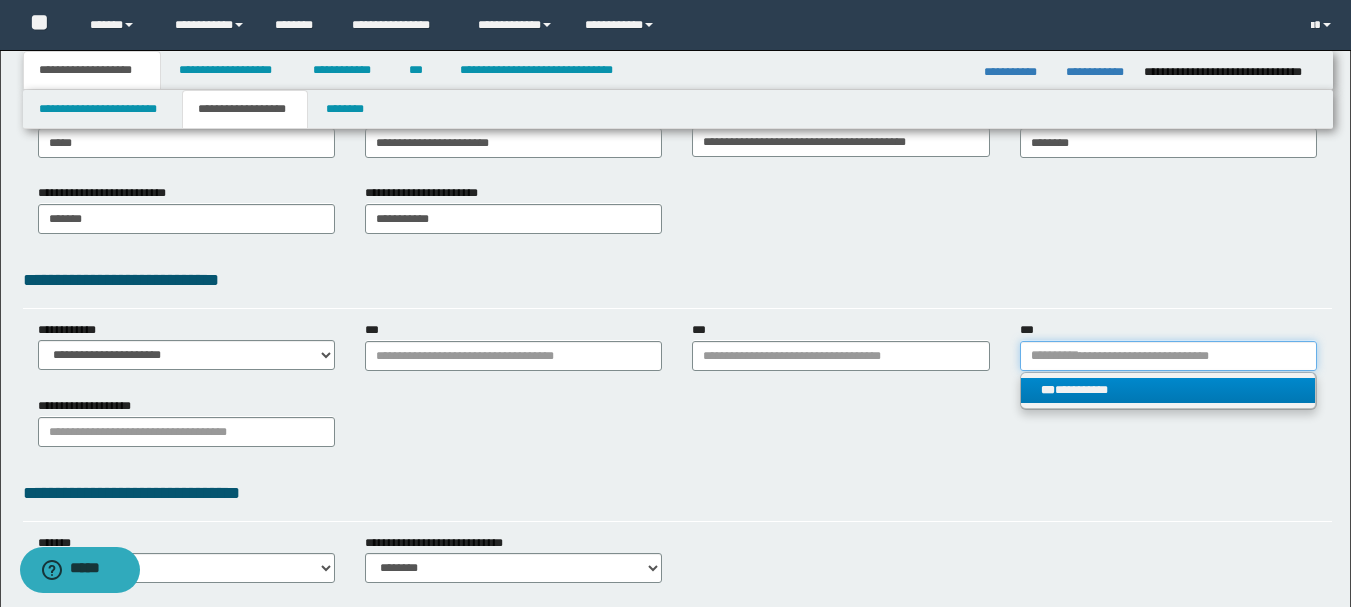 type 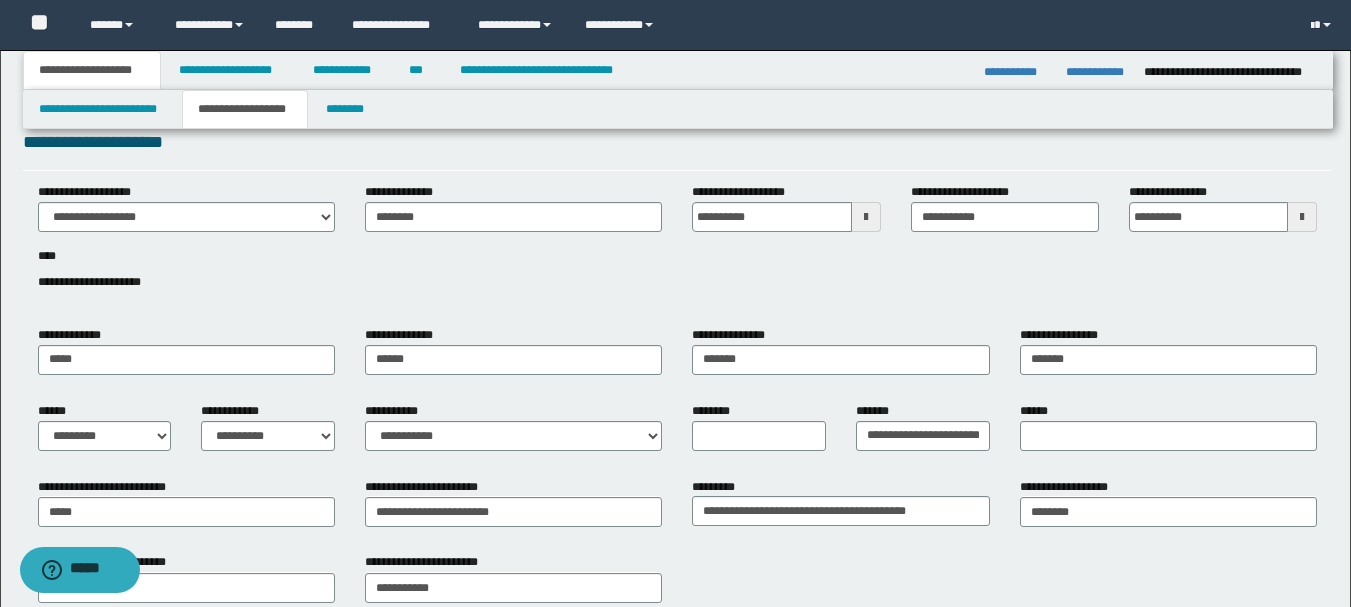 scroll, scrollTop: 0, scrollLeft: 0, axis: both 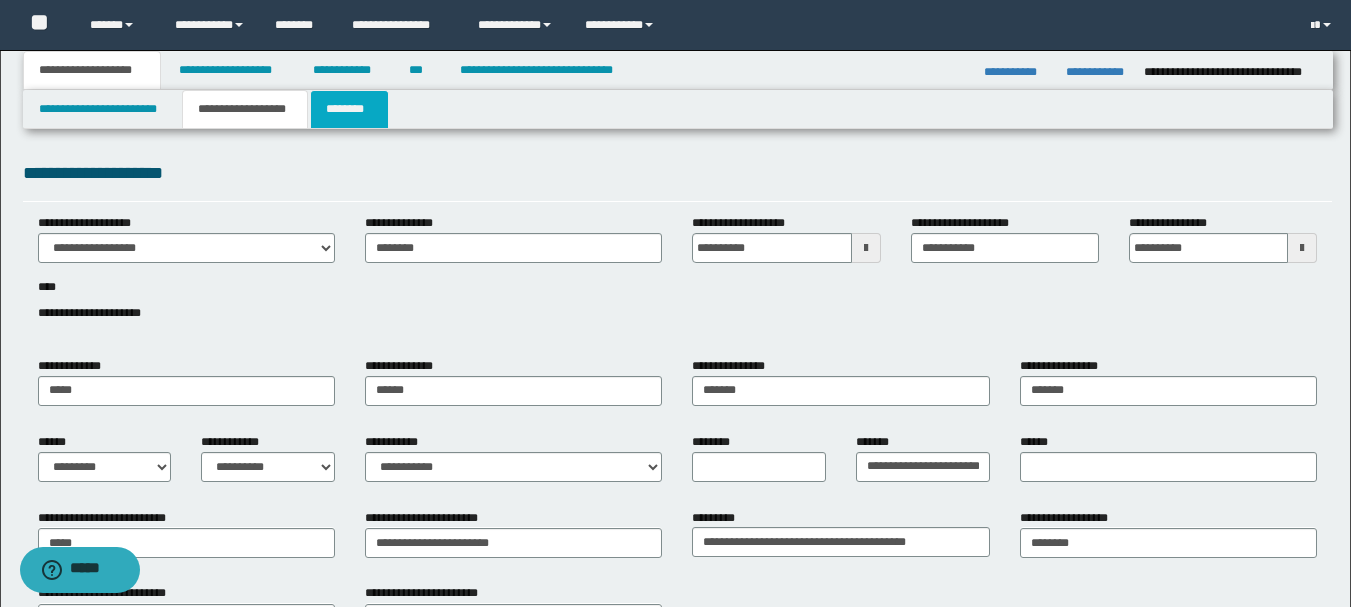 click on "********" at bounding box center (349, 109) 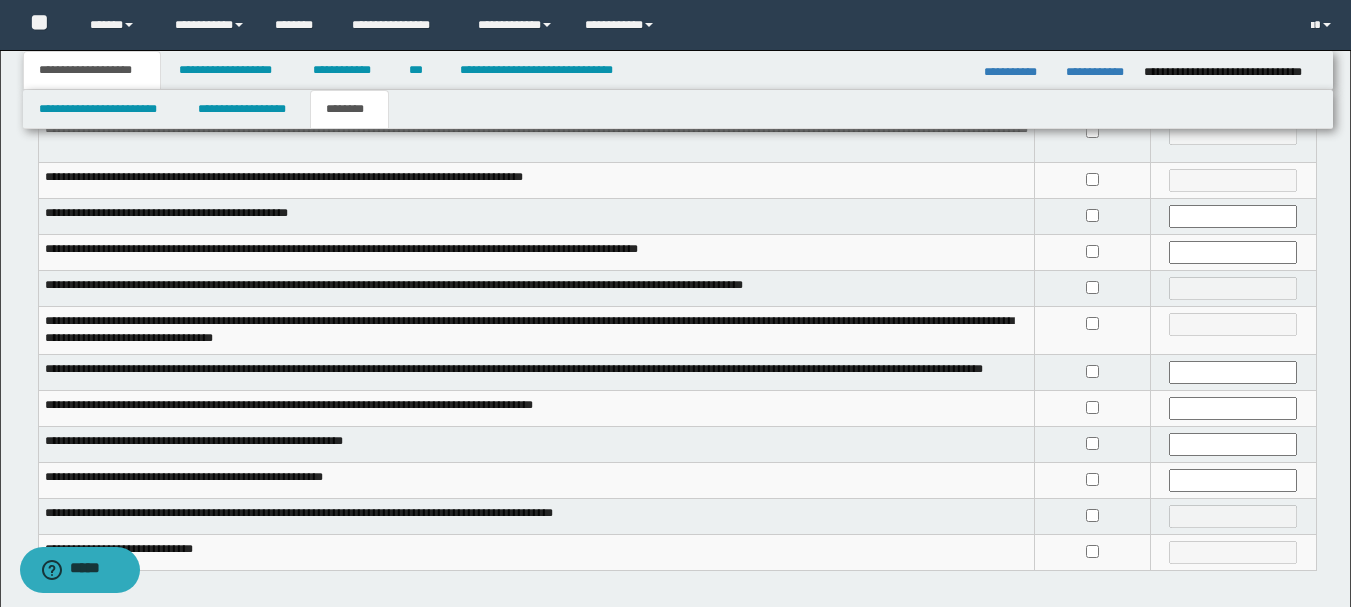 scroll, scrollTop: 535, scrollLeft: 0, axis: vertical 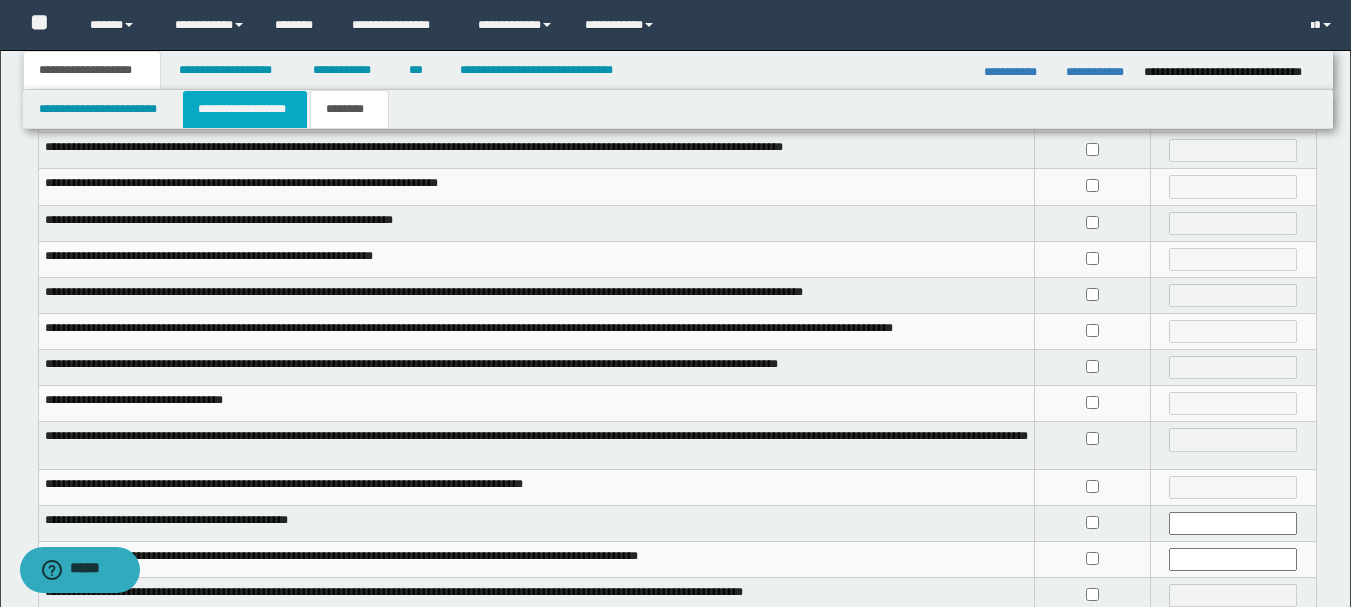click on "**********" at bounding box center [245, 109] 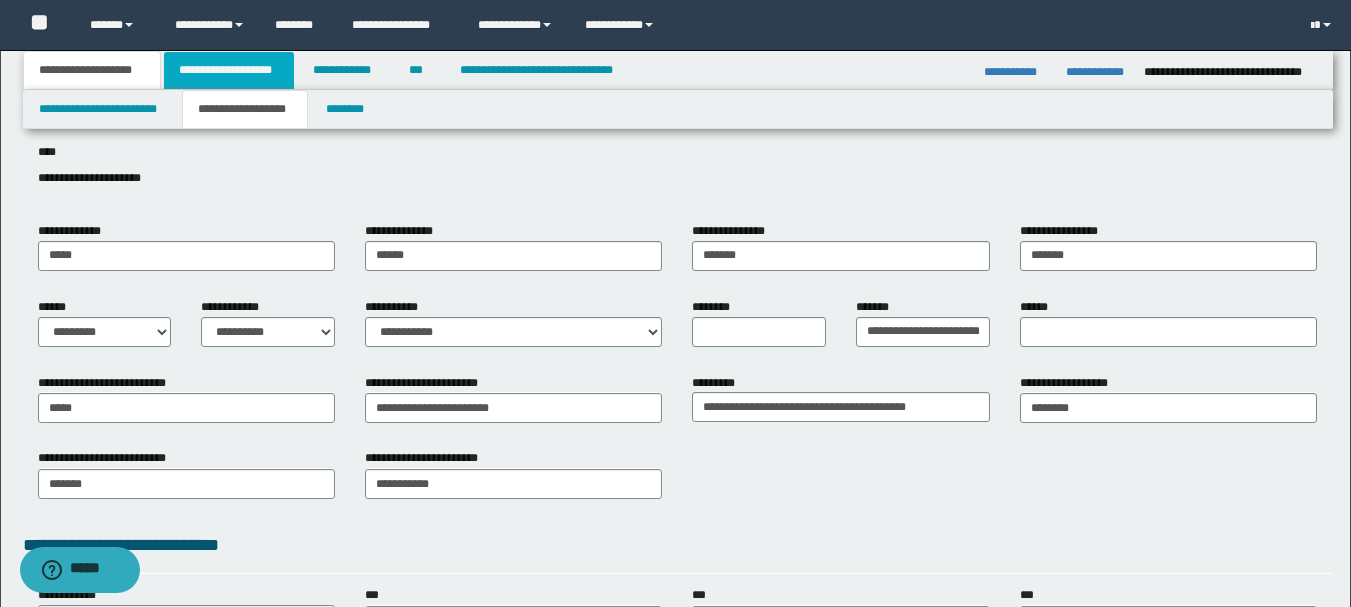 click on "**********" at bounding box center (229, 70) 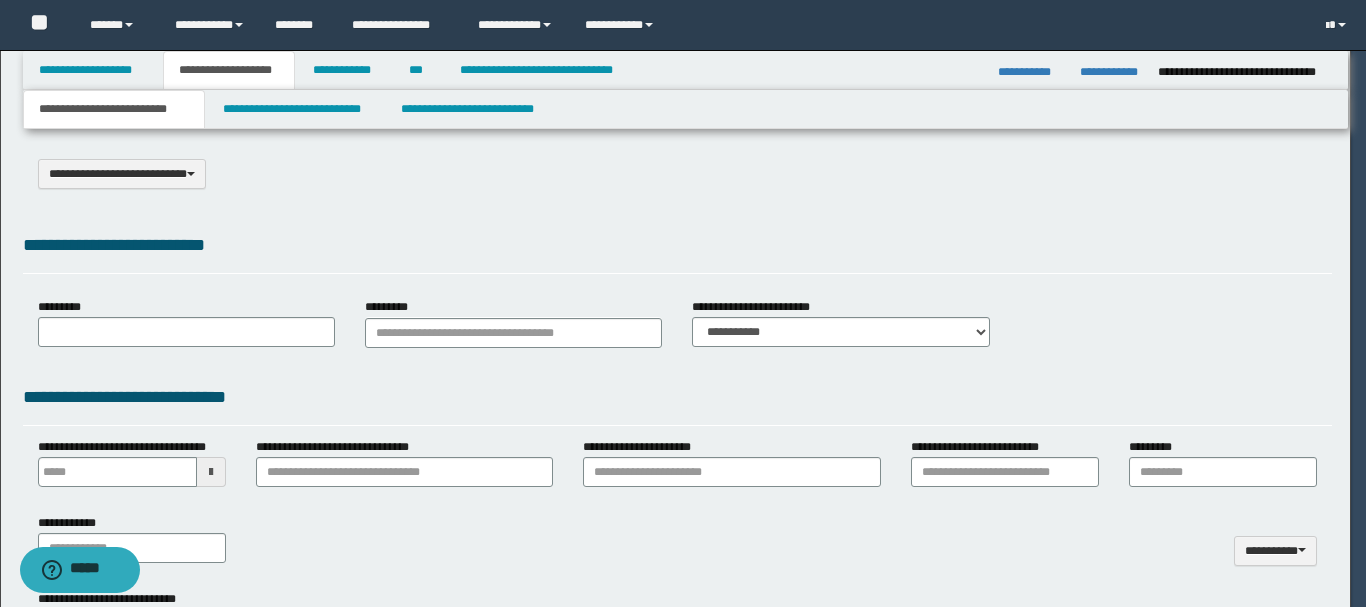 select on "*" 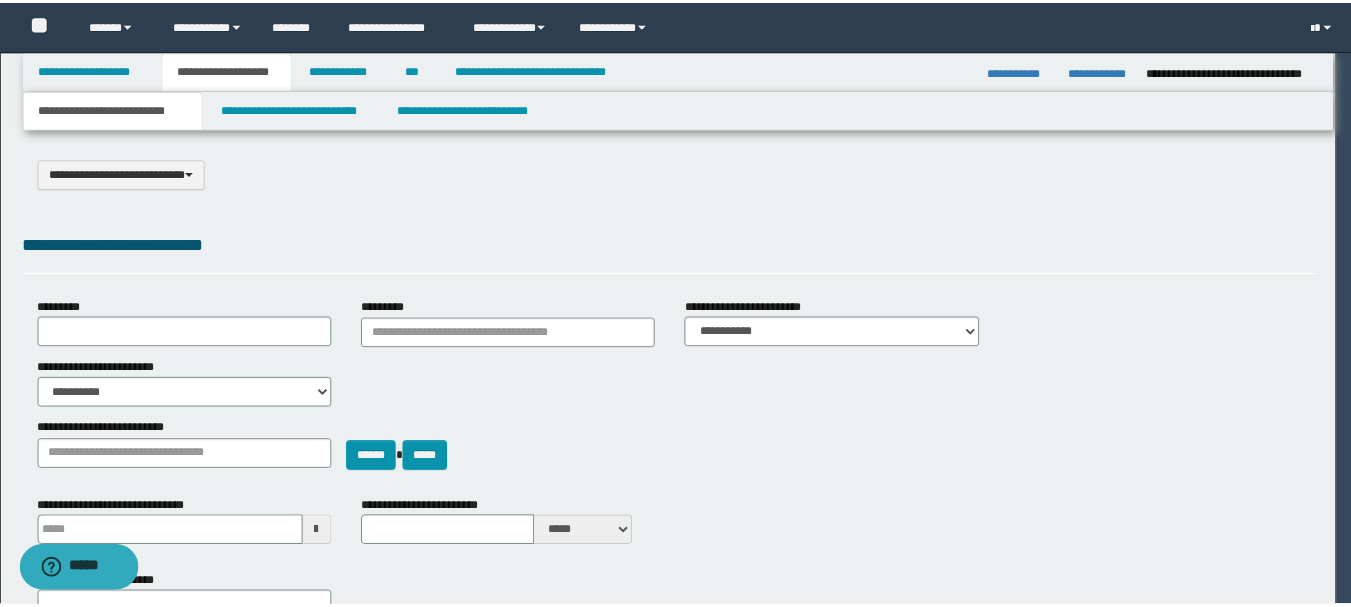 scroll, scrollTop: 0, scrollLeft: 0, axis: both 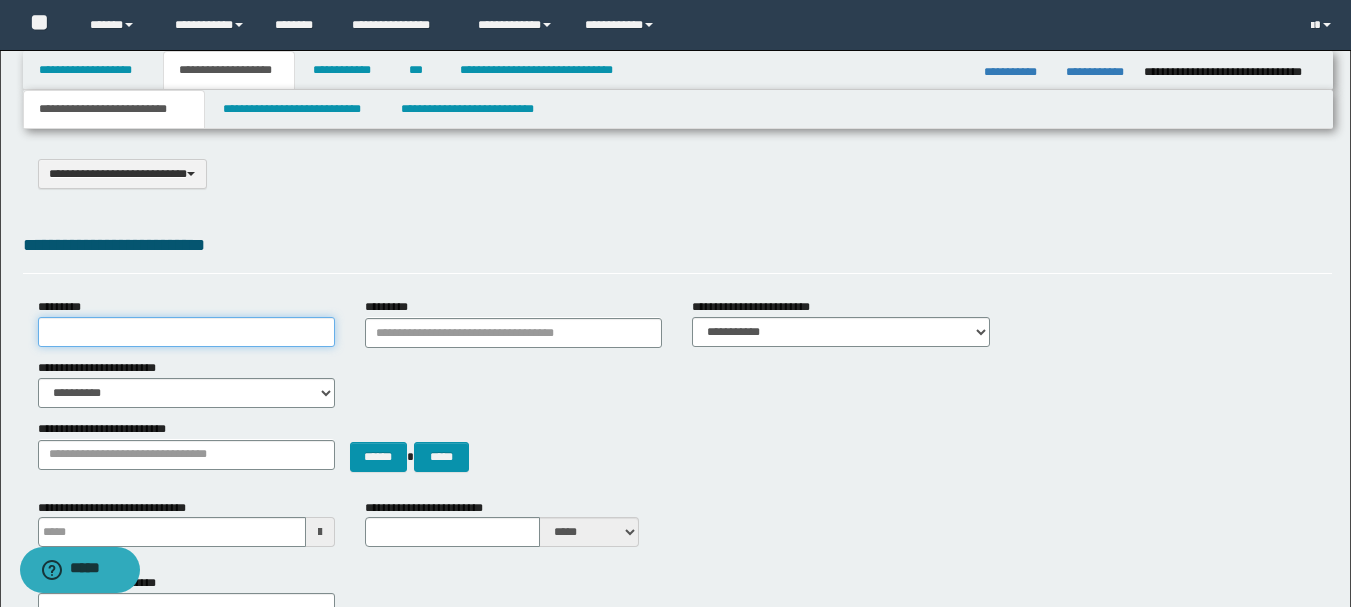 click on "*********" at bounding box center [186, 332] 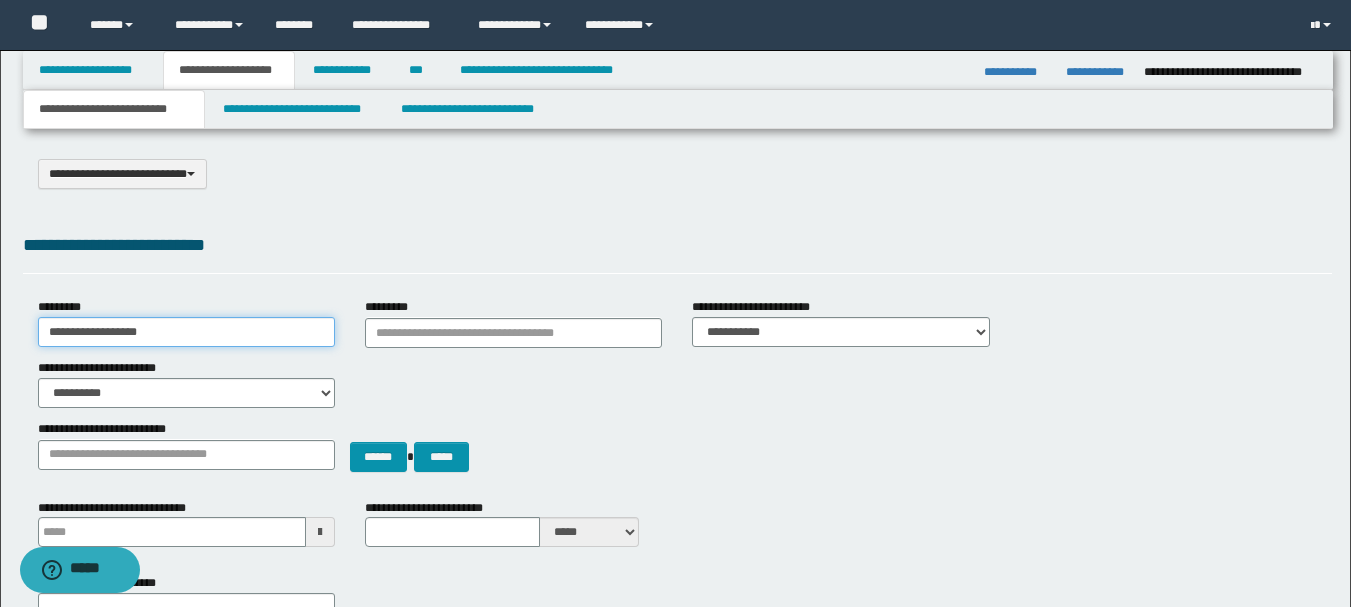 type on "**********" 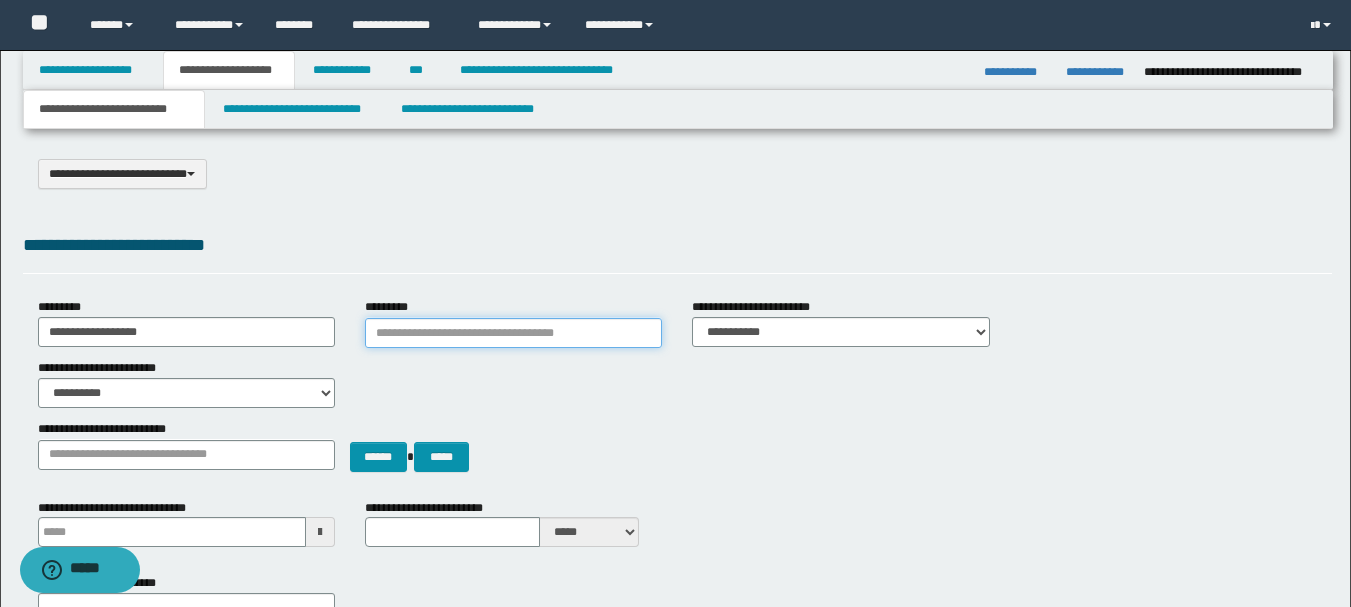 click on "*********" at bounding box center [513, 333] 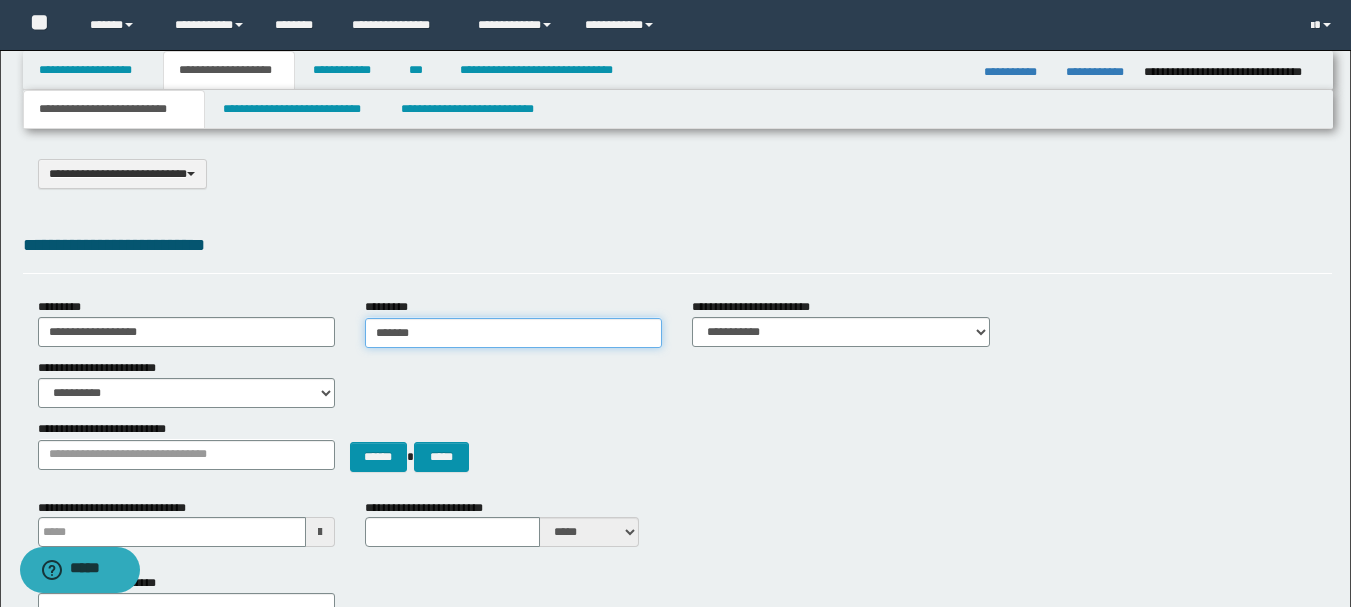 type on "*******" 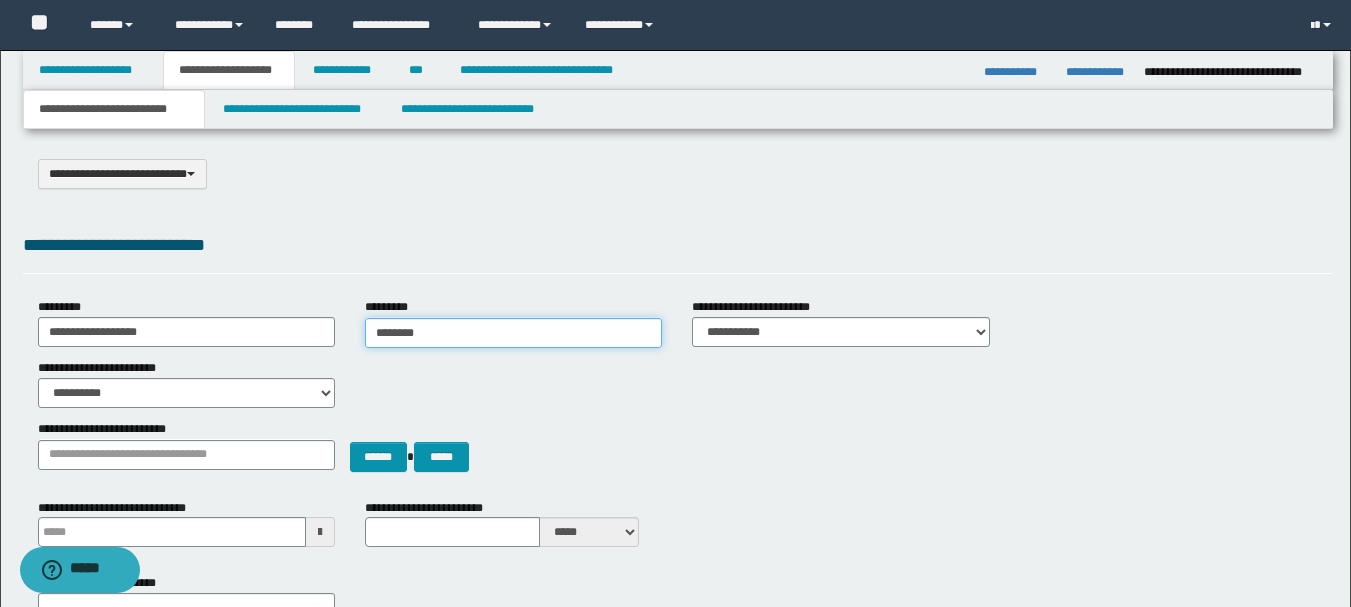 type on "*******" 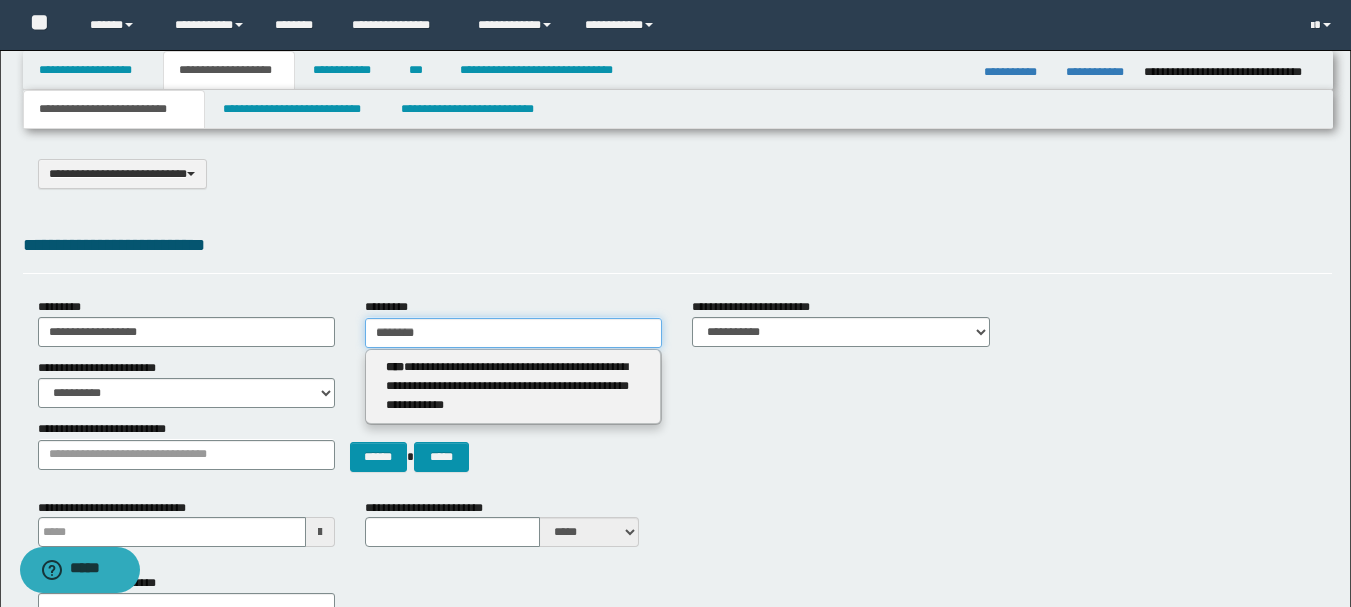 type 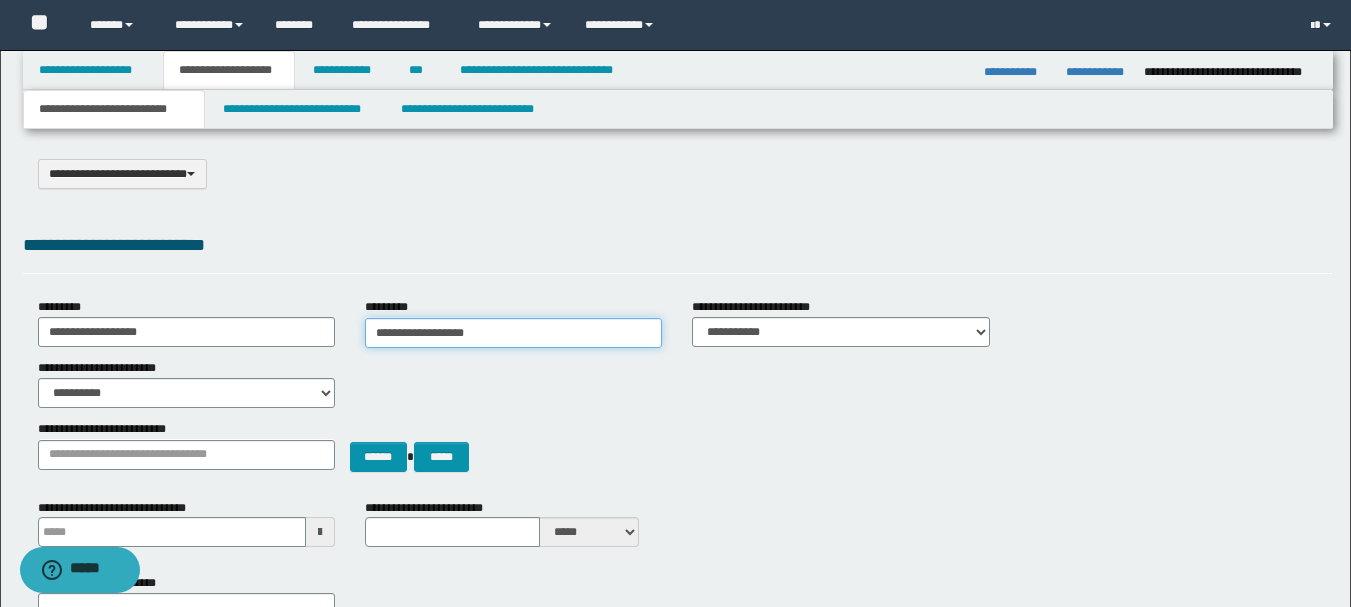 type on "**********" 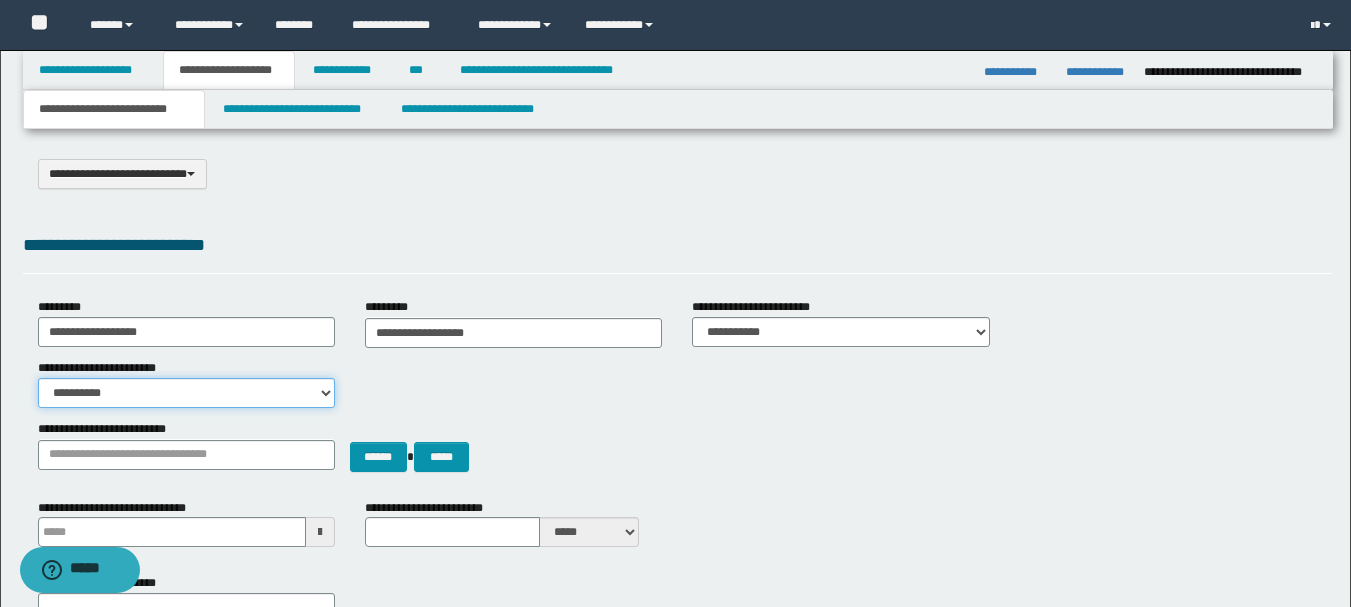 click on "**********" at bounding box center (186, 393) 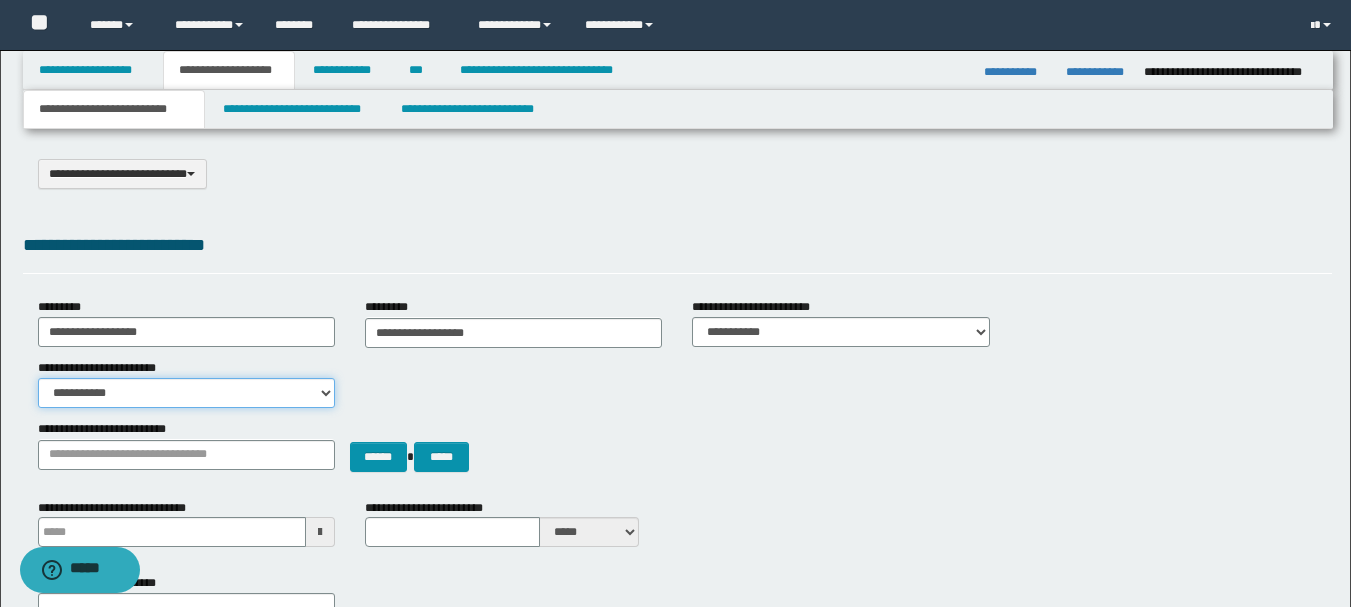 click on "**********" at bounding box center (186, 393) 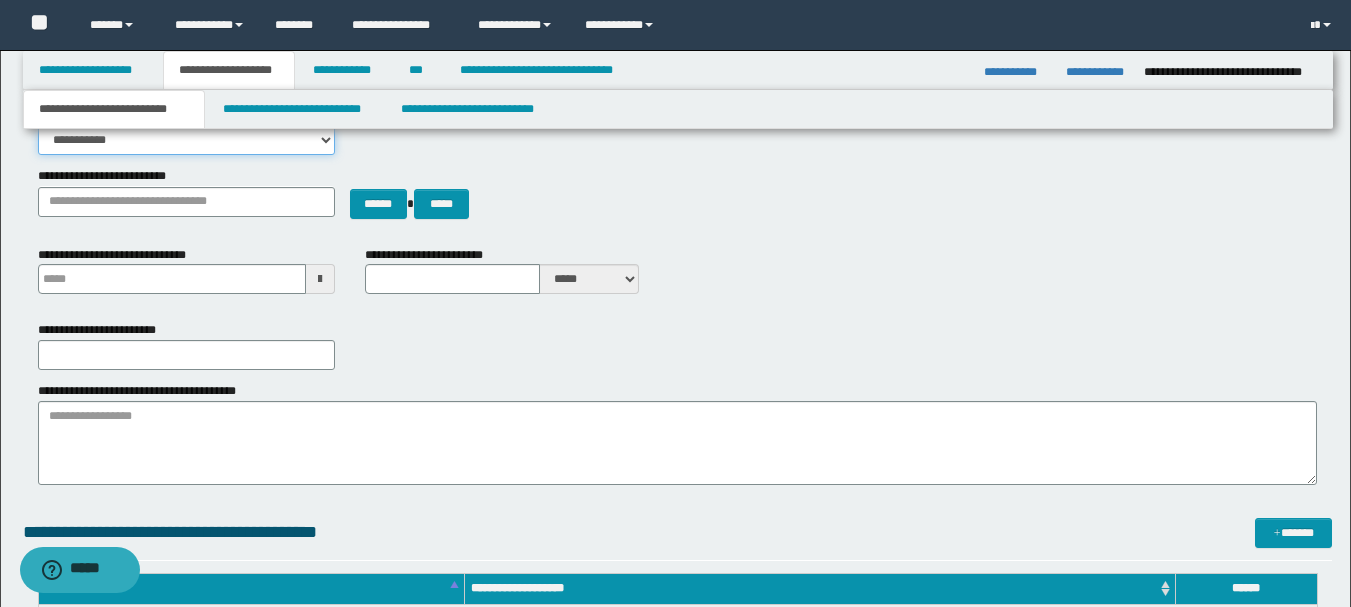 scroll, scrollTop: 300, scrollLeft: 0, axis: vertical 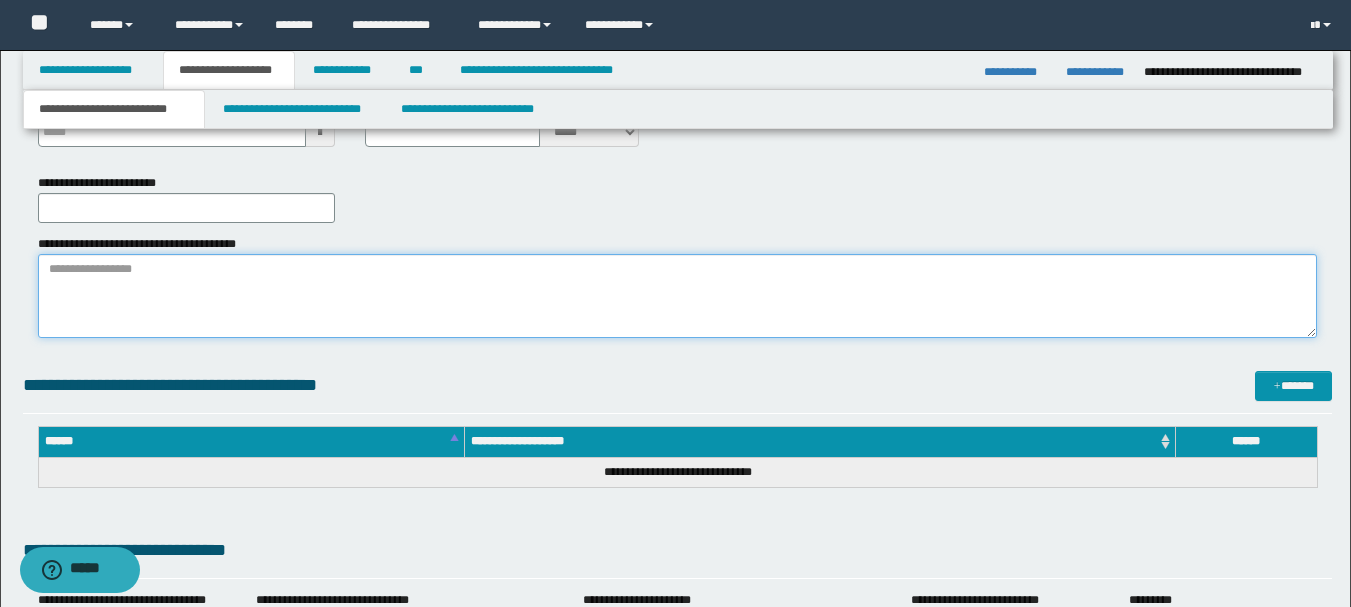click on "**********" at bounding box center [677, 296] 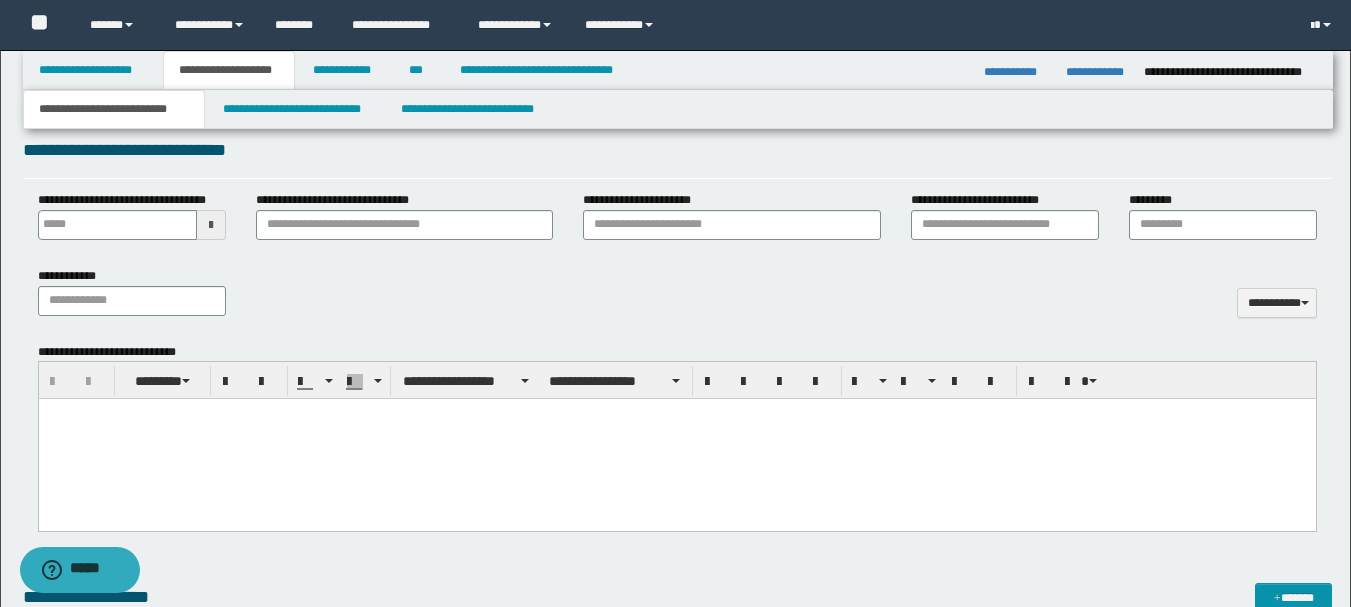 scroll, scrollTop: 700, scrollLeft: 0, axis: vertical 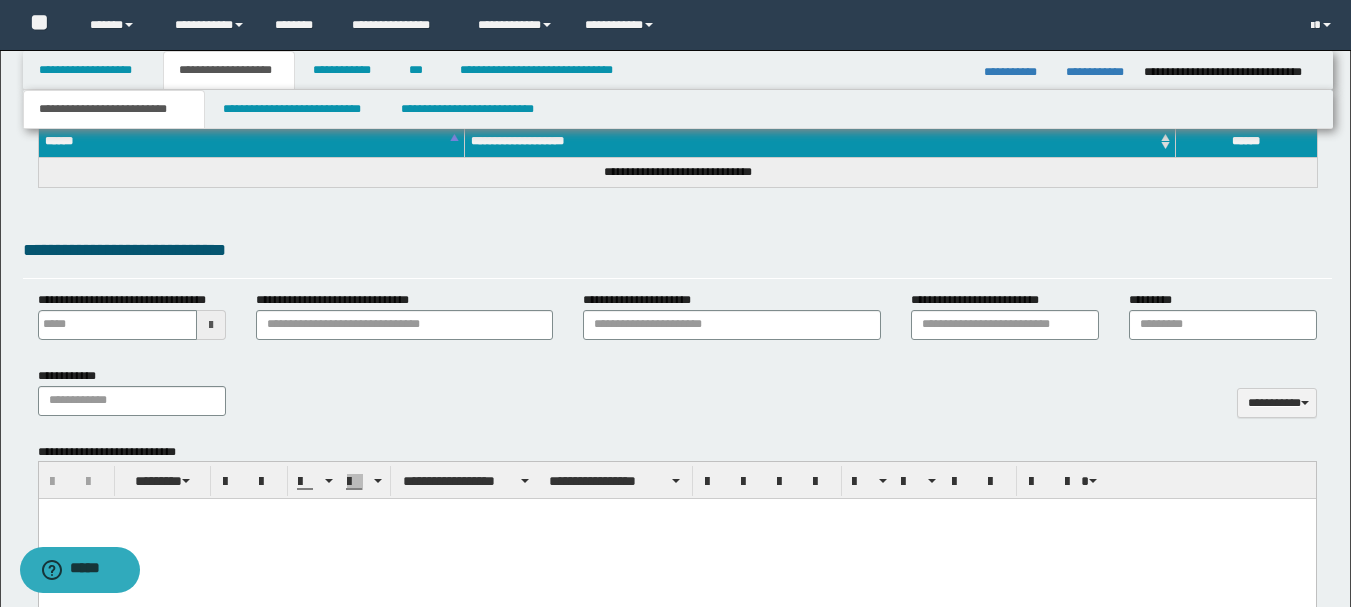 type on "**********" 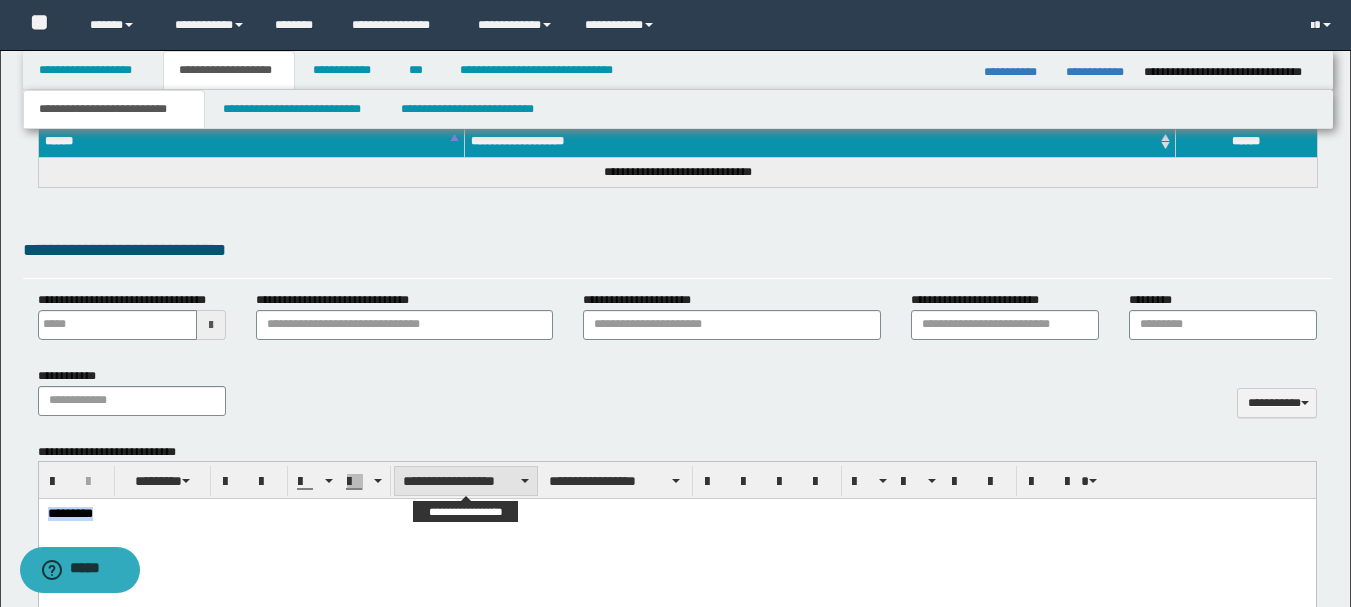click on "**********" at bounding box center (466, 481) 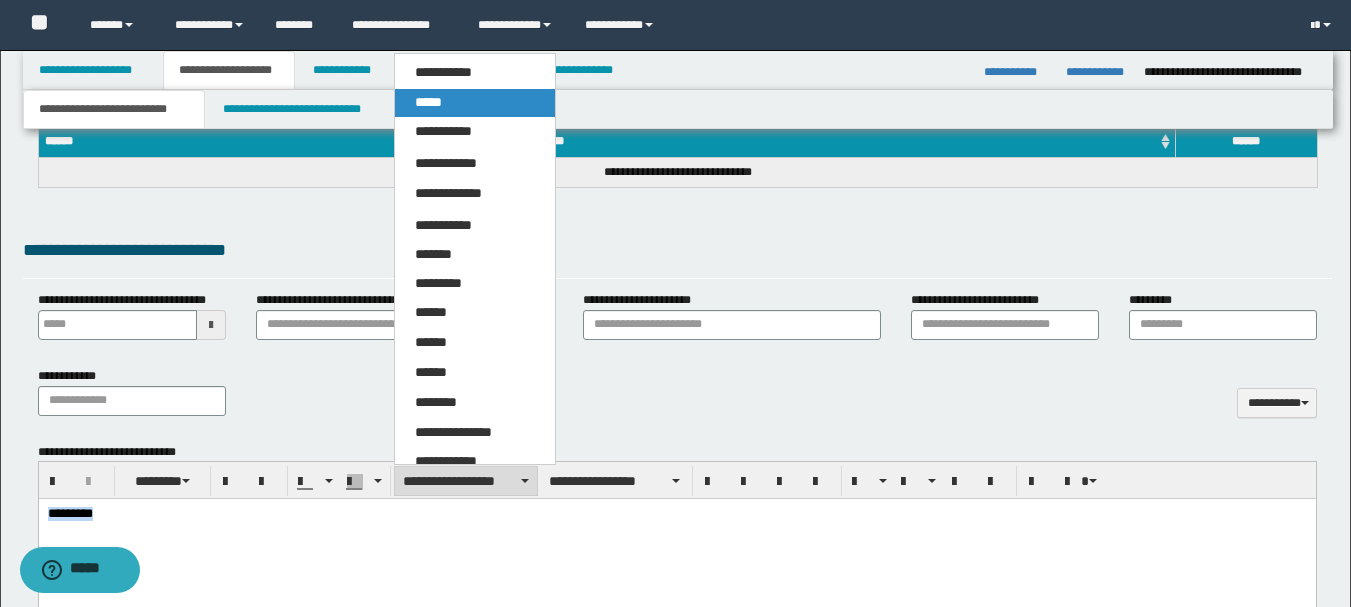 click on "*****" at bounding box center (475, 103) 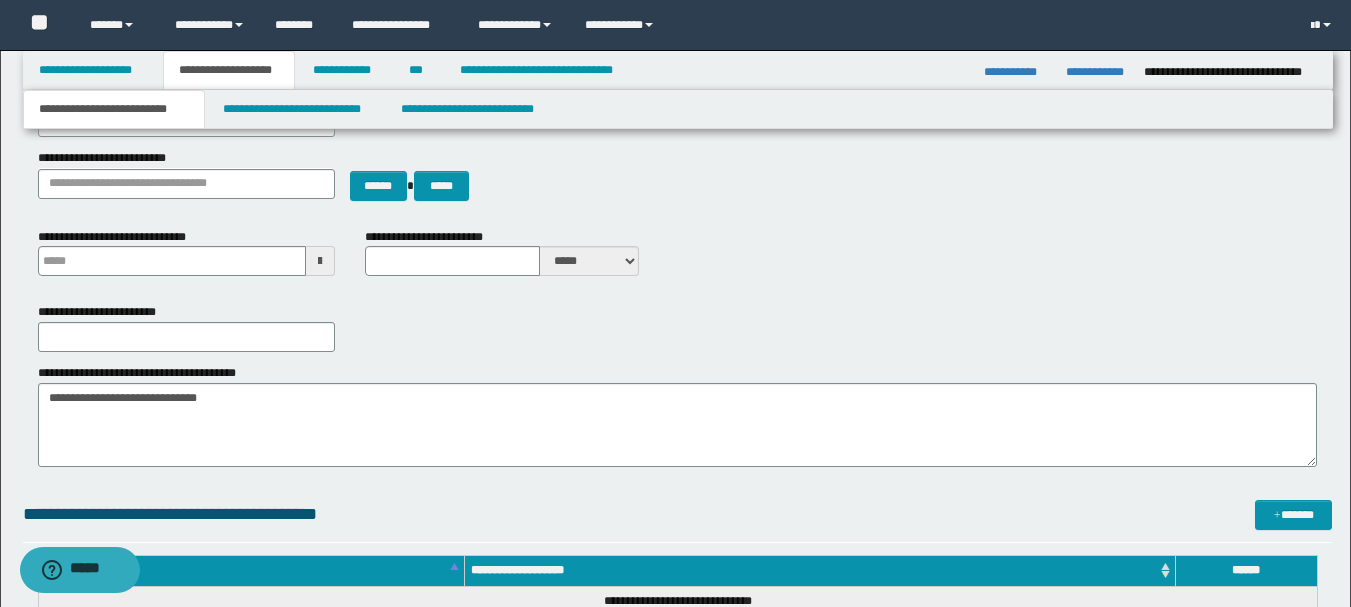 scroll, scrollTop: 200, scrollLeft: 0, axis: vertical 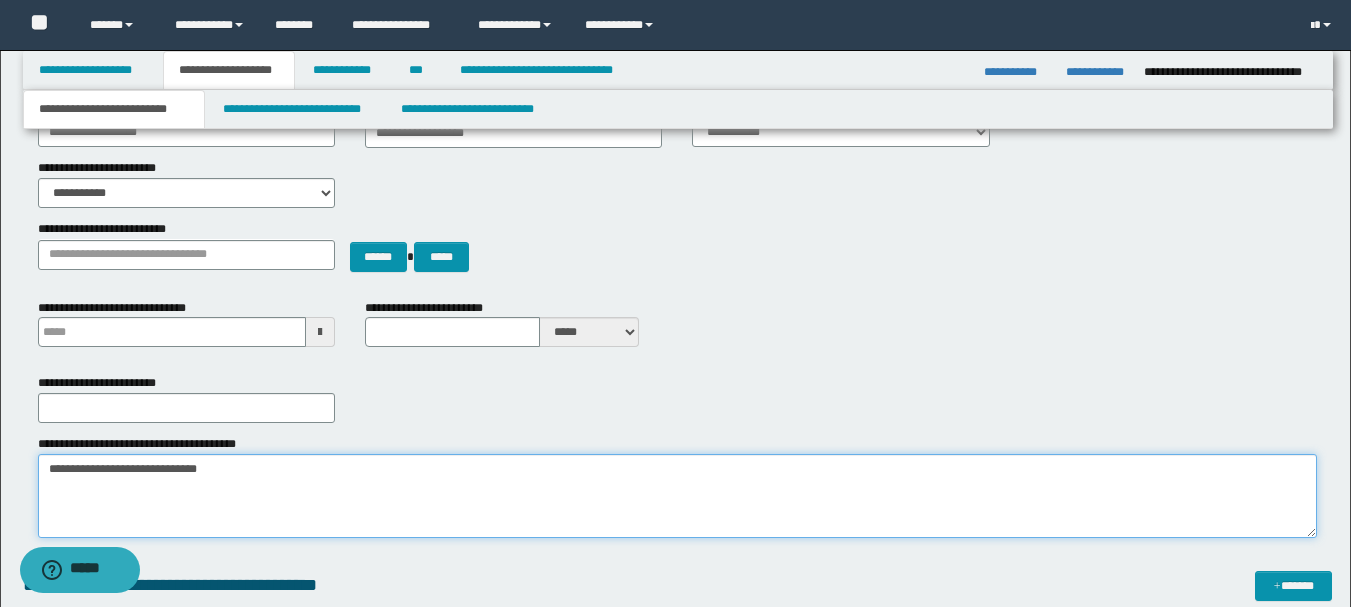 drag, startPoint x: 49, startPoint y: 466, endPoint x: 233, endPoint y: 483, distance: 184.78366 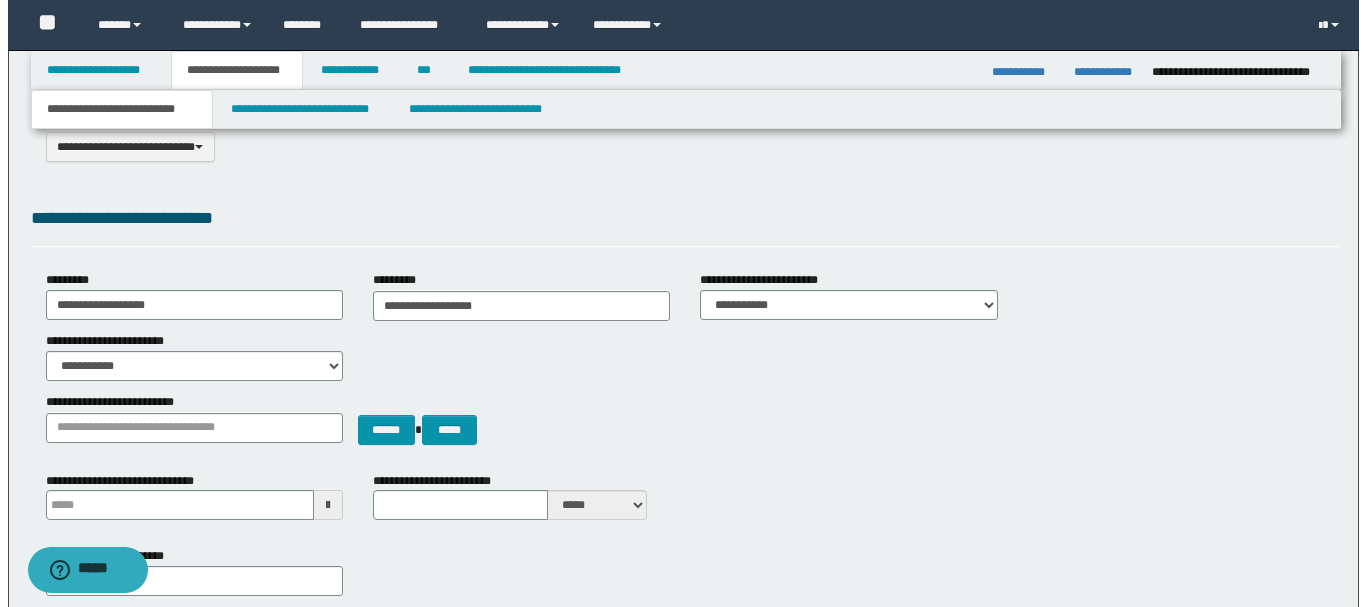 scroll, scrollTop: 0, scrollLeft: 0, axis: both 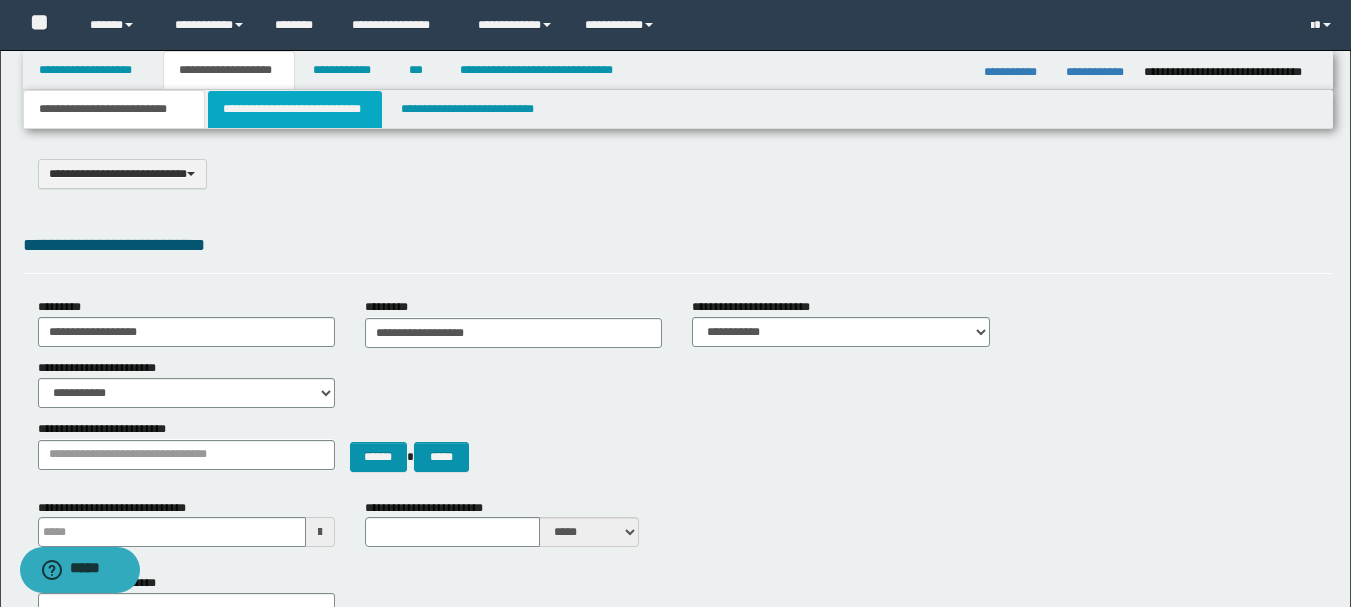 click on "**********" at bounding box center [295, 109] 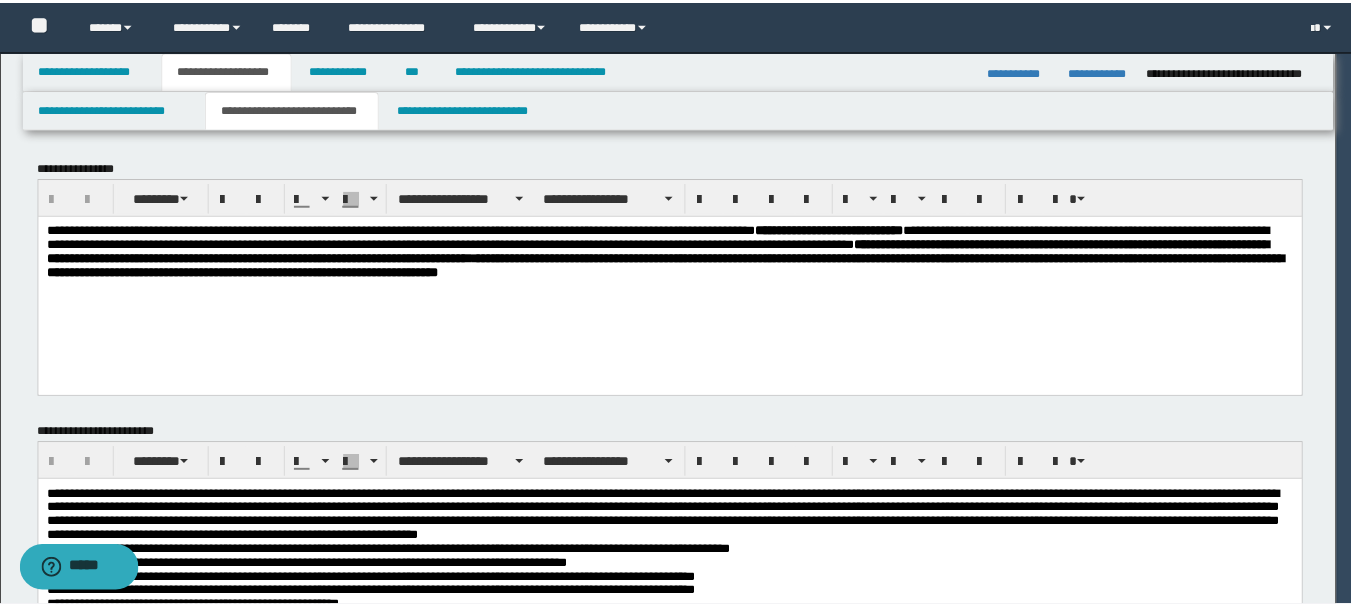 scroll, scrollTop: 0, scrollLeft: 0, axis: both 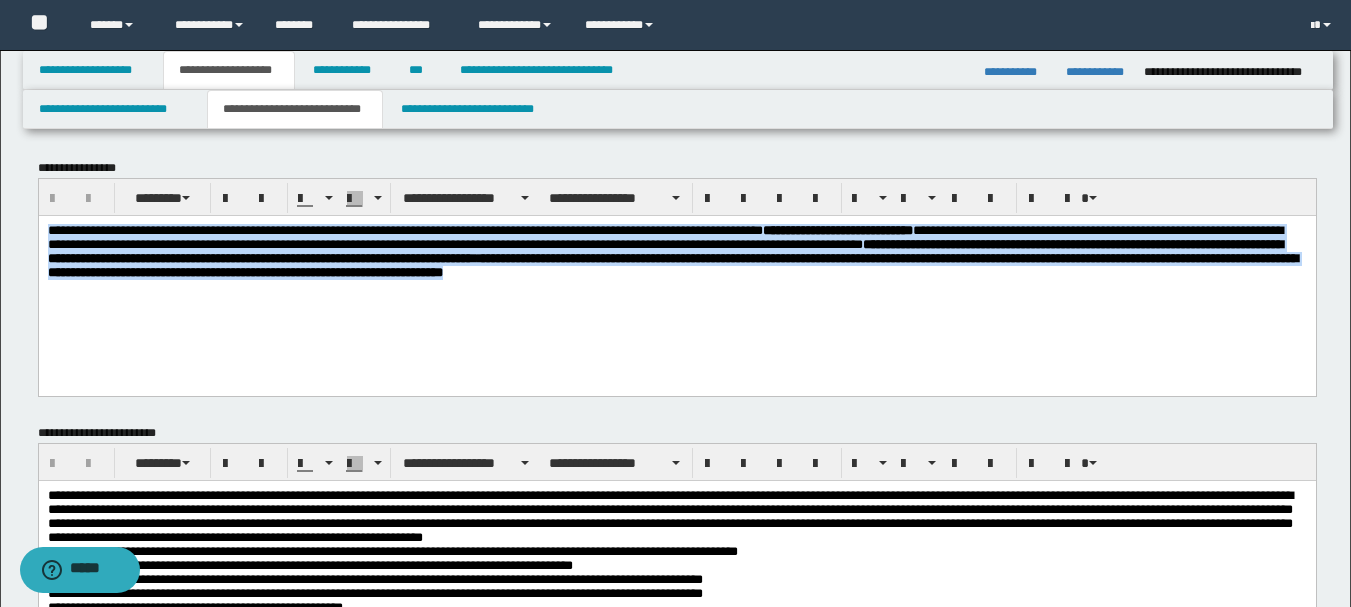 drag, startPoint x: 49, startPoint y: 230, endPoint x: 1093, endPoint y: 286, distance: 1045.5009 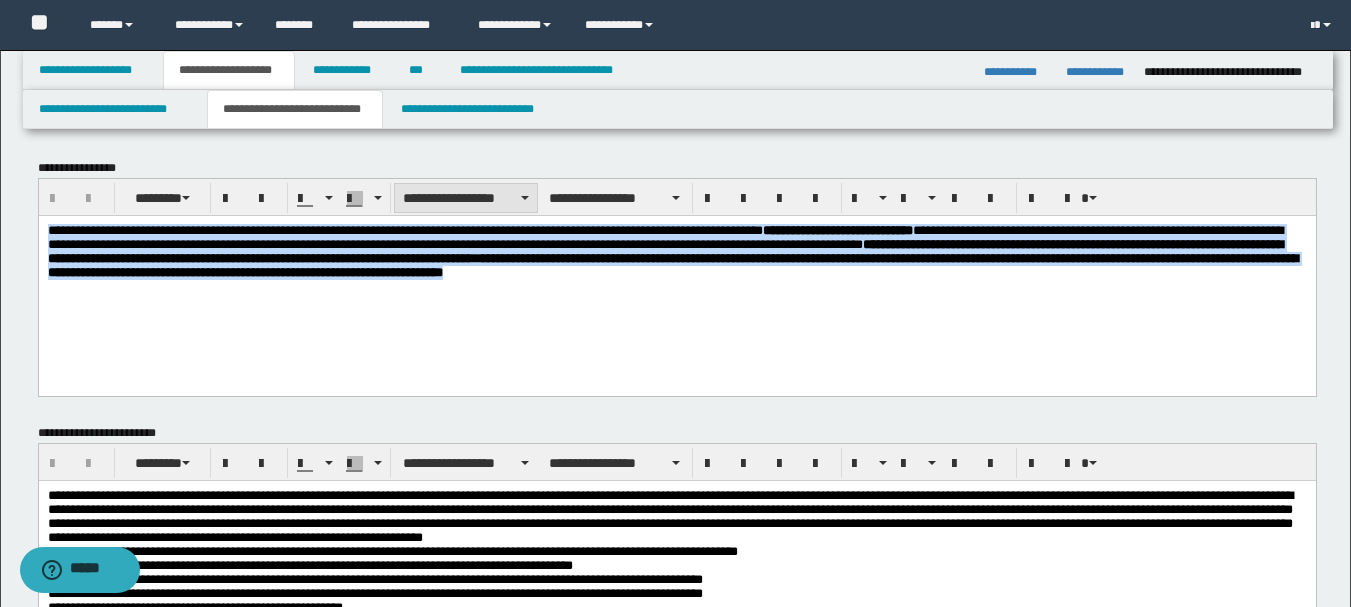 click on "**********" at bounding box center (466, 198) 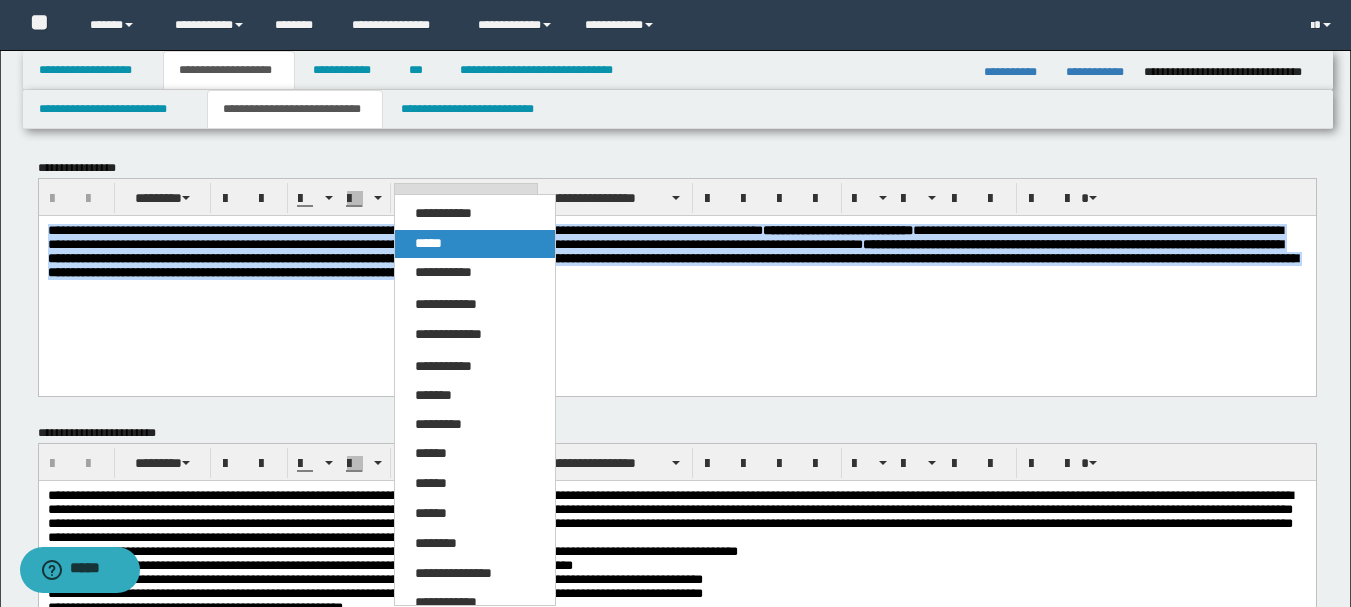 click on "*****" at bounding box center (475, 244) 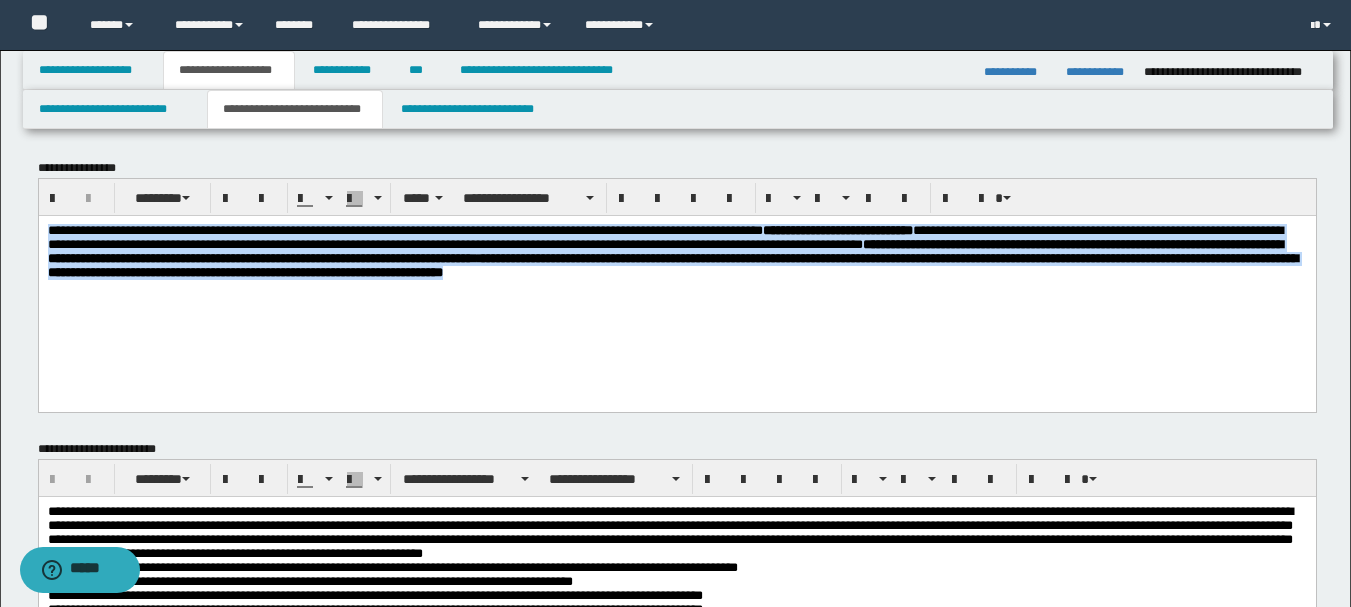 click on "**********" at bounding box center [676, 288] 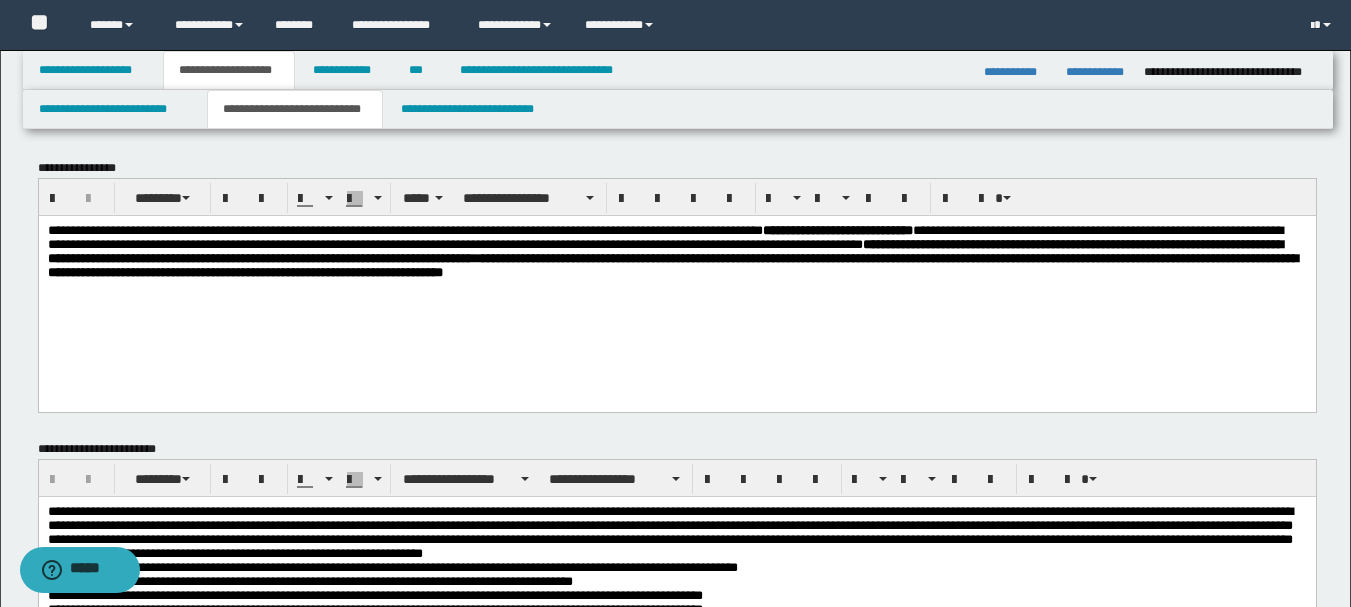 click on "**********" at bounding box center [672, 250] 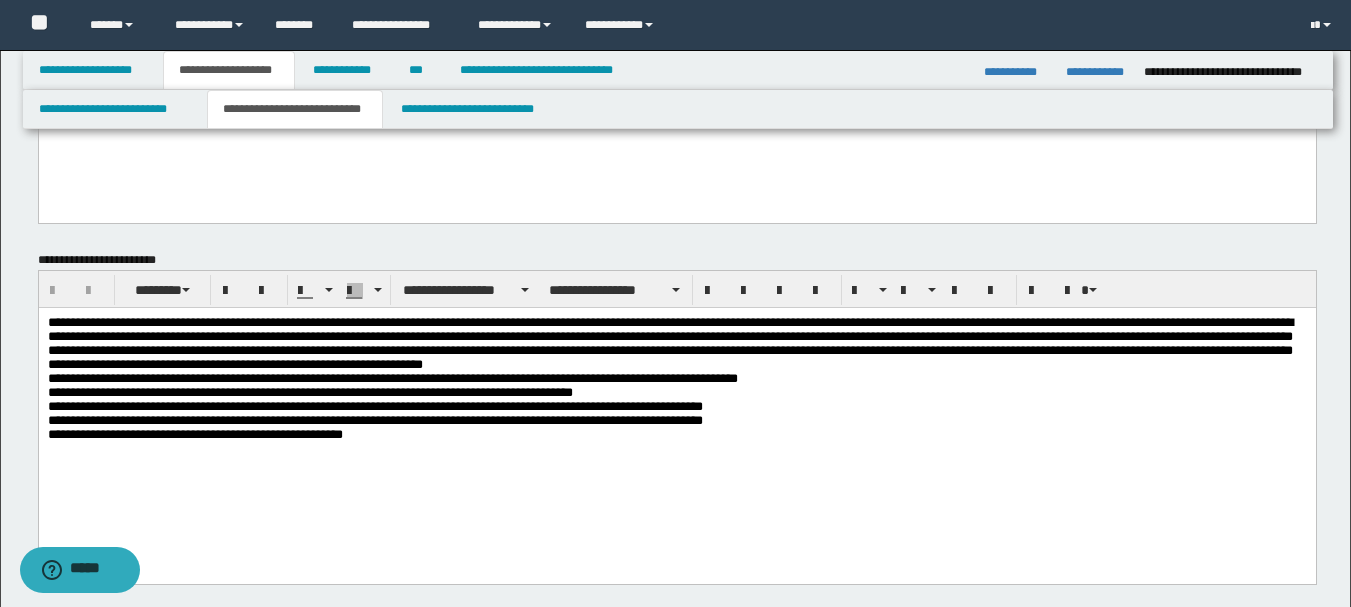 scroll, scrollTop: 200, scrollLeft: 0, axis: vertical 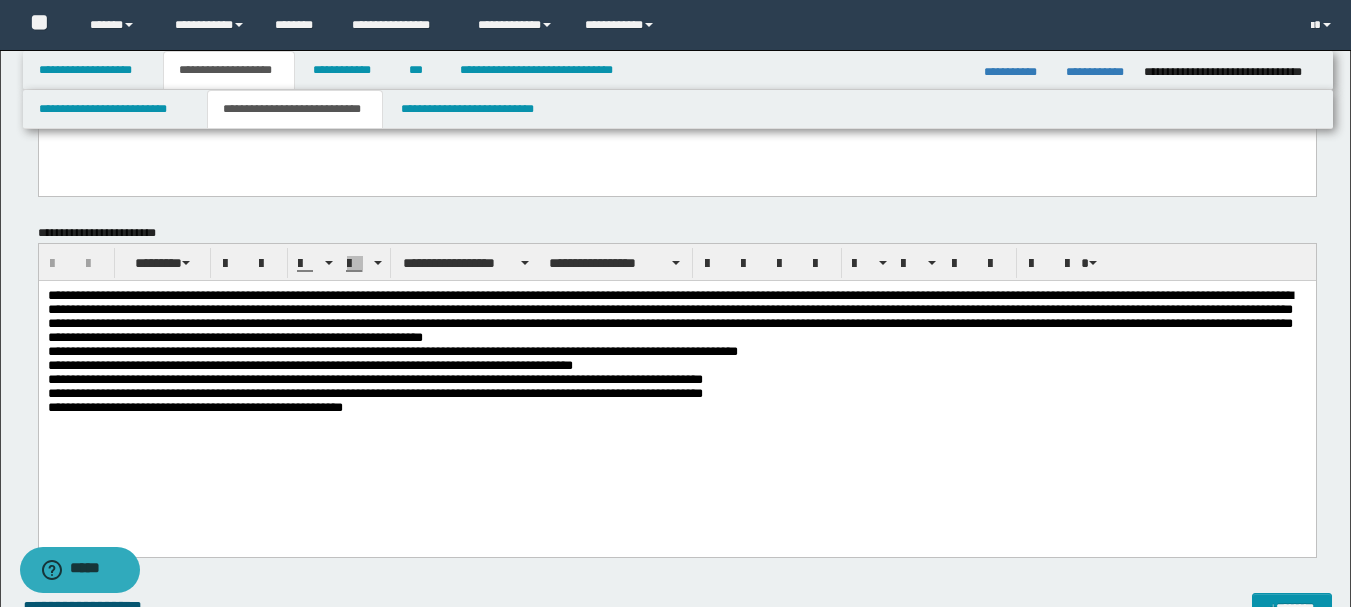 click on "**********" at bounding box center (676, 368) 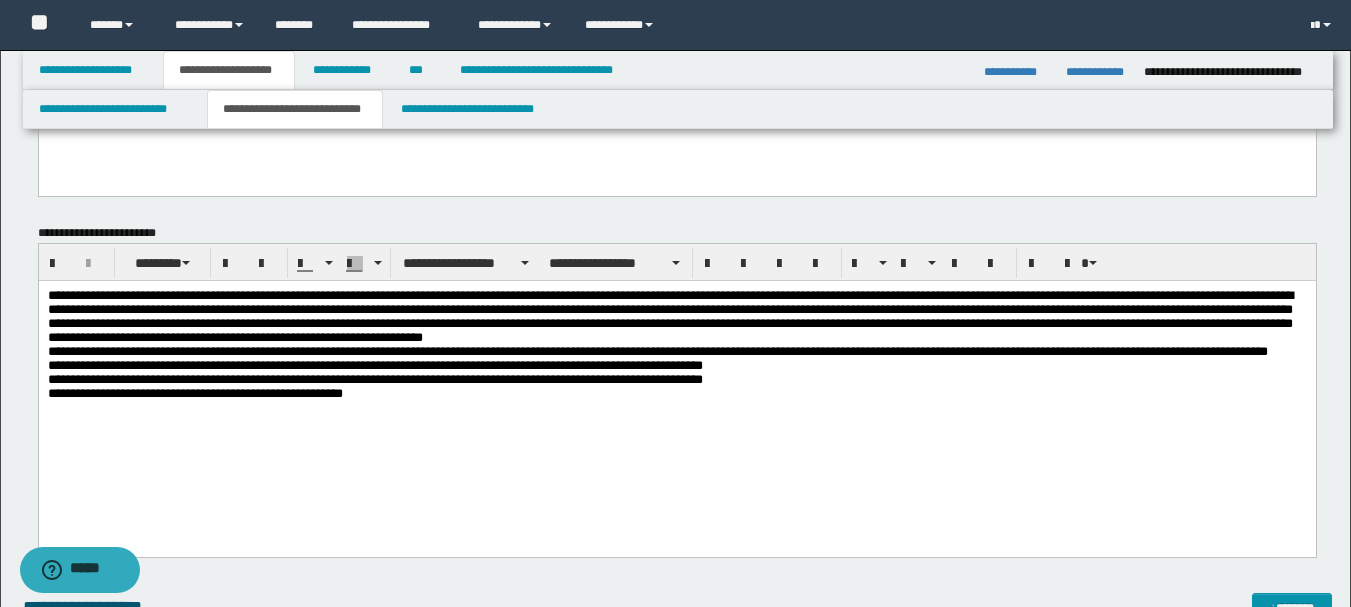 click on "**********" at bounding box center (676, 368) 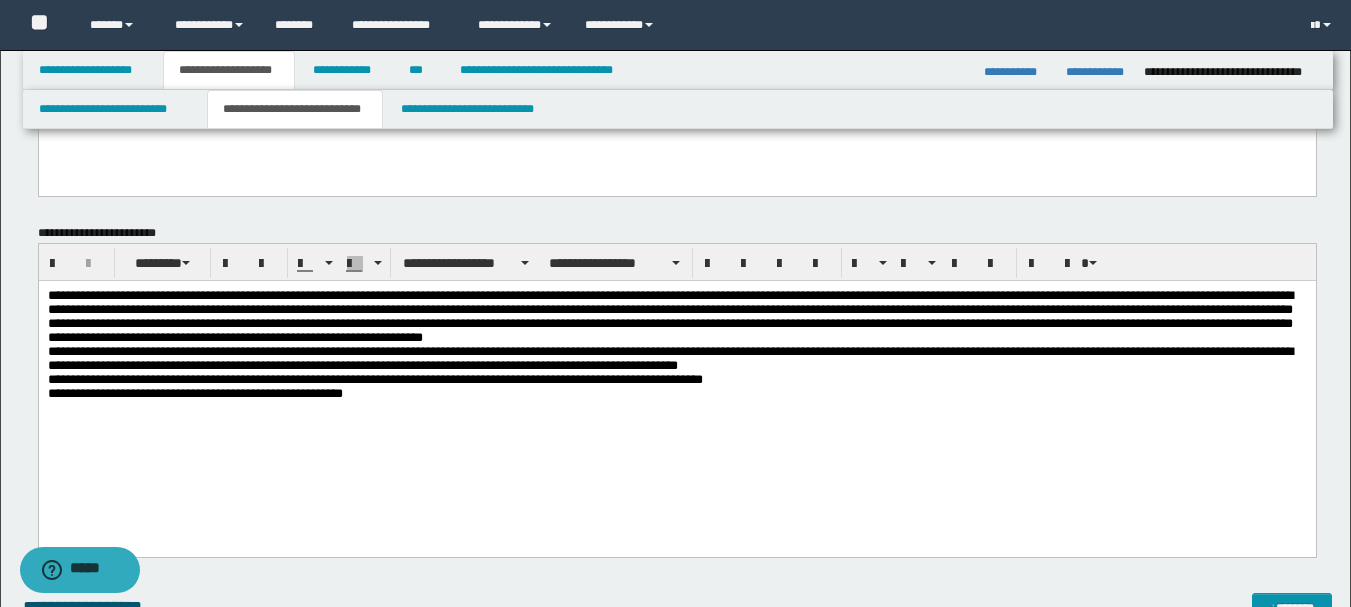 click on "**********" at bounding box center (676, 368) 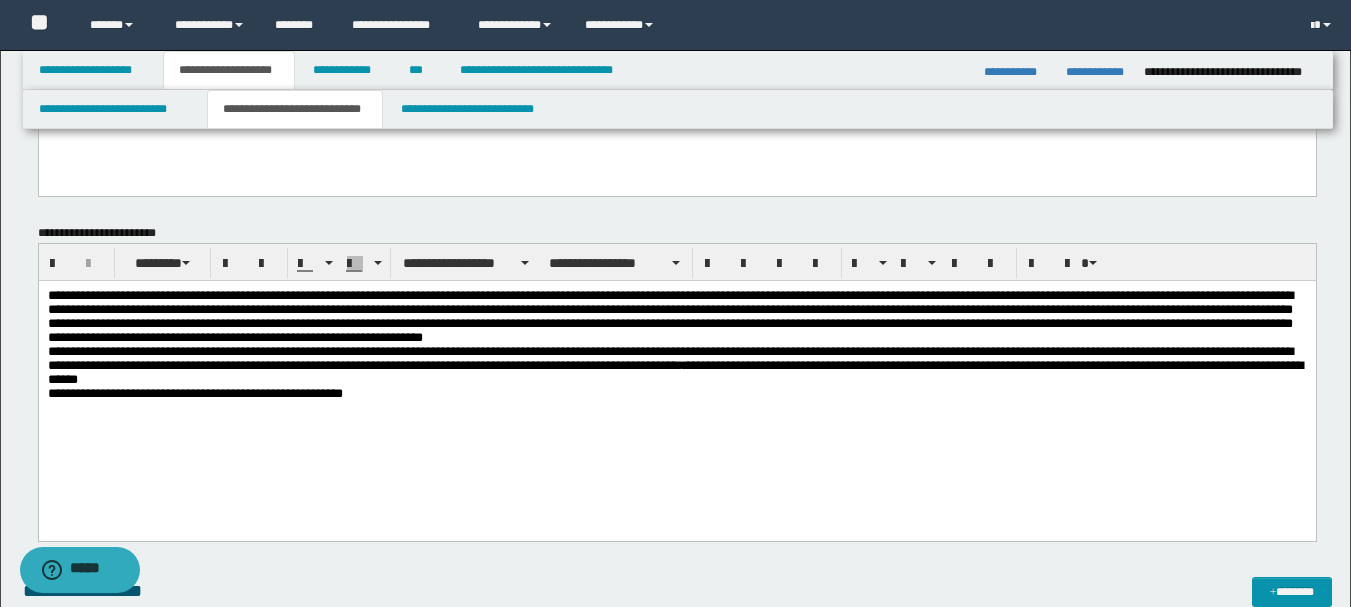 click on "**********" at bounding box center (676, 360) 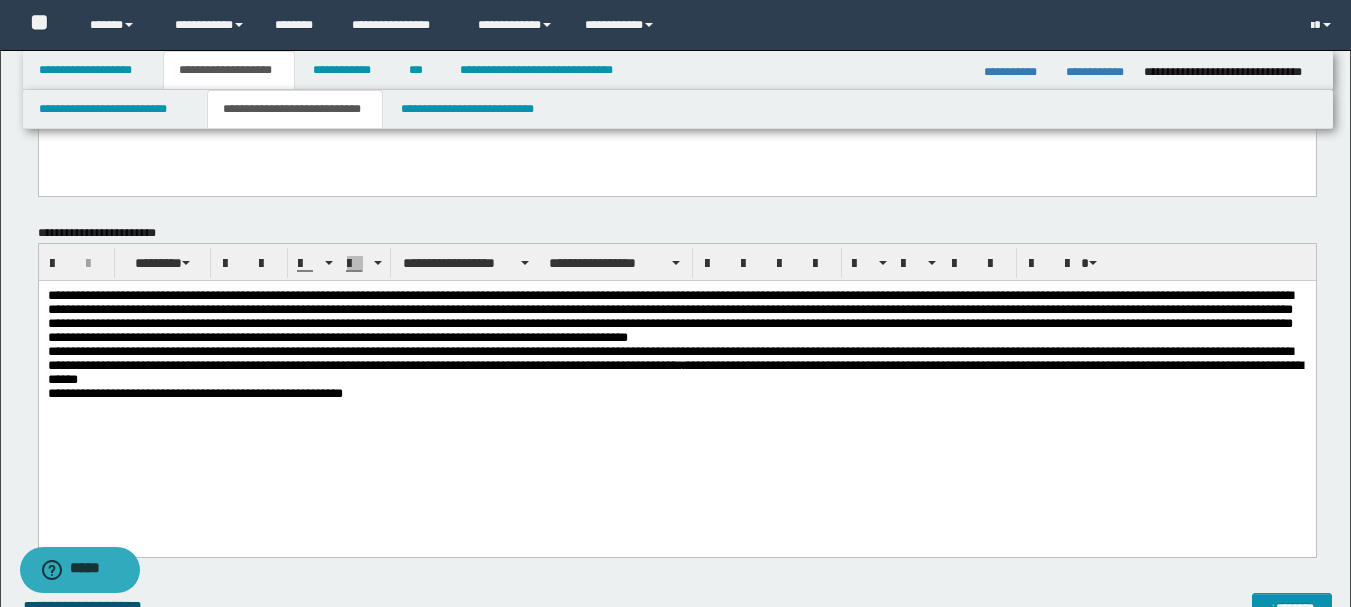 click on "**********" at bounding box center (676, 368) 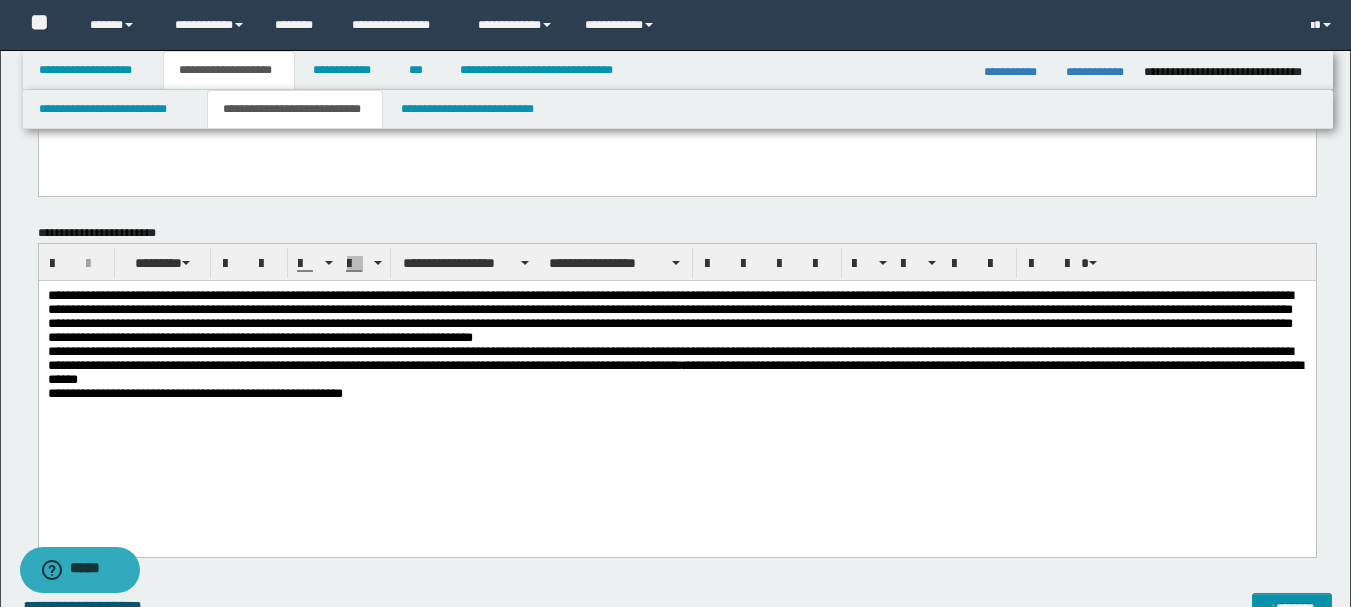 click on "**********" at bounding box center (676, 368) 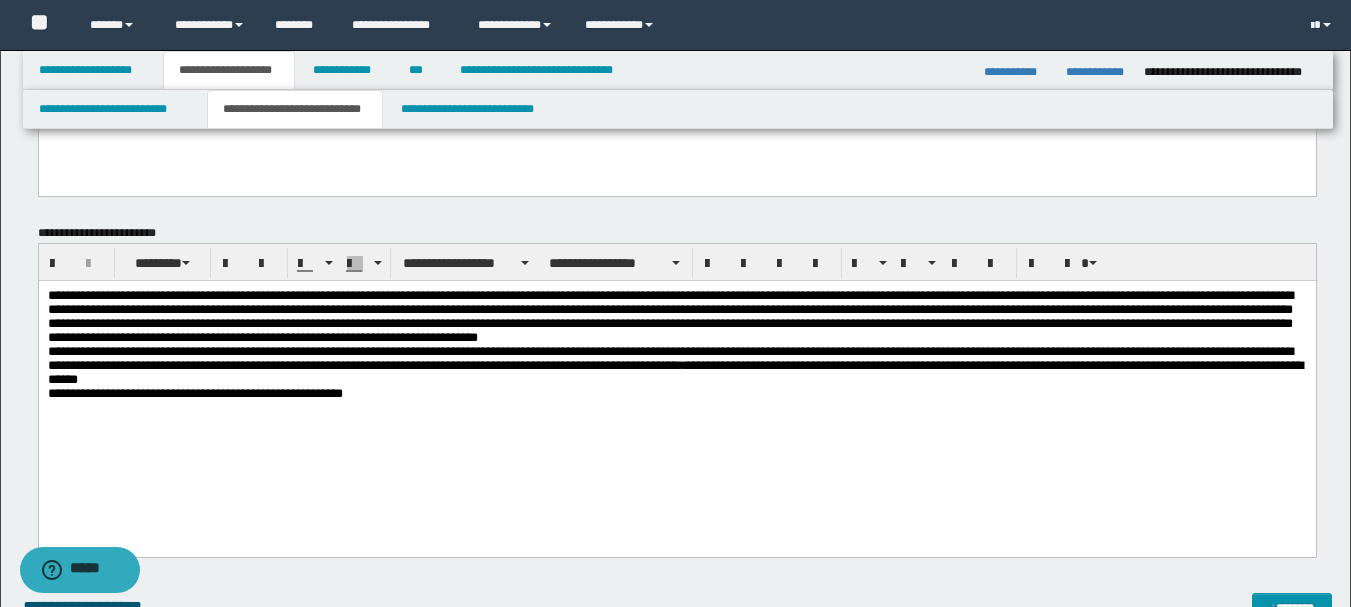 click on "**********" at bounding box center (676, 368) 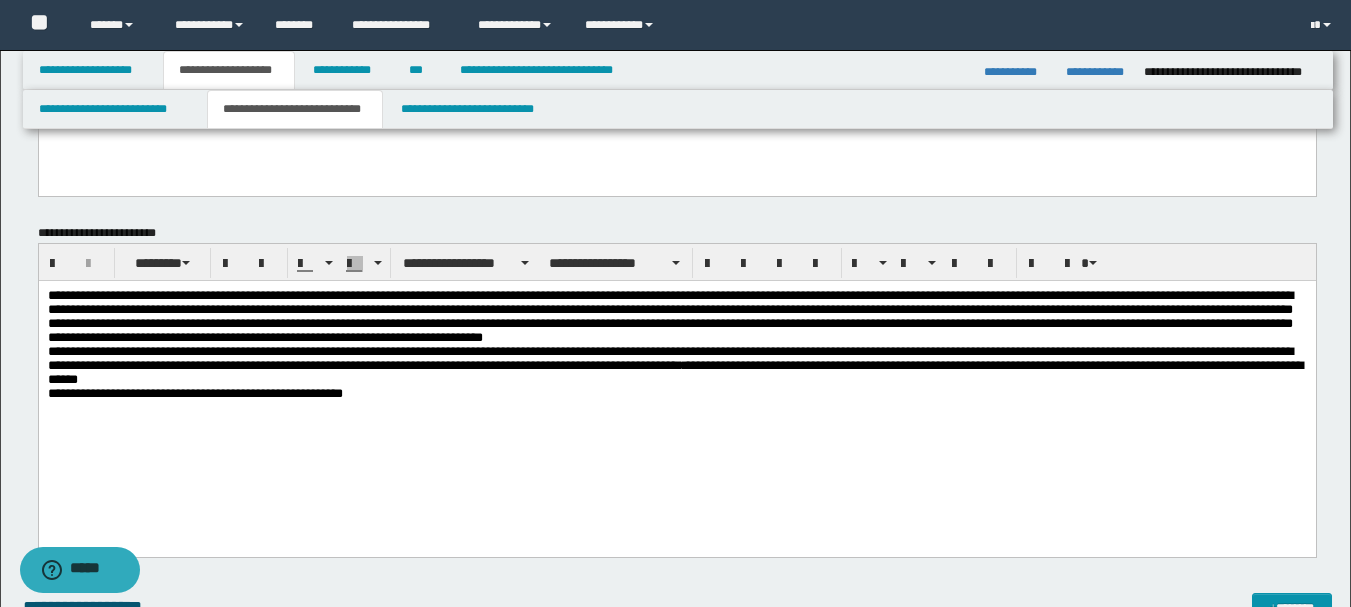 click on "**********" at bounding box center [676, 368] 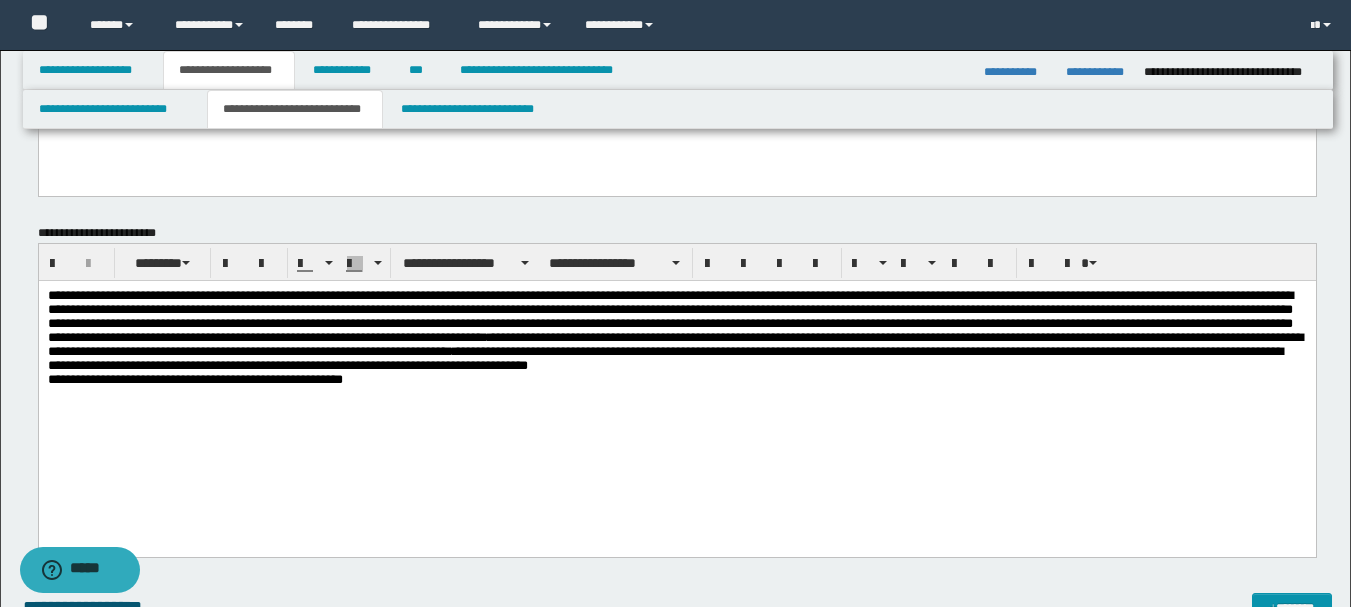 click on "**********" at bounding box center (676, 368) 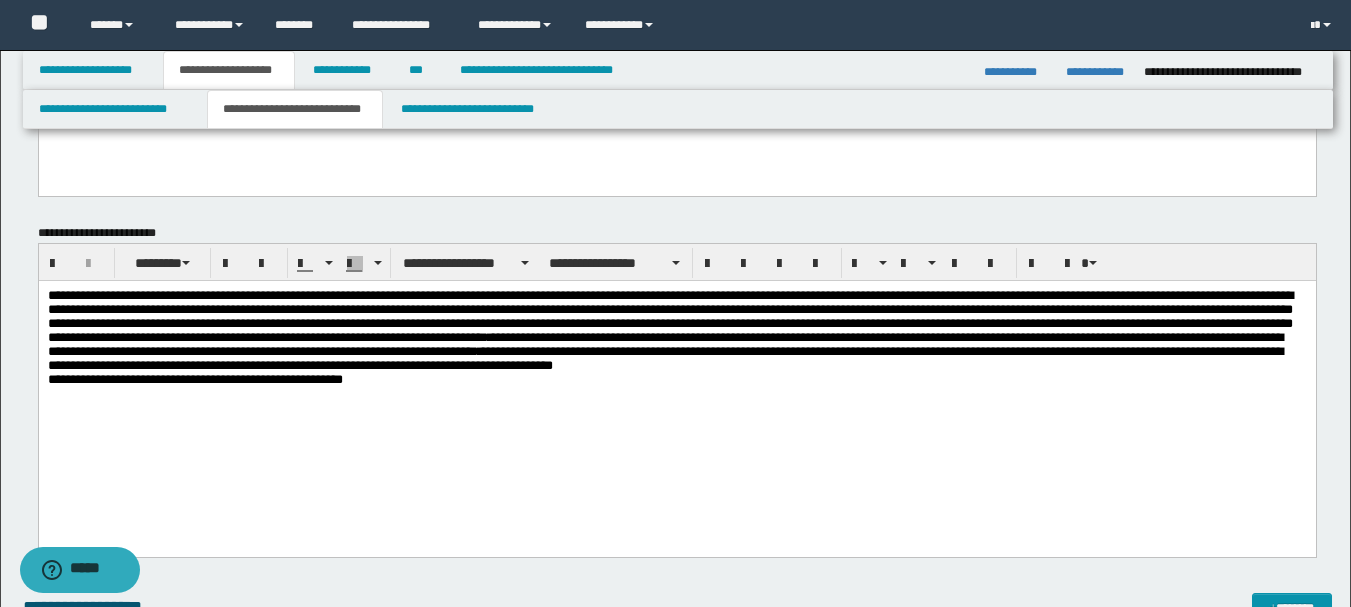 click on "**********" at bounding box center (676, 368) 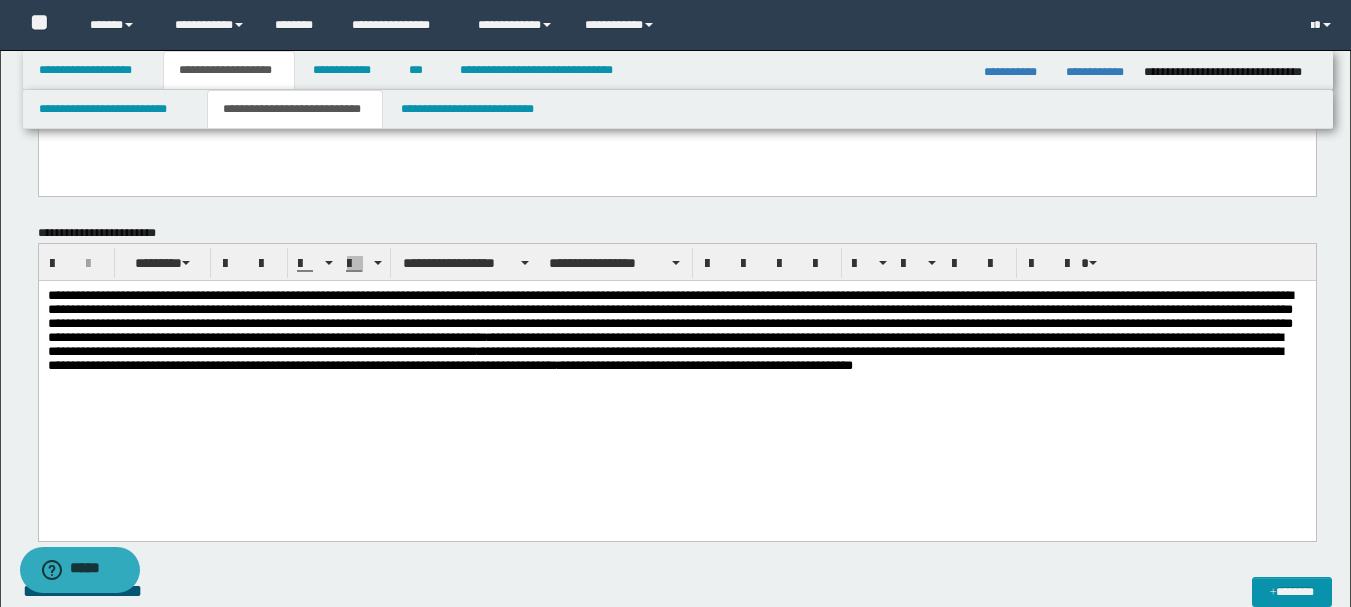 drag, startPoint x: 371, startPoint y: 424, endPoint x: 592, endPoint y: 429, distance: 221.05655 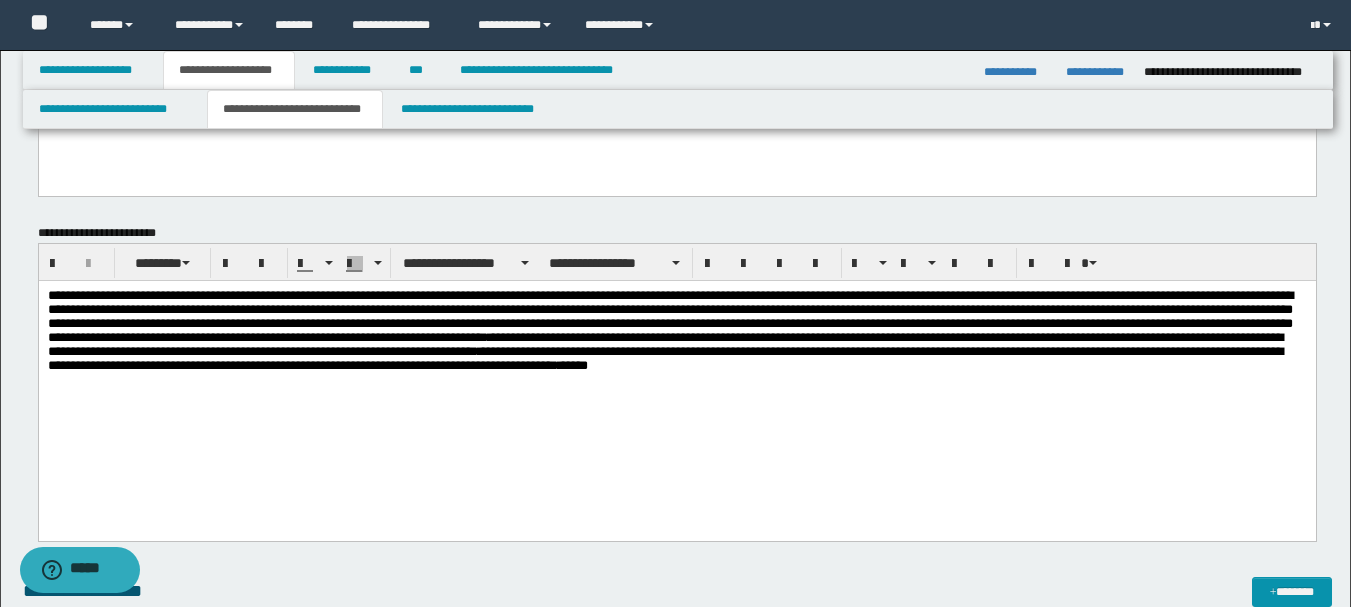 click on "**********" at bounding box center [676, 360] 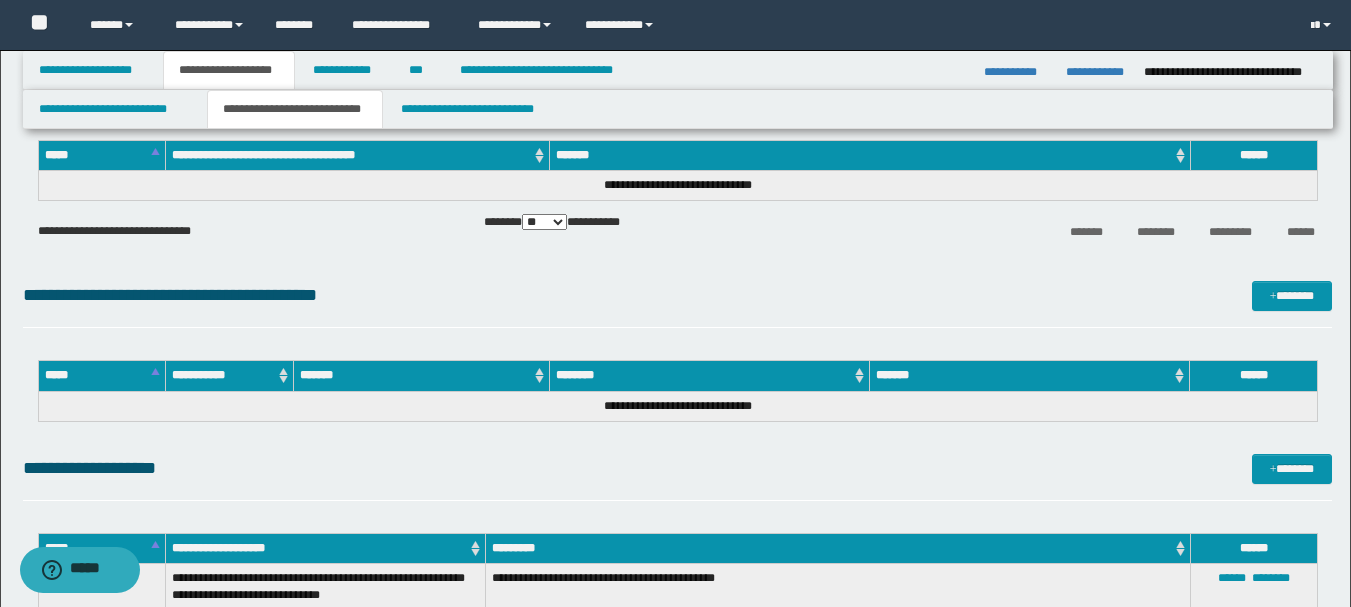 scroll, scrollTop: 700, scrollLeft: 0, axis: vertical 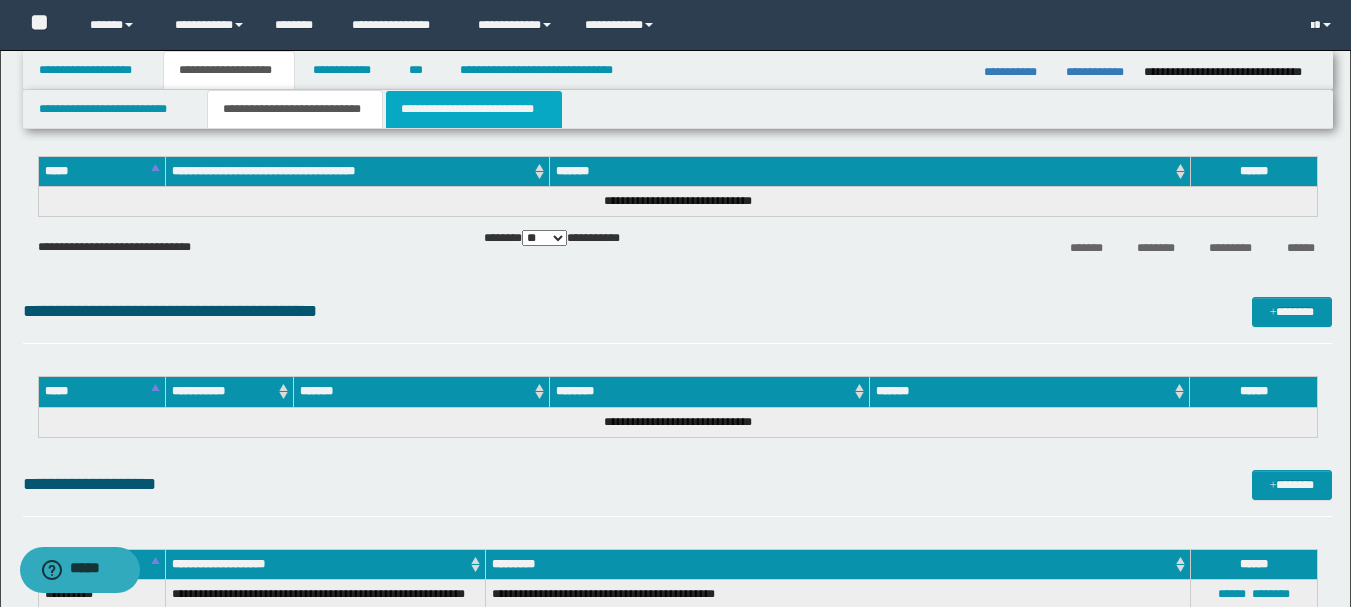 click on "**********" at bounding box center (474, 109) 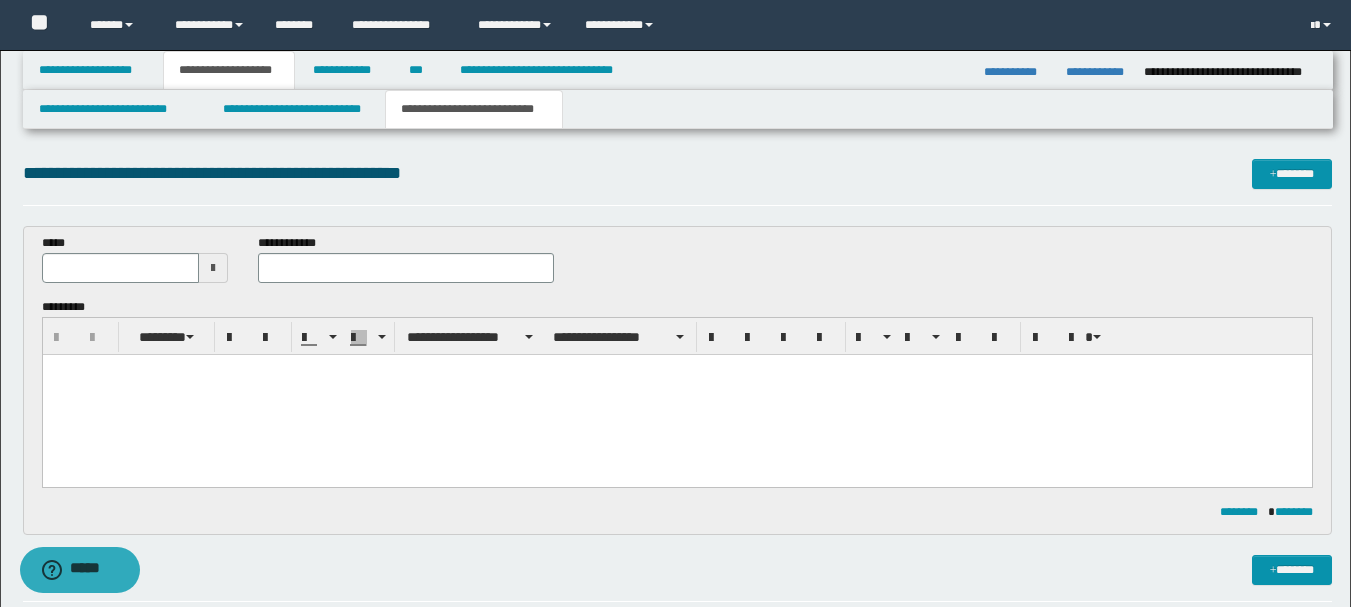 scroll, scrollTop: 0, scrollLeft: 0, axis: both 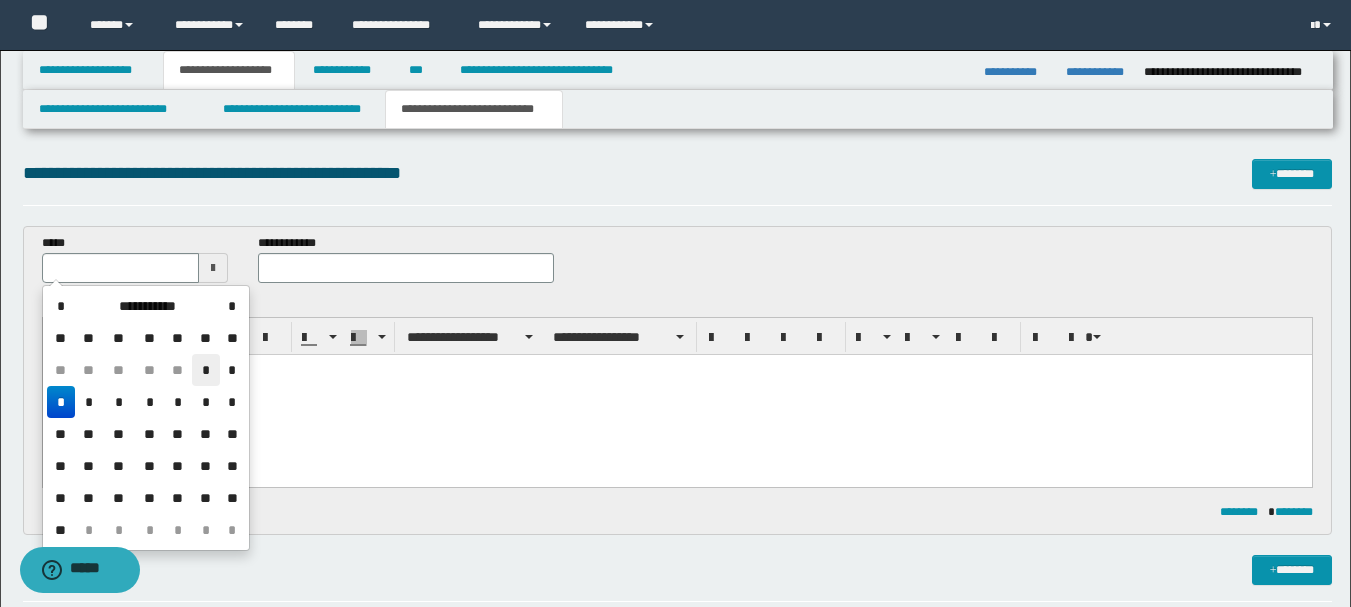 click on "*" at bounding box center [206, 370] 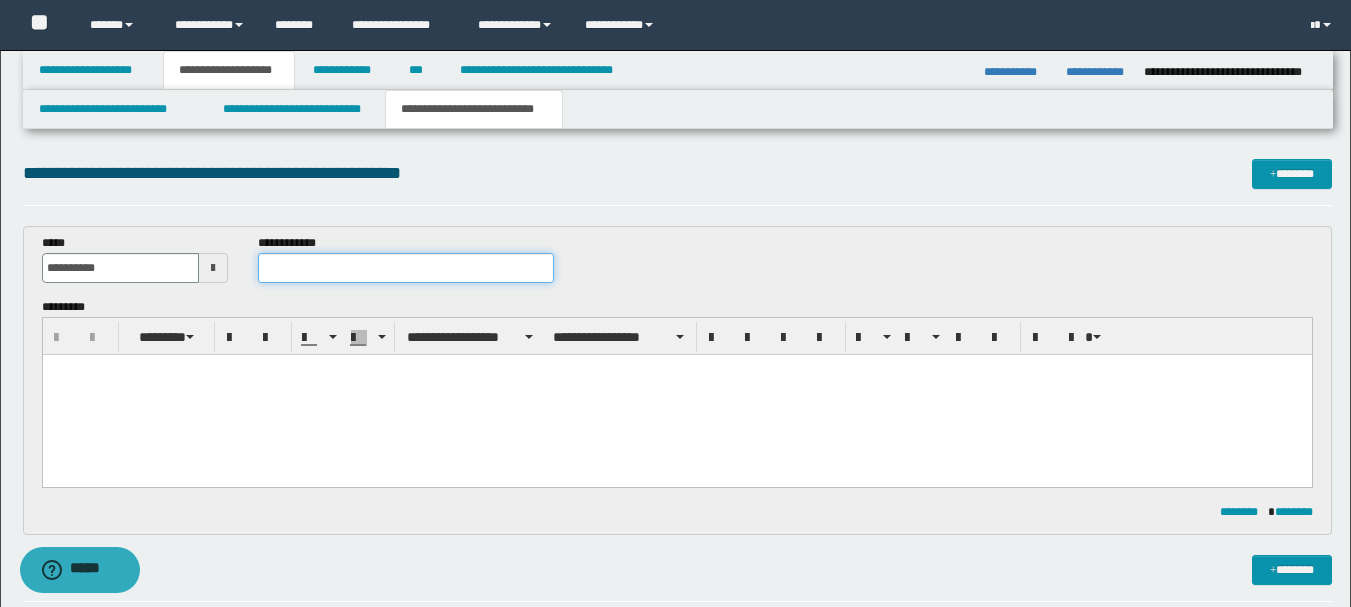 click at bounding box center (405, 268) 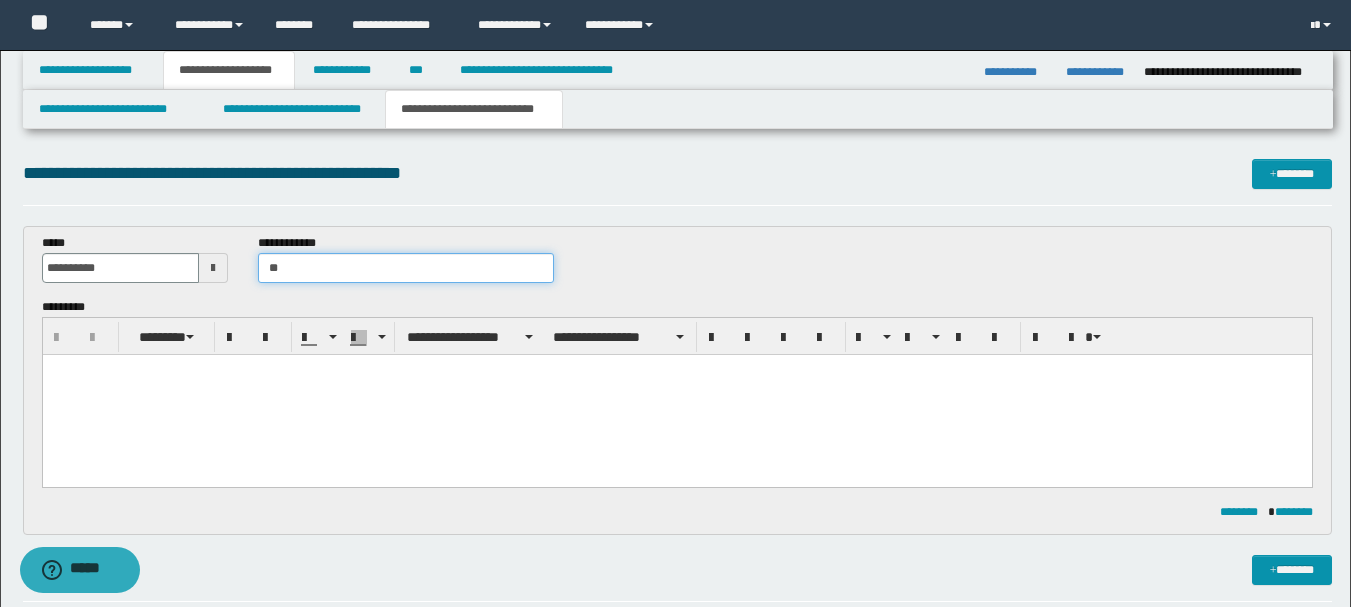 type on "*" 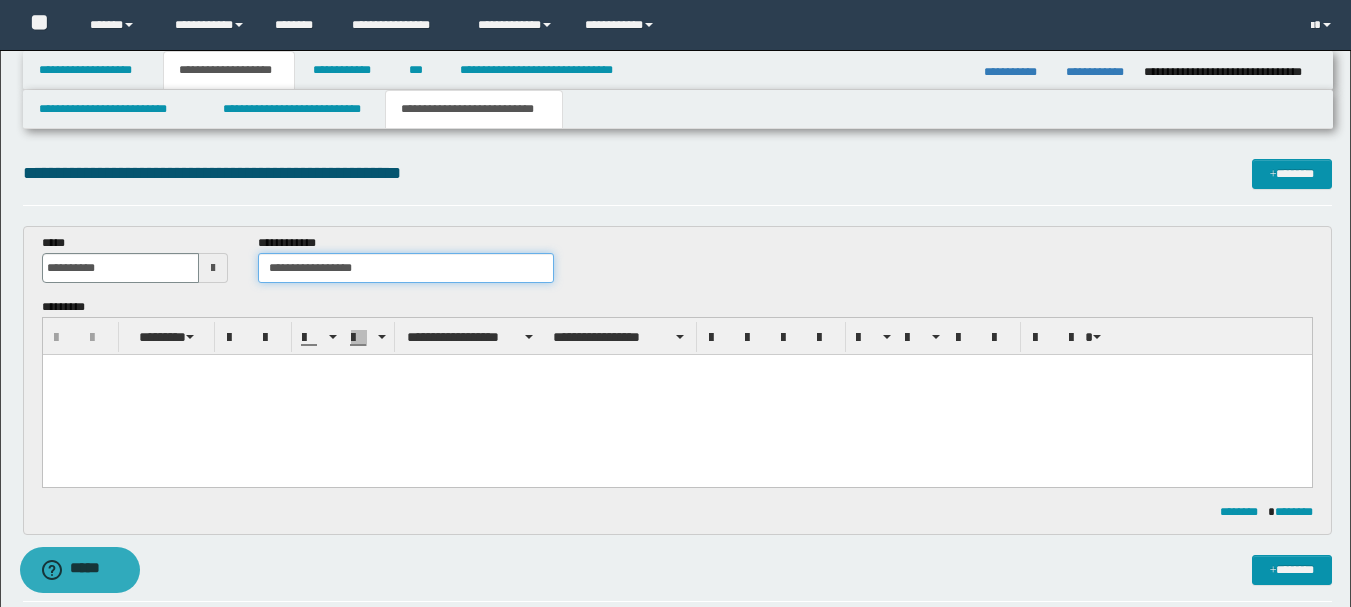 type on "**********" 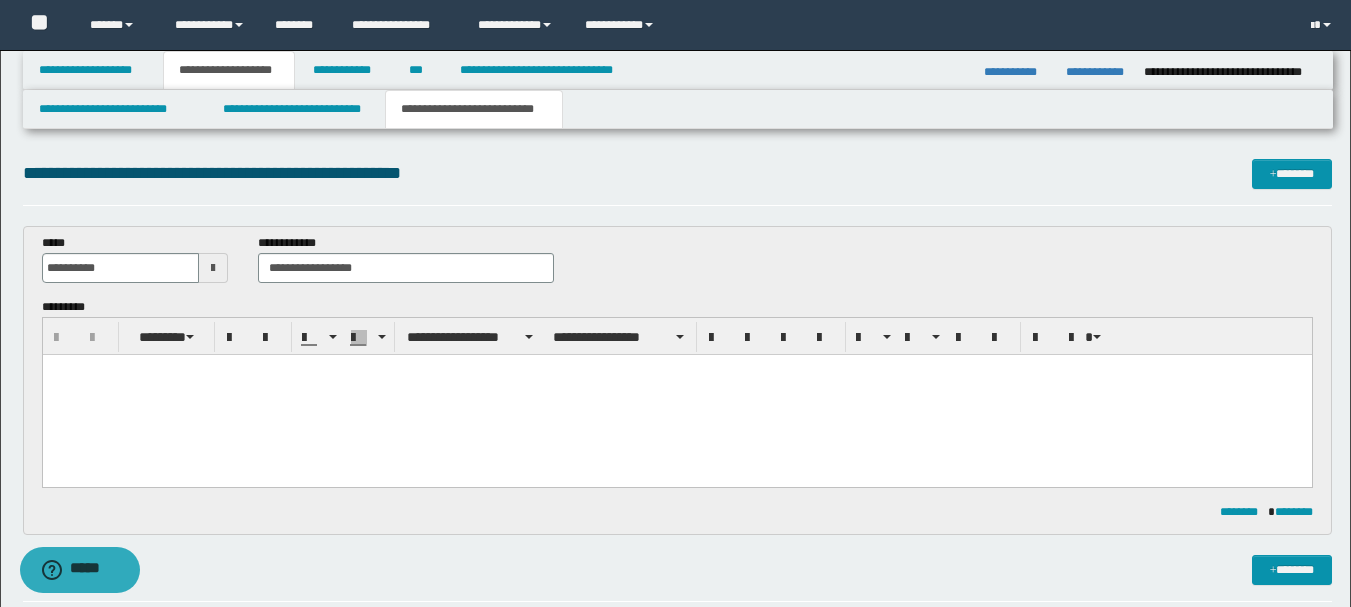 click at bounding box center (676, 395) 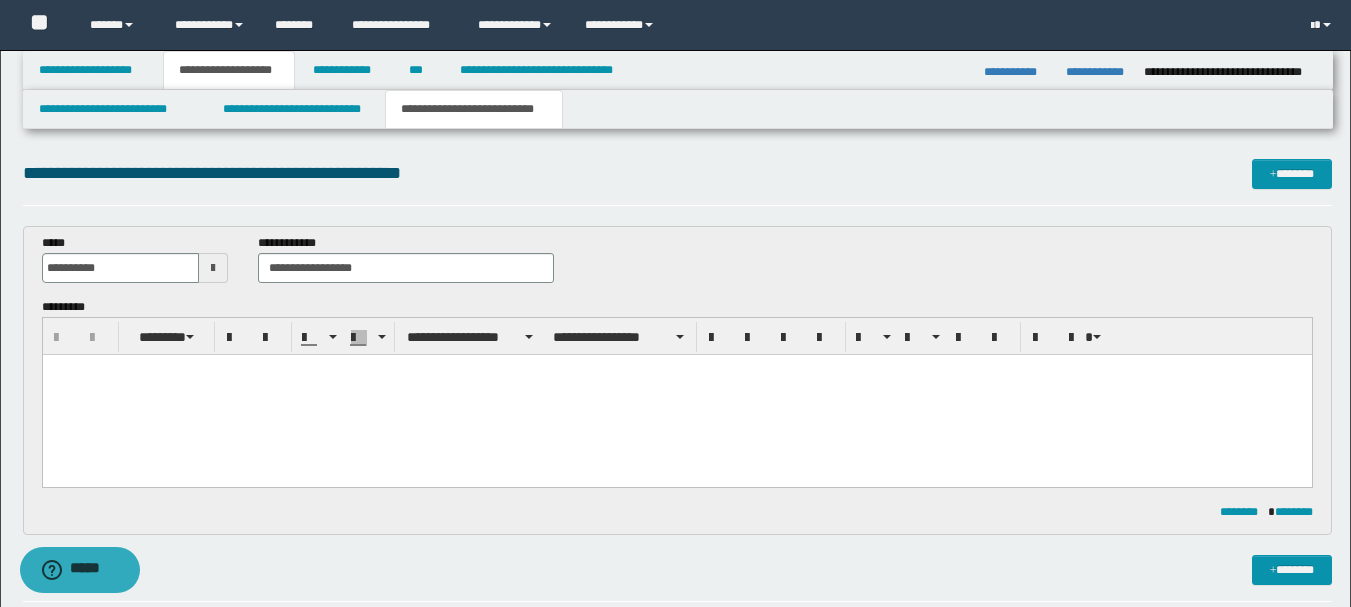 type 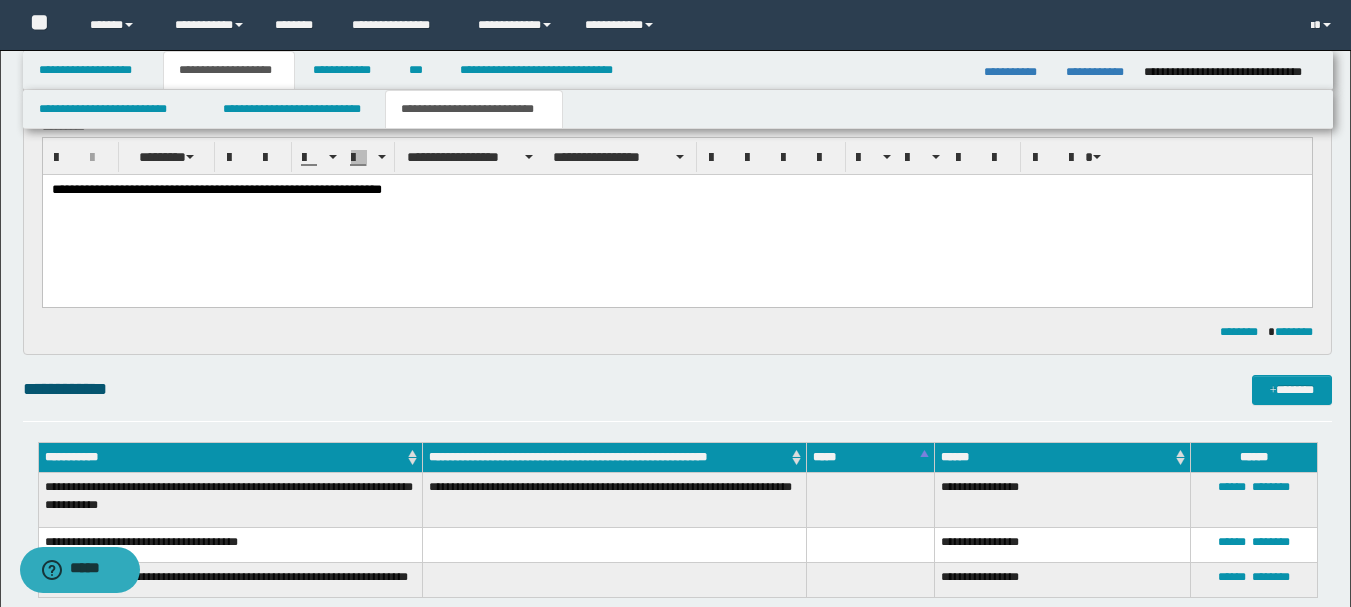 scroll, scrollTop: 300, scrollLeft: 0, axis: vertical 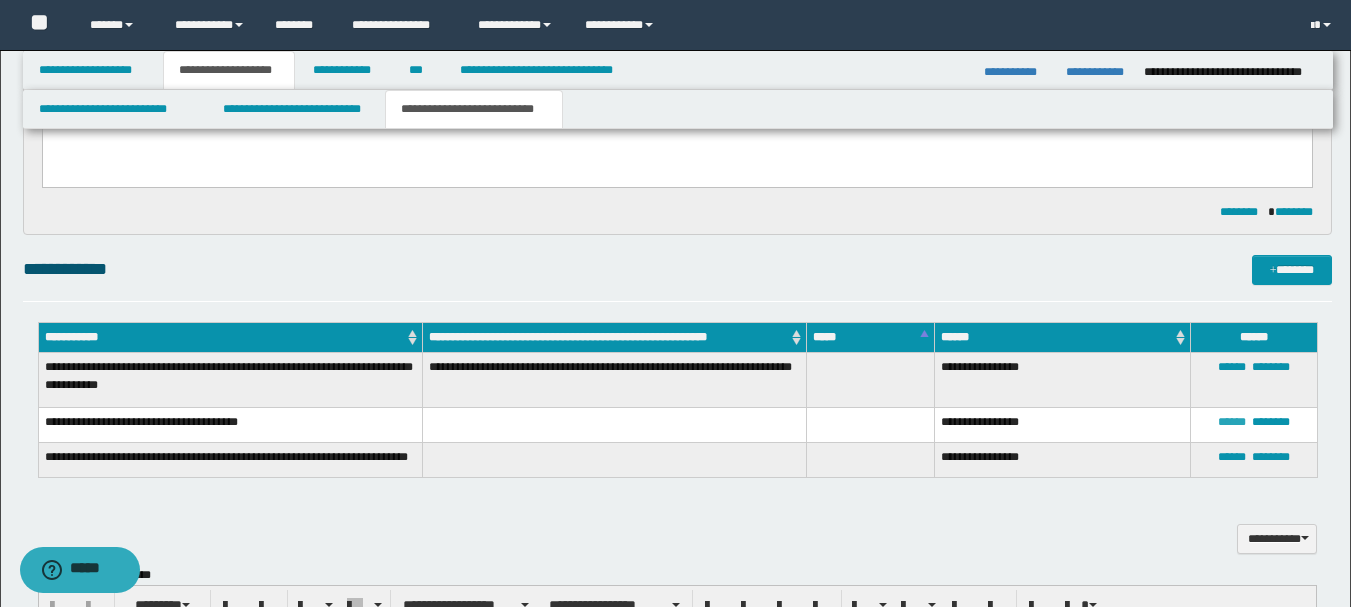 click on "******" at bounding box center (1232, 422) 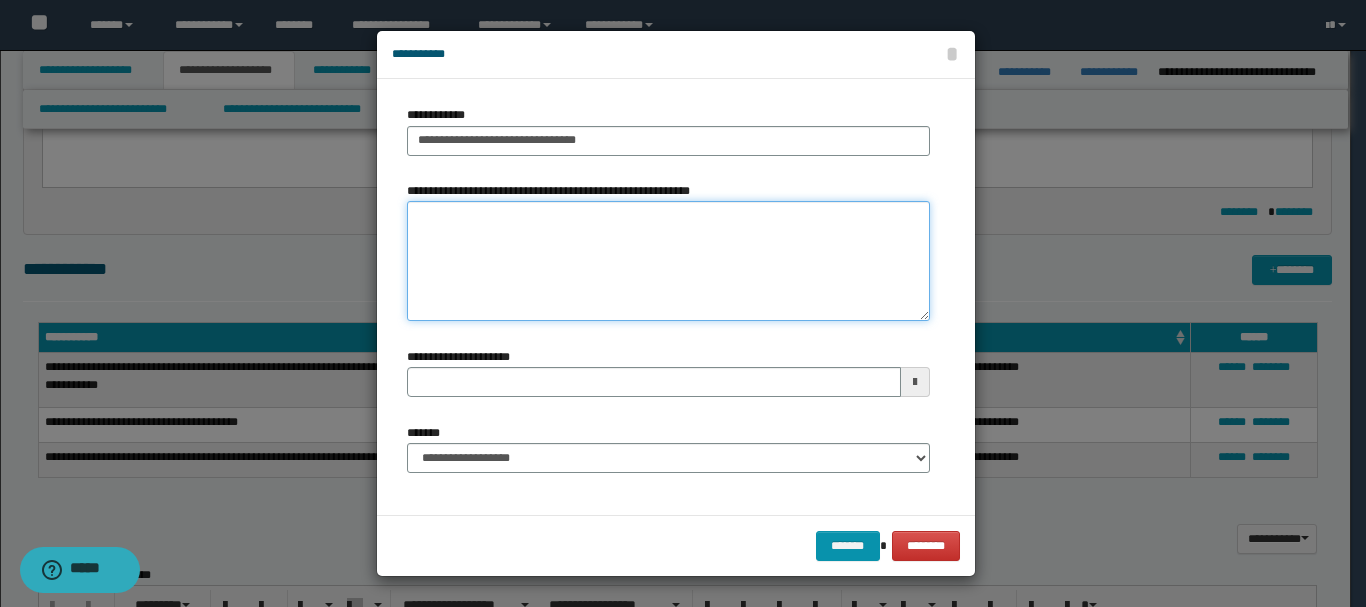 click on "**********" at bounding box center [668, 261] 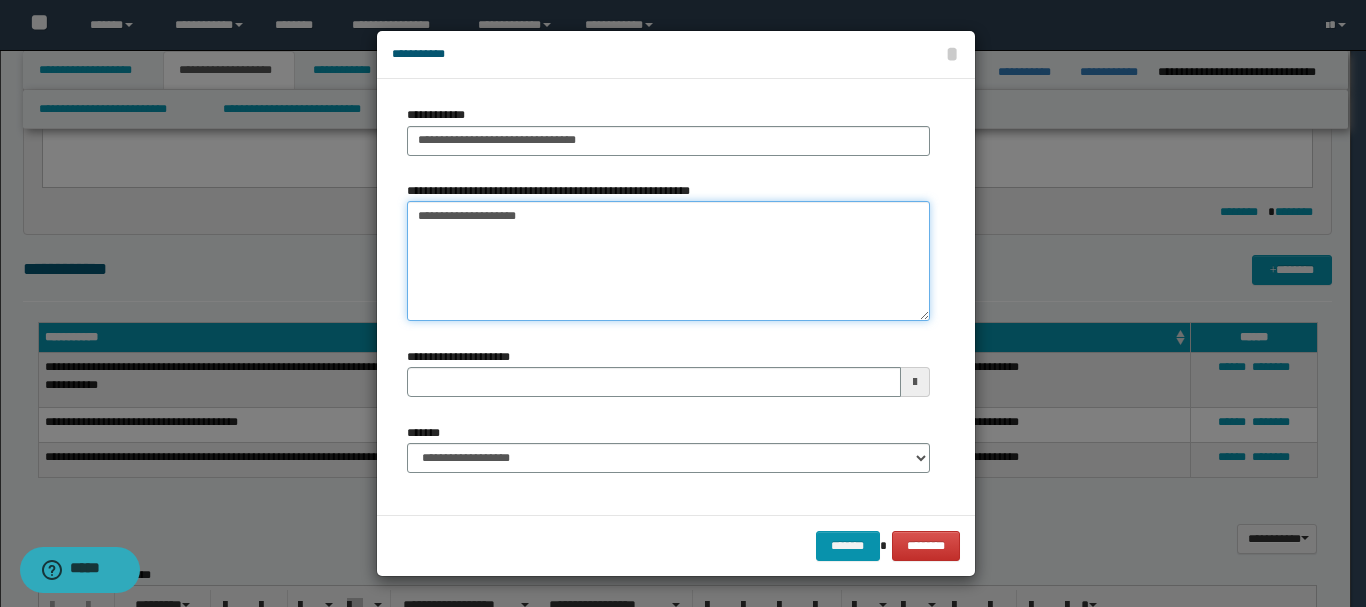 type on "**********" 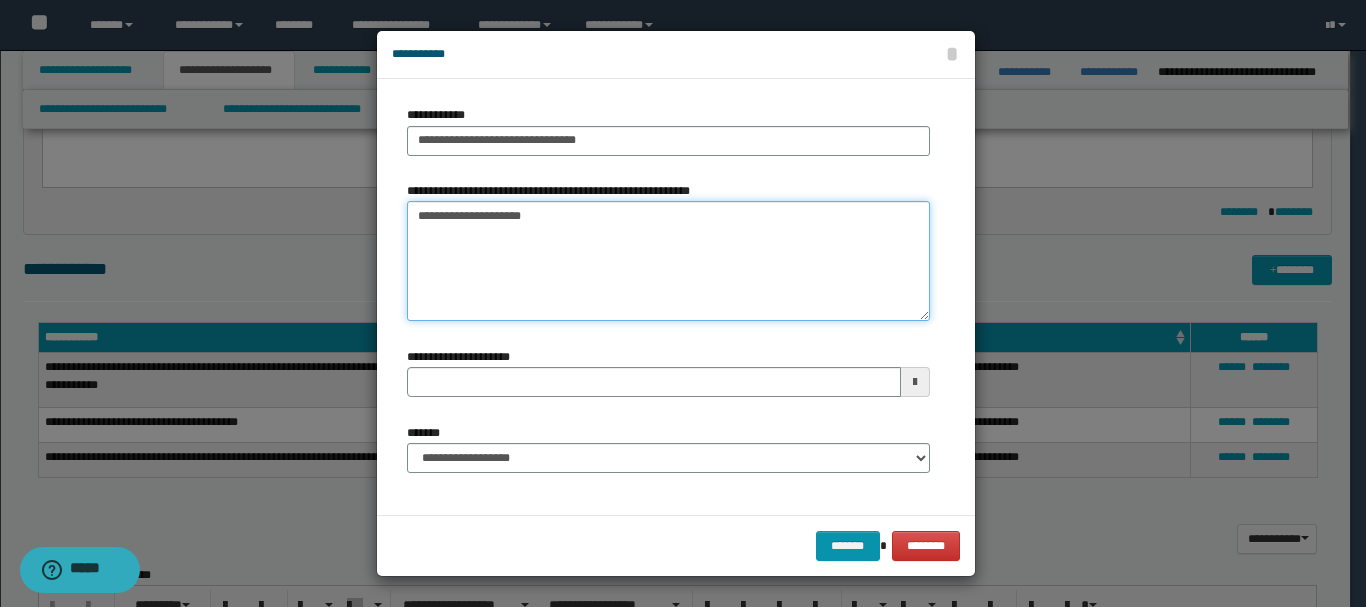 type 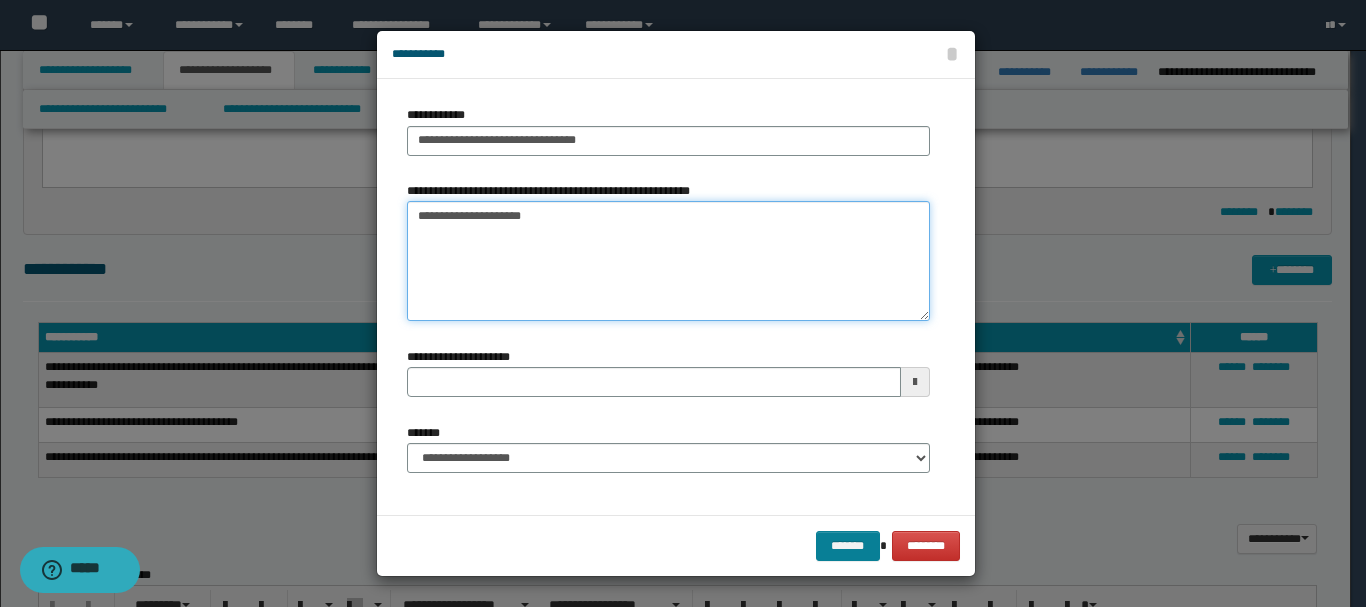 type on "**********" 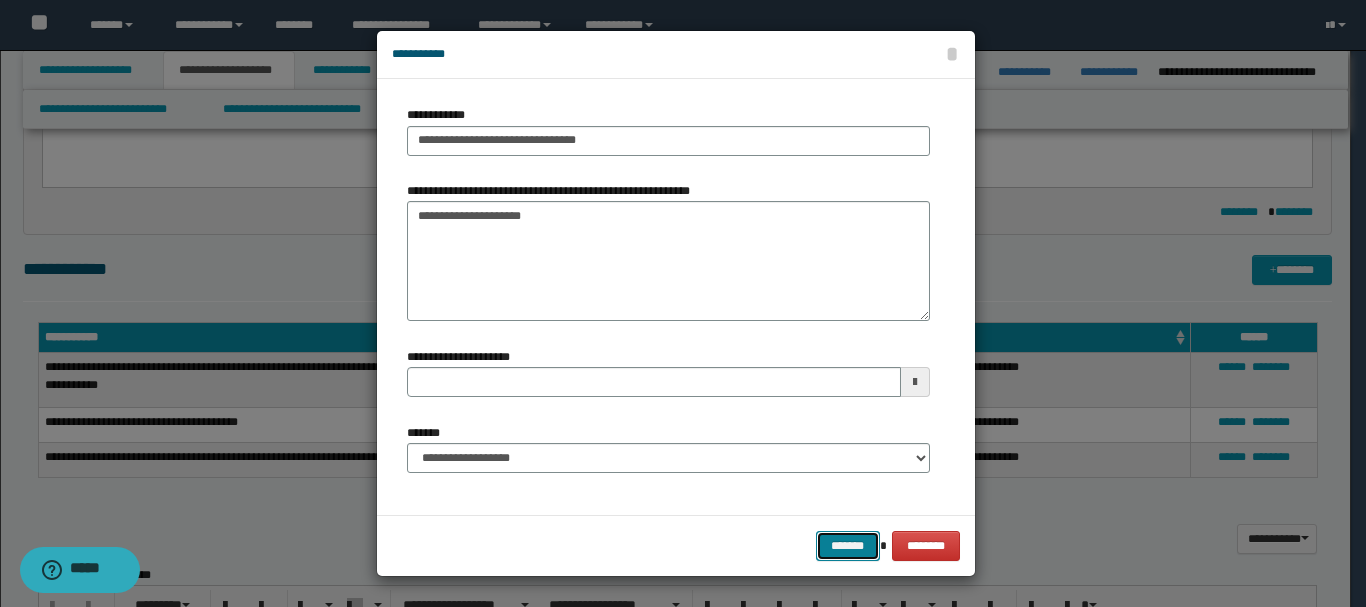click on "*******" at bounding box center [848, 546] 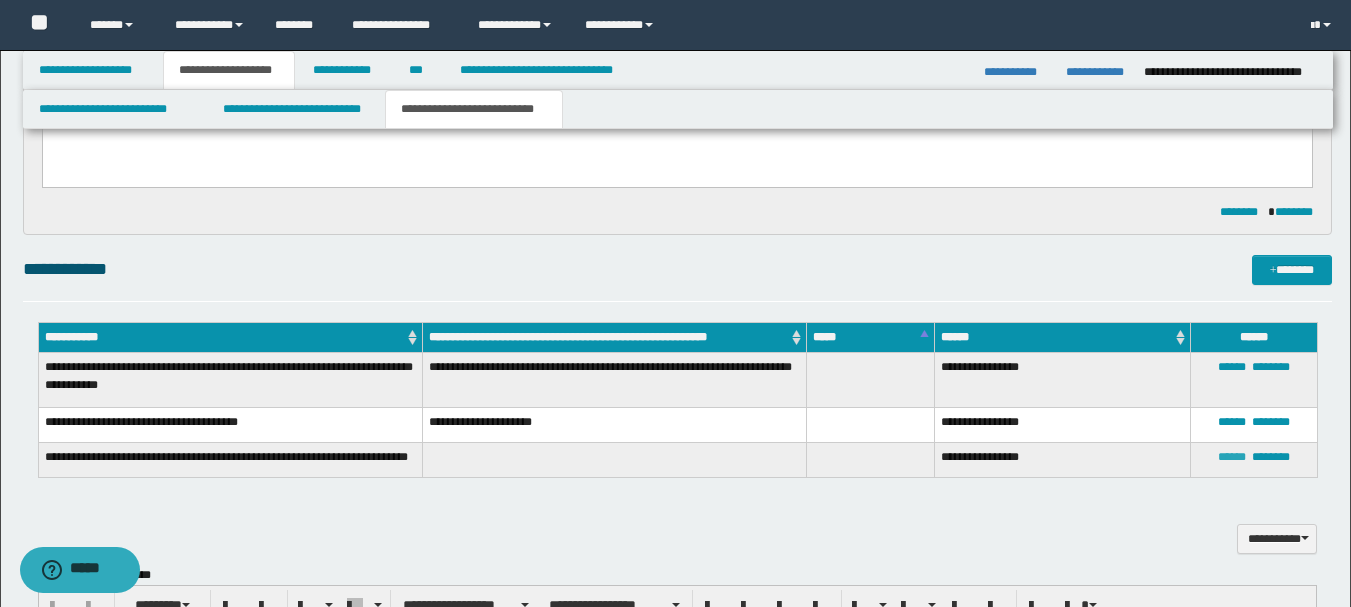 click on "******" at bounding box center (1232, 457) 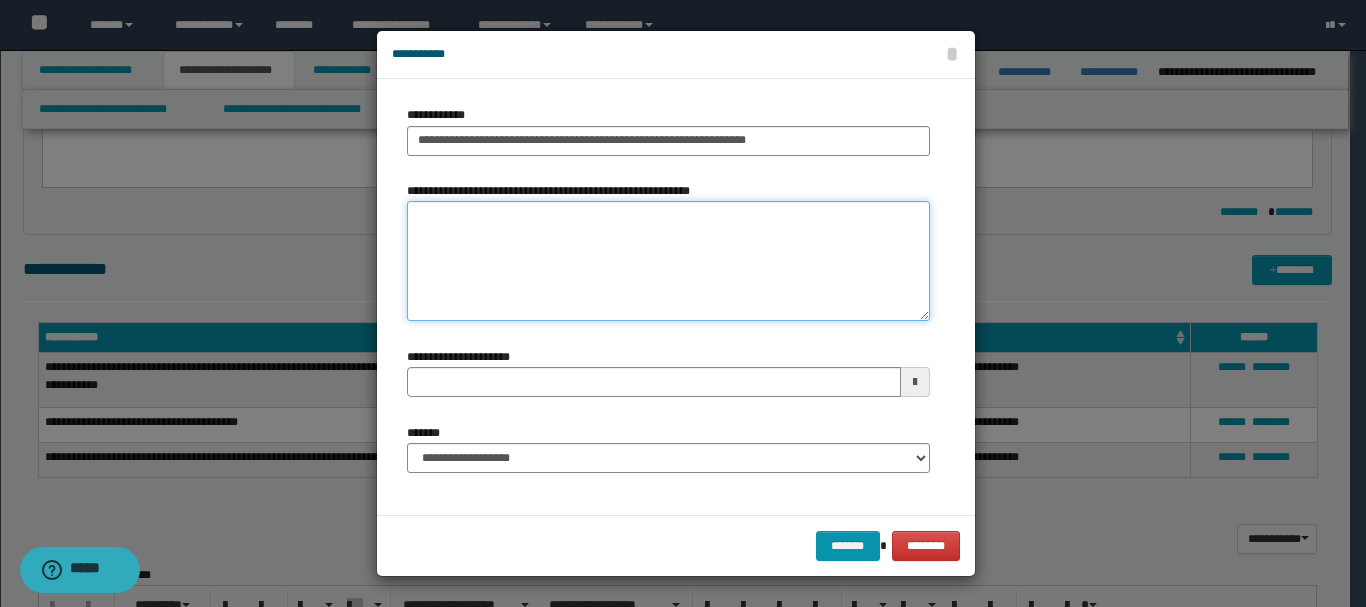 click on "**********" at bounding box center (668, 261) 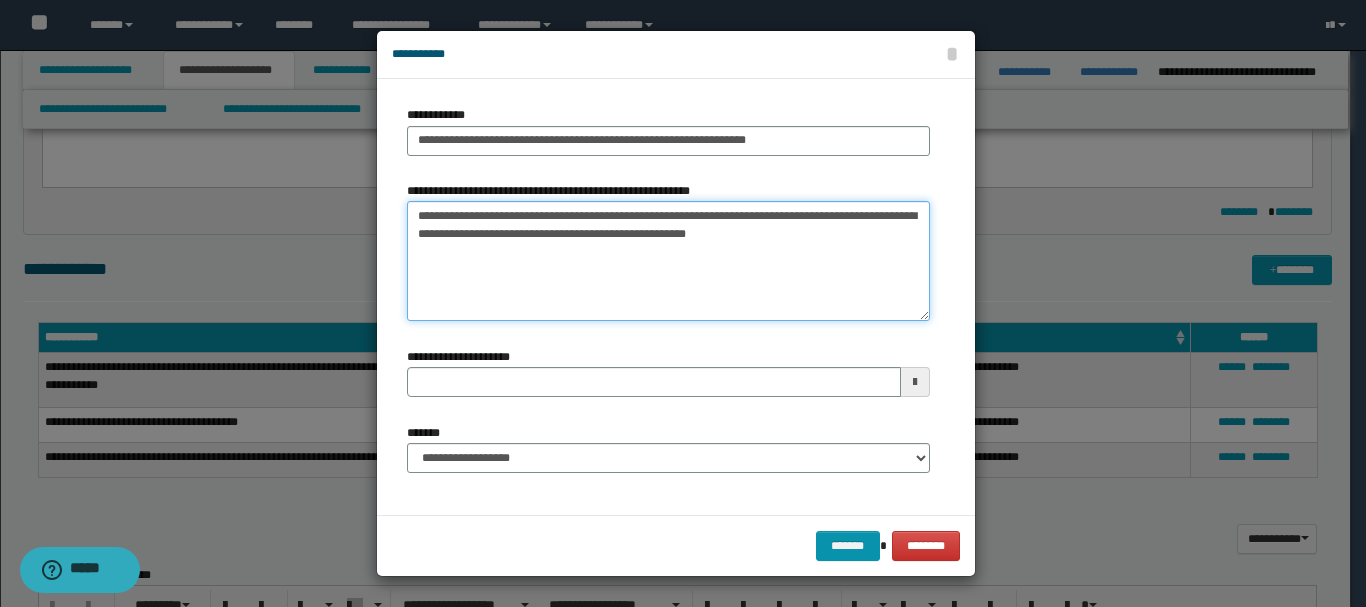 type on "**********" 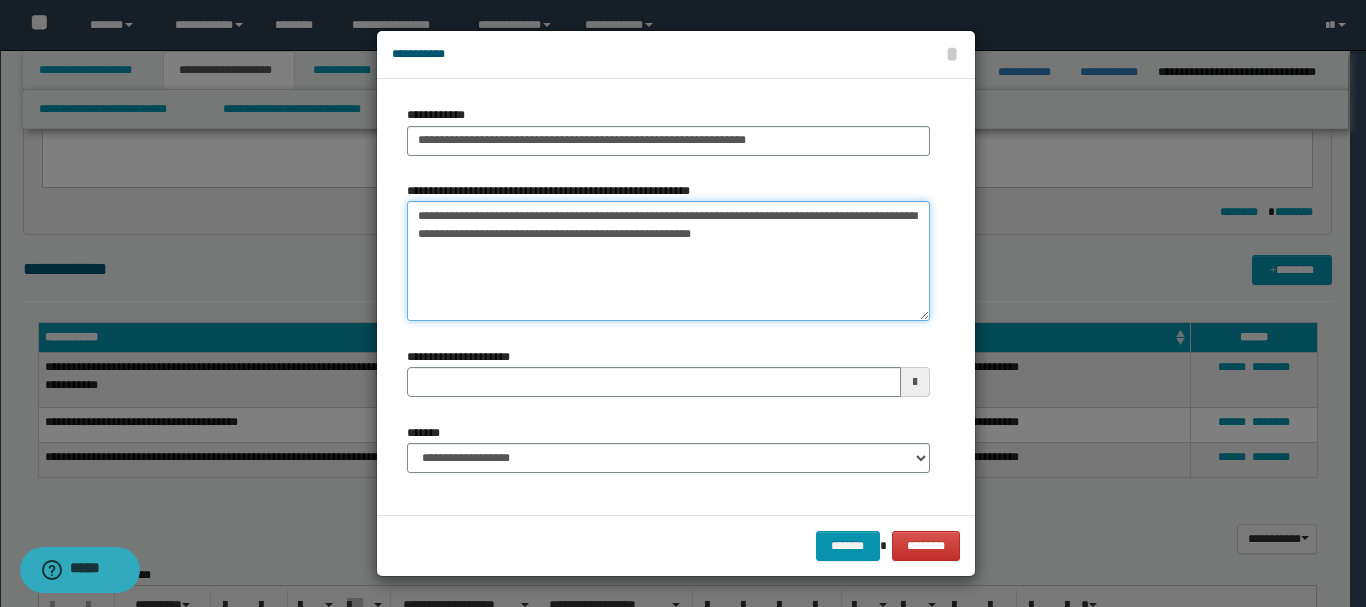 type 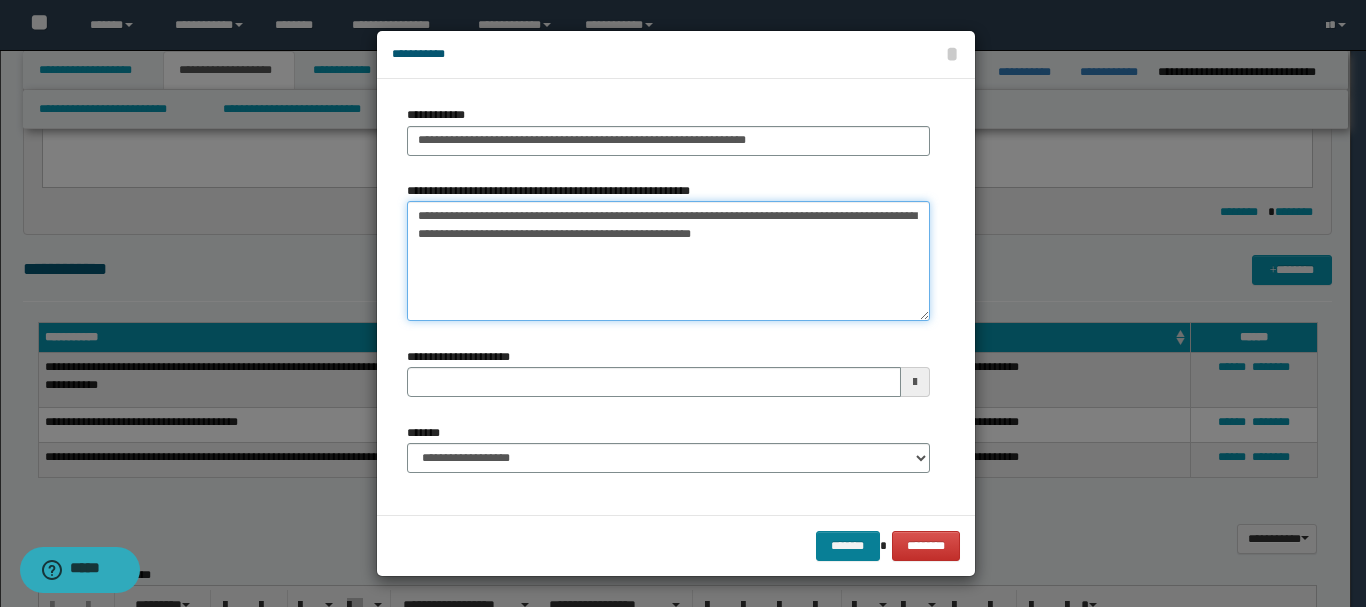 type on "**********" 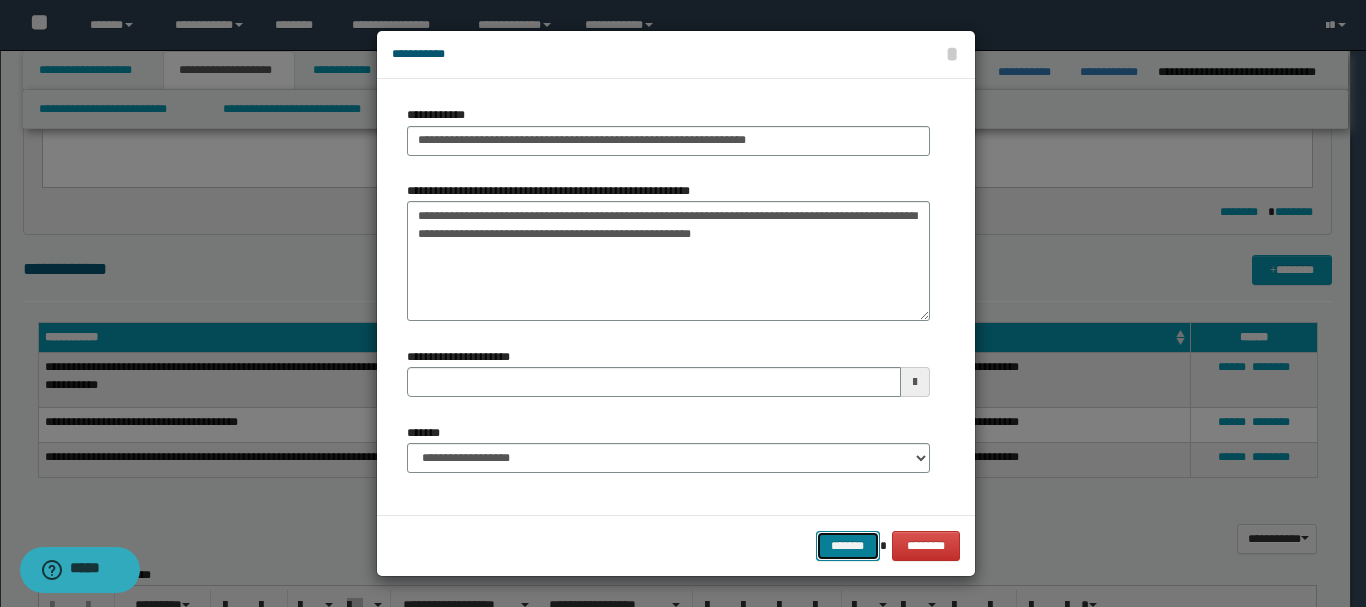 click on "*******" at bounding box center (848, 546) 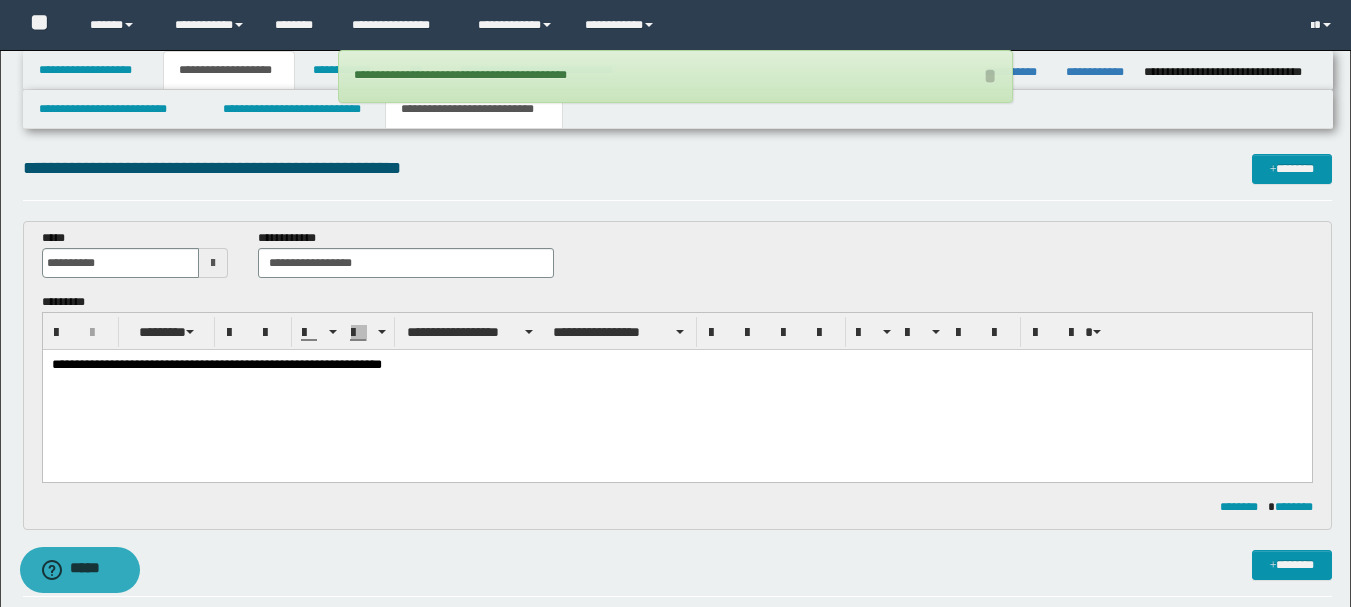 scroll, scrollTop: 0, scrollLeft: 0, axis: both 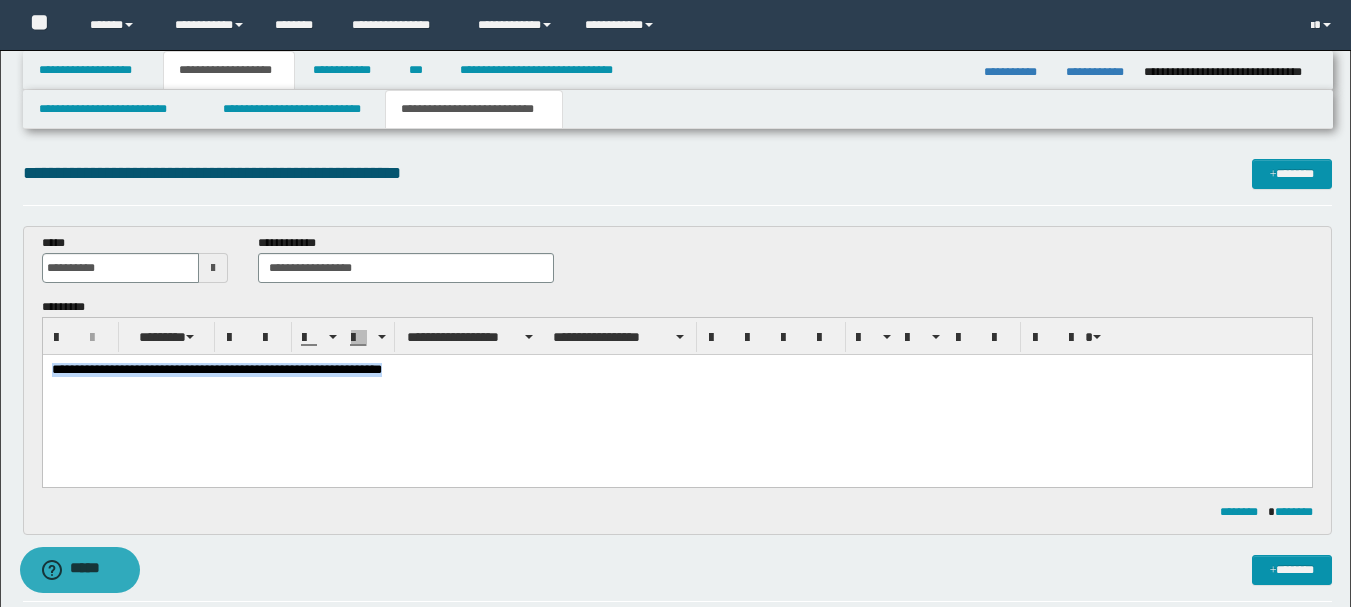 drag, startPoint x: 52, startPoint y: 371, endPoint x: 438, endPoint y: 377, distance: 386.04663 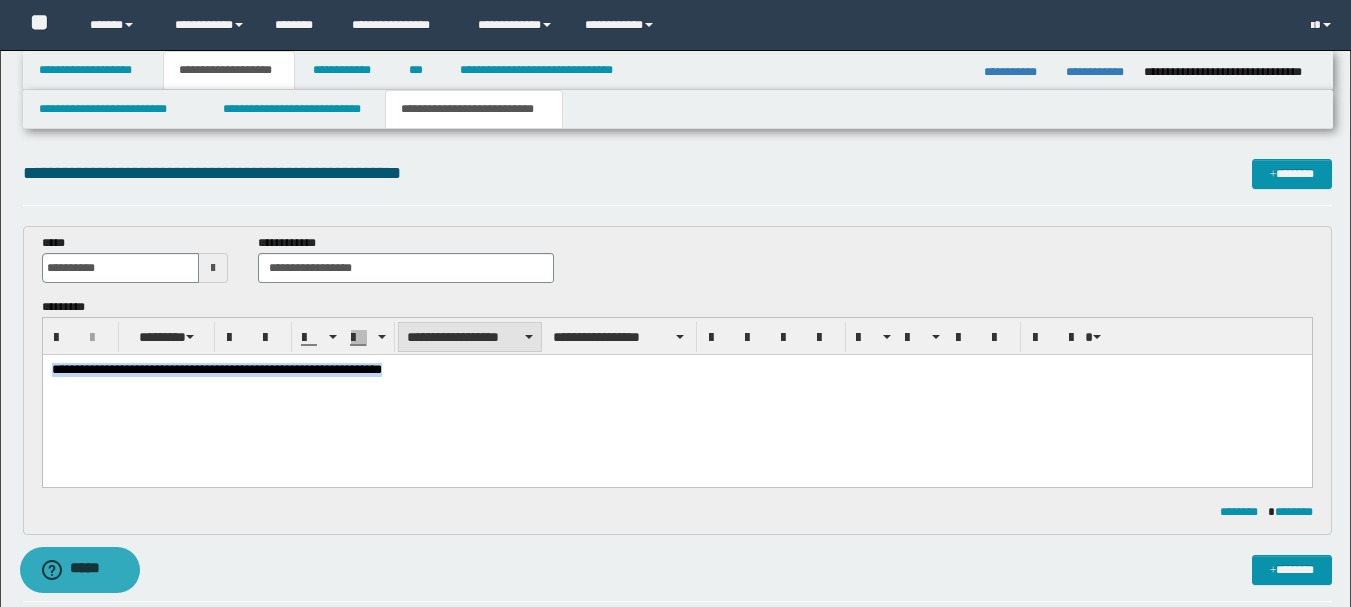 click on "**********" at bounding box center (470, 337) 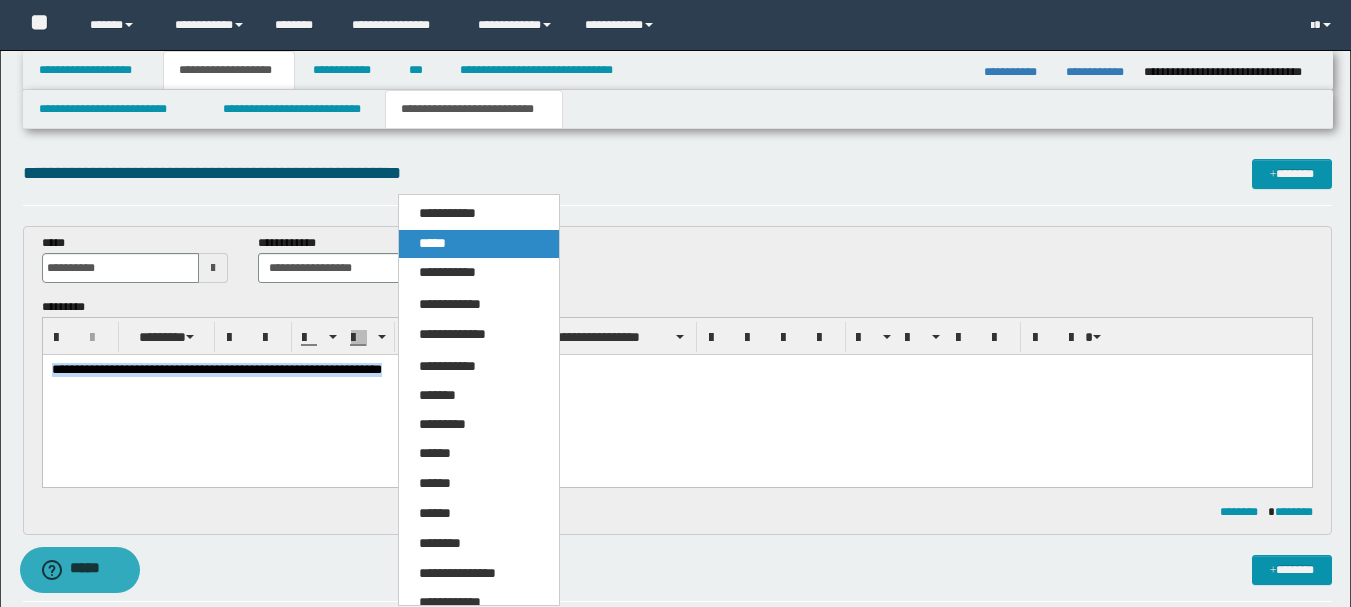 click on "*****" at bounding box center (479, 244) 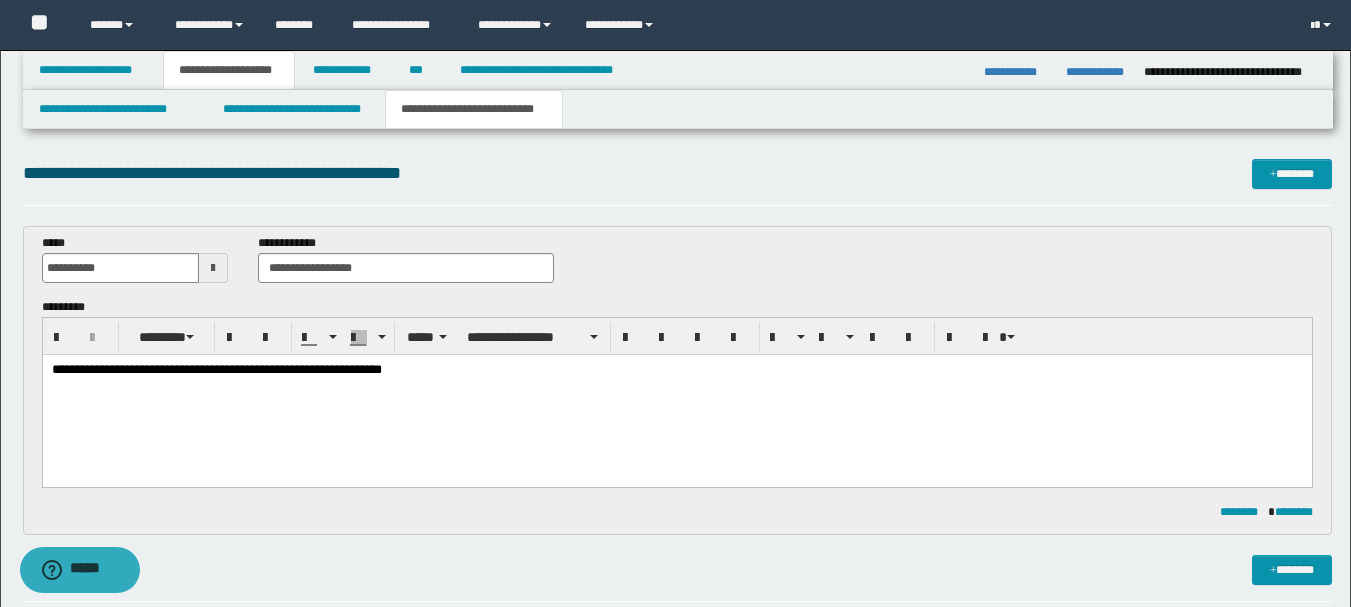 click on "**********" at bounding box center [676, 396] 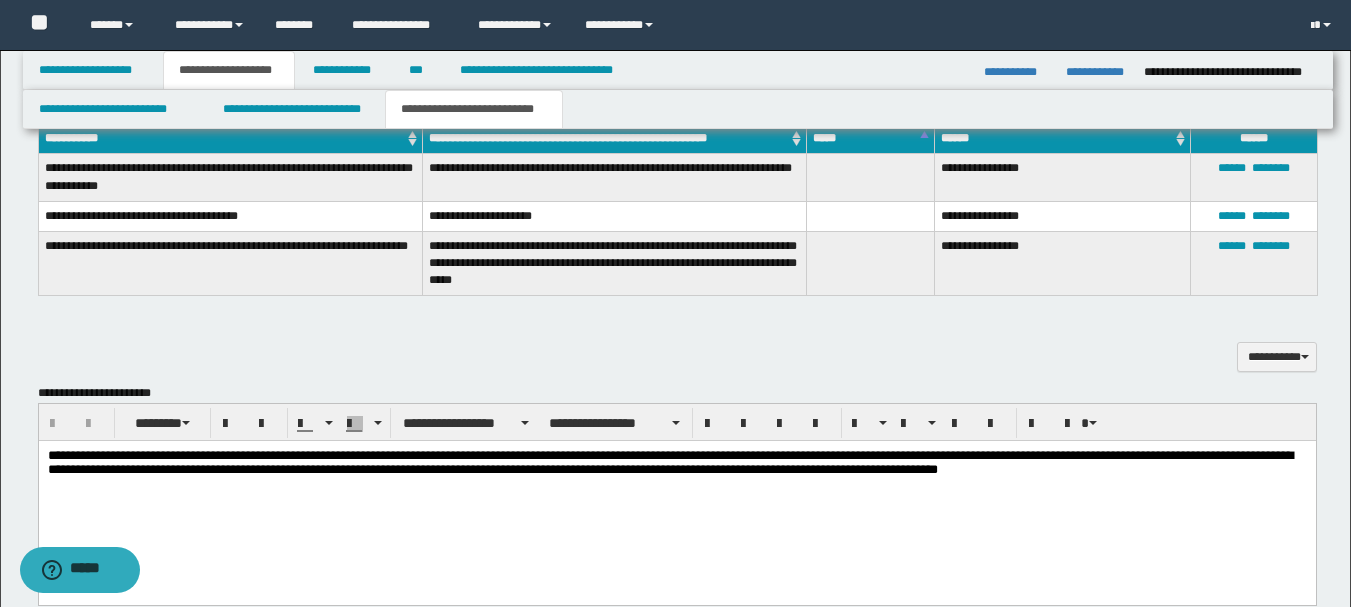 scroll, scrollTop: 600, scrollLeft: 0, axis: vertical 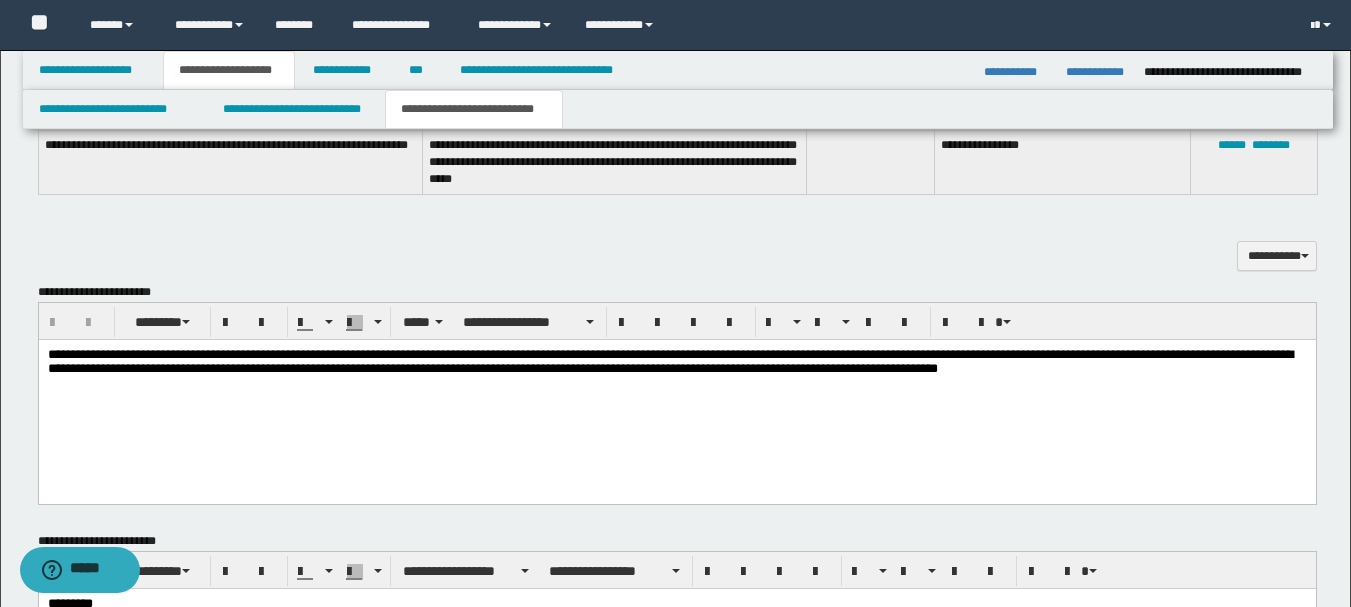click on "**********" at bounding box center [669, 360] 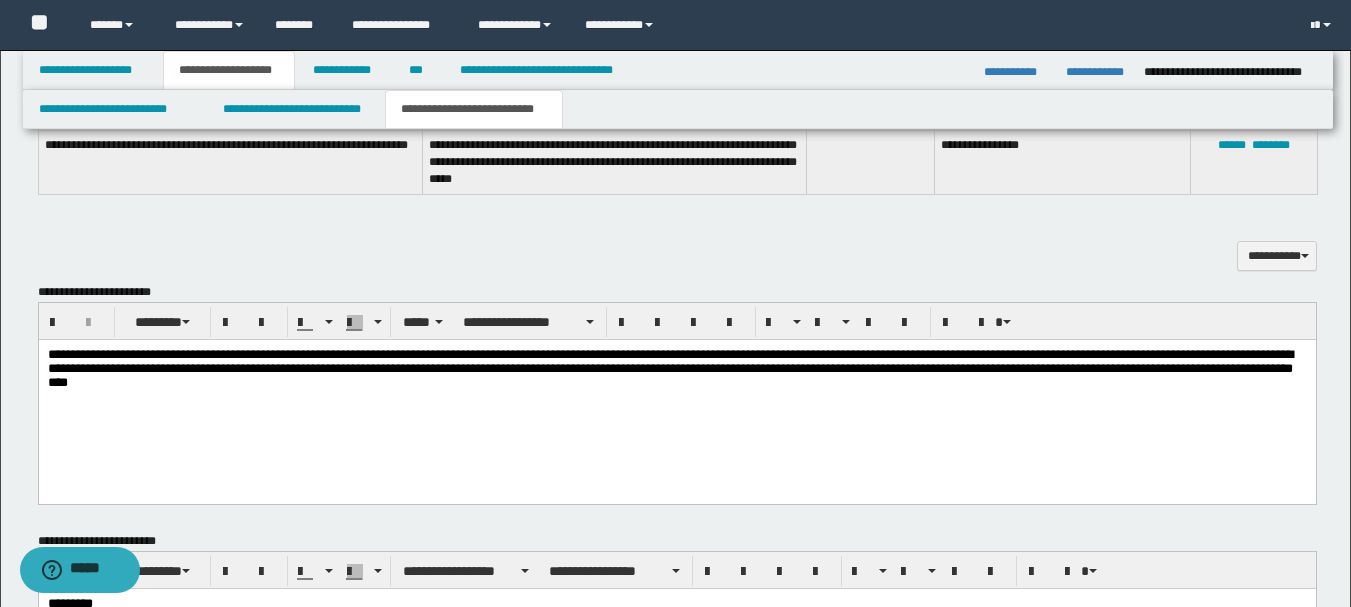 click on "**********" at bounding box center [669, 367] 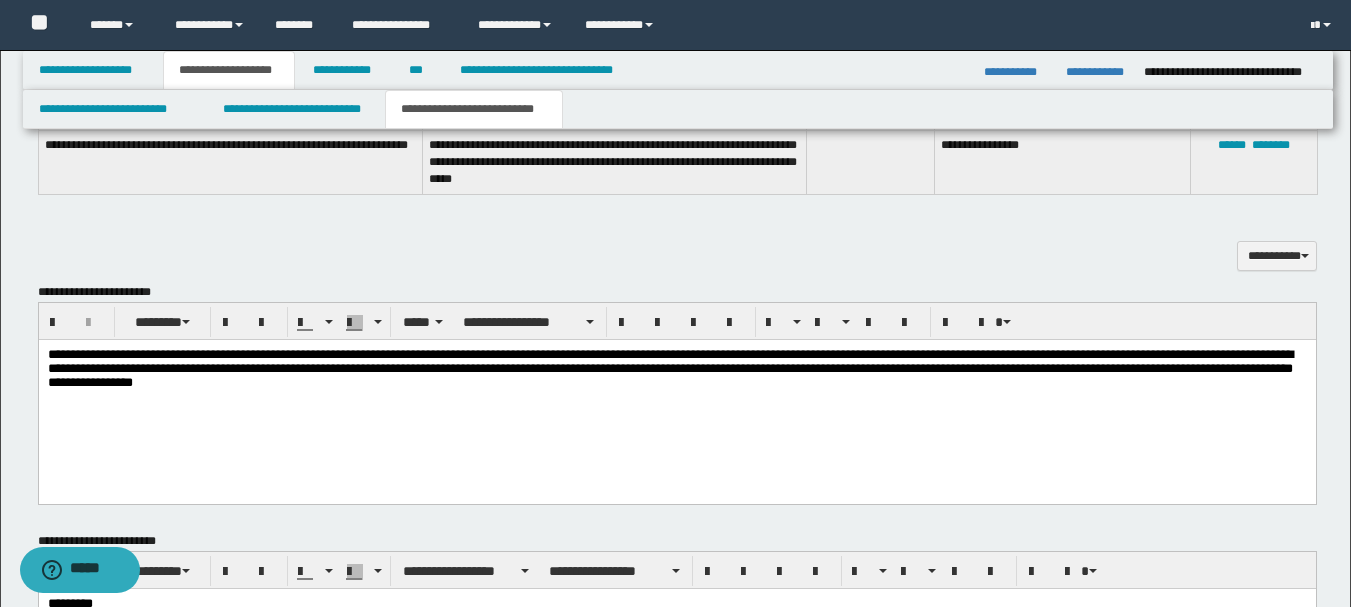 scroll, scrollTop: 700, scrollLeft: 0, axis: vertical 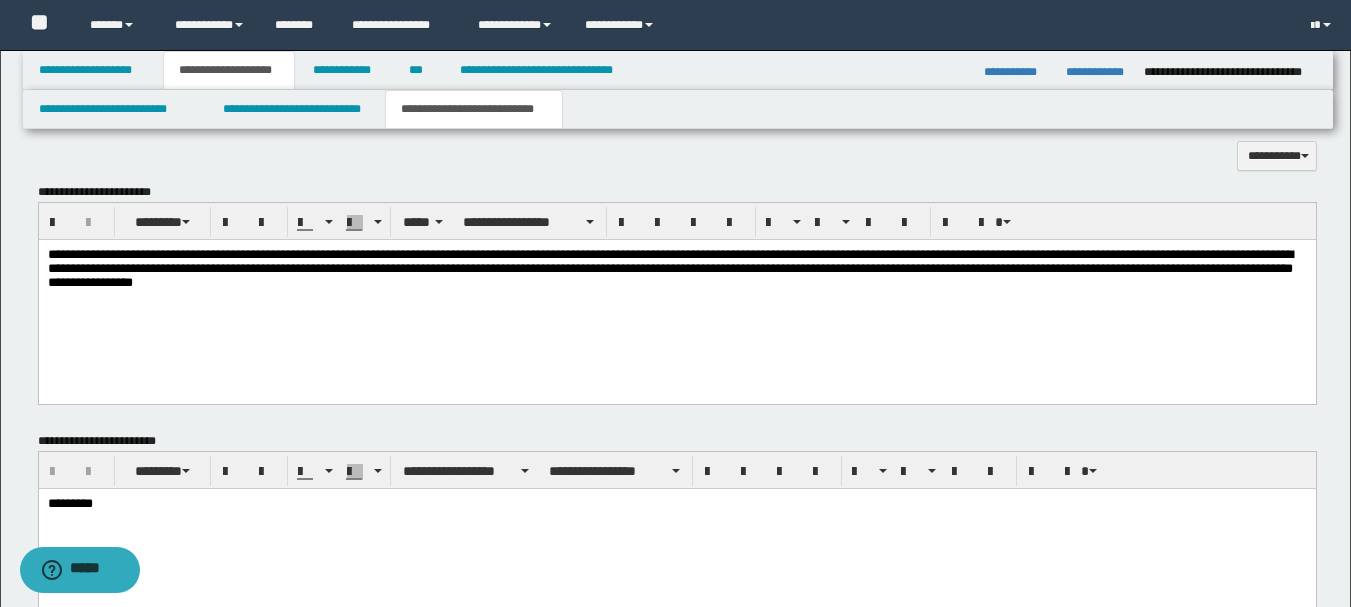 click on "**********" at bounding box center (676, 268) 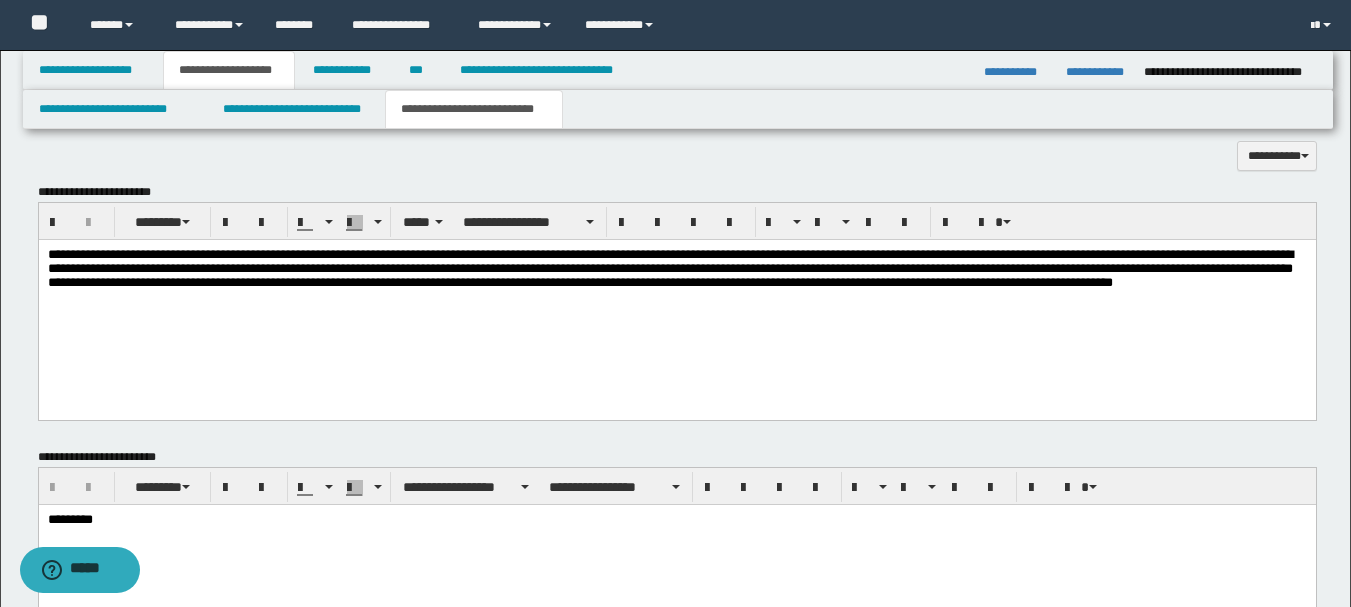 click on "**********" at bounding box center (669, 267) 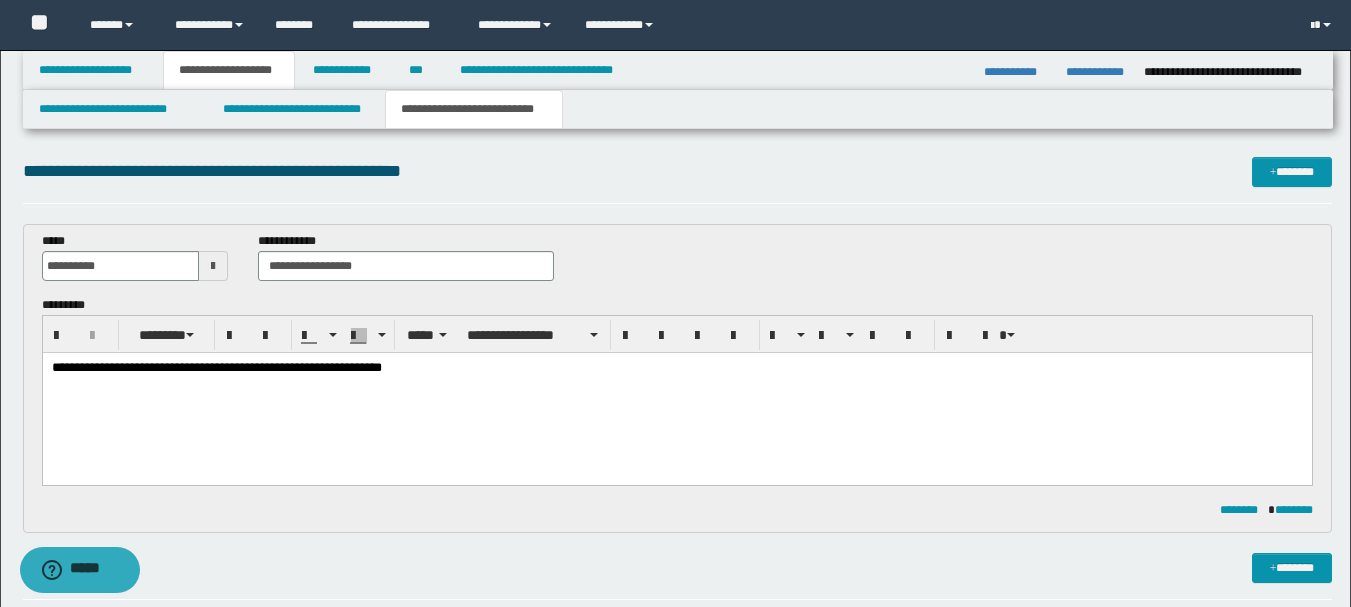 scroll, scrollTop: 0, scrollLeft: 0, axis: both 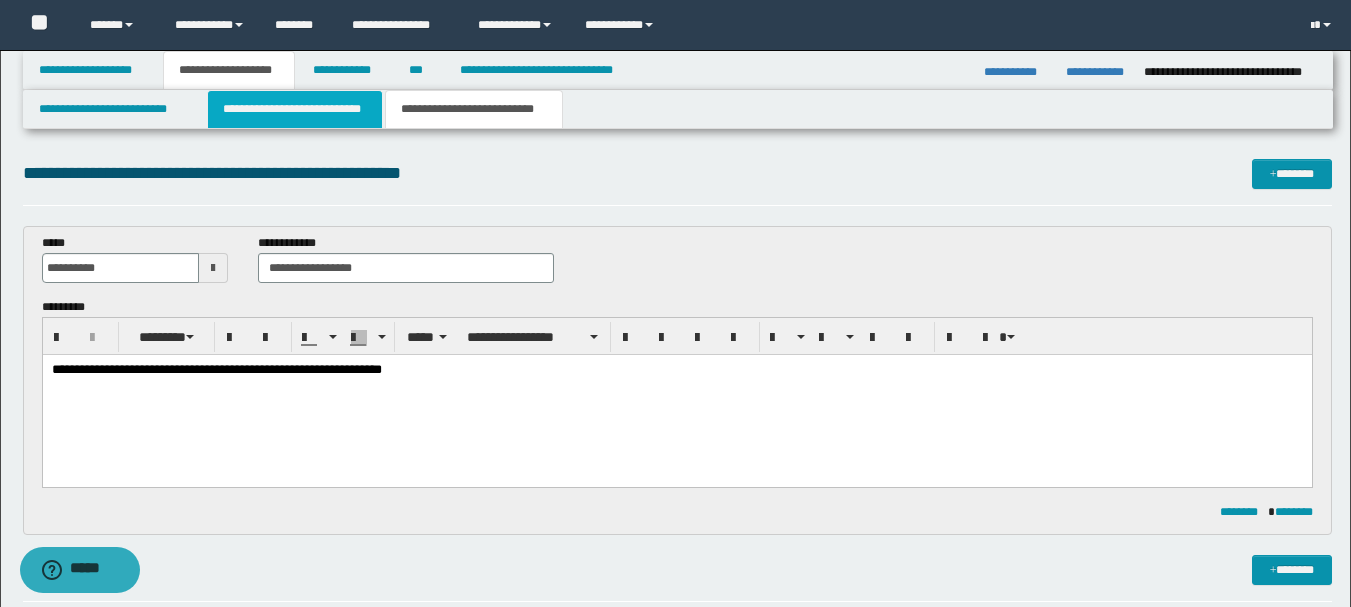 click on "**********" at bounding box center (295, 109) 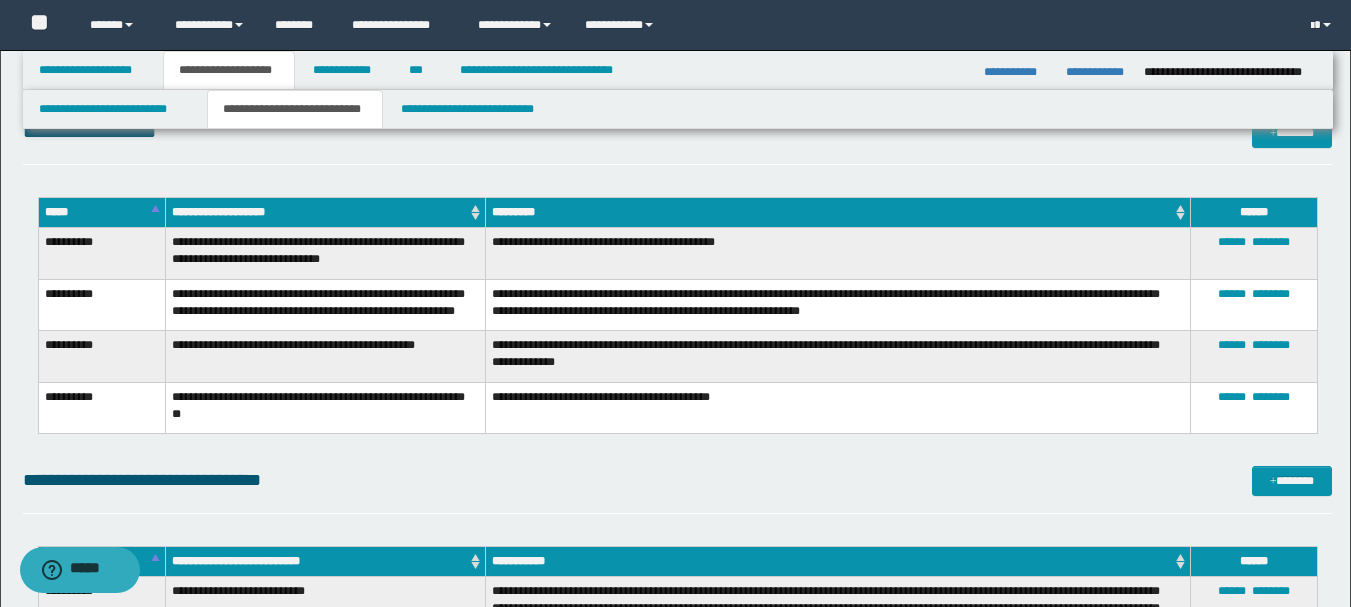 scroll, scrollTop: 1100, scrollLeft: 0, axis: vertical 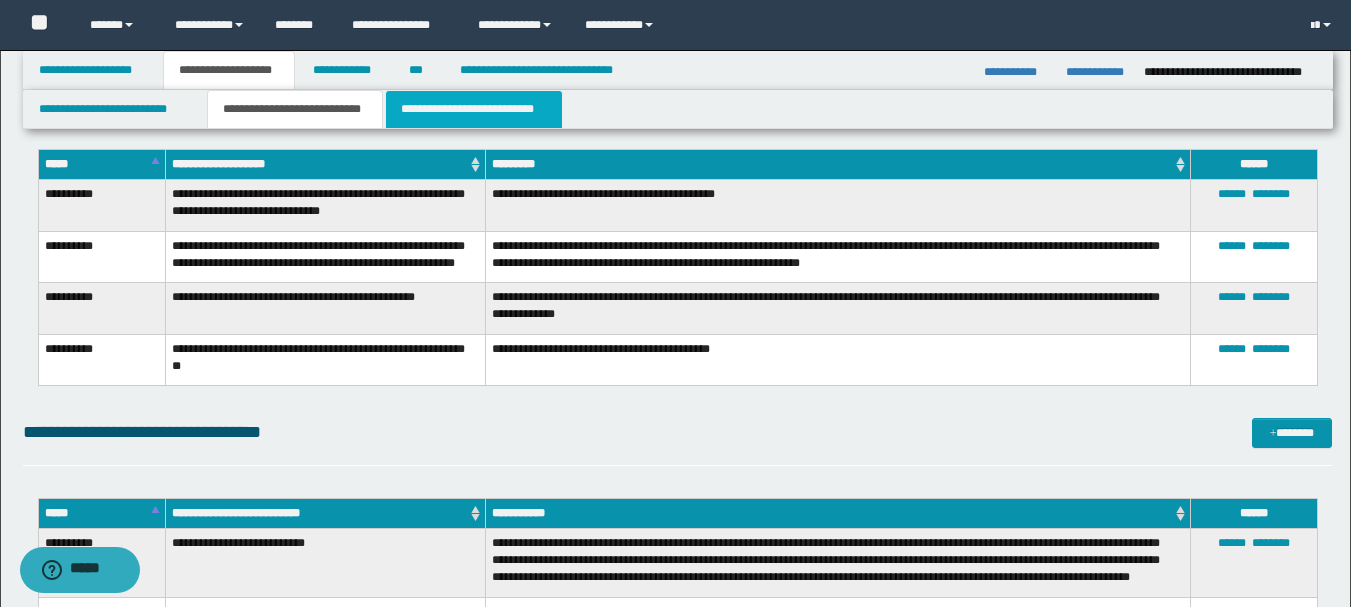 click on "**********" at bounding box center (474, 109) 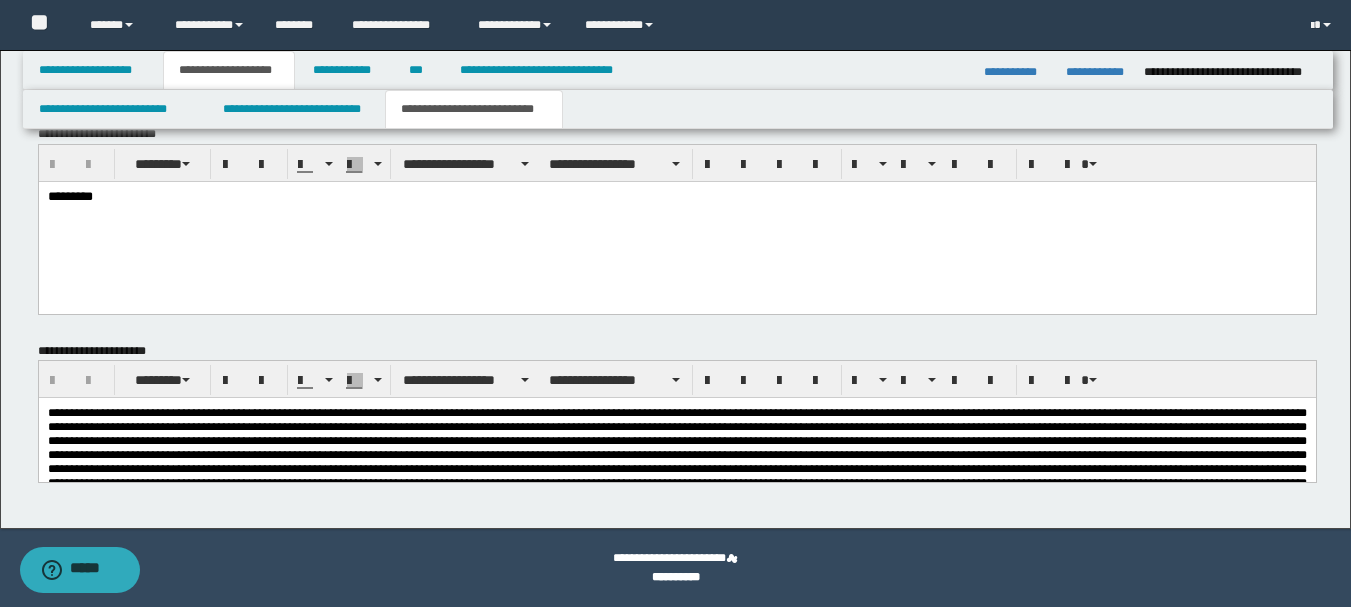 click on "*********" at bounding box center (676, 221) 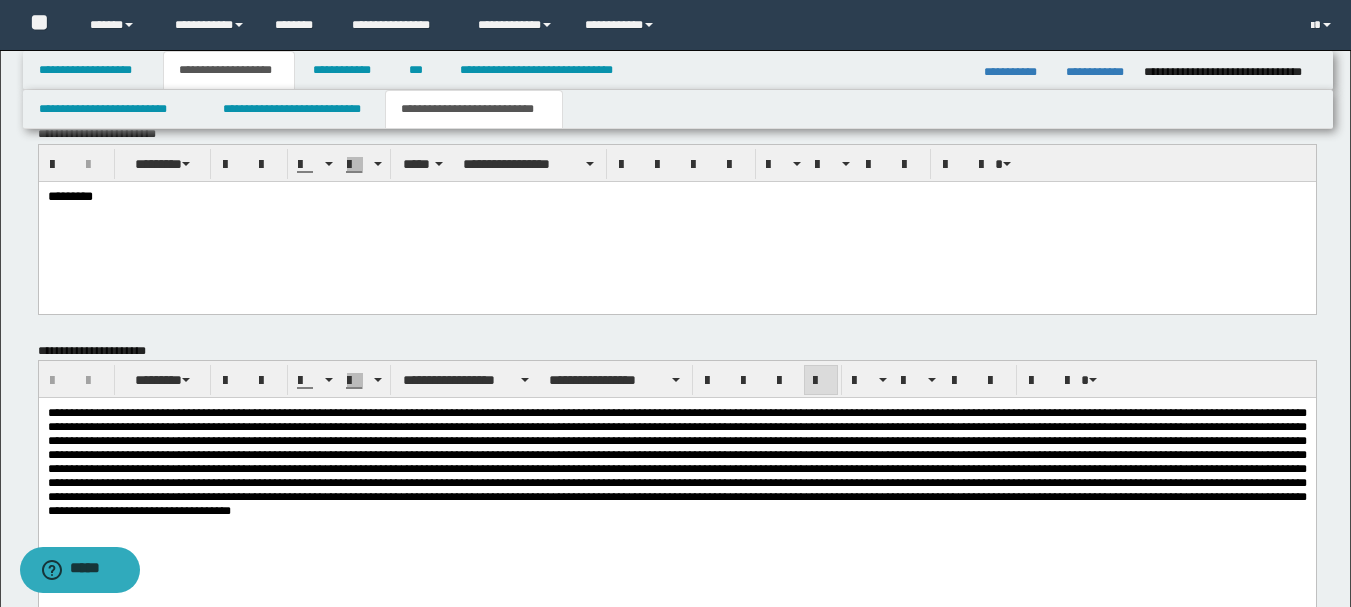 click at bounding box center (676, 462) 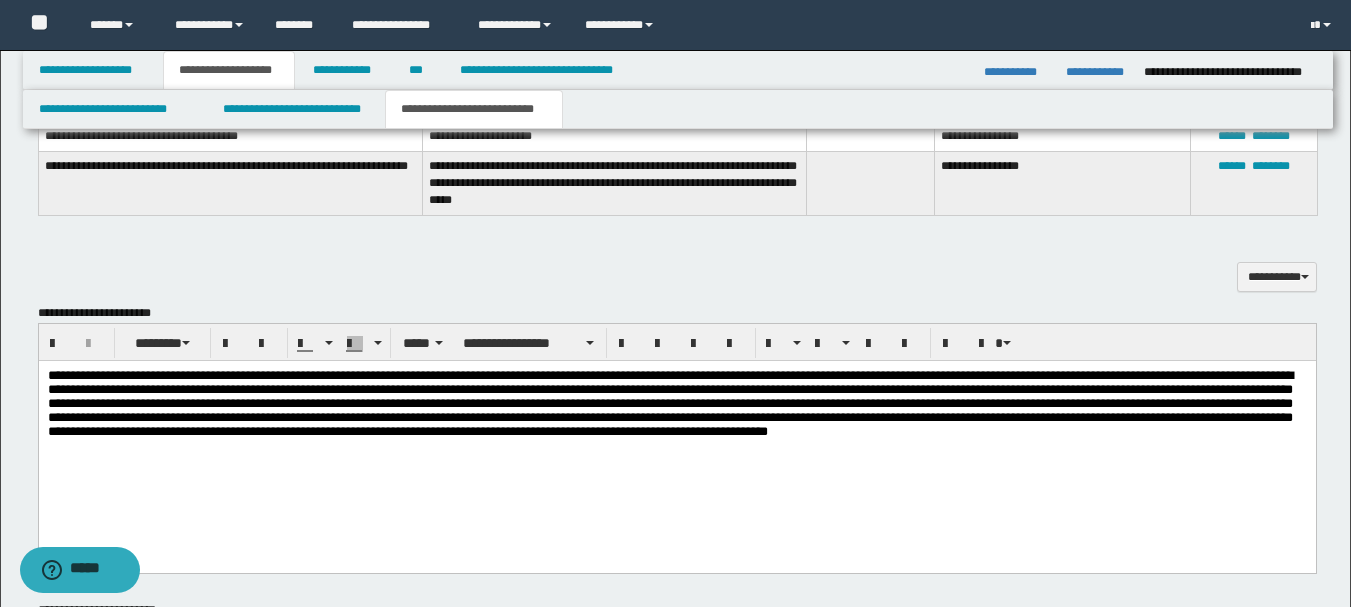 scroll, scrollTop: 615, scrollLeft: 0, axis: vertical 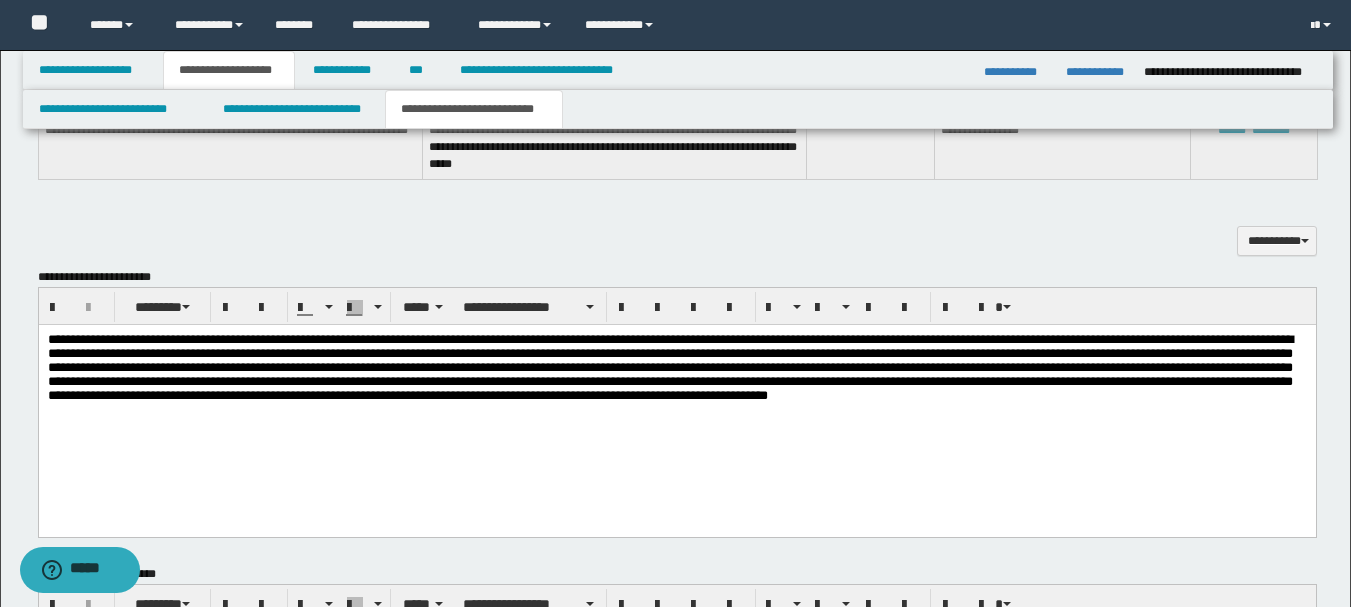click at bounding box center [669, 366] 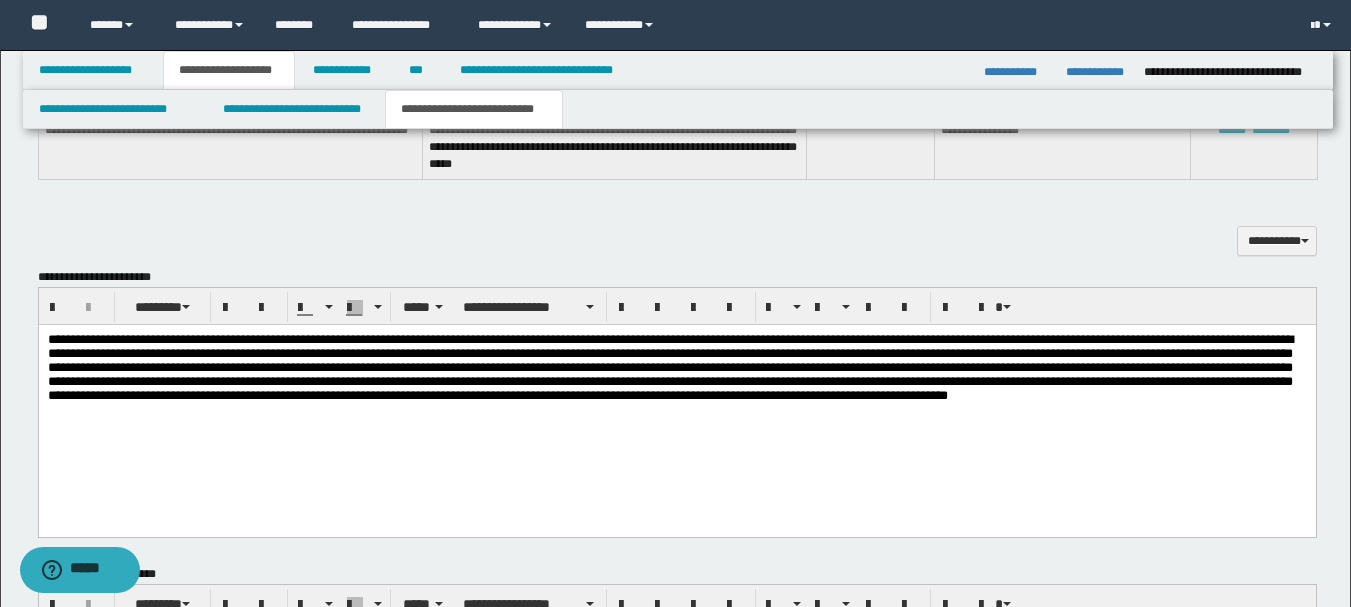 click at bounding box center [669, 366] 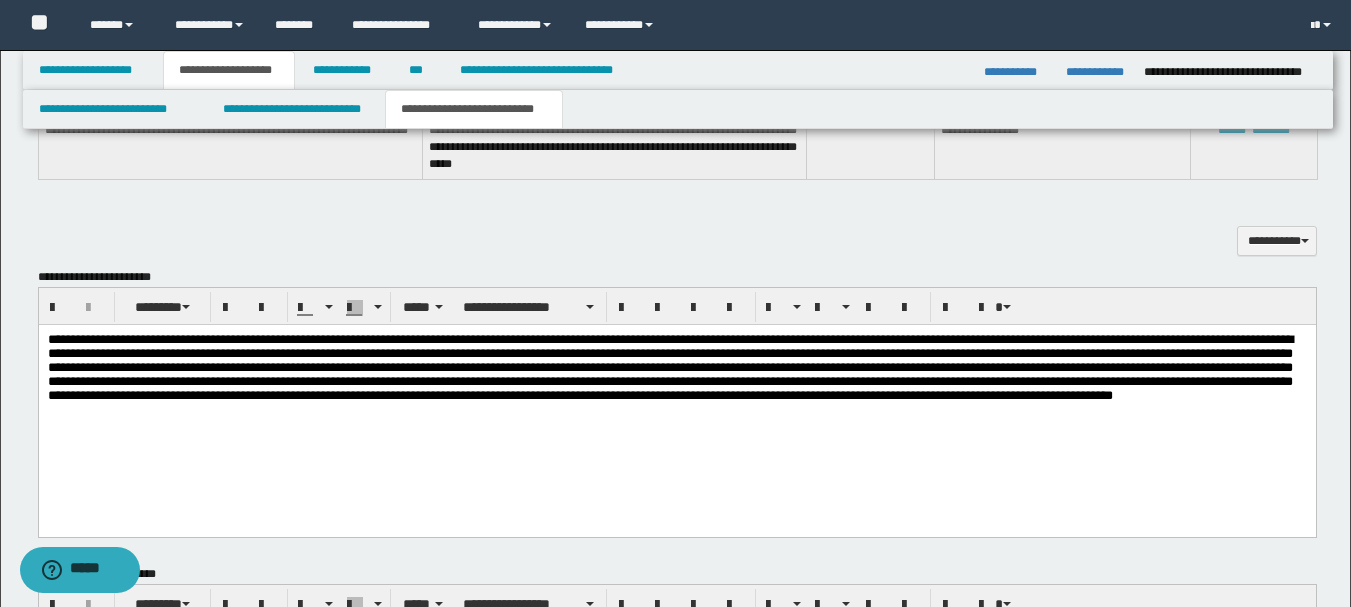click at bounding box center (669, 366) 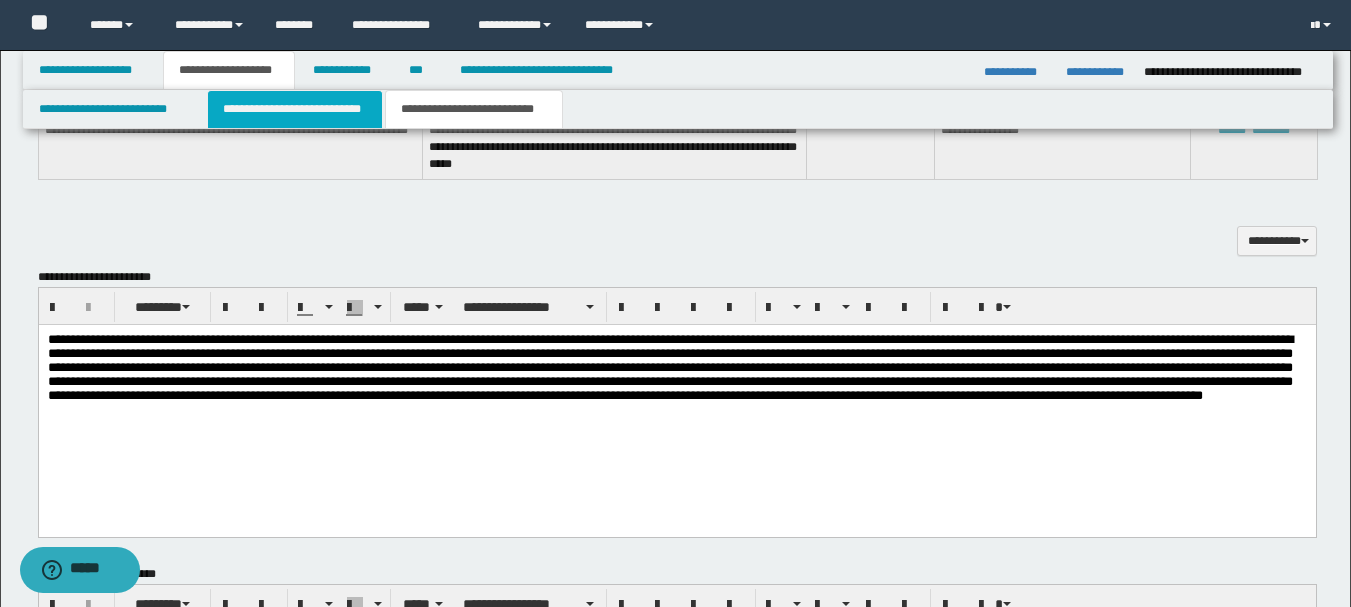 click on "**********" at bounding box center (295, 109) 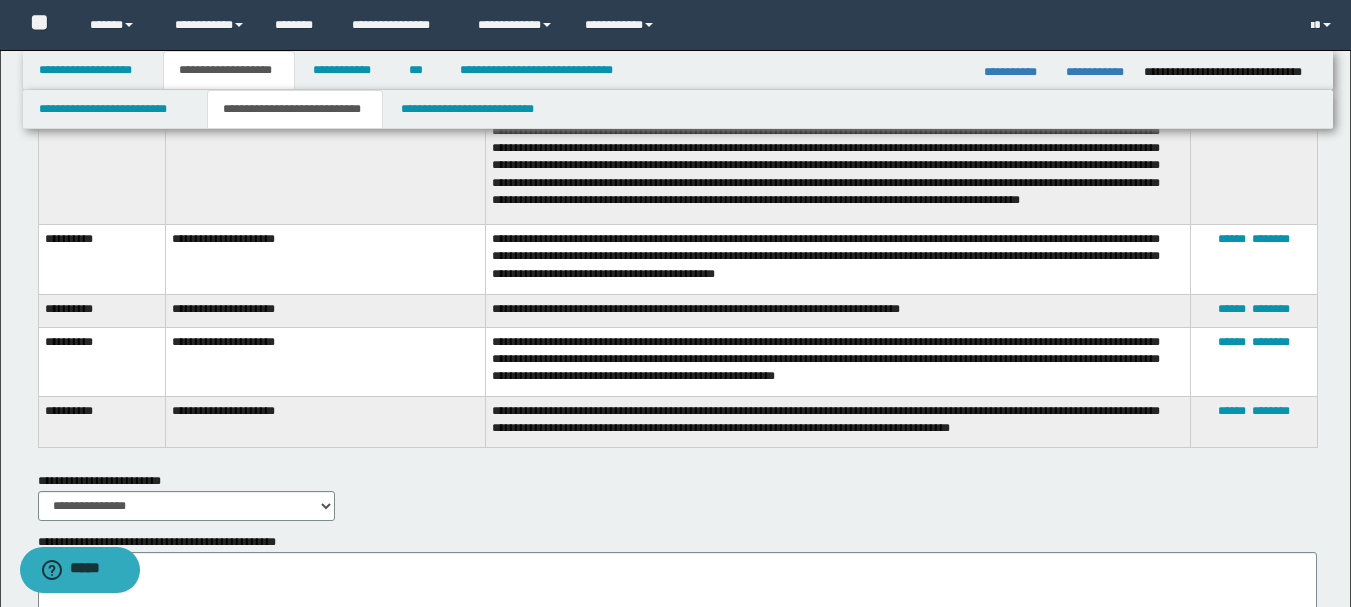 scroll, scrollTop: 1815, scrollLeft: 0, axis: vertical 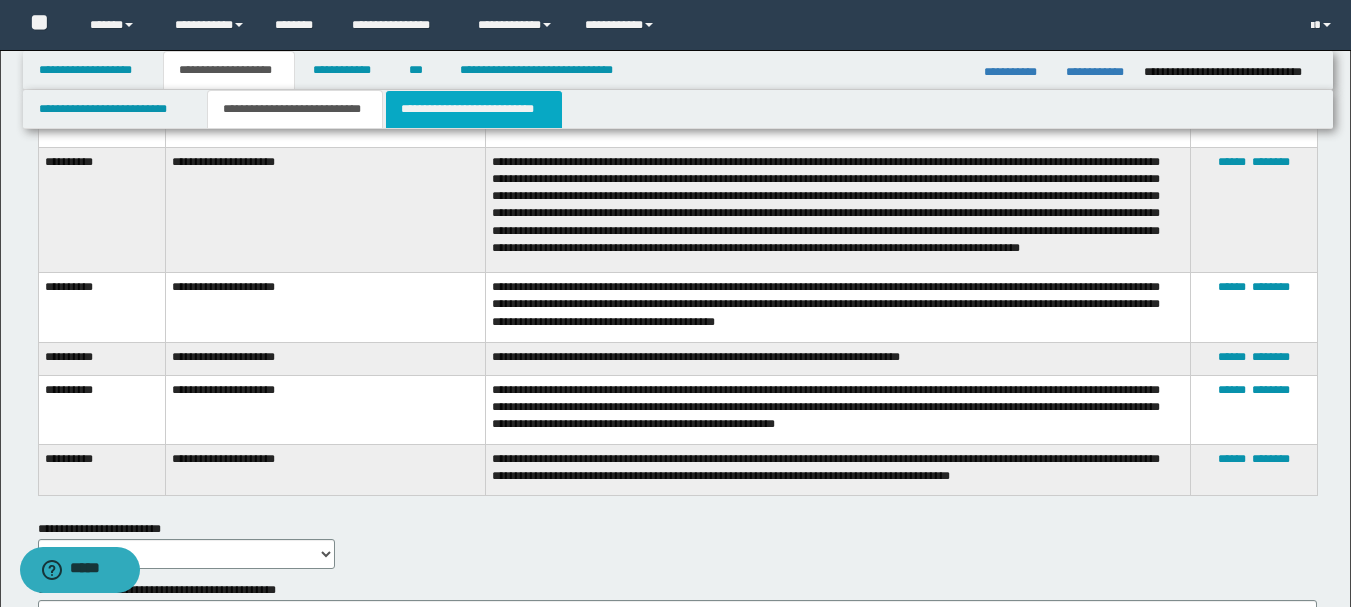 click on "**********" at bounding box center [474, 109] 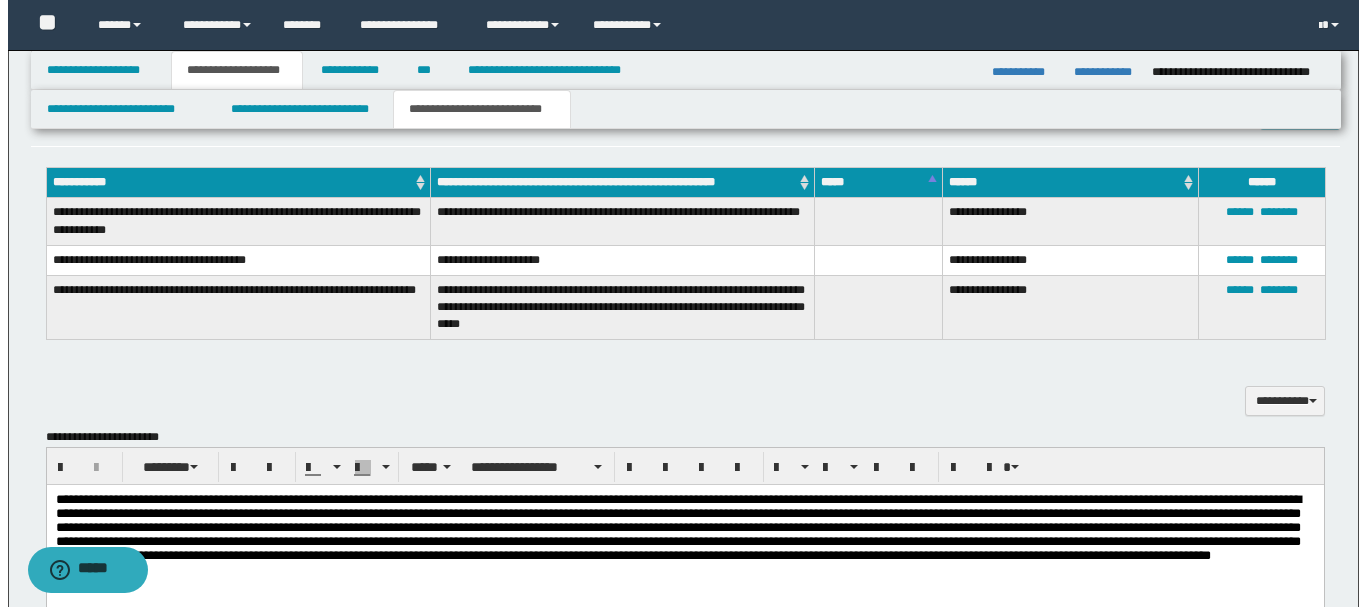 scroll, scrollTop: 355, scrollLeft: 0, axis: vertical 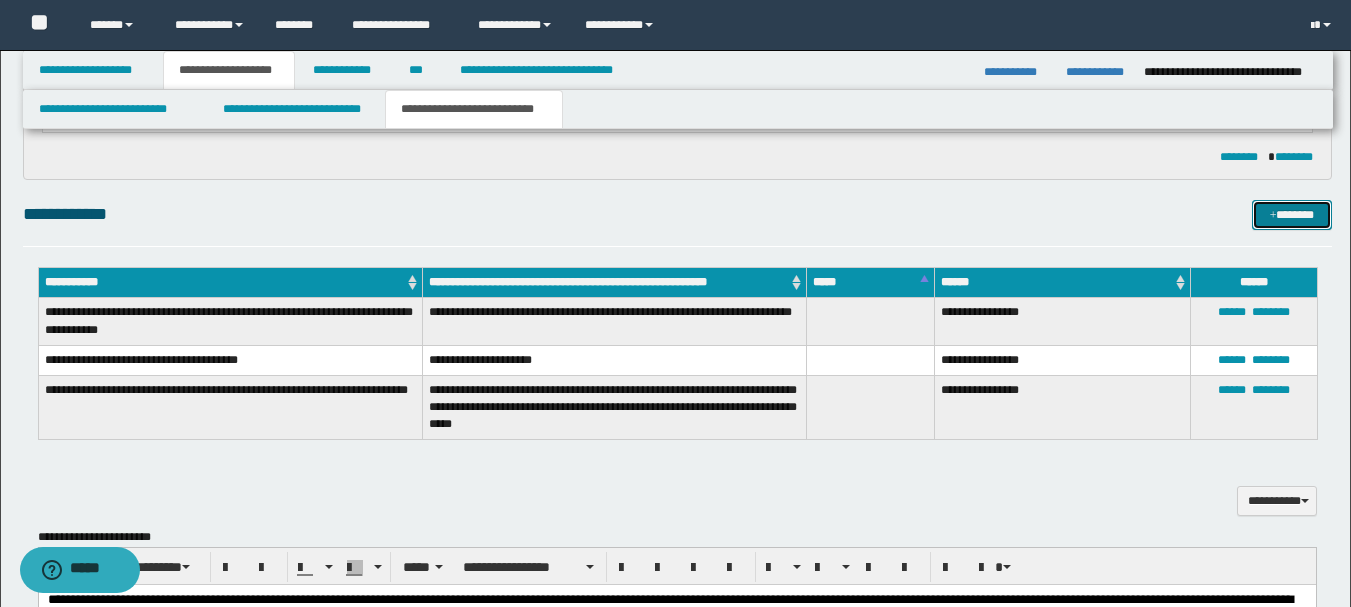 click on "*******" at bounding box center [1292, 215] 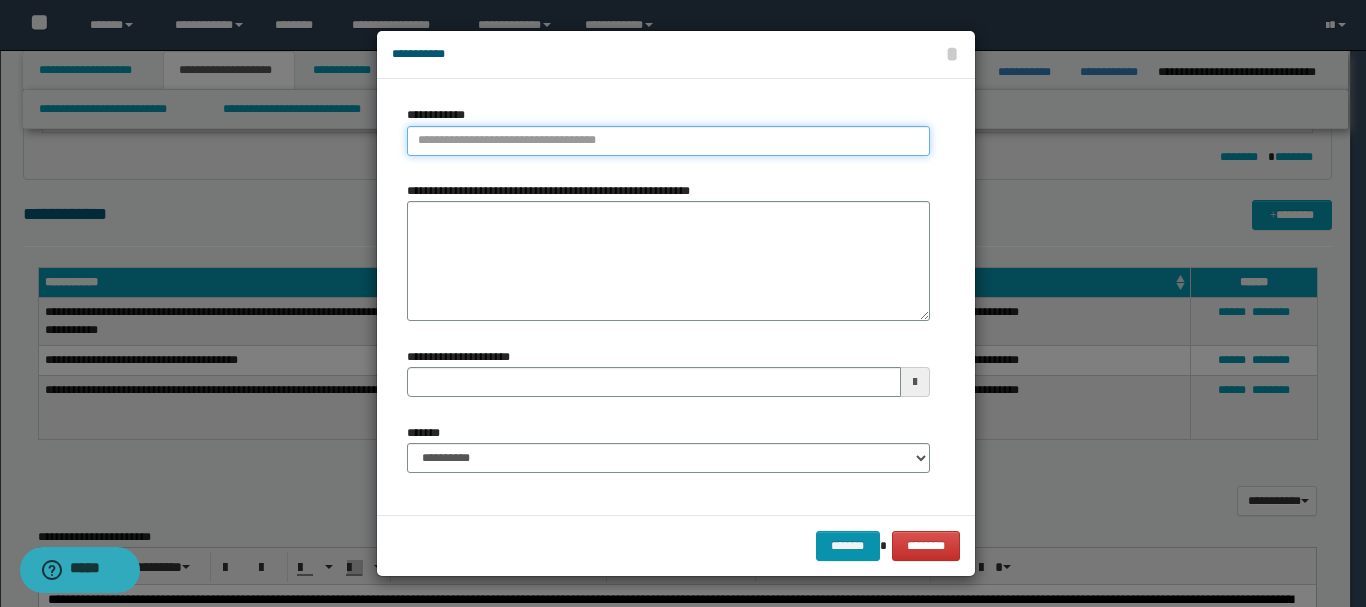 type on "**********" 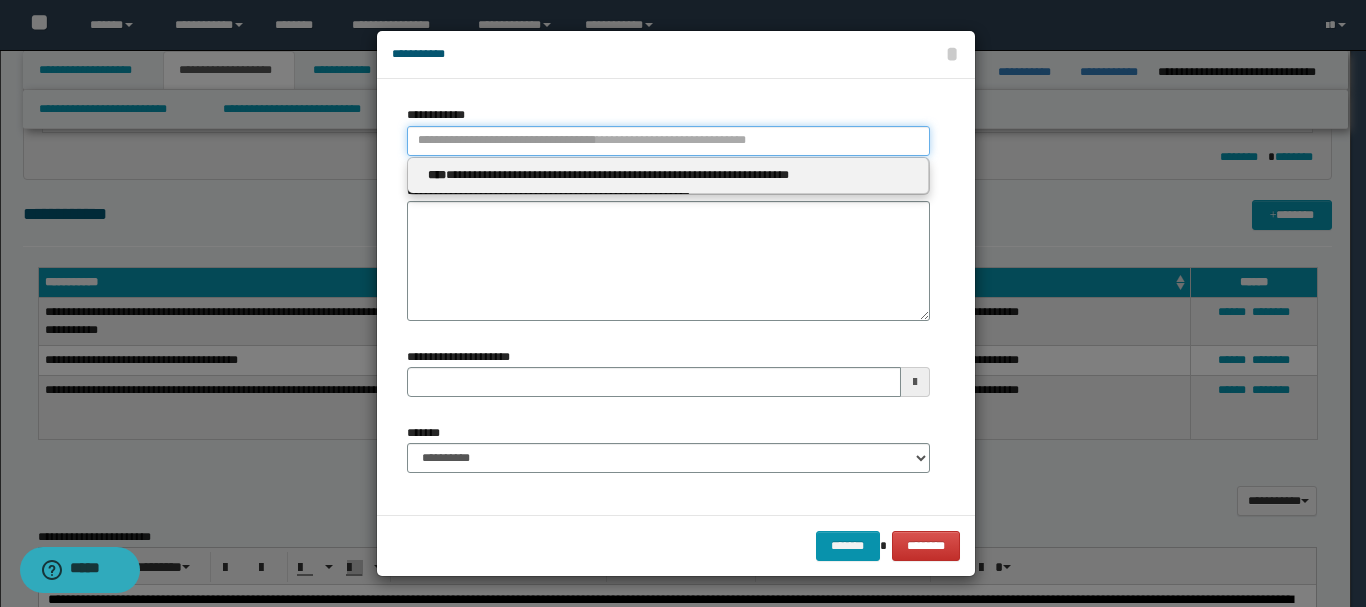 click on "**********" at bounding box center [668, 141] 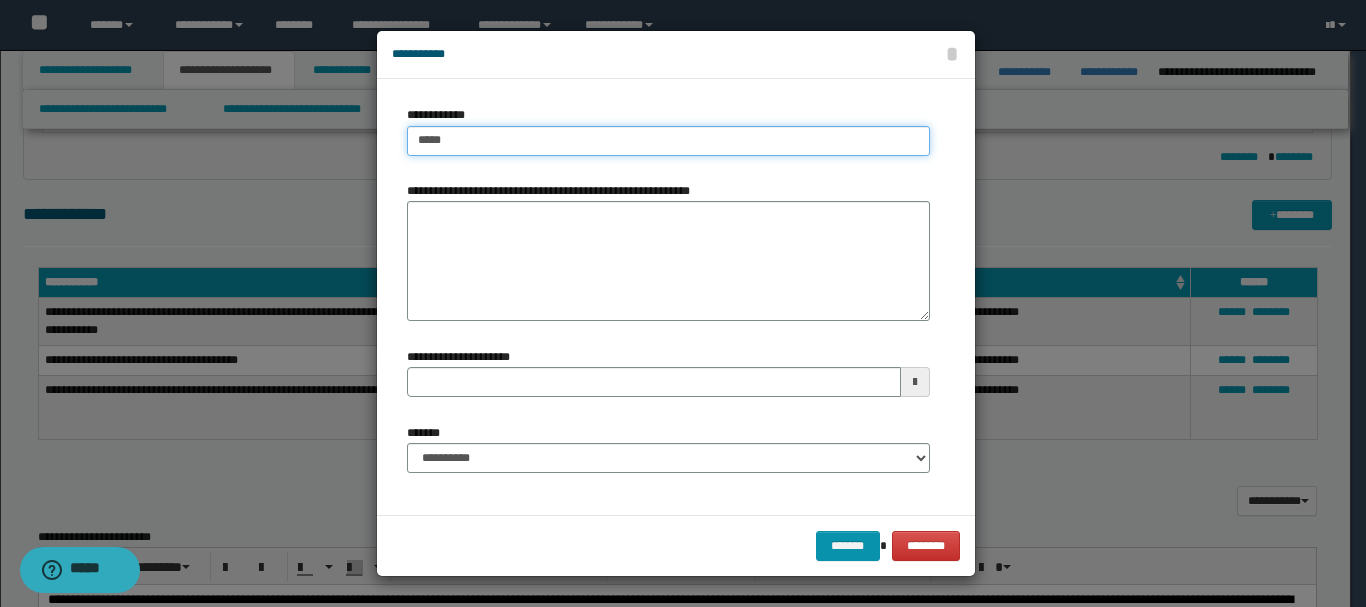 type on "******" 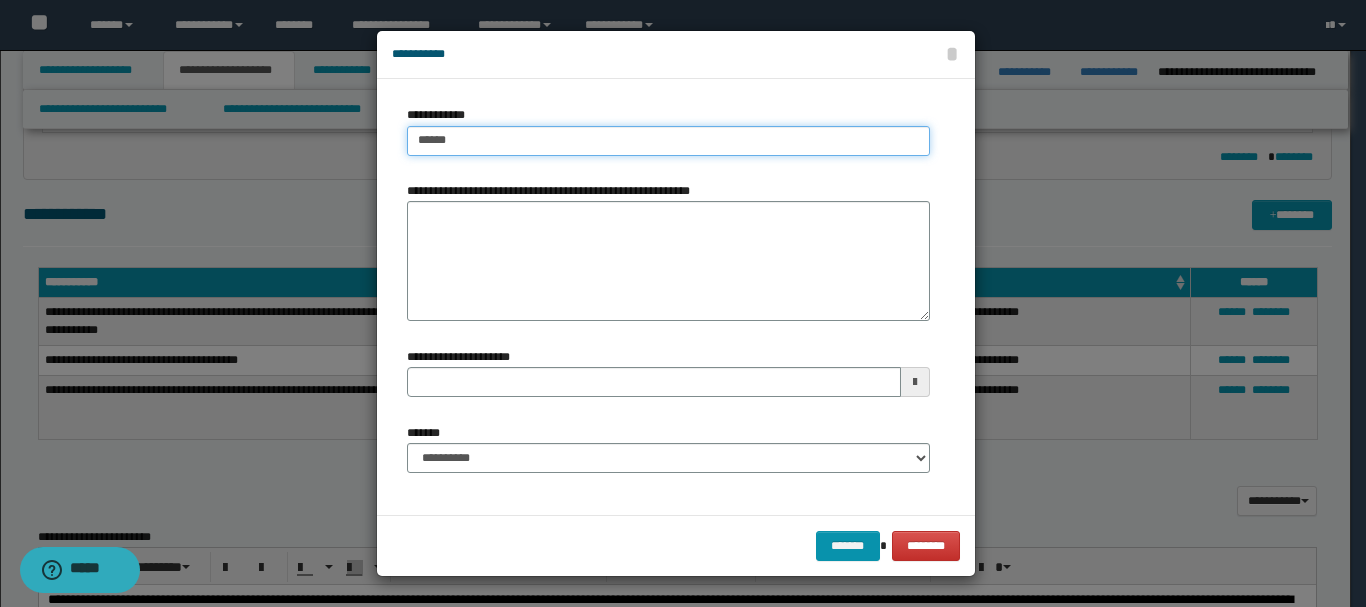 type on "**********" 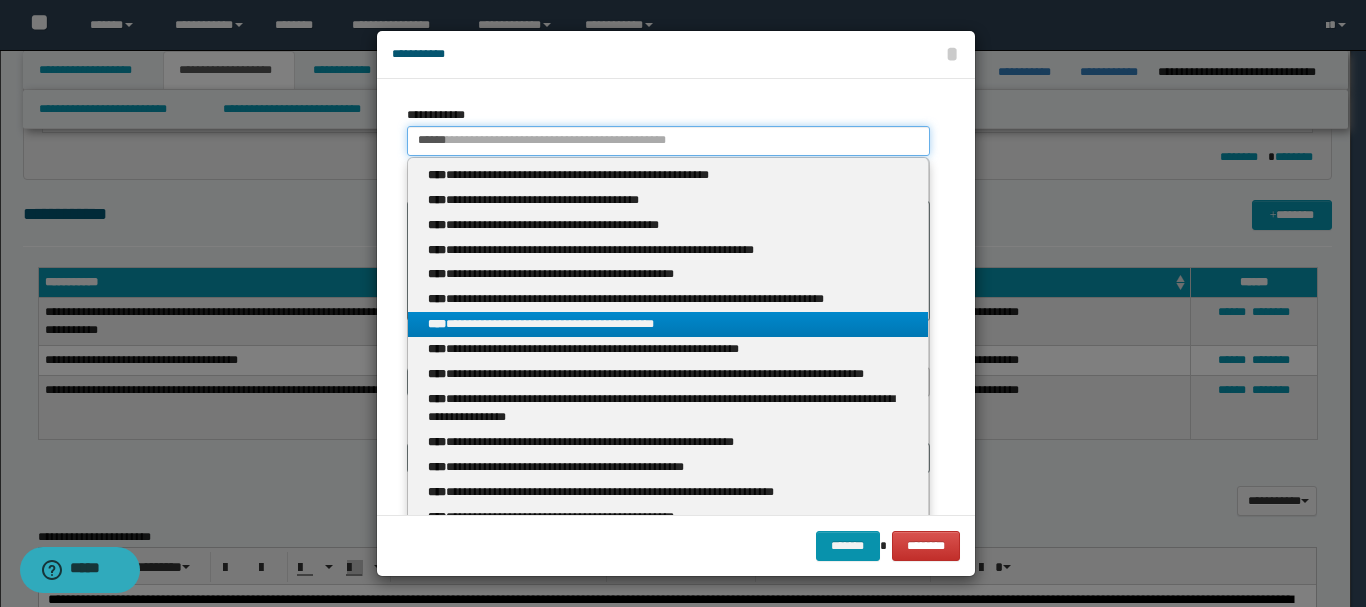 scroll, scrollTop: 100, scrollLeft: 0, axis: vertical 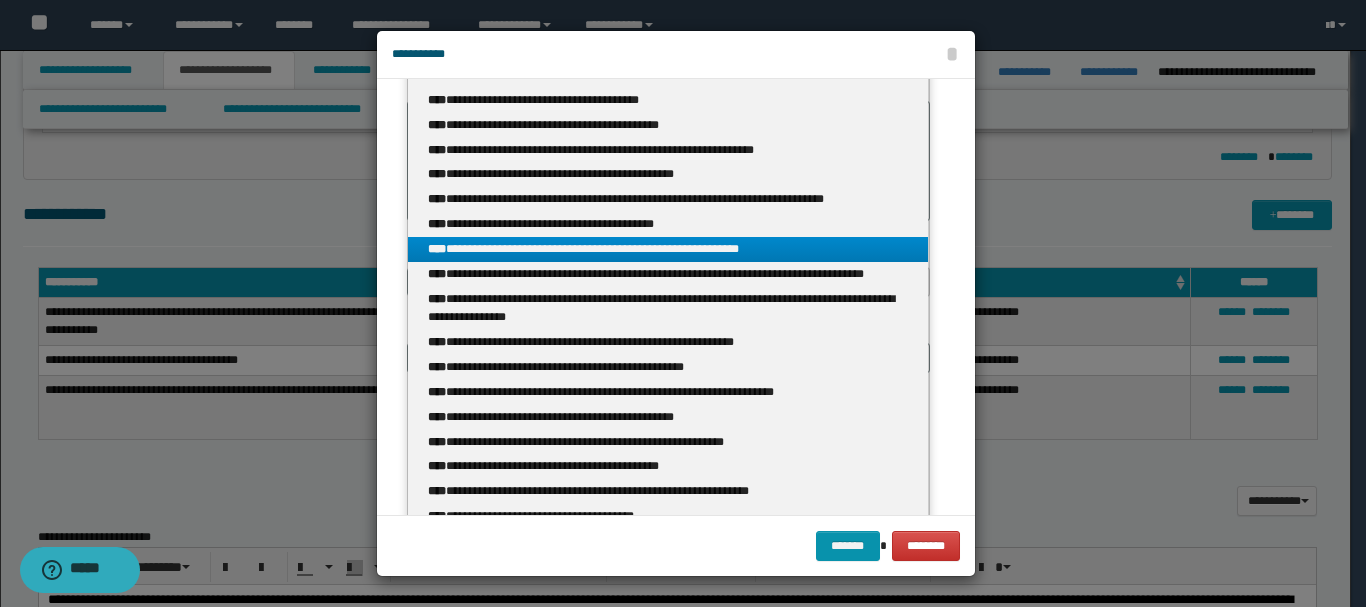 type on "******" 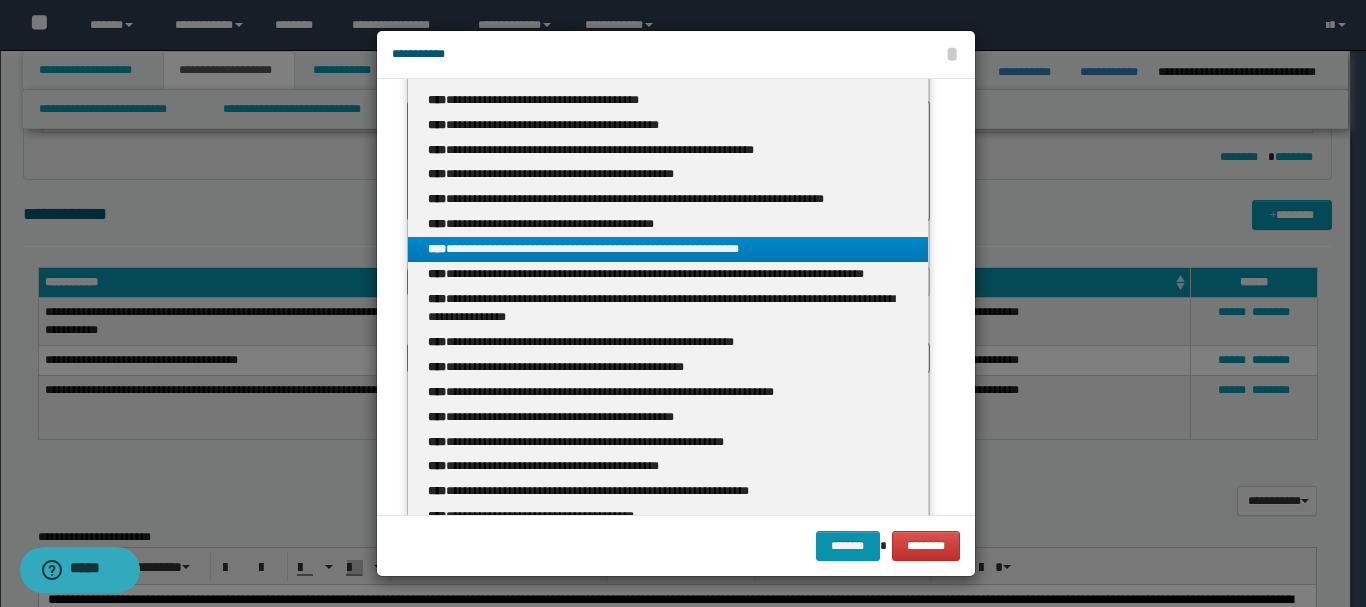 type 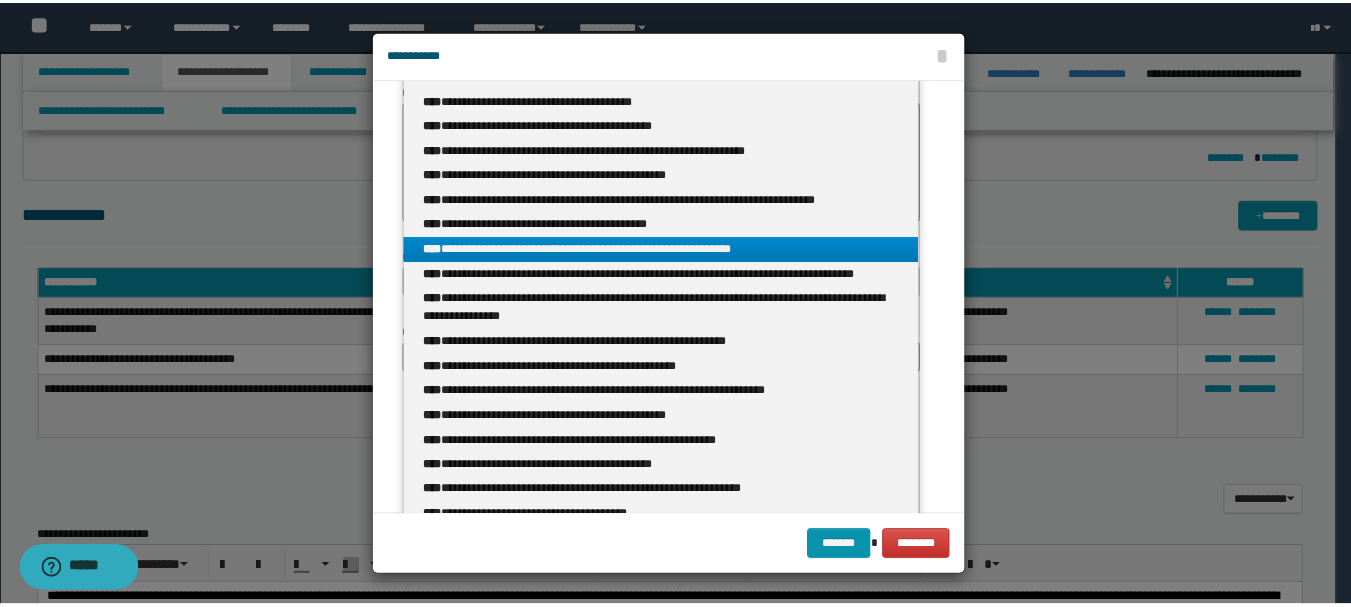 scroll, scrollTop: 0, scrollLeft: 0, axis: both 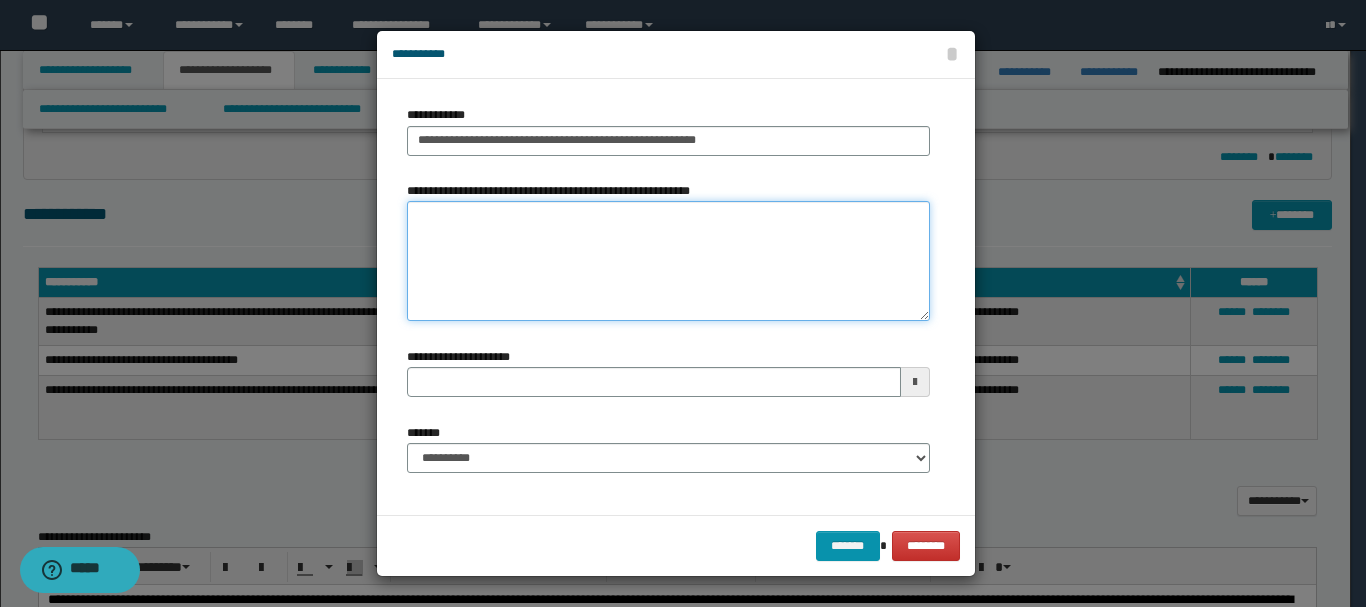 click on "**********" at bounding box center [668, 261] 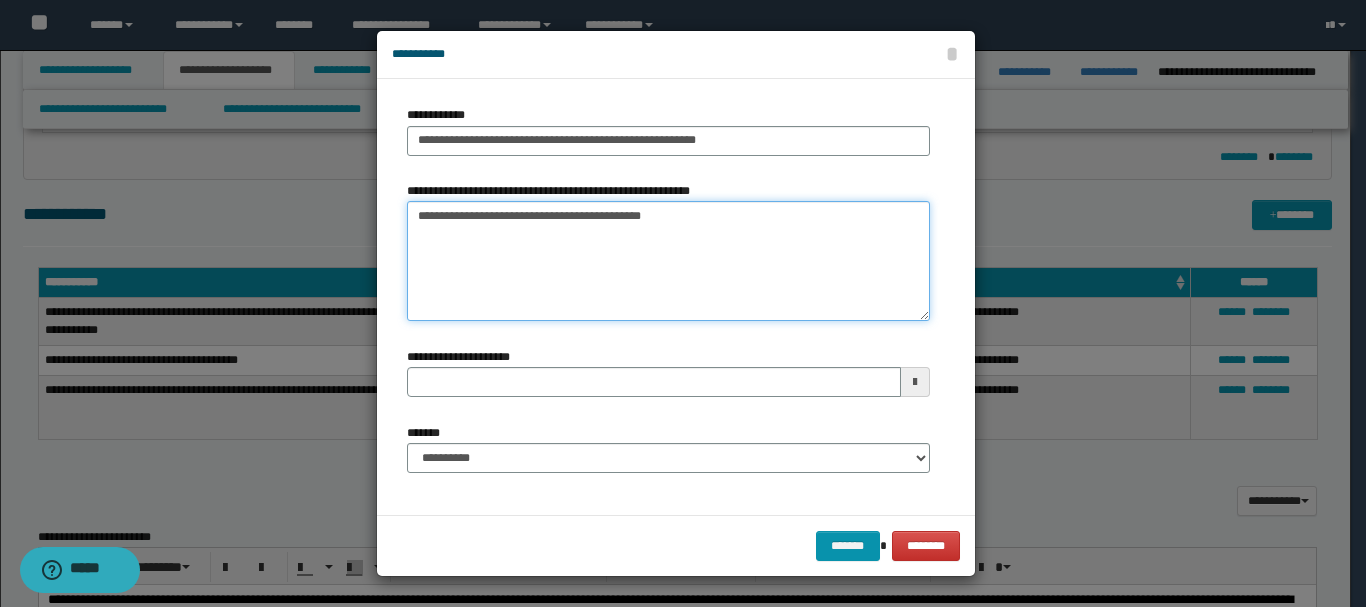 type on "**********" 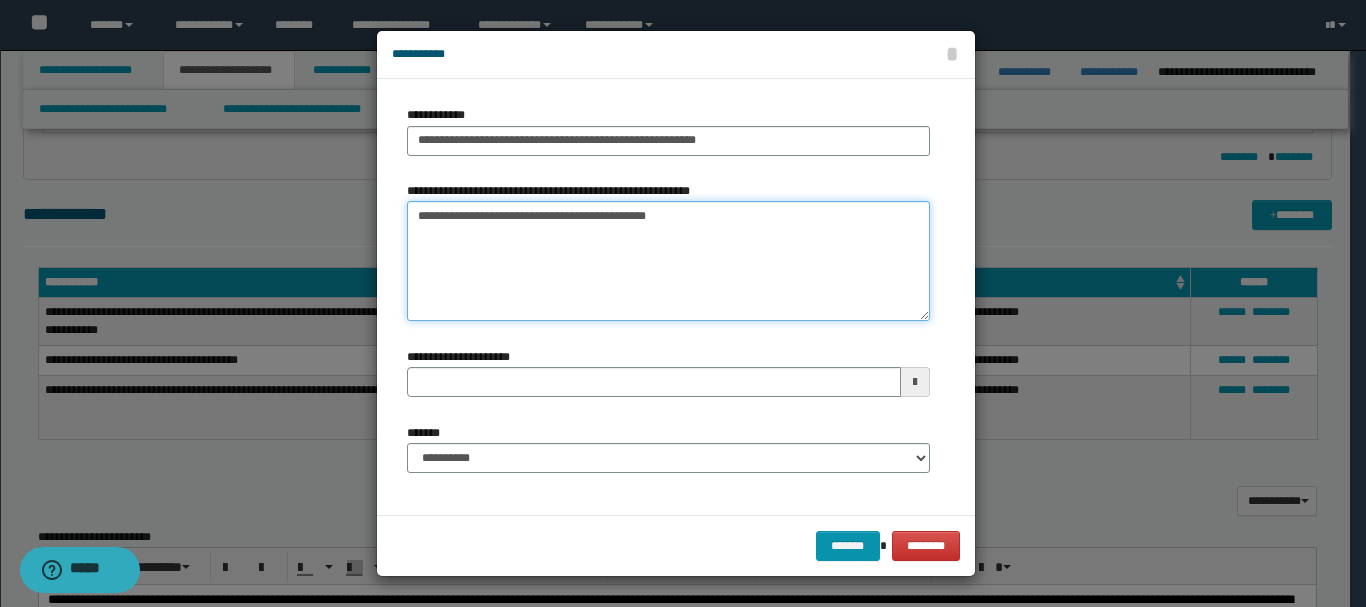 type 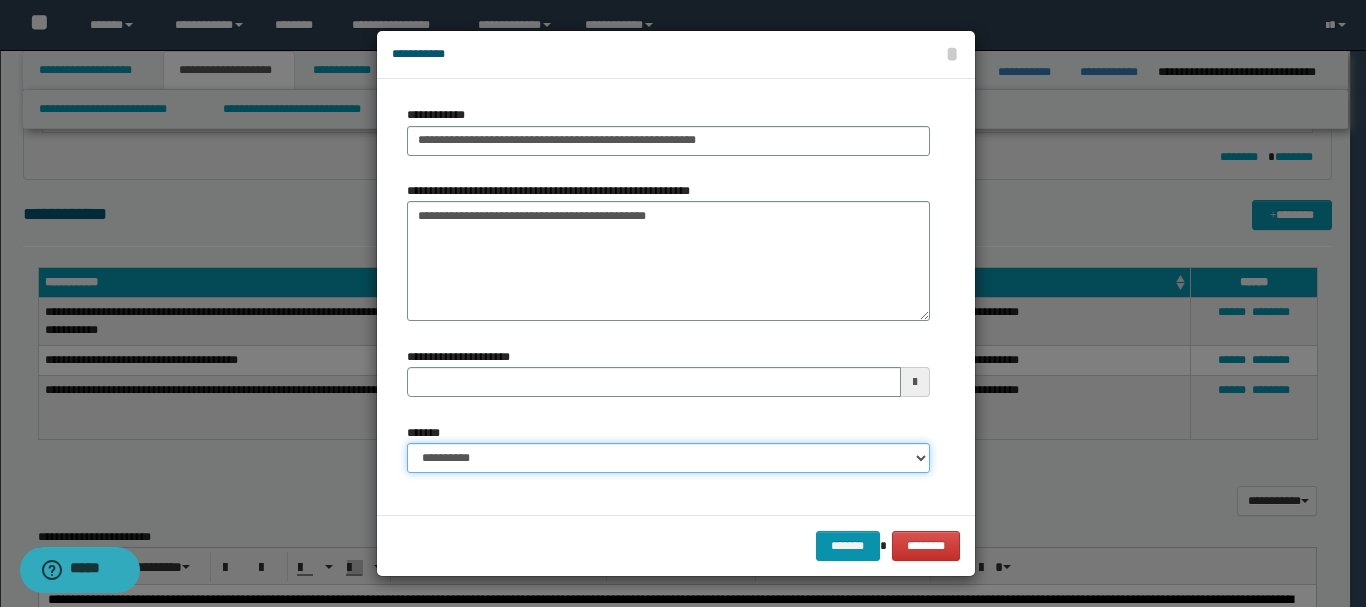click on "**********" at bounding box center (668, 458) 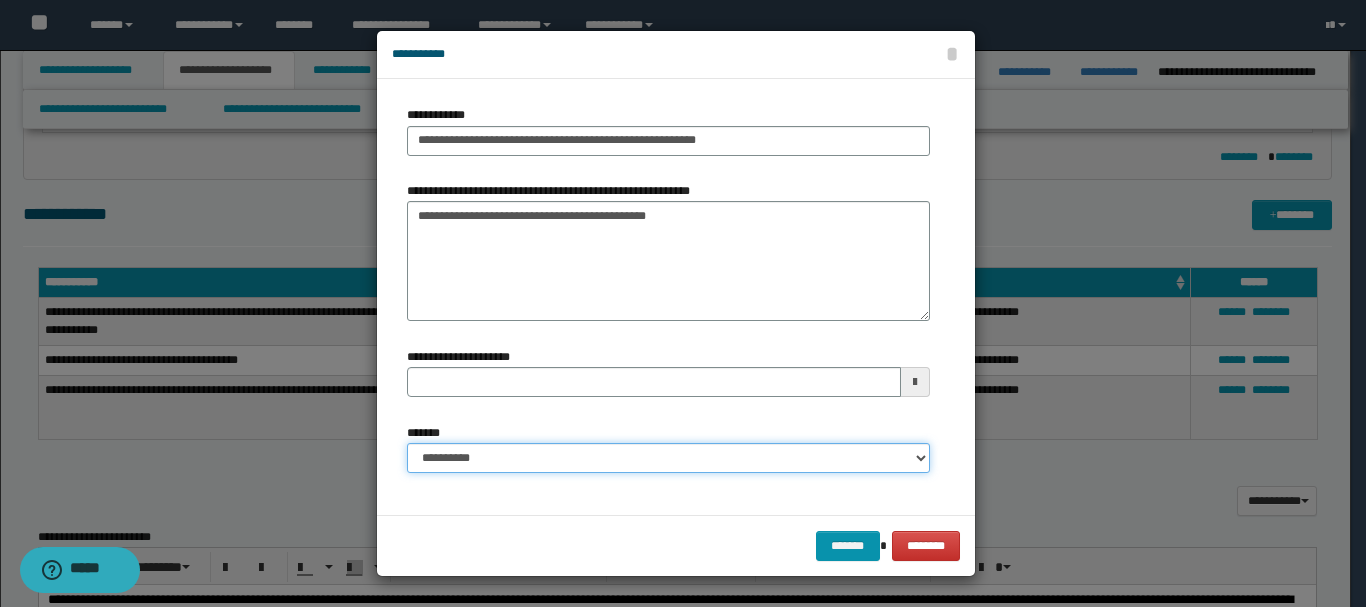 select on "*" 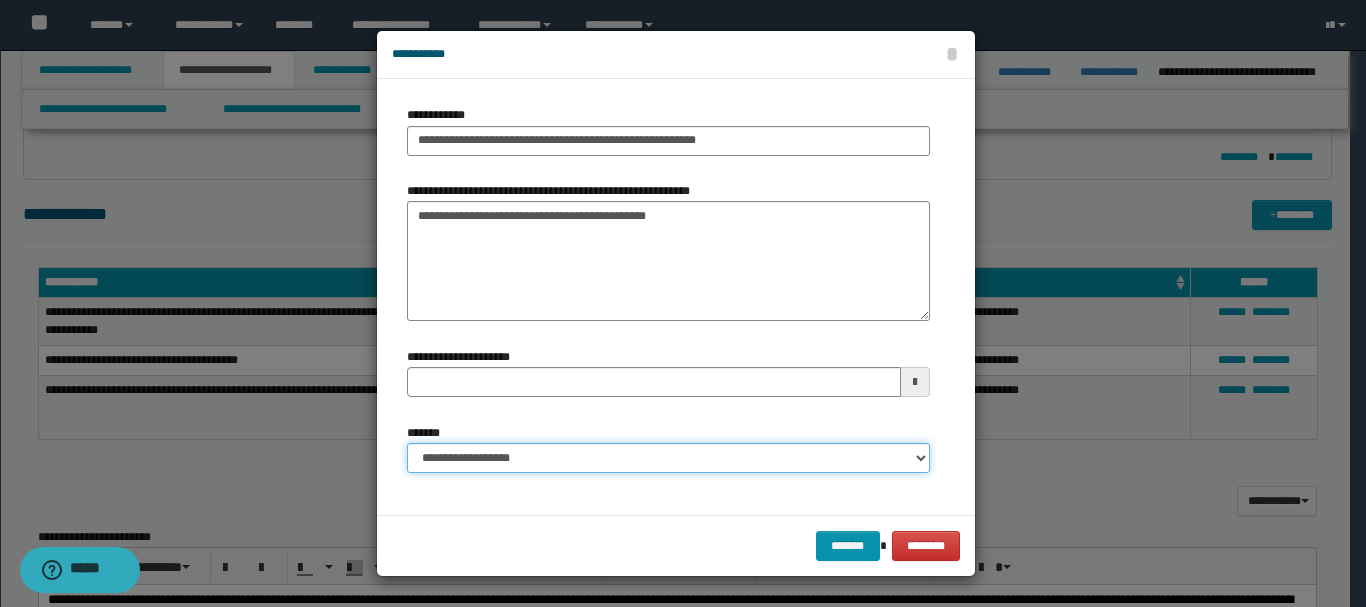 click on "**********" at bounding box center [668, 458] 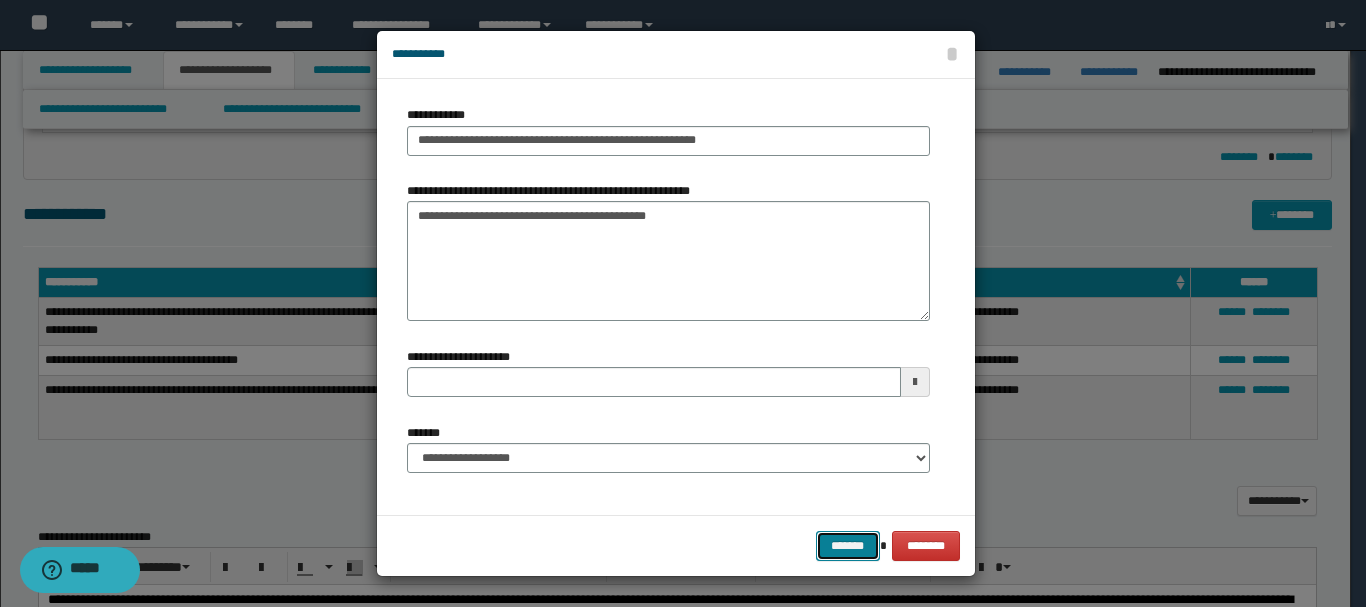 click on "*******" at bounding box center (848, 546) 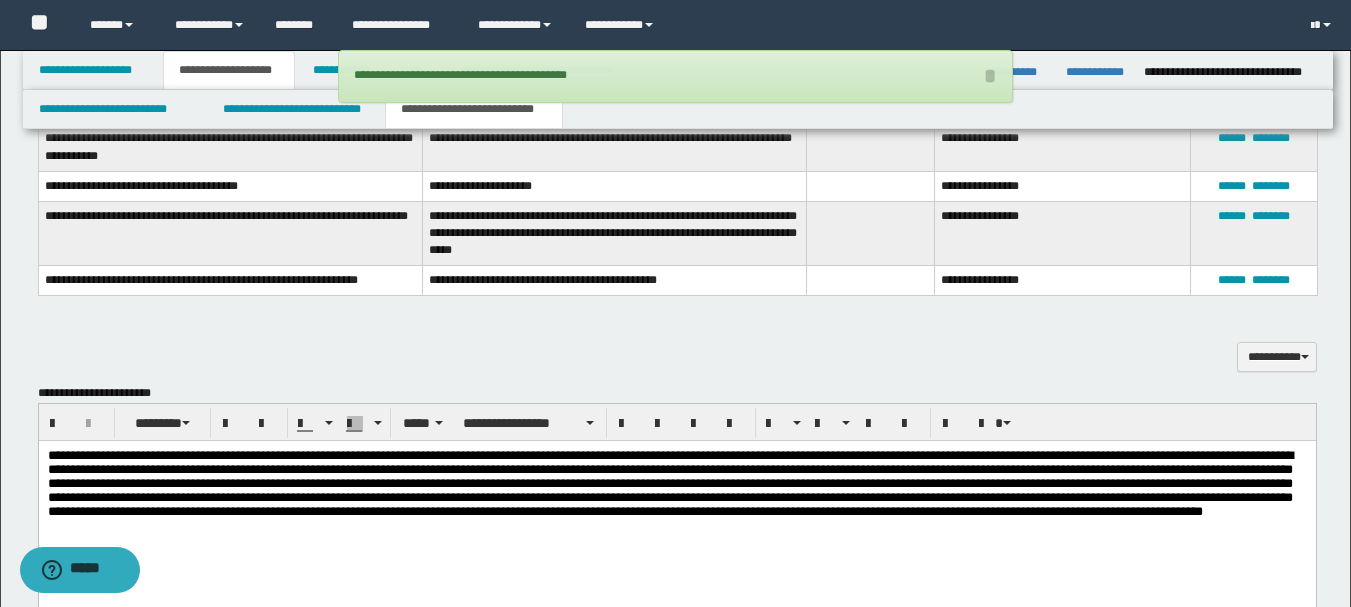 scroll, scrollTop: 555, scrollLeft: 0, axis: vertical 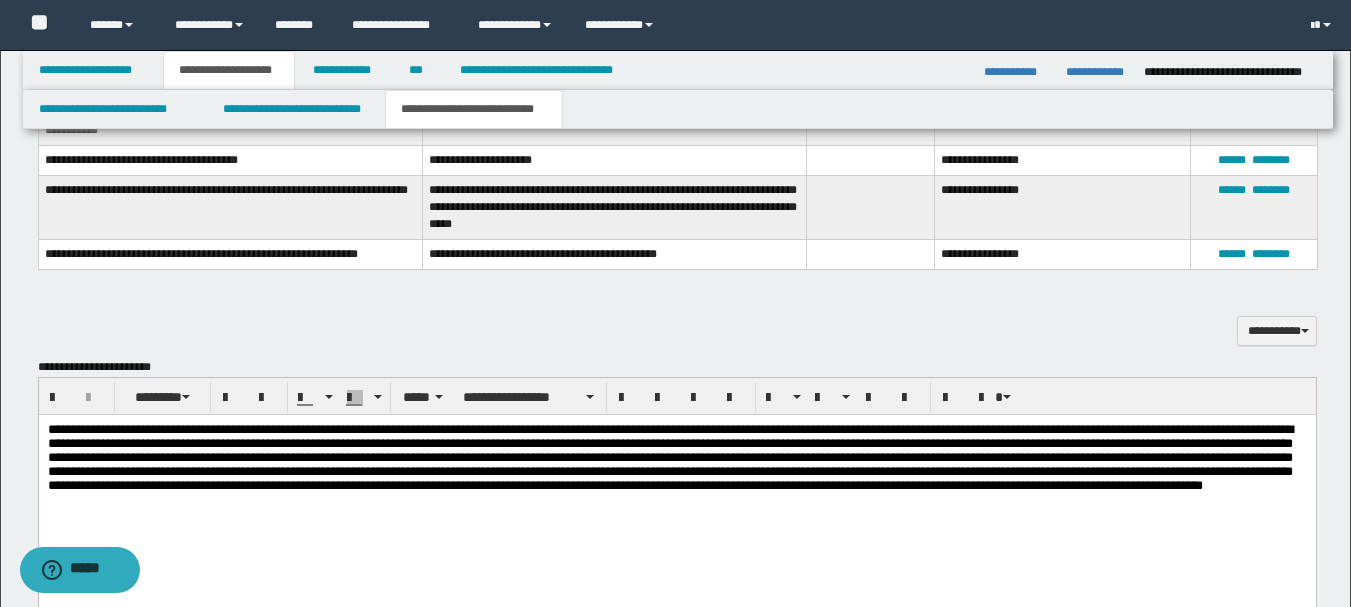 click at bounding box center (669, 456) 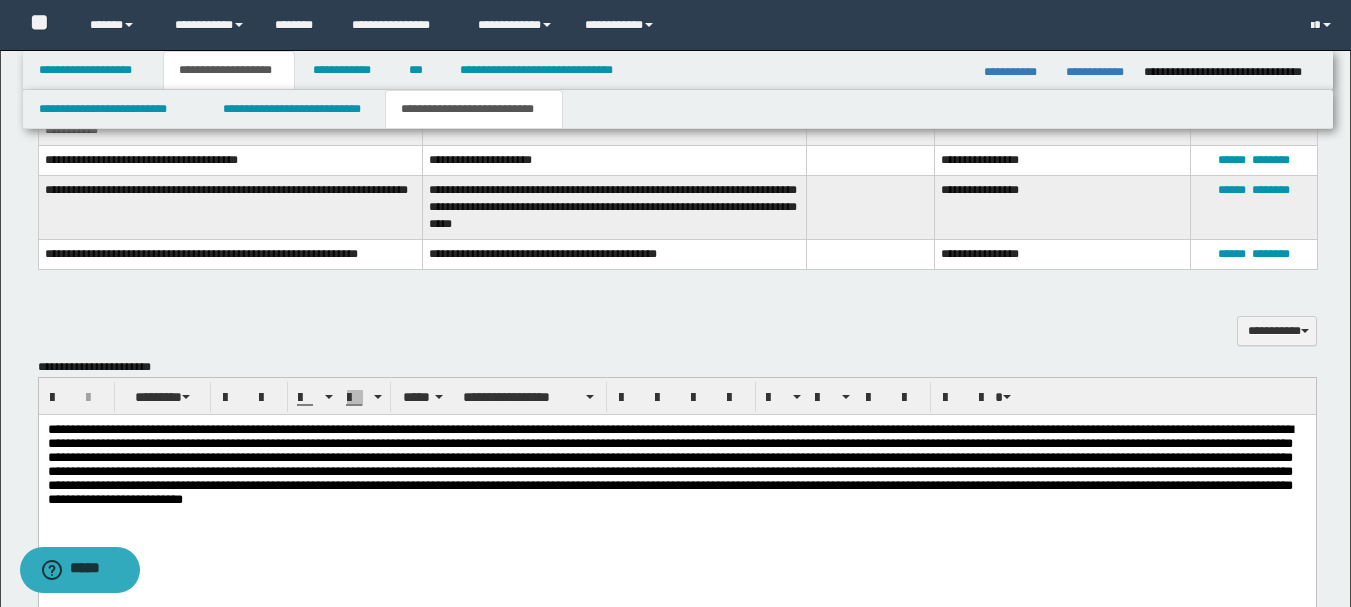 click at bounding box center [669, 463] 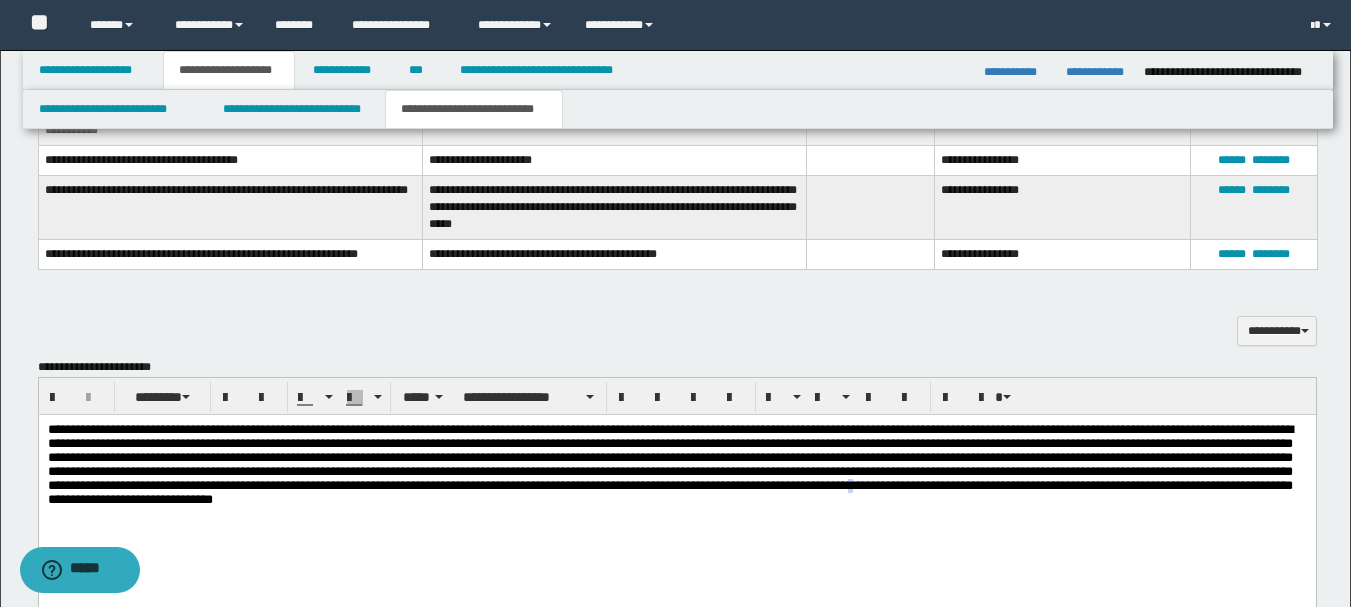 click at bounding box center (669, 463) 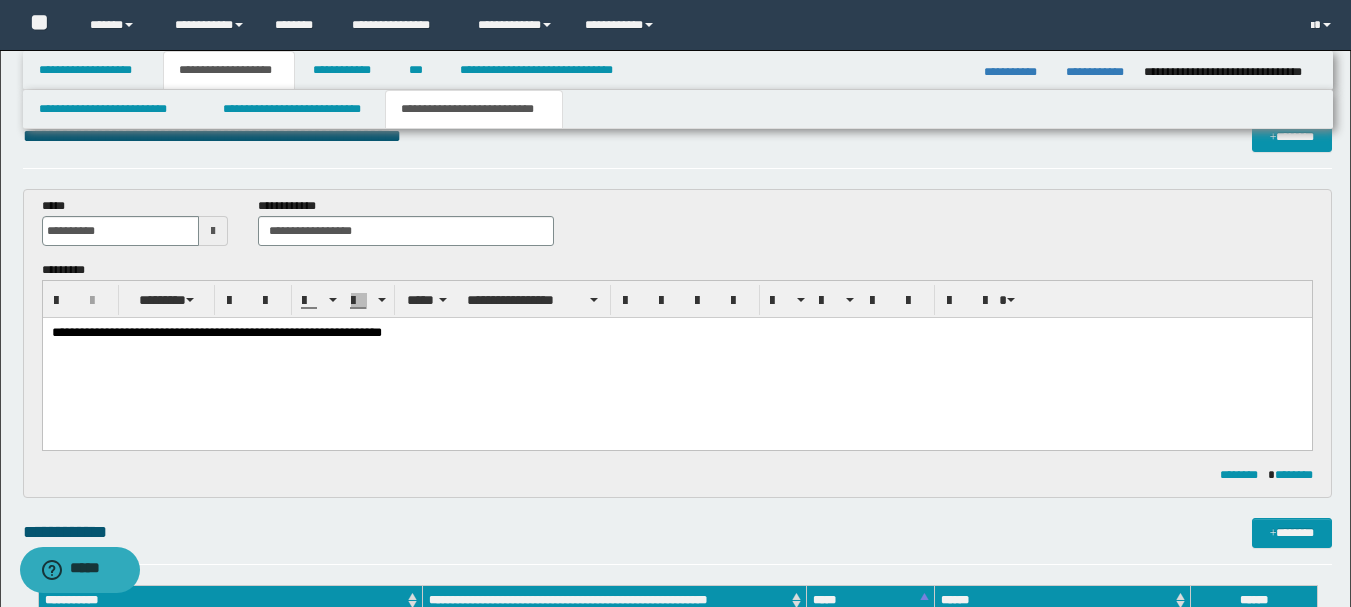scroll, scrollTop: 1, scrollLeft: 0, axis: vertical 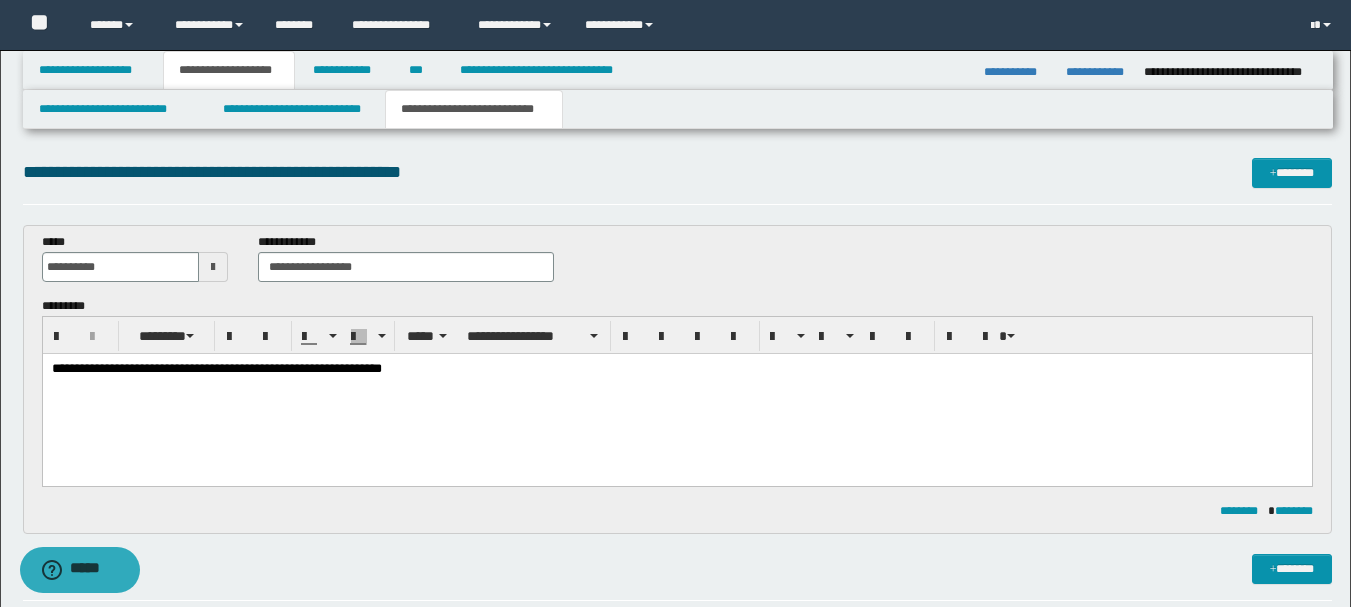 click on "**********" at bounding box center (216, 368) 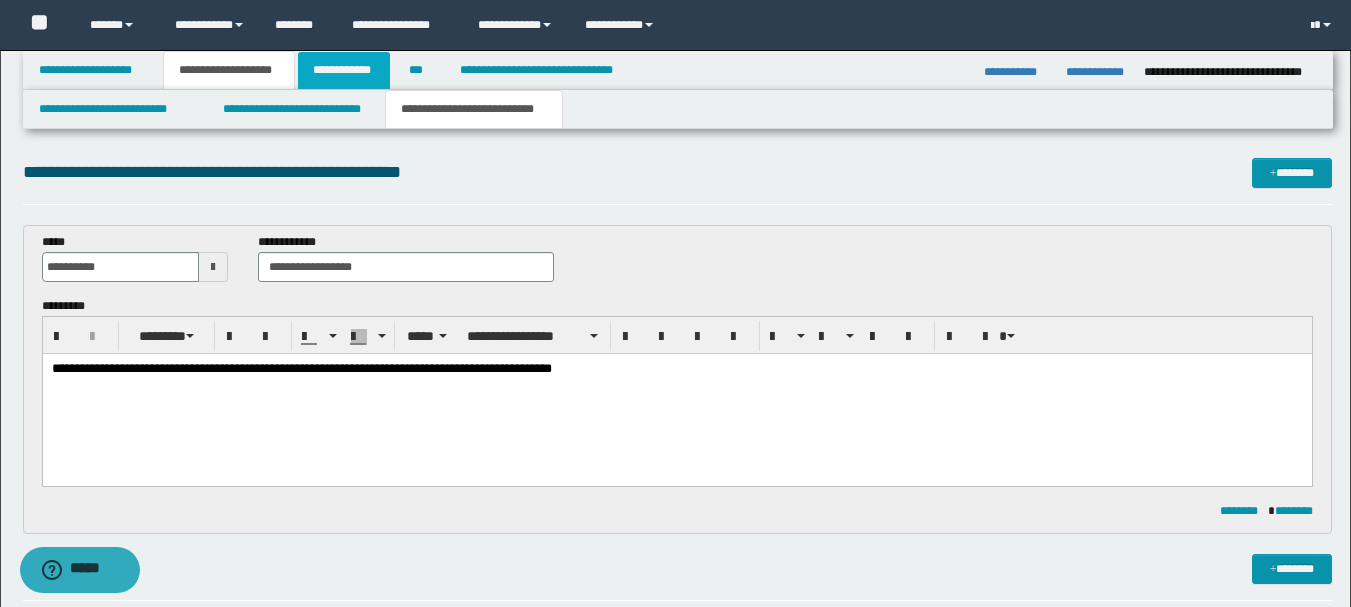click on "**********" at bounding box center (344, 70) 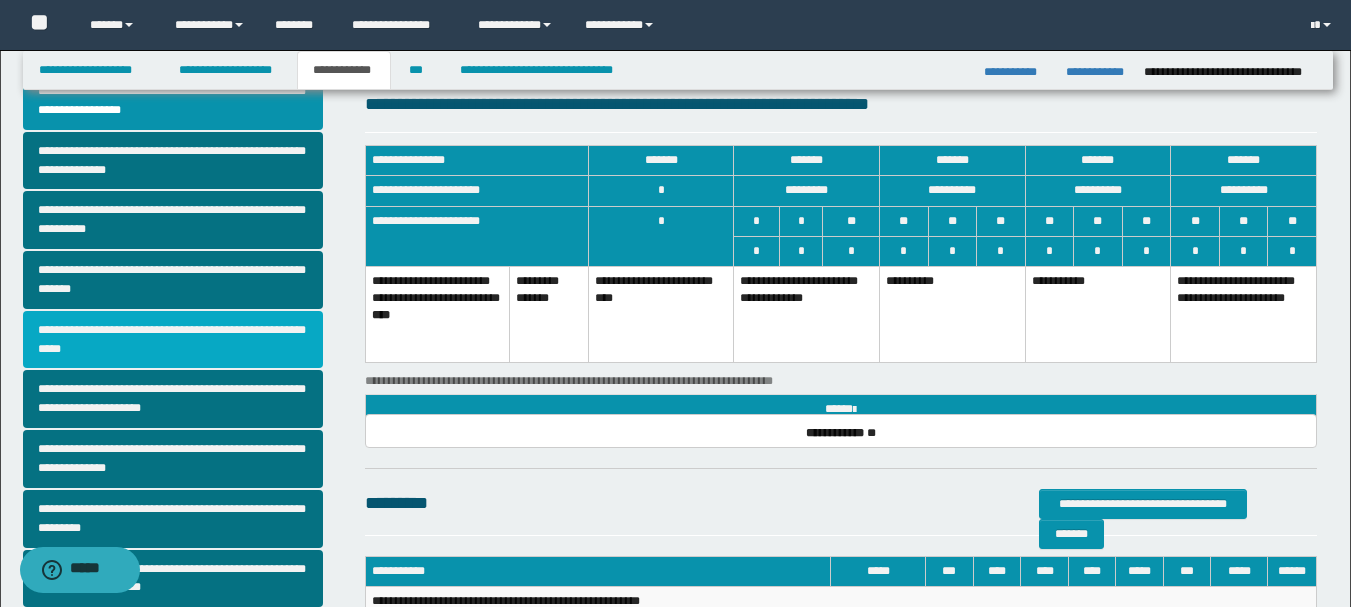scroll, scrollTop: 100, scrollLeft: 0, axis: vertical 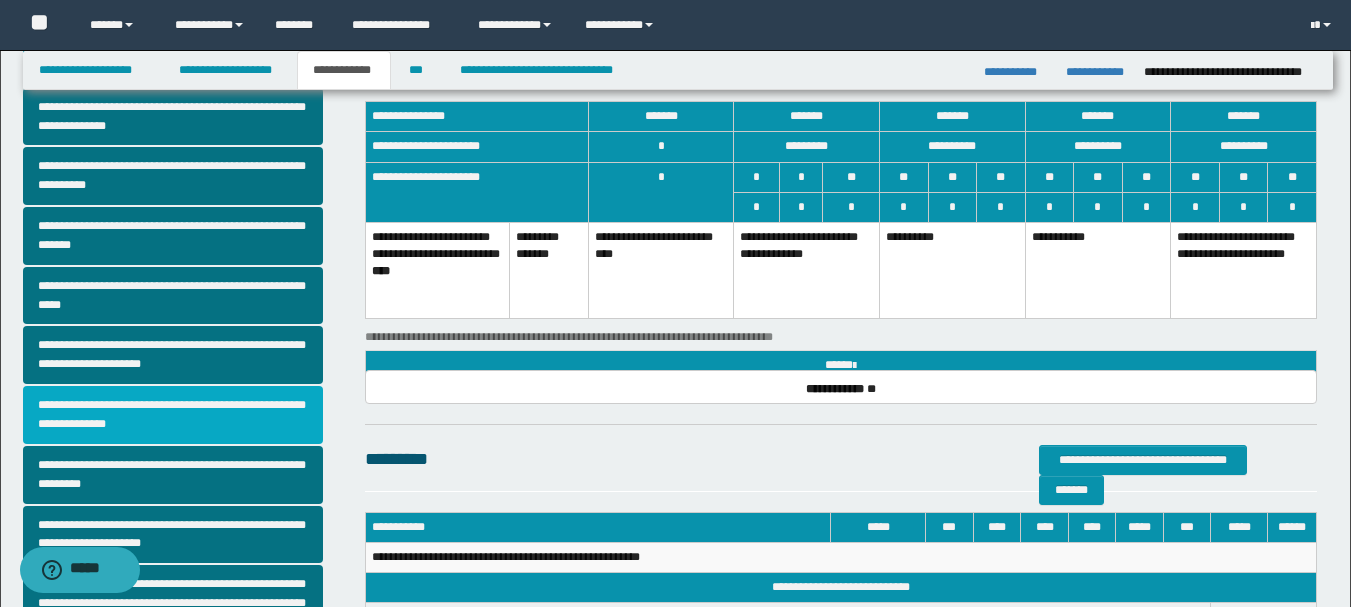 click on "**********" at bounding box center [173, 415] 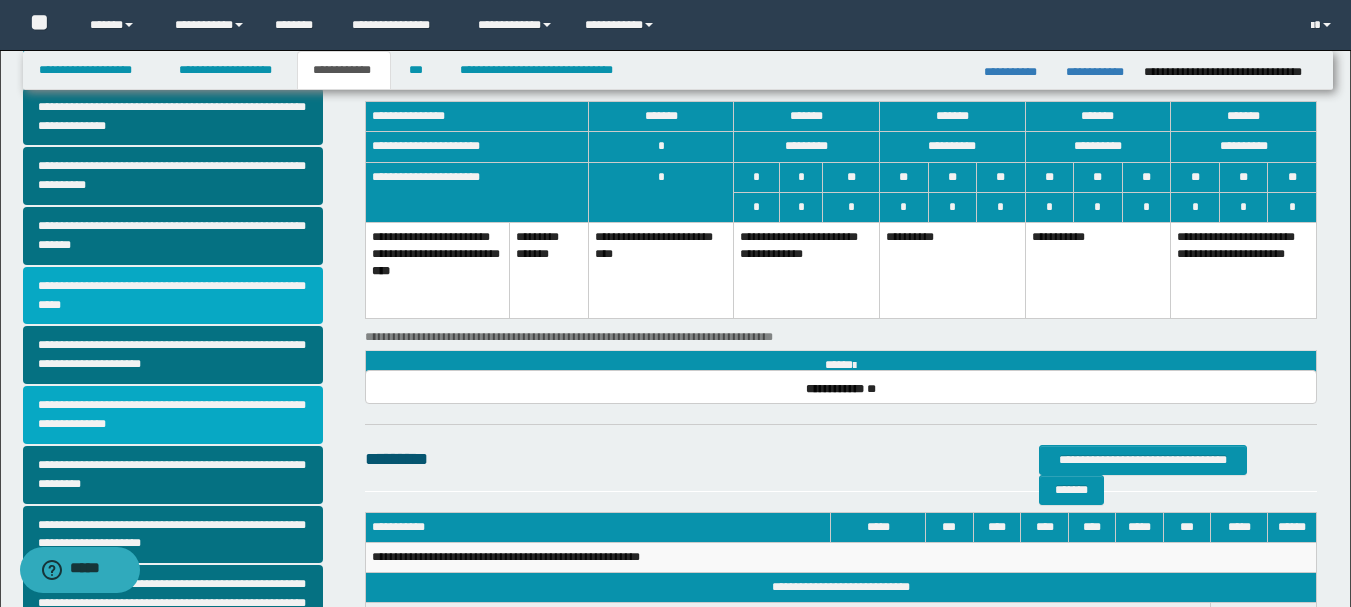 scroll, scrollTop: 0, scrollLeft: 0, axis: both 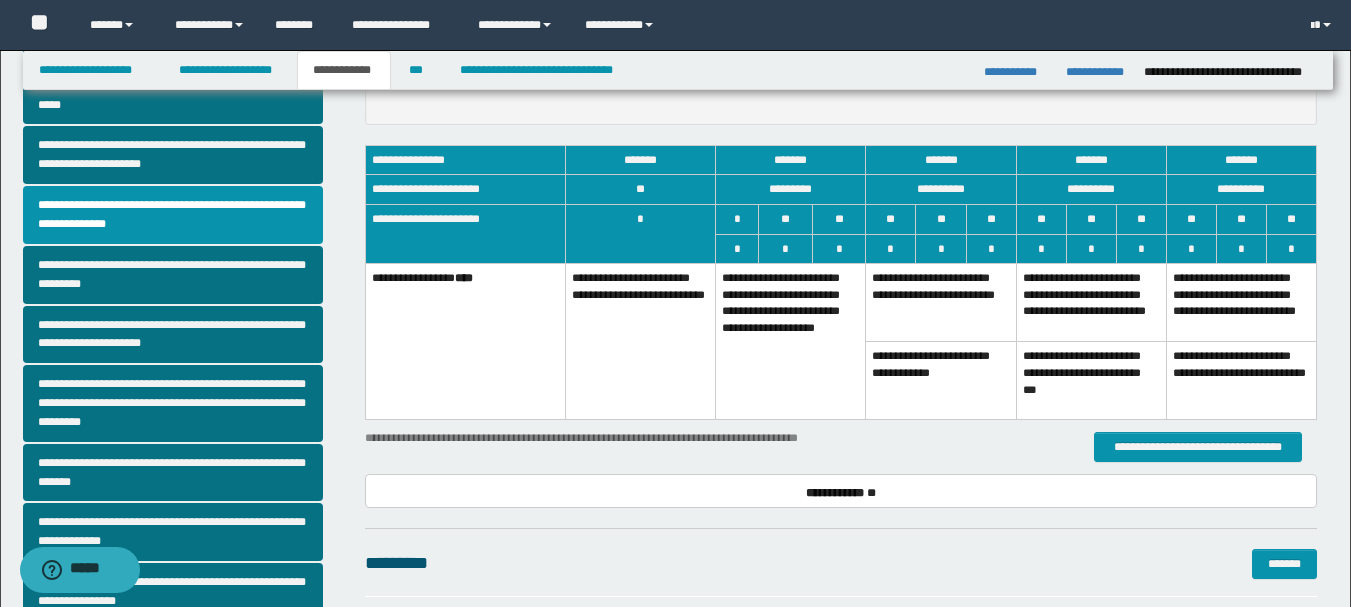 click on "**********" at bounding box center (791, 342) 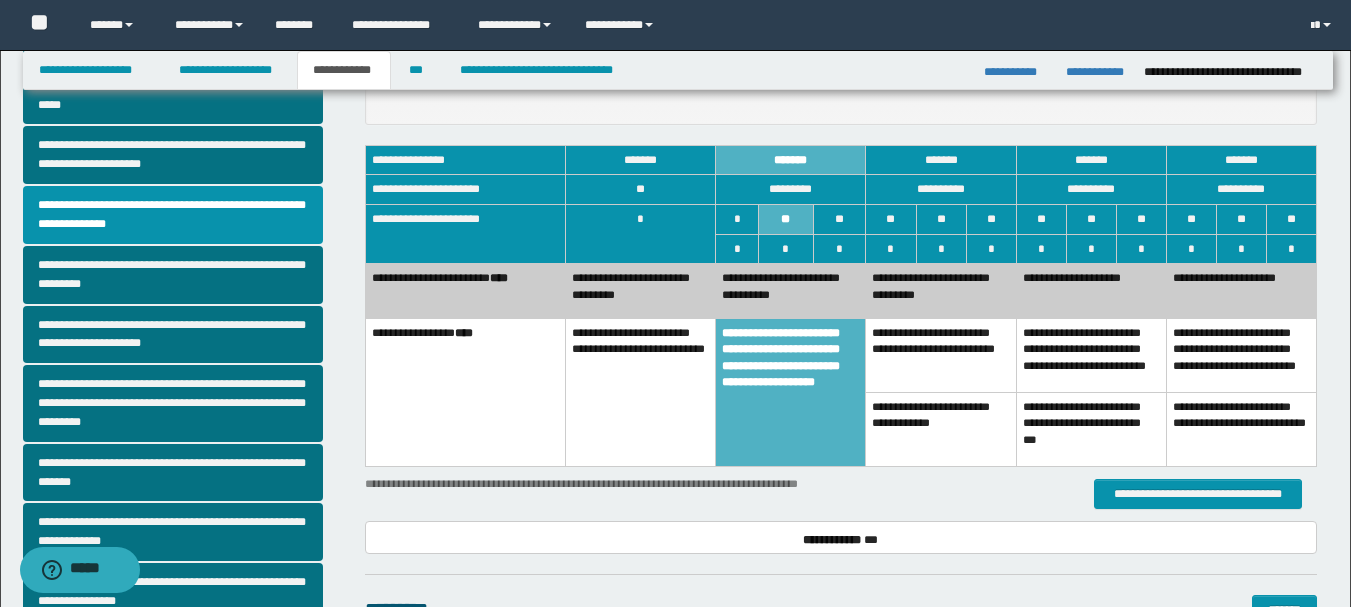 click on "**********" at bounding box center (641, 291) 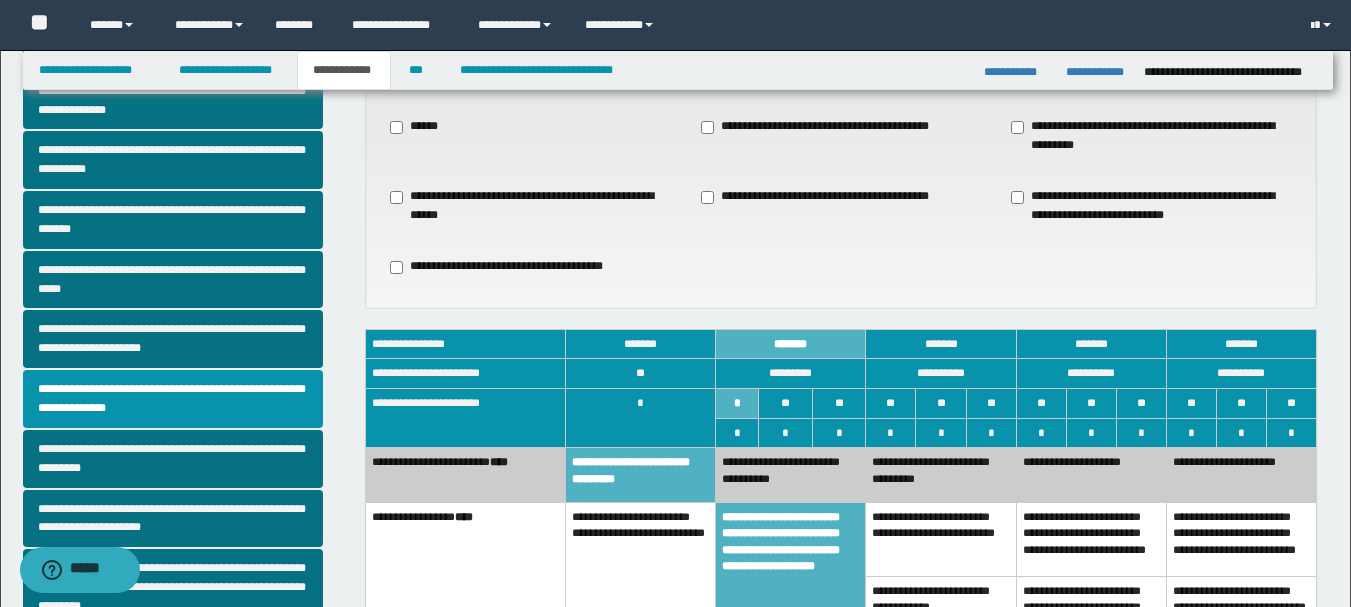 scroll, scrollTop: 0, scrollLeft: 0, axis: both 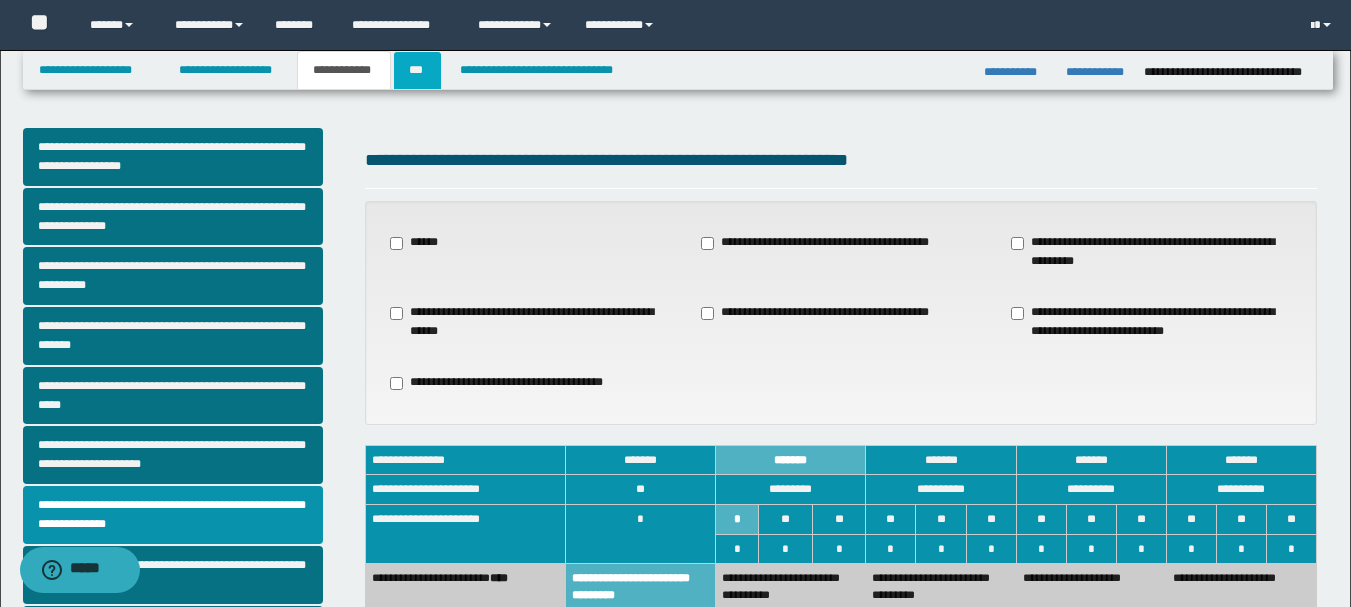 click on "***" at bounding box center (417, 70) 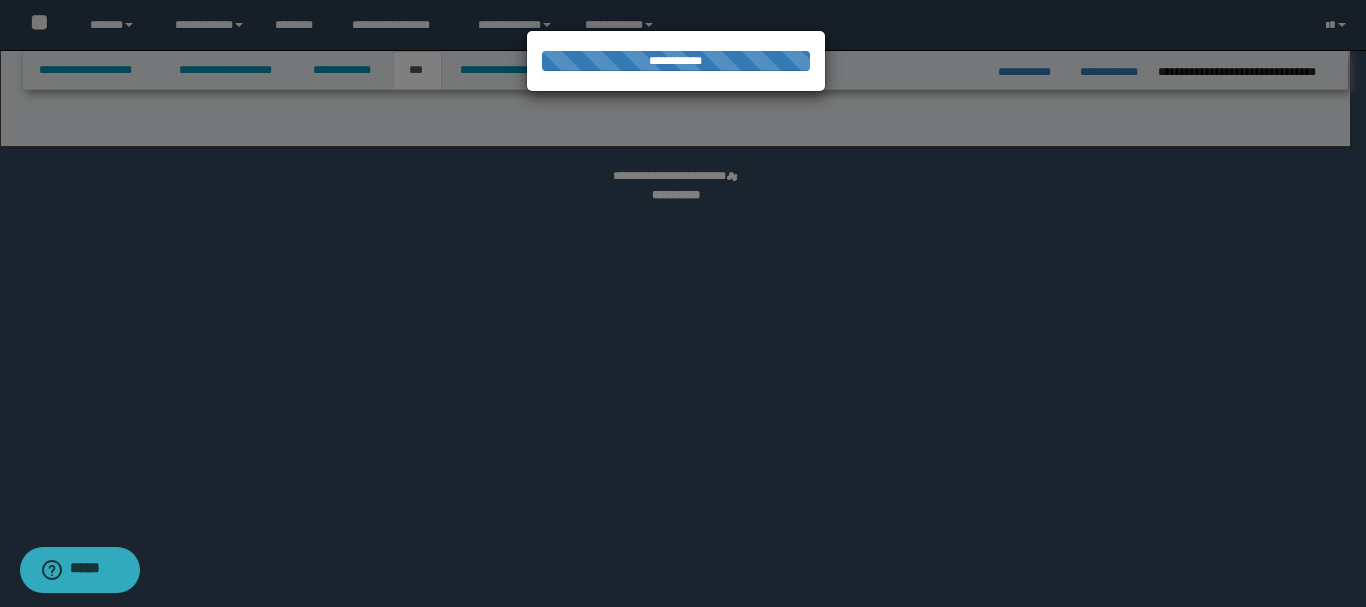 select on "**" 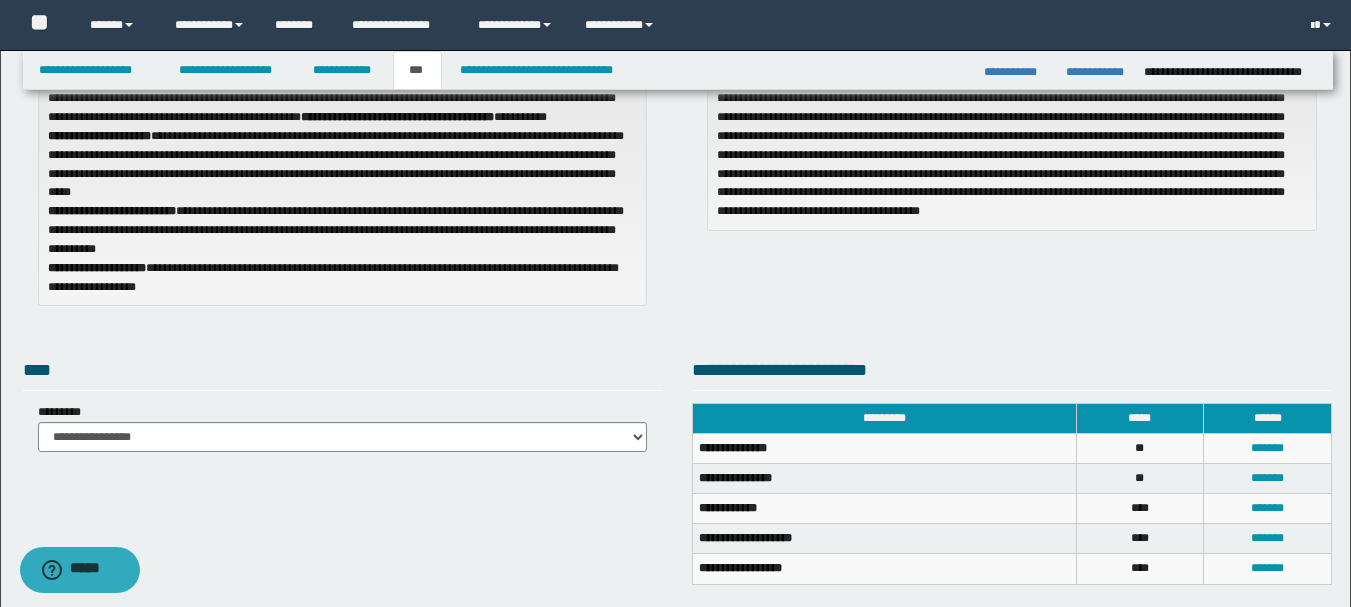 scroll, scrollTop: 100, scrollLeft: 0, axis: vertical 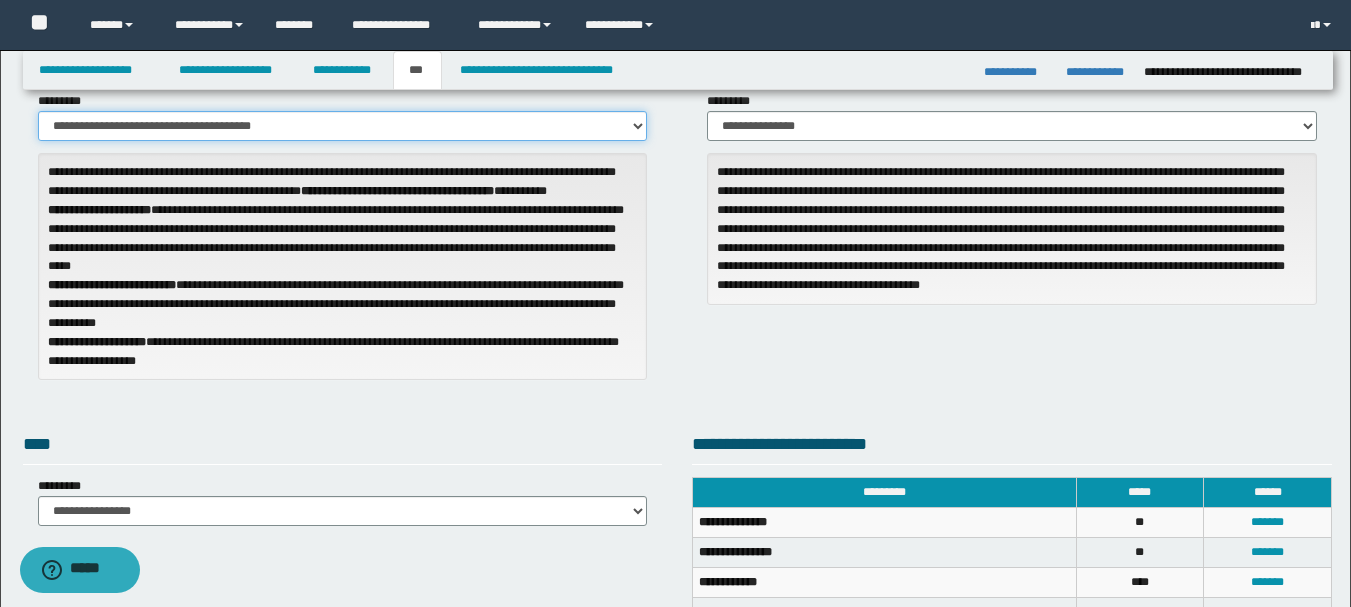 click on "**********" at bounding box center (343, 126) 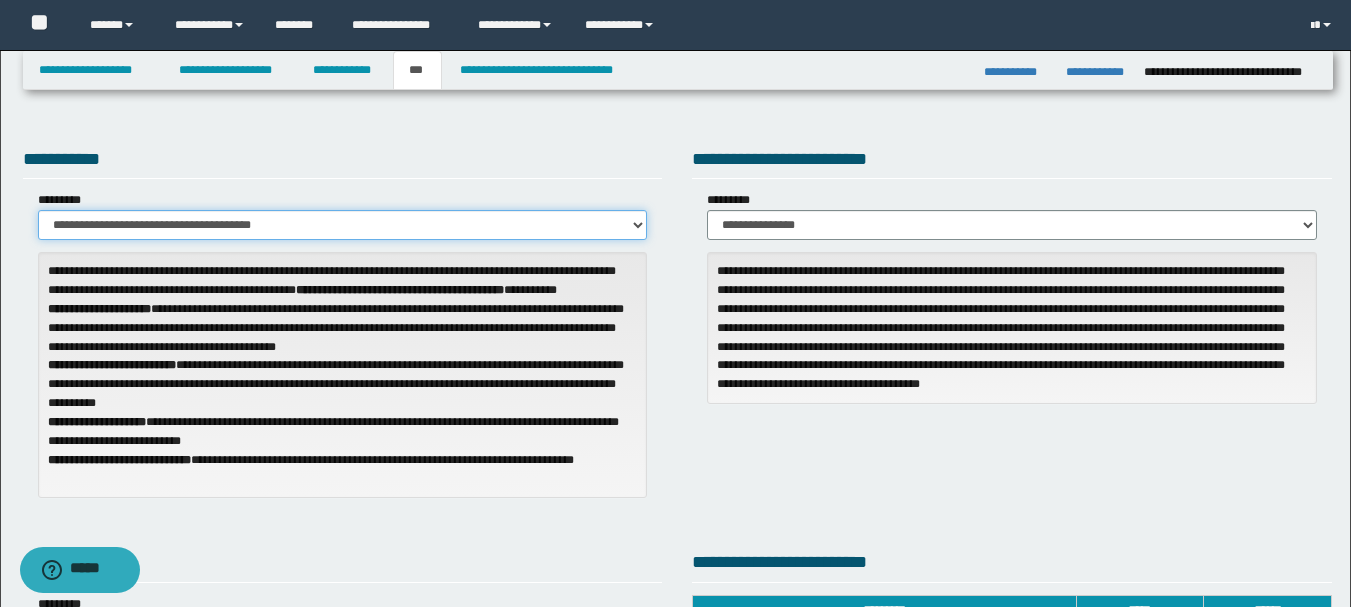 scroll, scrollTop: 0, scrollLeft: 0, axis: both 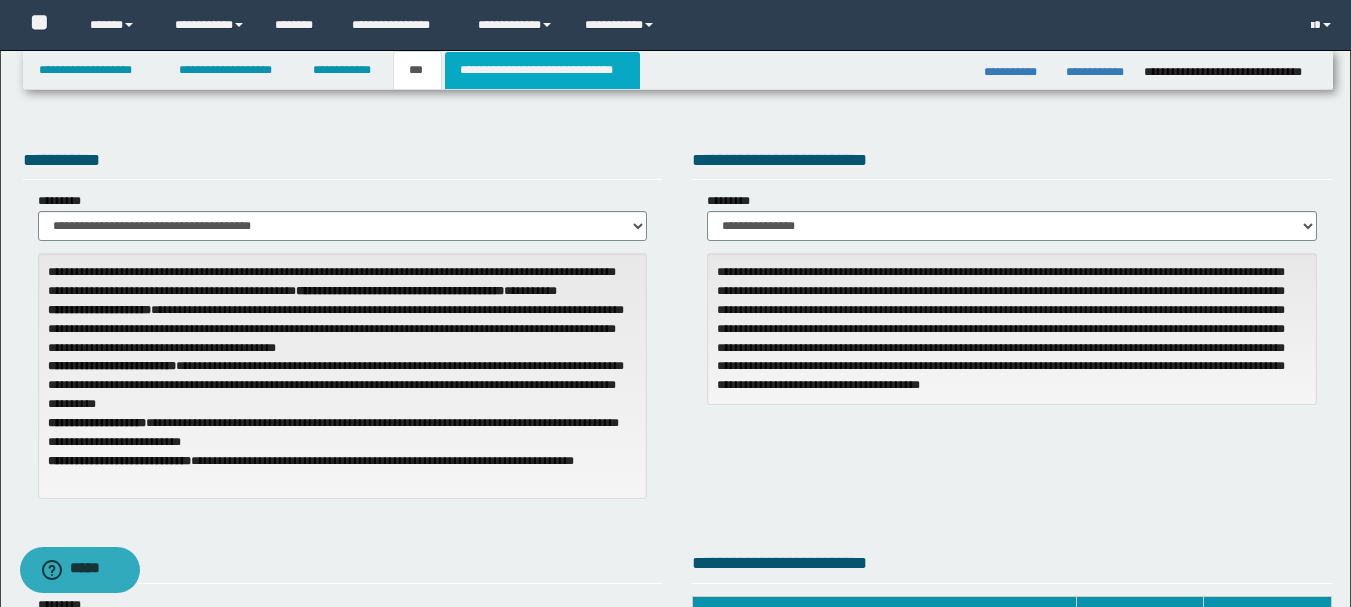 click on "**********" at bounding box center [542, 70] 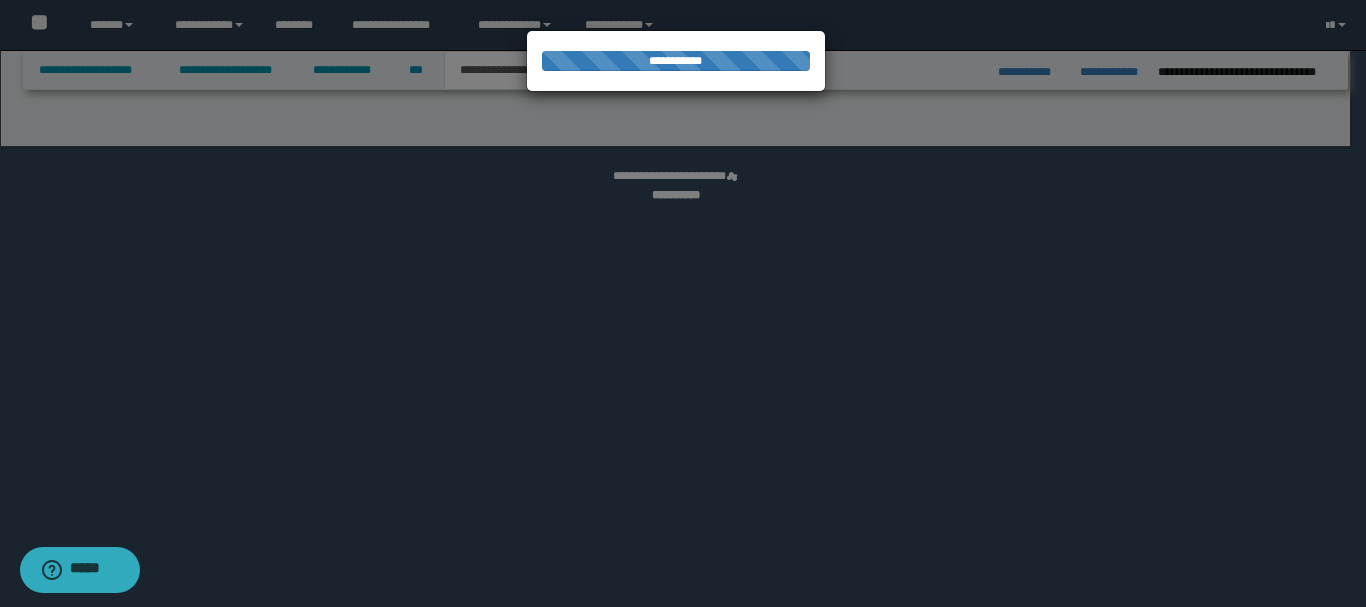 select on "*" 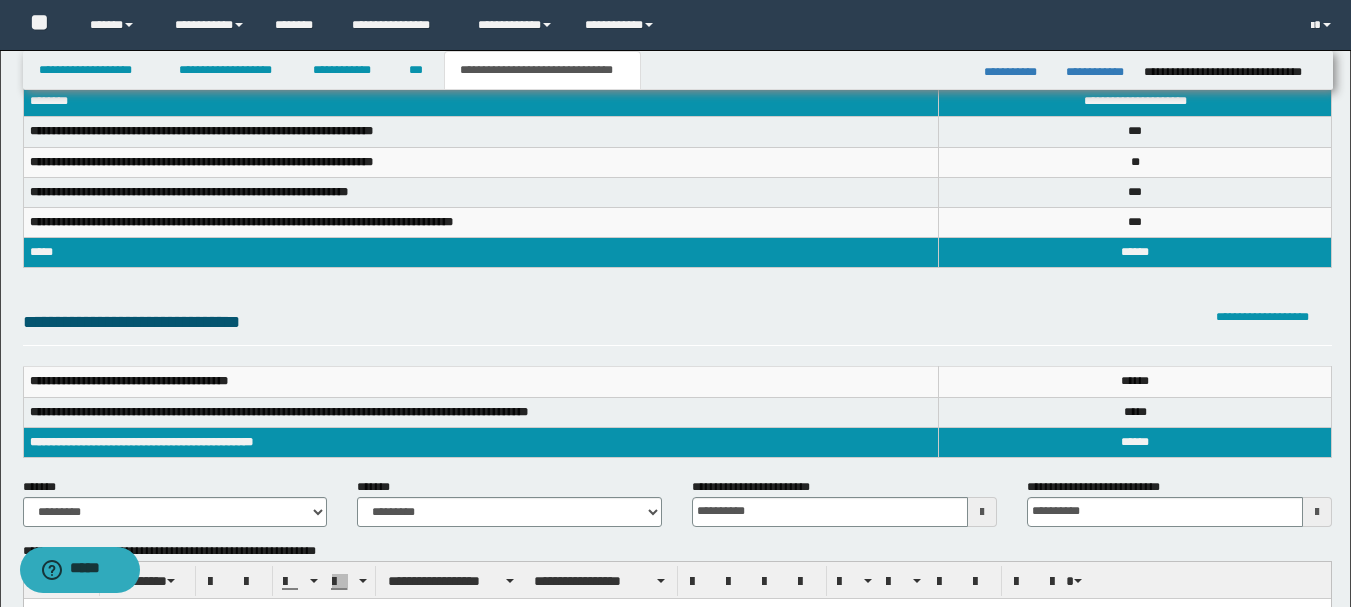scroll, scrollTop: 0, scrollLeft: 0, axis: both 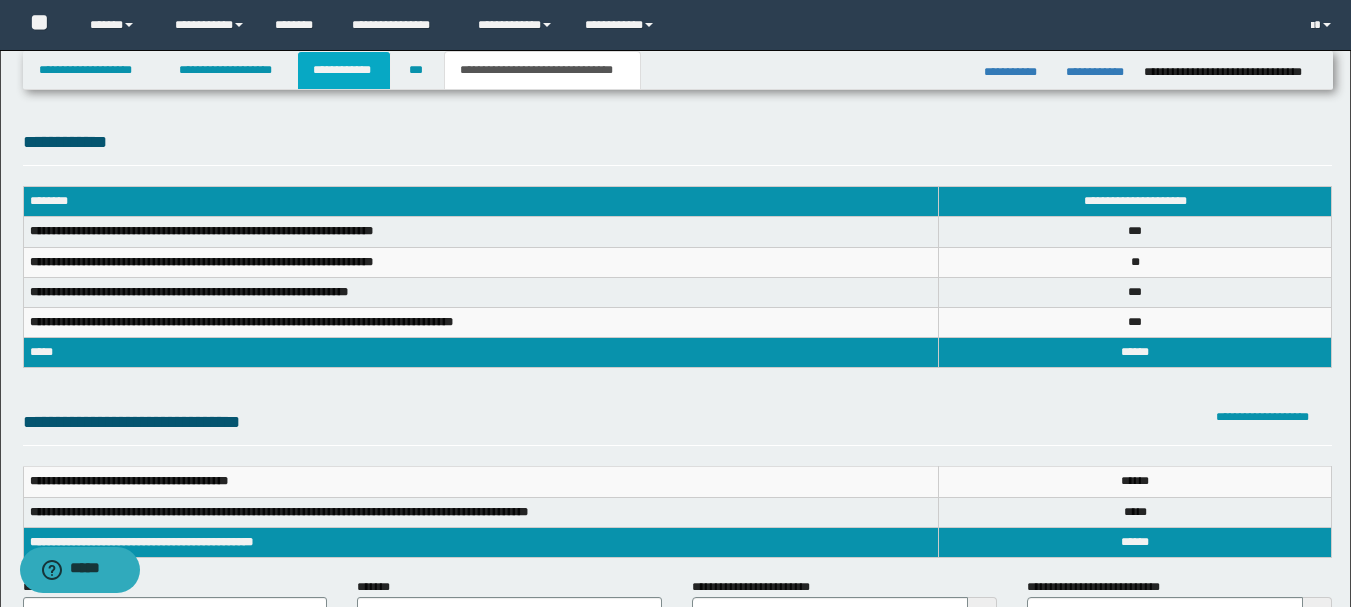click on "**********" at bounding box center [344, 70] 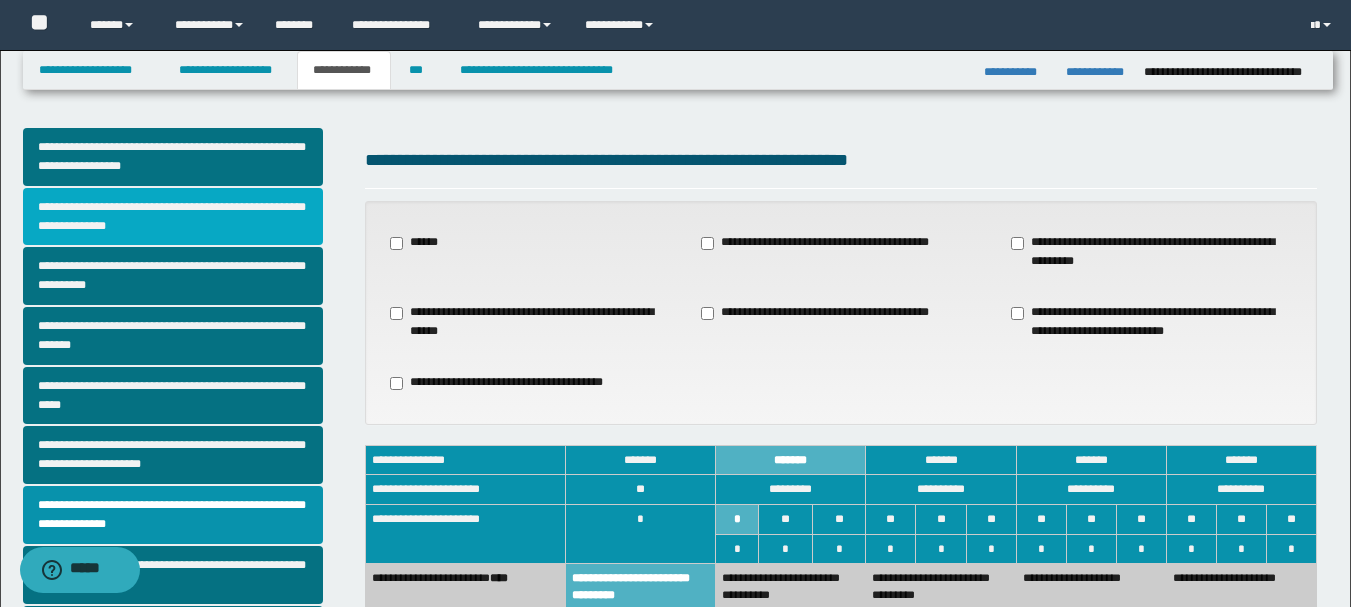 click on "**********" at bounding box center (173, 217) 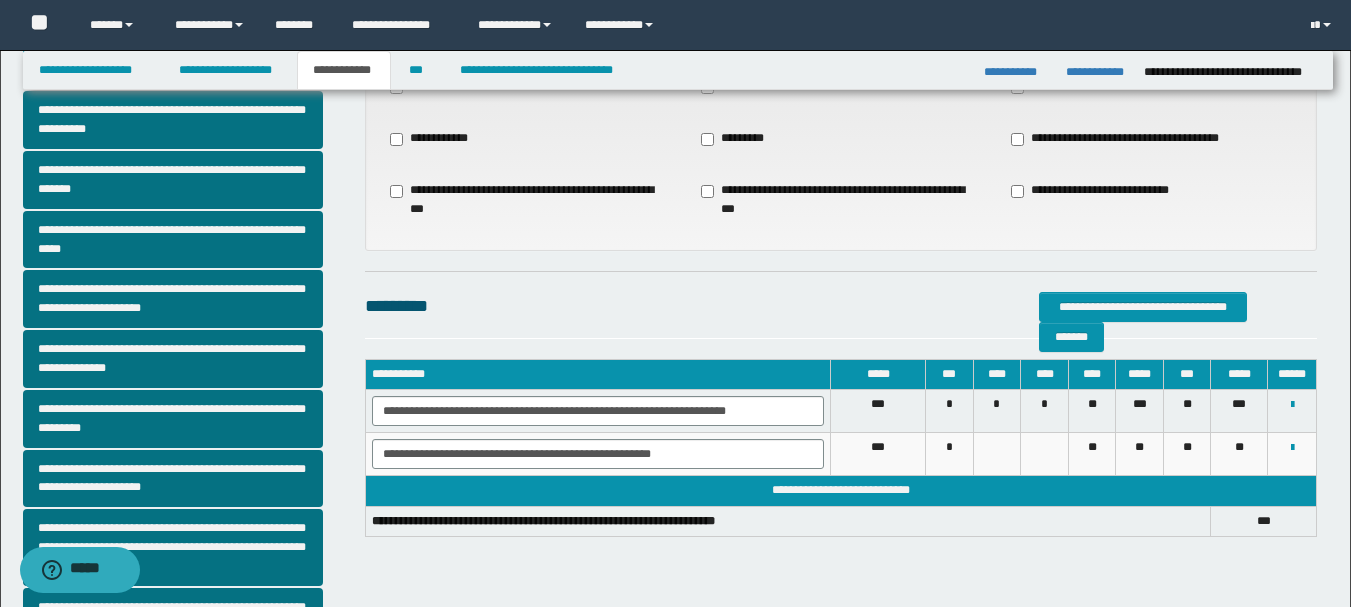 scroll, scrollTop: 100, scrollLeft: 0, axis: vertical 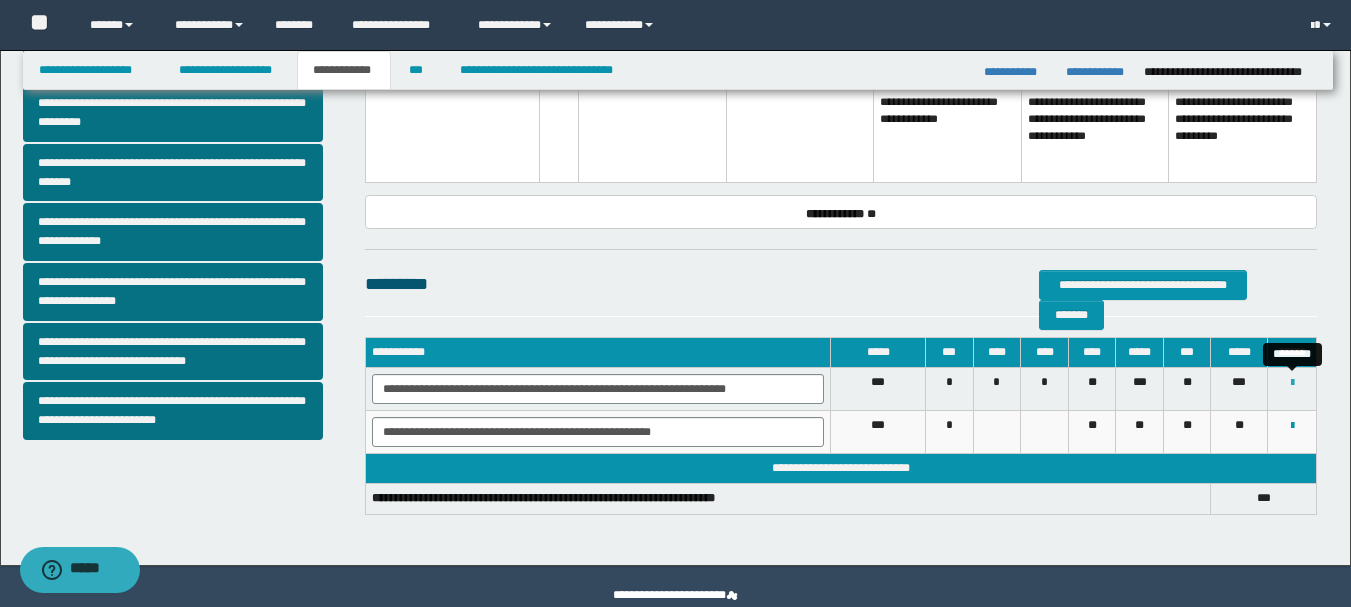 click at bounding box center (1292, 383) 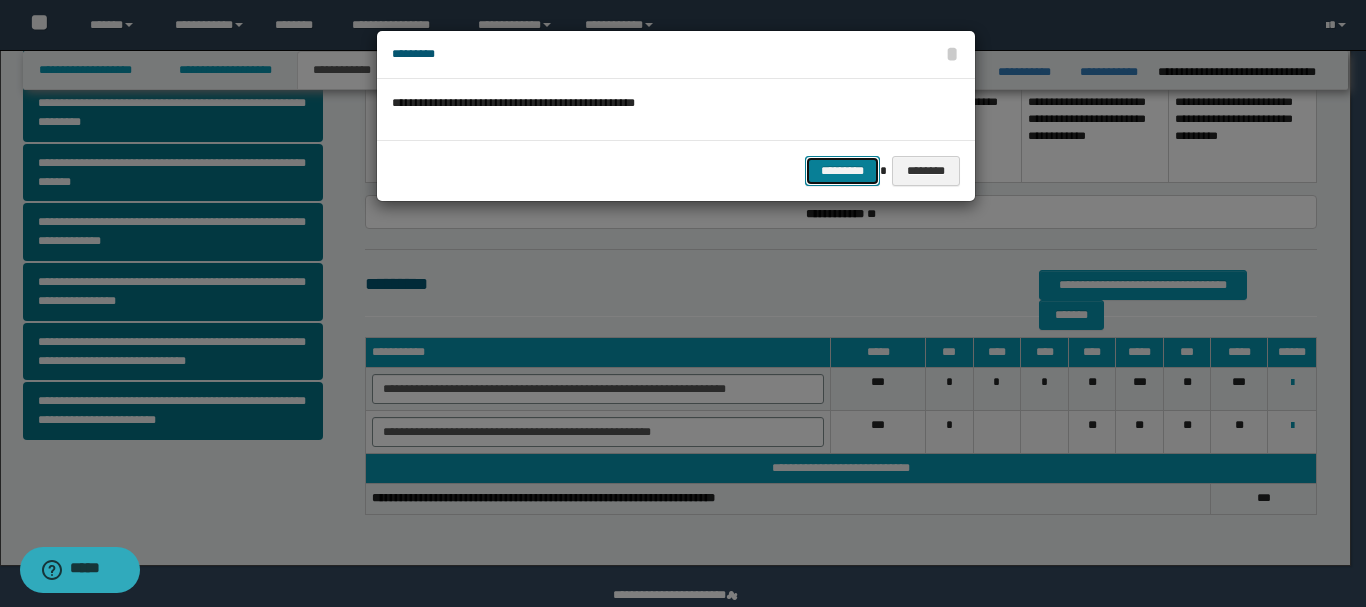 click on "*********" at bounding box center [842, 171] 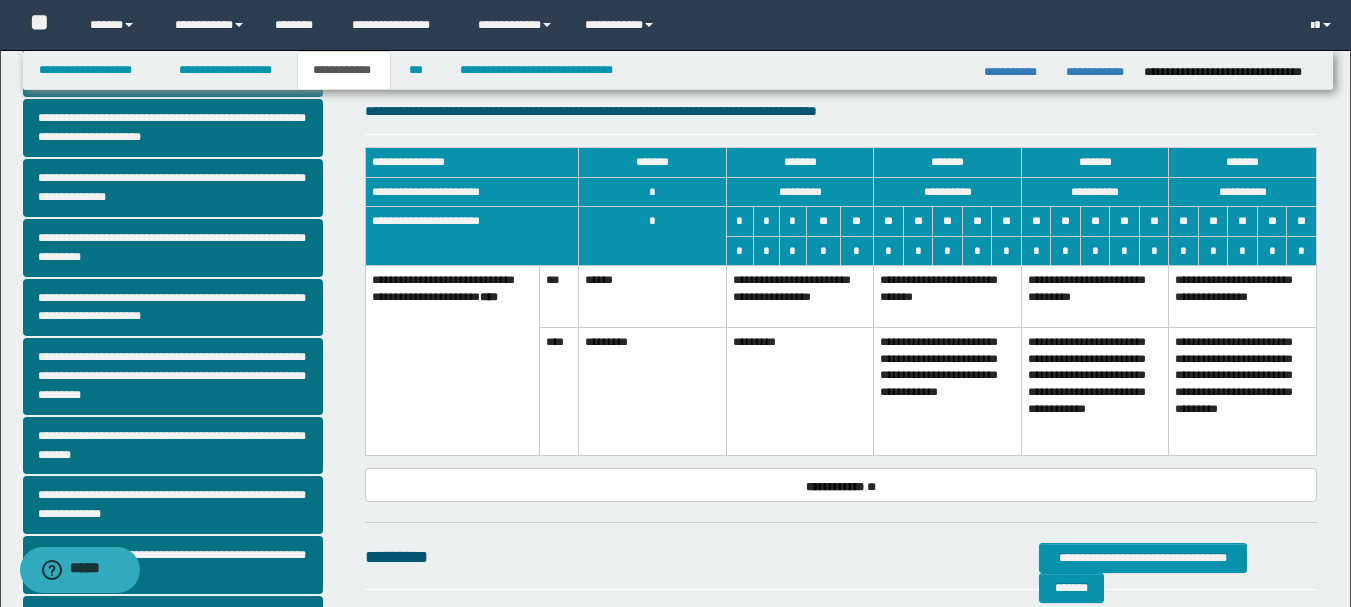 scroll, scrollTop: 293, scrollLeft: 0, axis: vertical 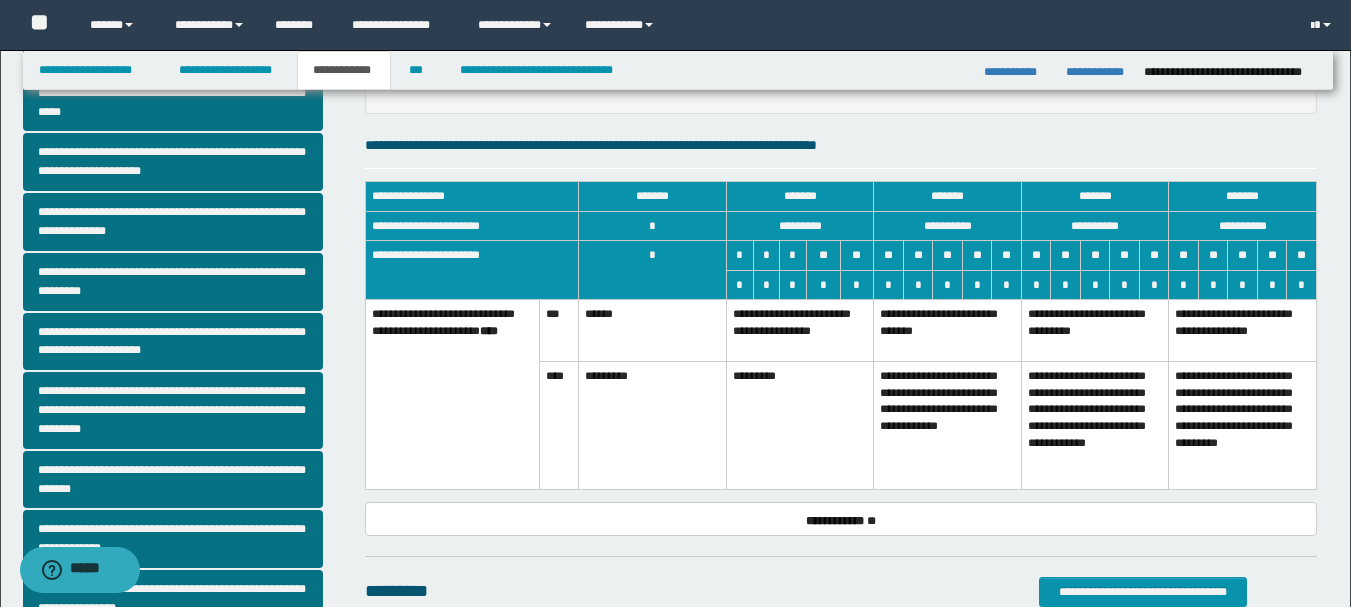 click on "**********" at bounding box center [1095, 426] 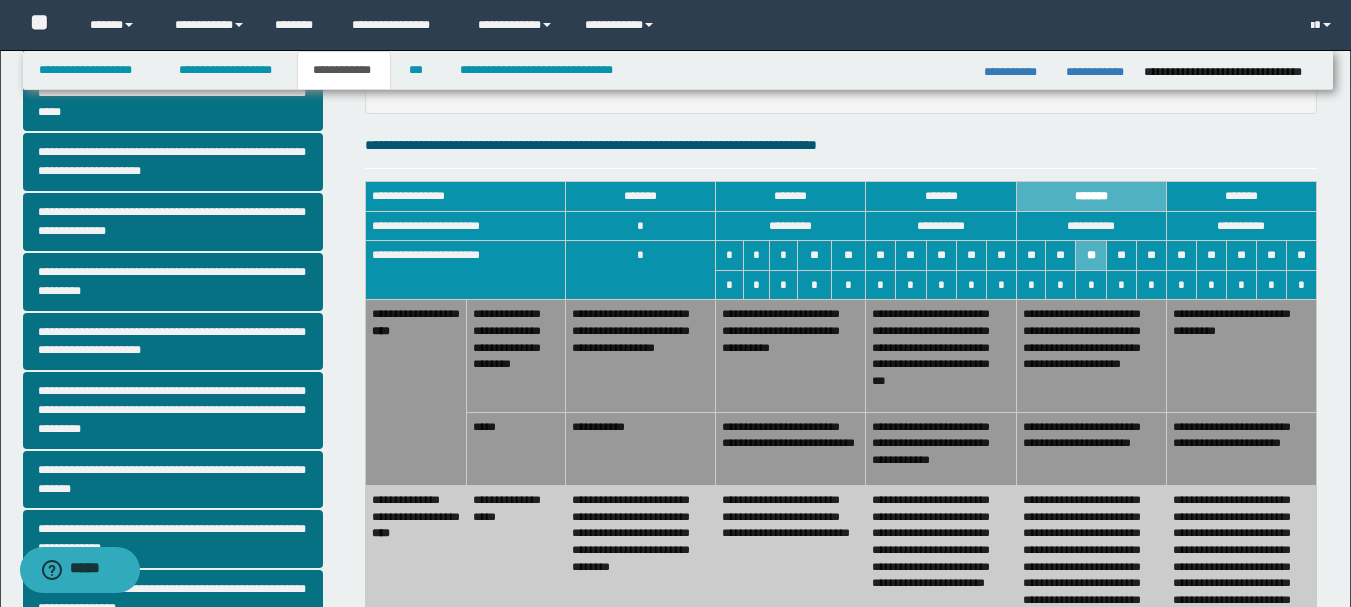 click on "**********" at bounding box center [941, 356] 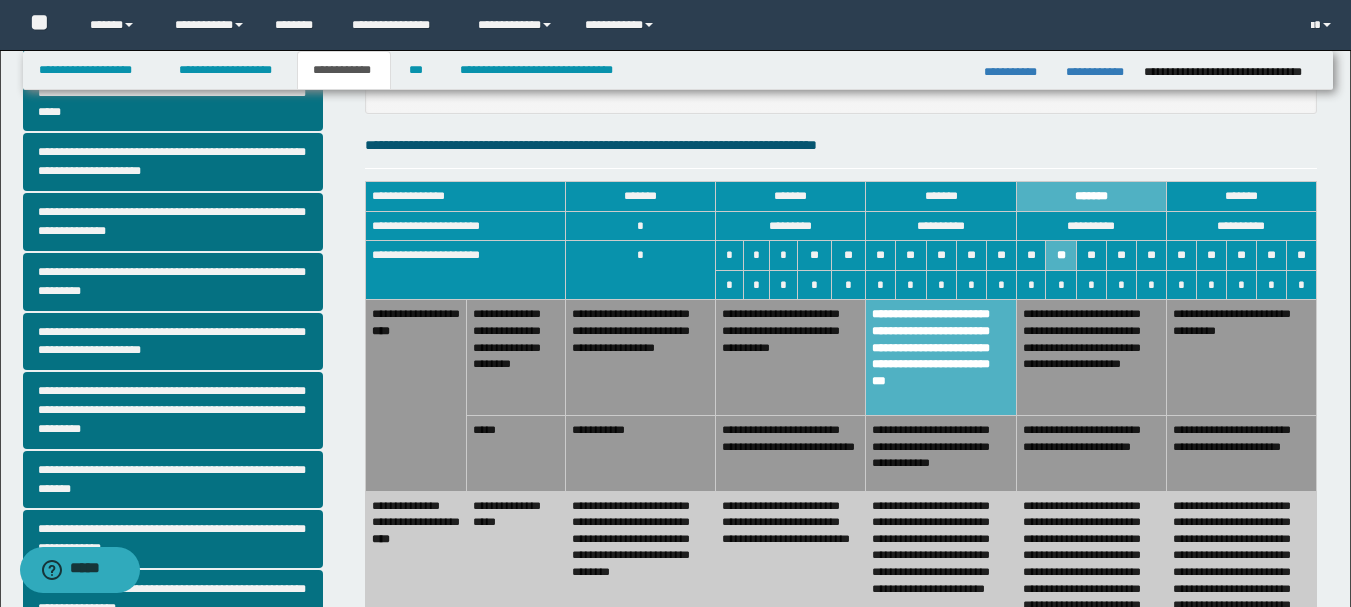 click on "**********" at bounding box center [791, 358] 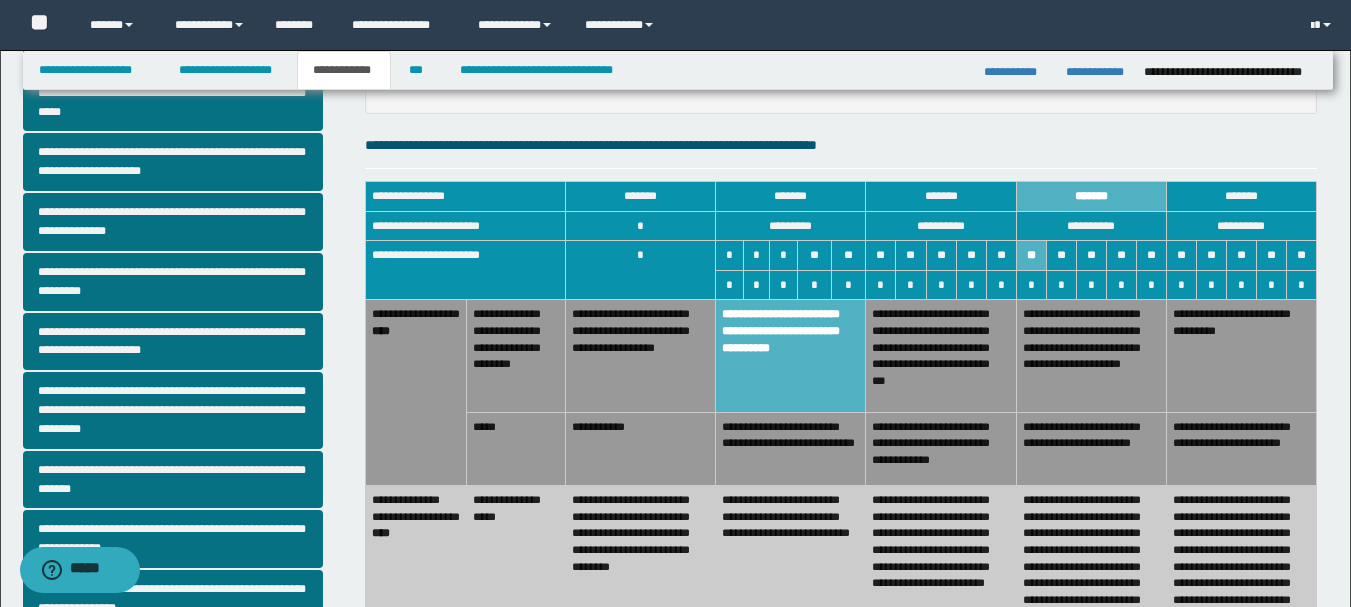 click on "**********" at bounding box center (791, 590) 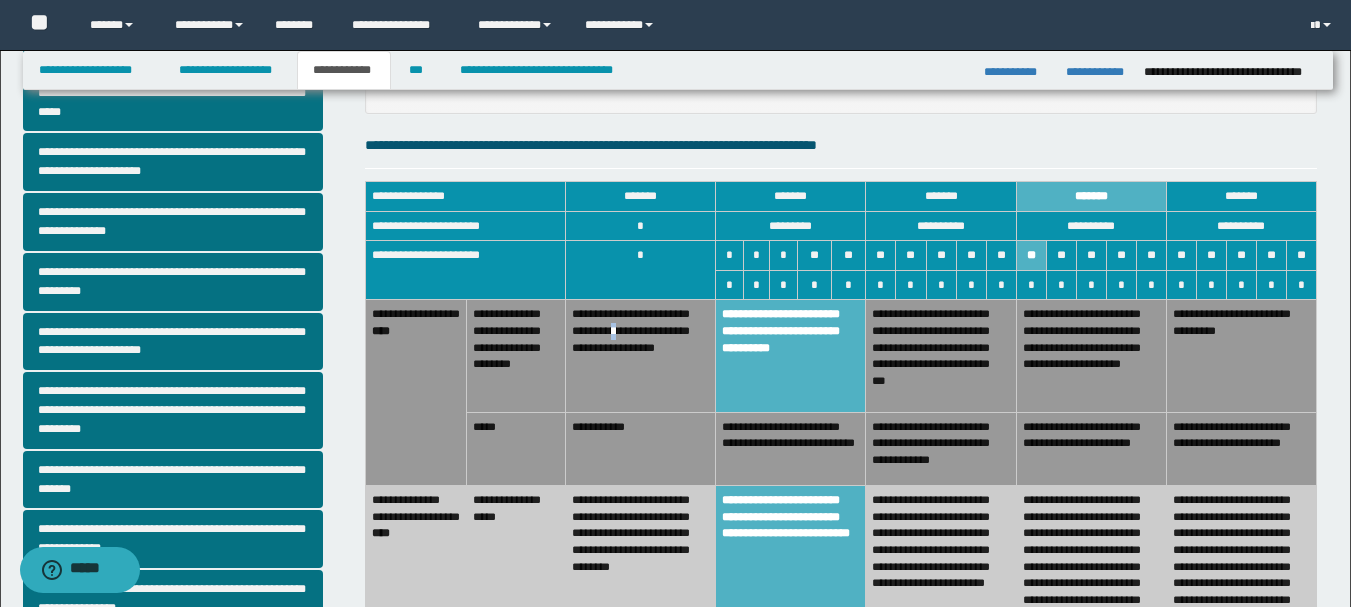 click on "**********" at bounding box center [641, 356] 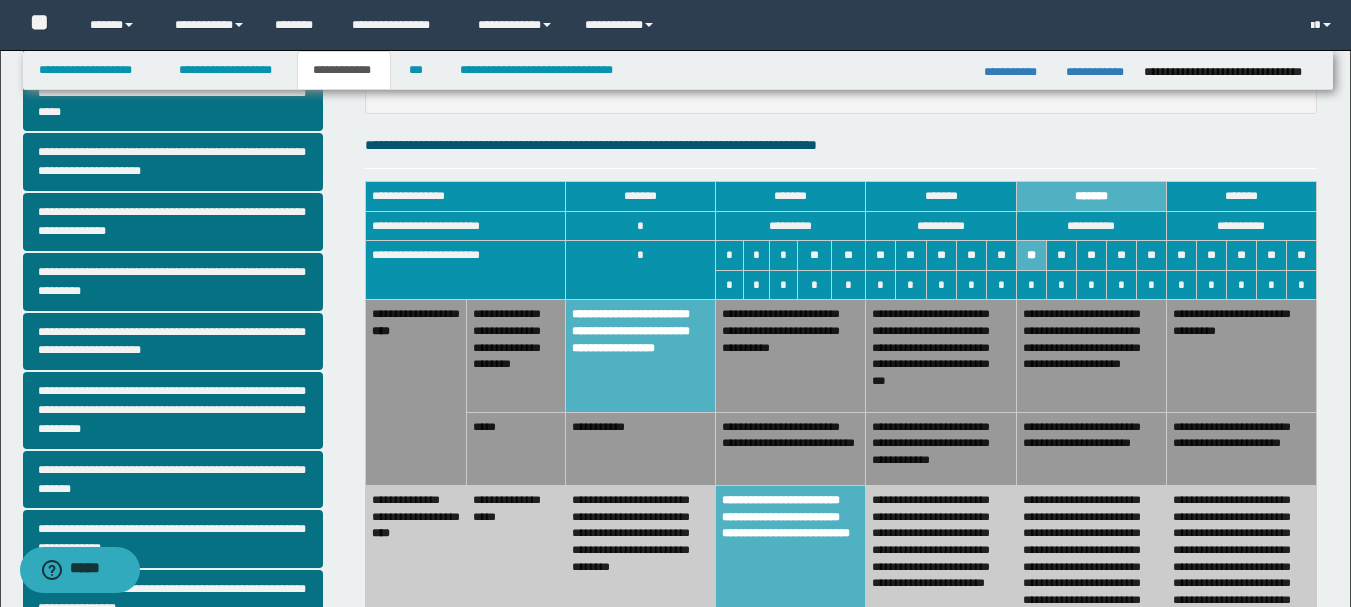 click on "**********" at bounding box center [641, 448] 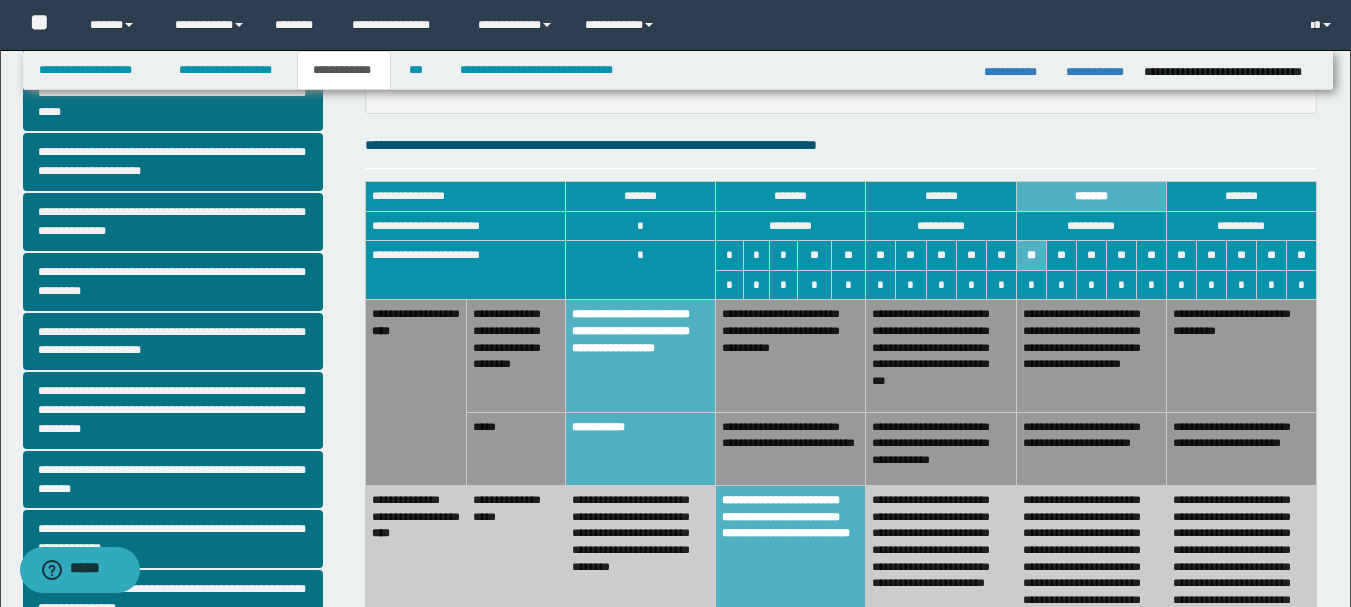 click on "**********" at bounding box center (791, 356) 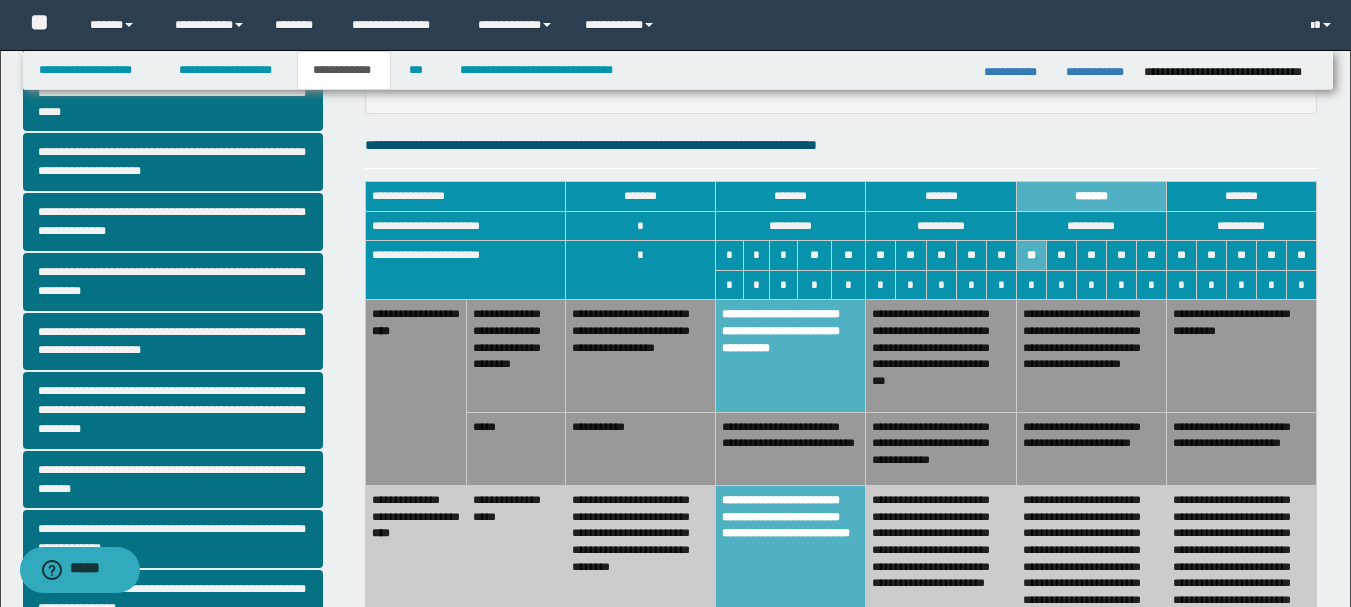 click on "**********" at bounding box center (791, 448) 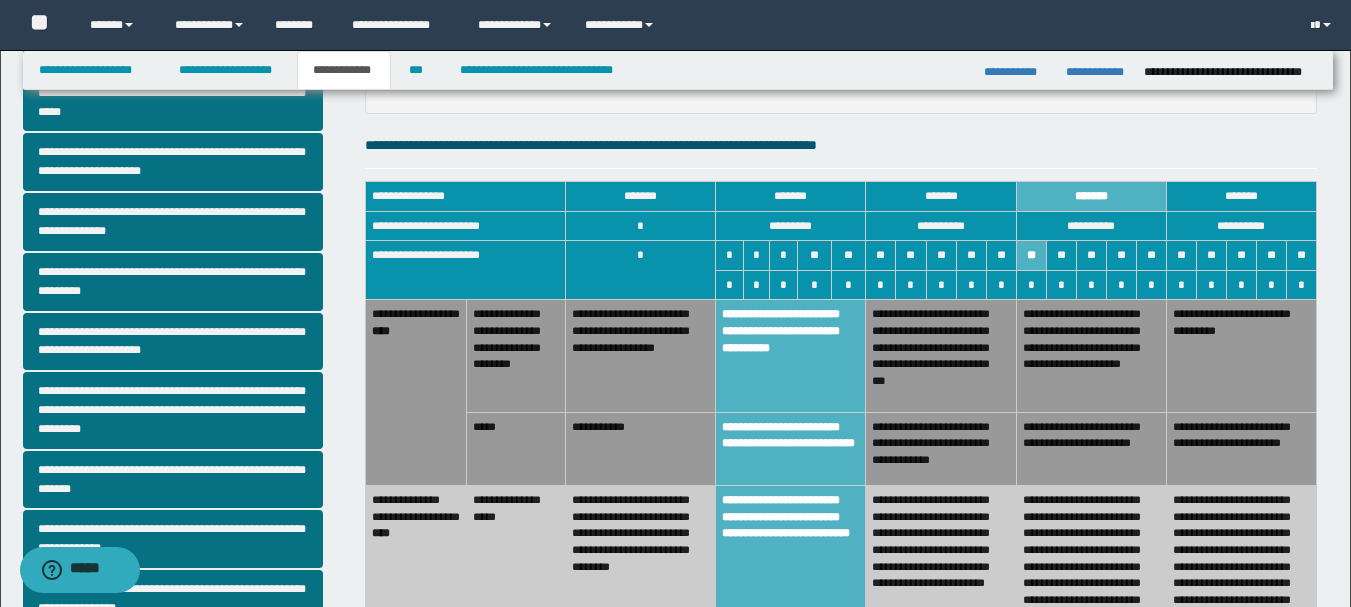 click on "**********" at bounding box center (941, 590) 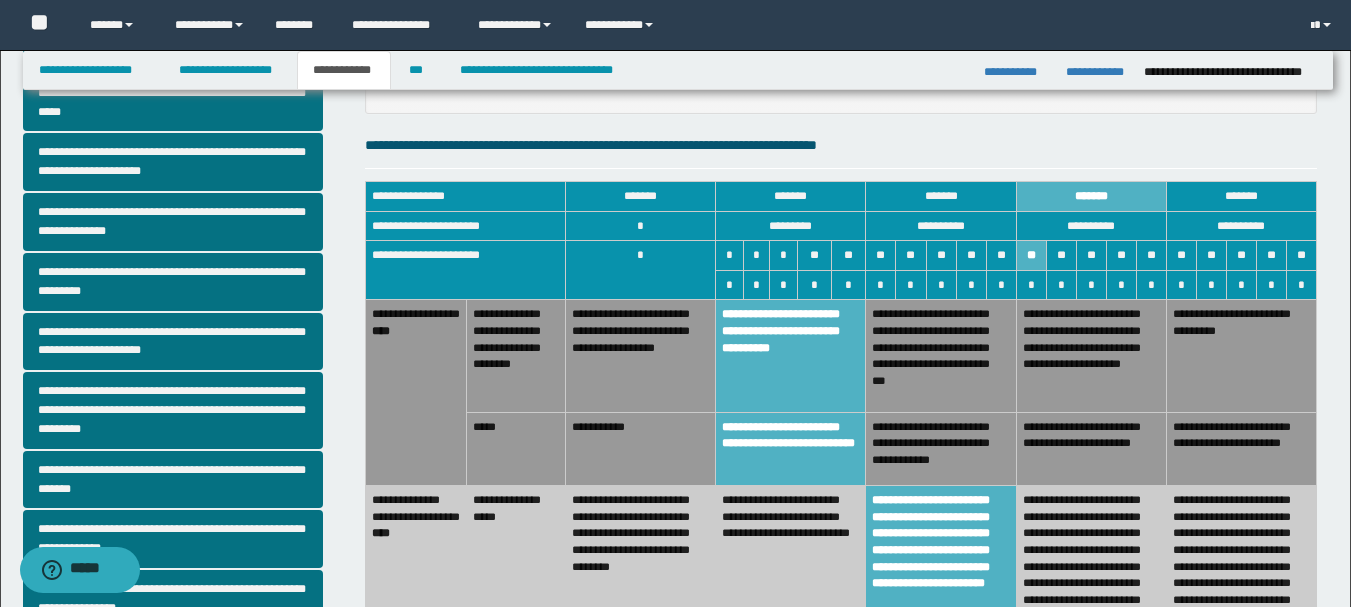 click on "**********" at bounding box center [791, 448] 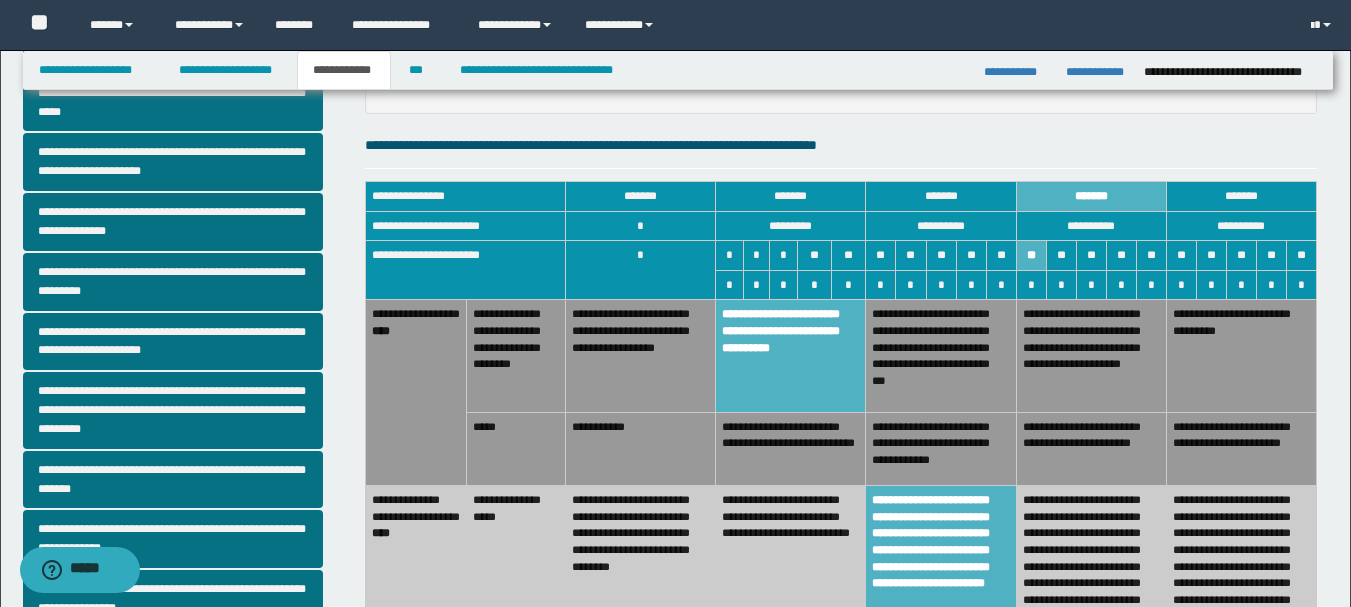 click on "**********" at bounding box center (641, 448) 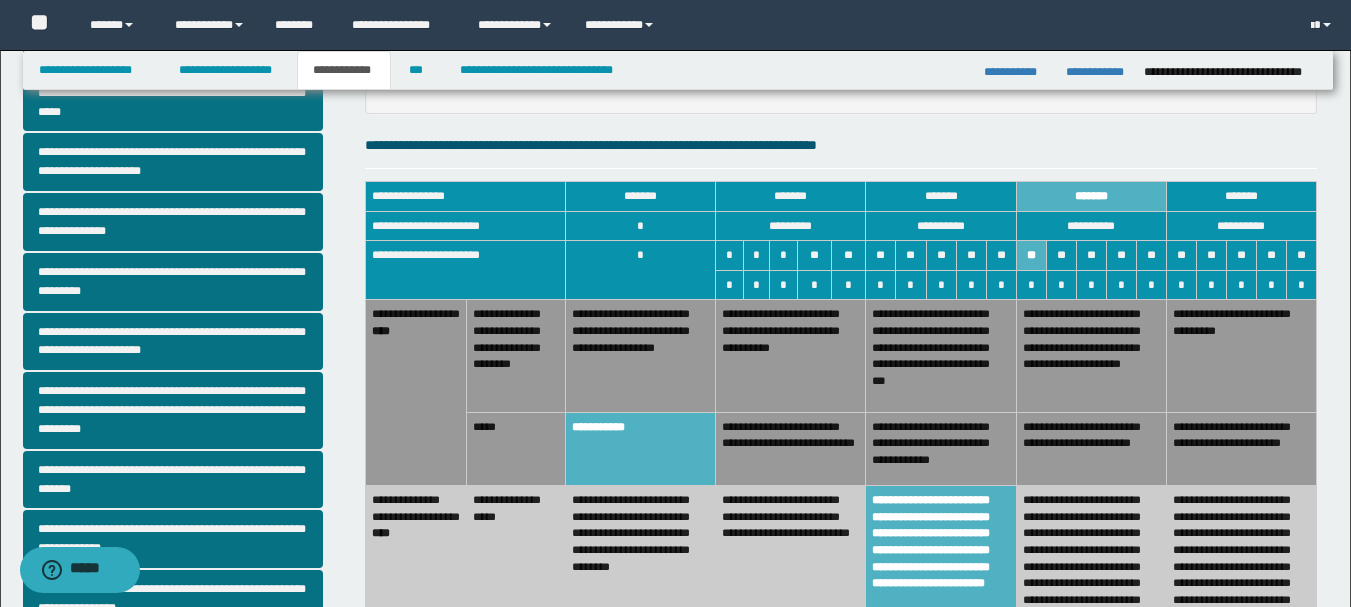 click on "**********" at bounding box center [641, 356] 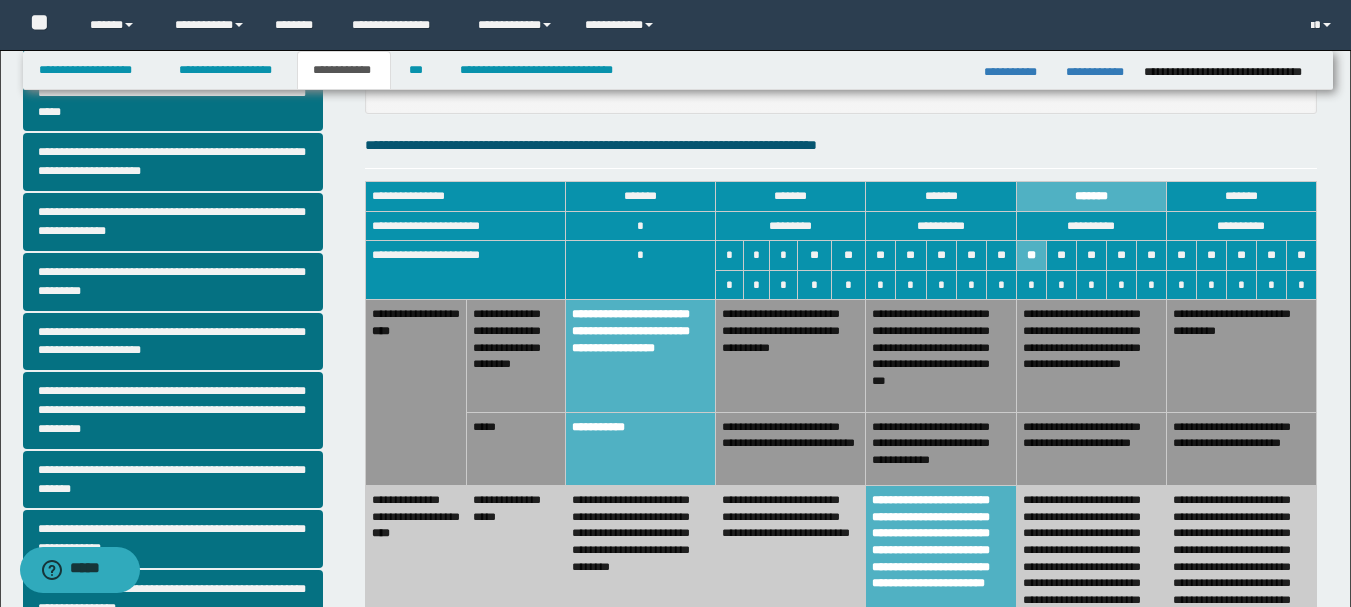 click on "**********" at bounding box center [791, 356] 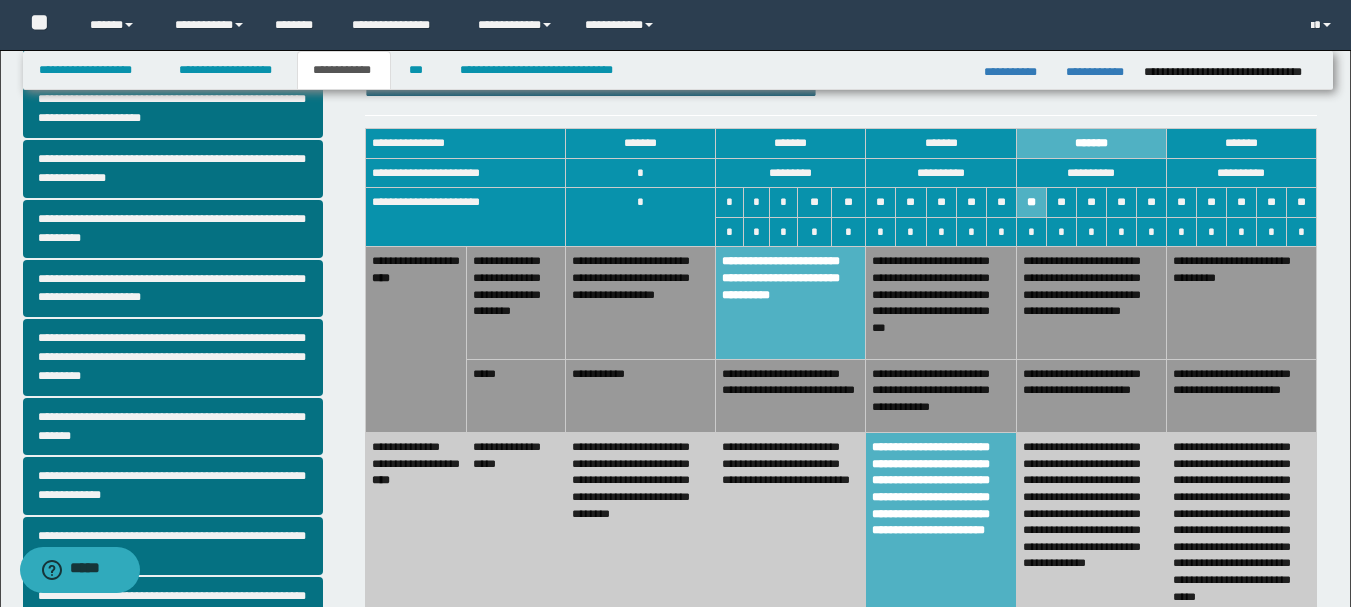 scroll, scrollTop: 393, scrollLeft: 0, axis: vertical 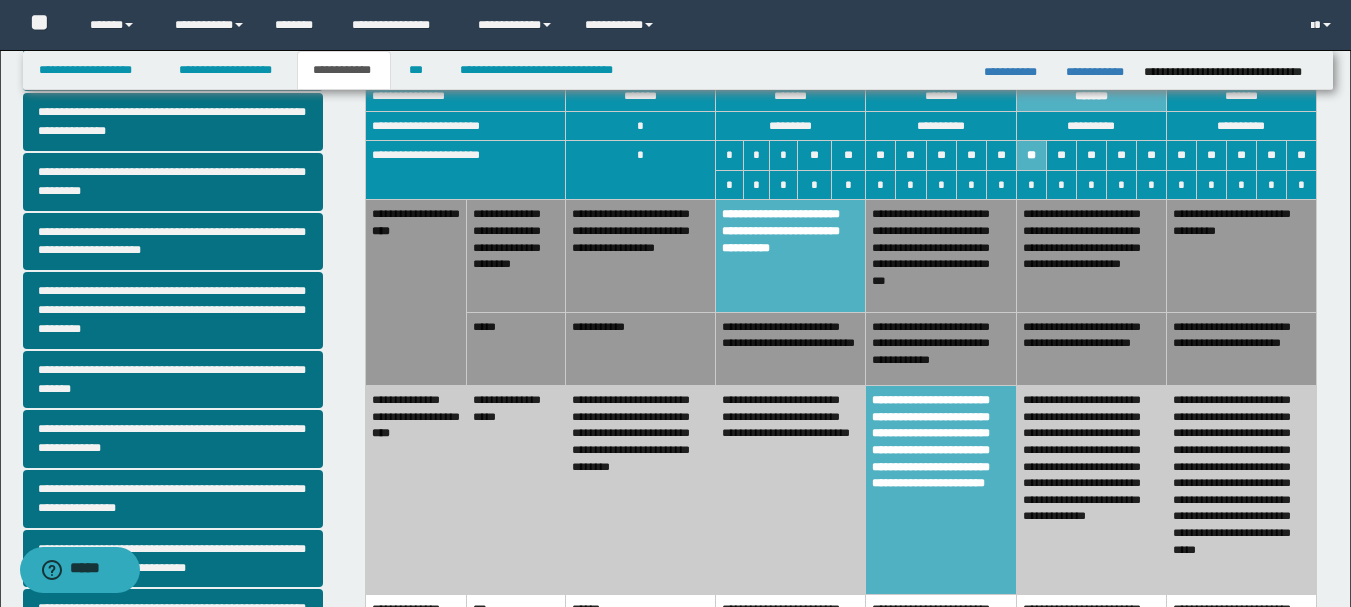 click on "**********" at bounding box center [791, 348] 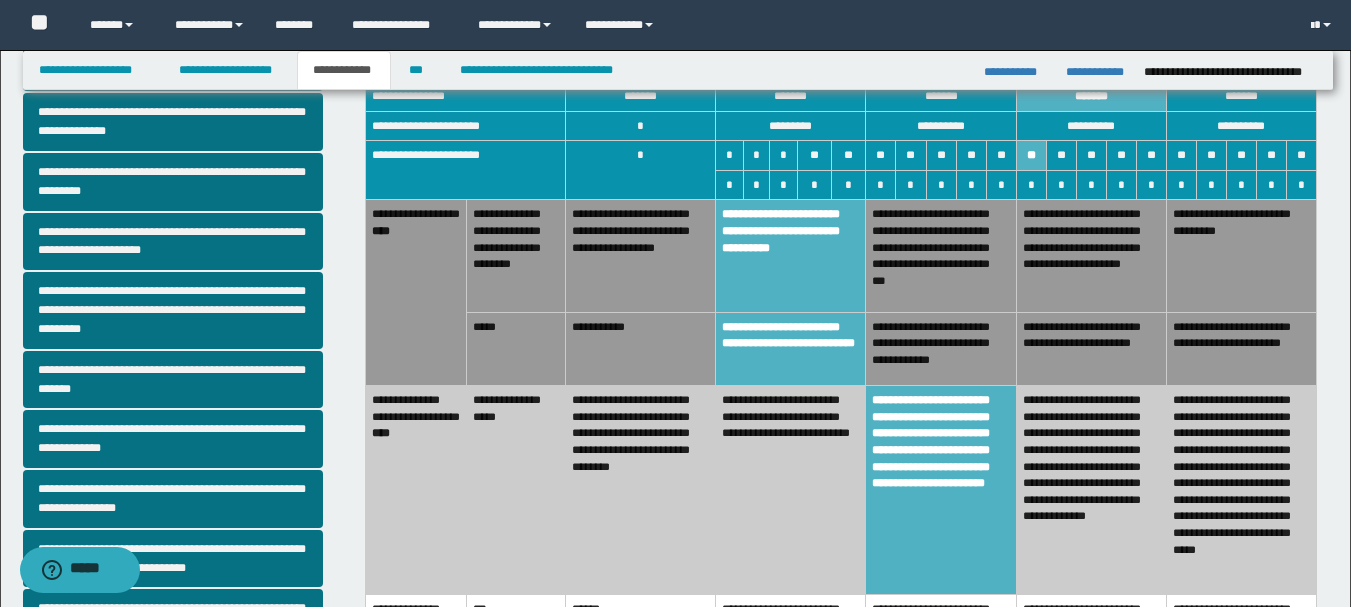 click on "**********" at bounding box center [791, 256] 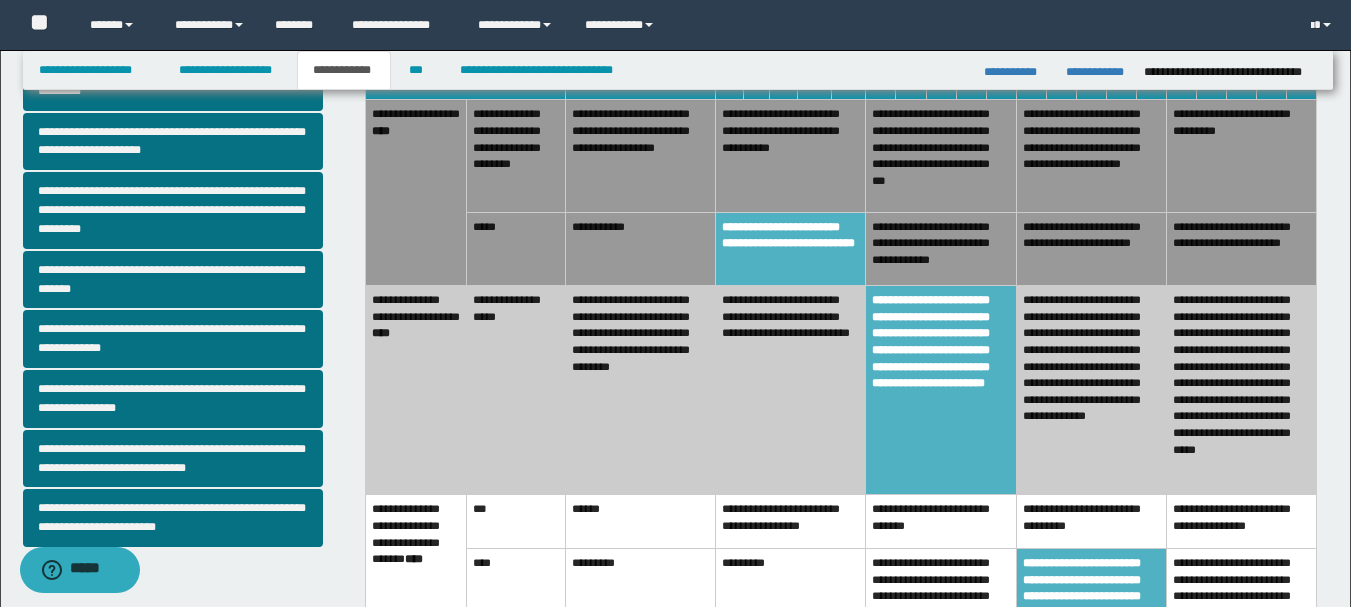 scroll, scrollTop: 593, scrollLeft: 0, axis: vertical 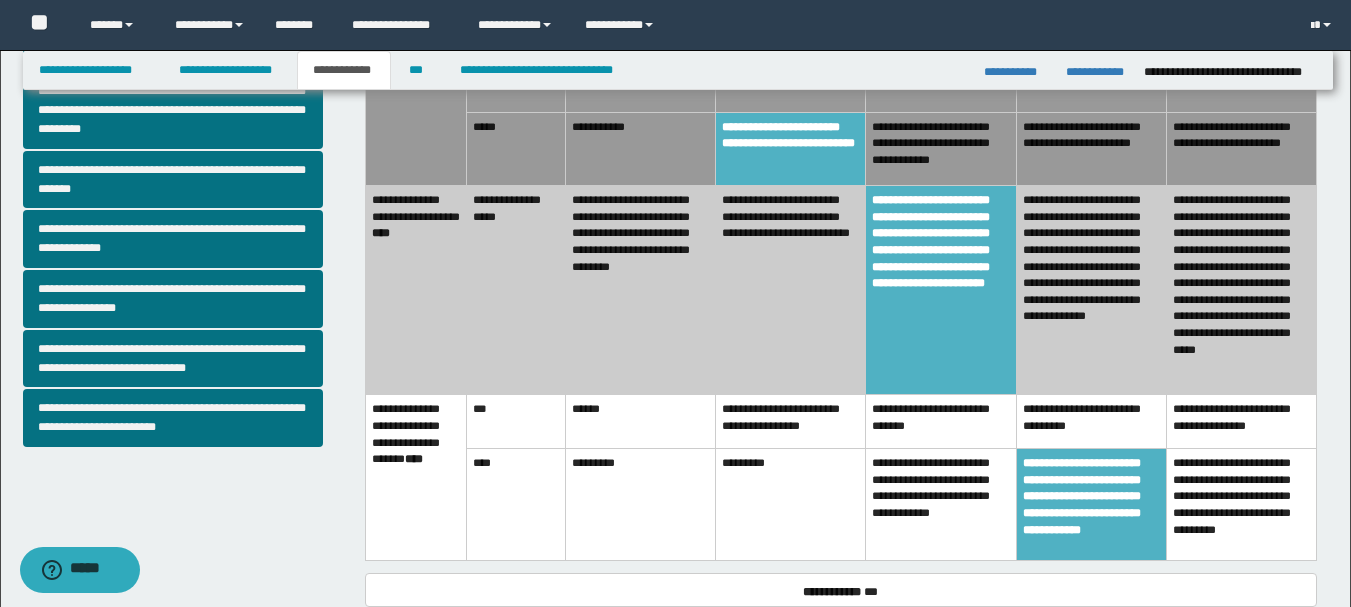 click on "**********" at bounding box center (941, 505) 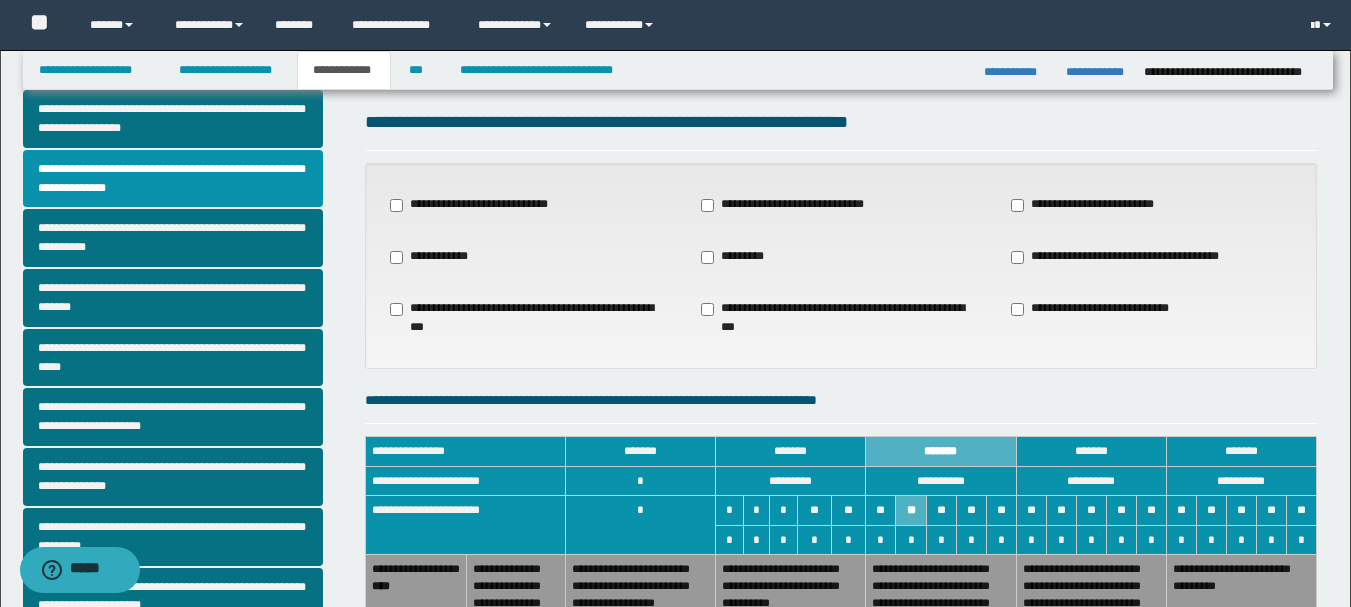 scroll, scrollTop: 0, scrollLeft: 0, axis: both 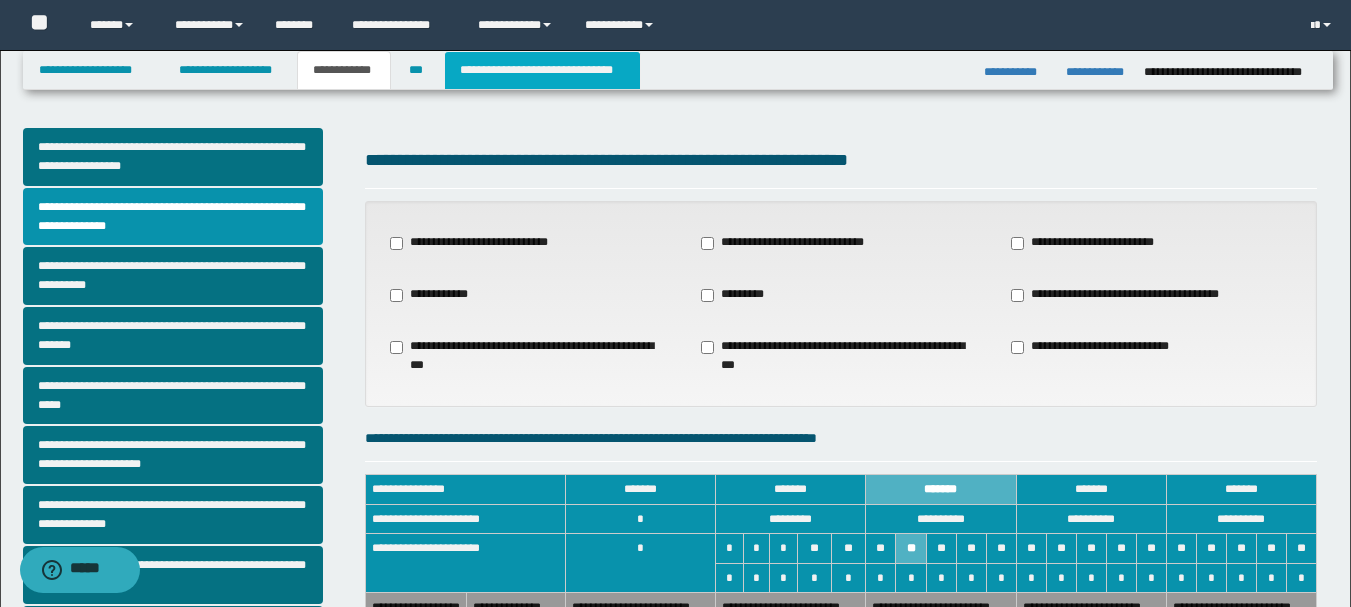 click on "**********" at bounding box center [542, 70] 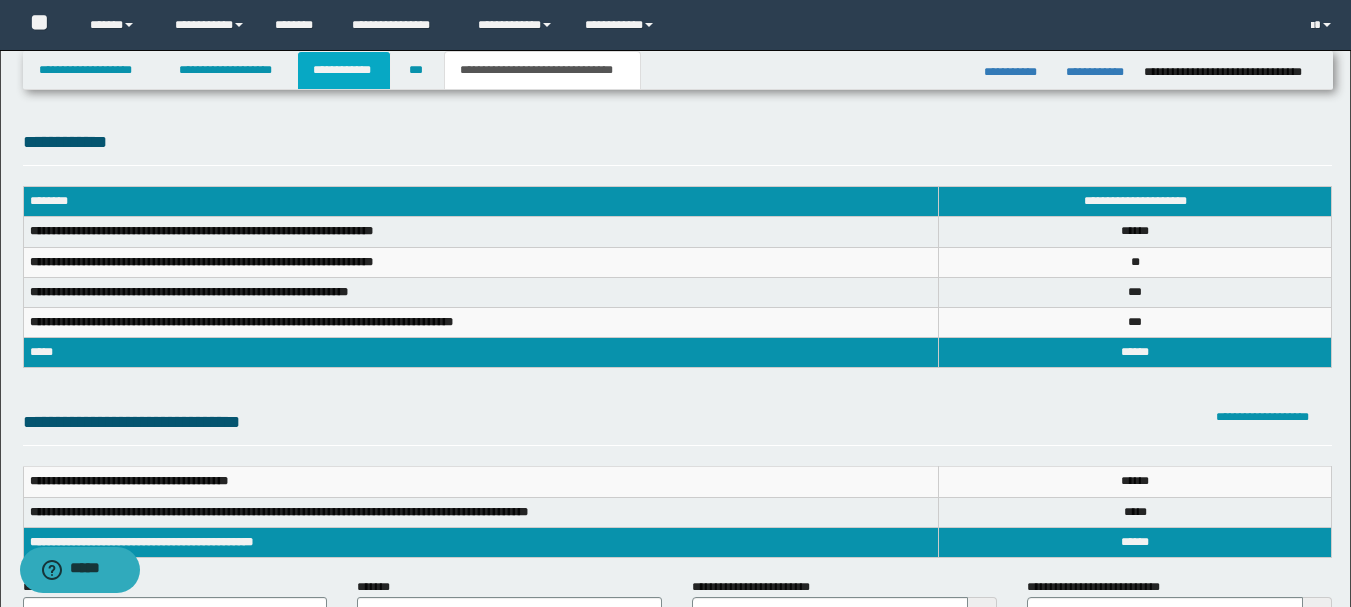 click on "**********" at bounding box center [344, 70] 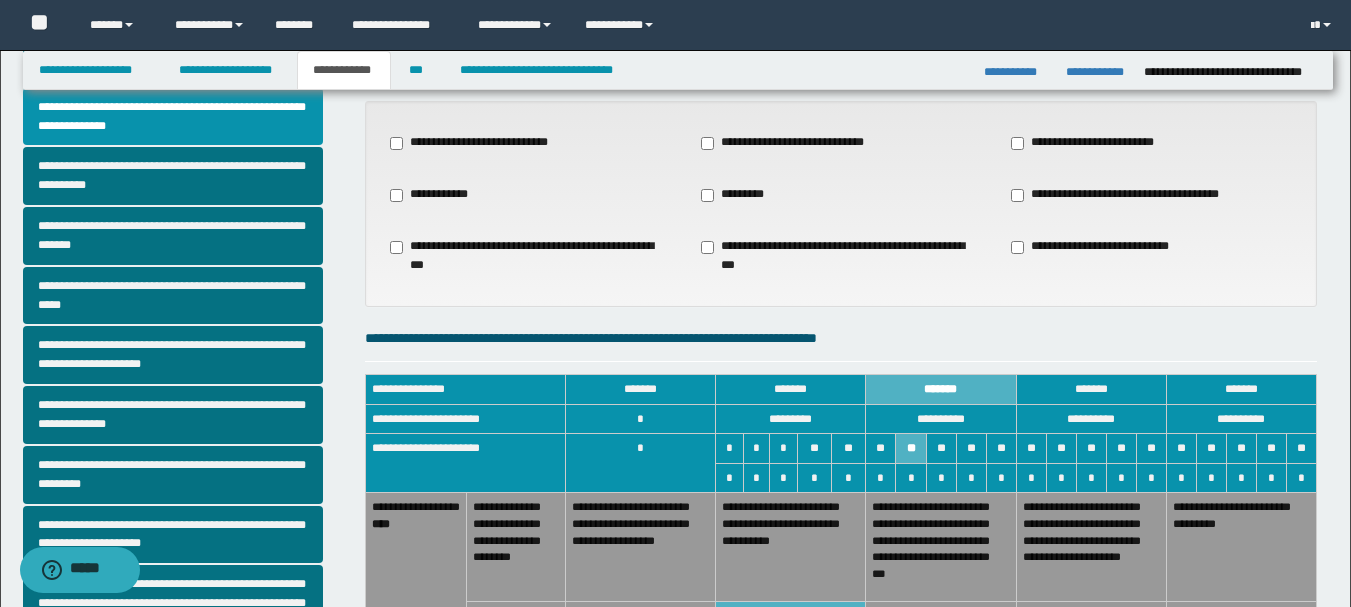 scroll, scrollTop: 200, scrollLeft: 0, axis: vertical 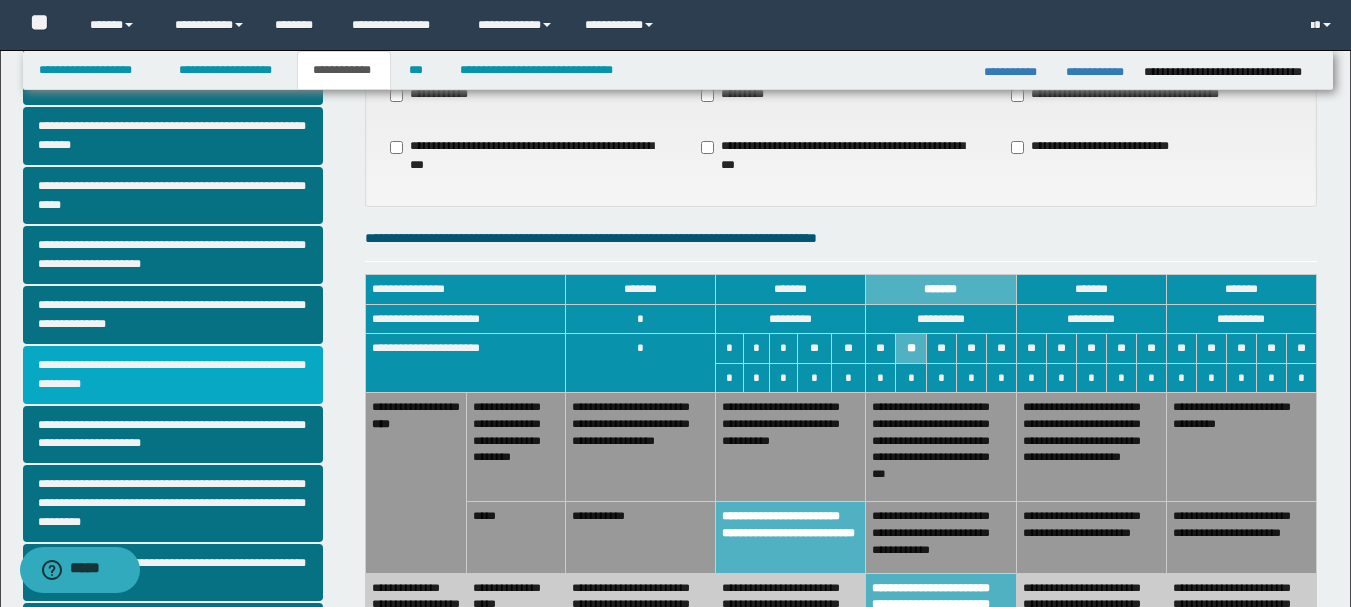 click on "**********" at bounding box center [173, 375] 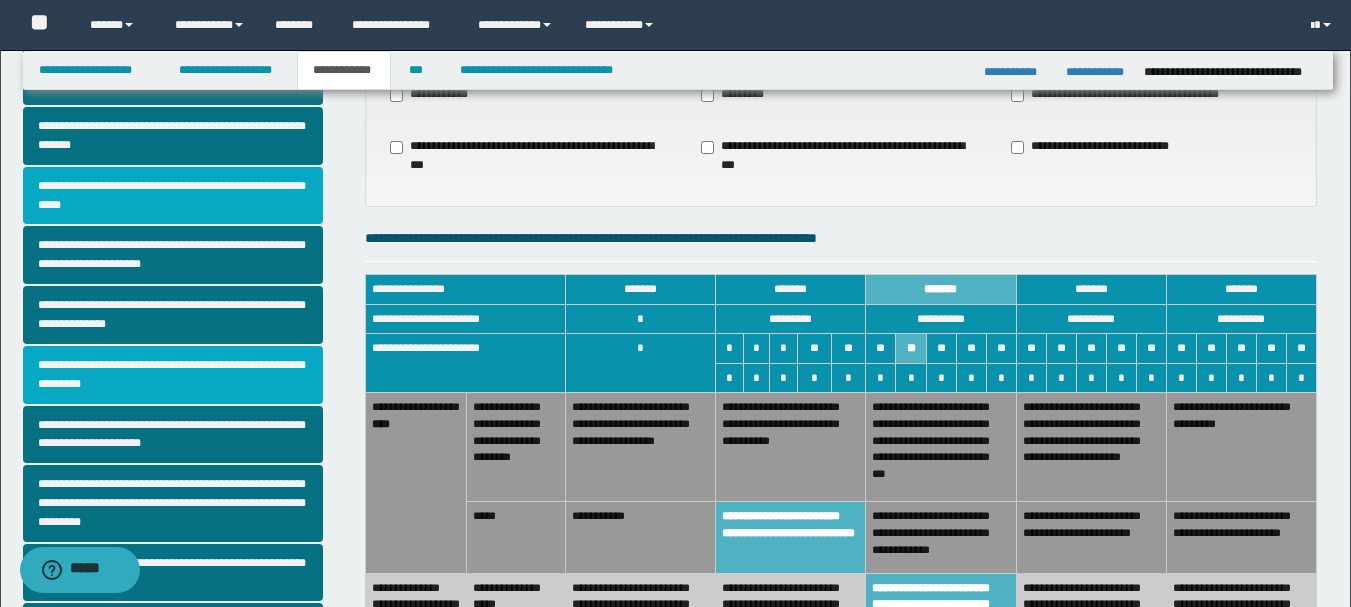 scroll, scrollTop: 0, scrollLeft: 0, axis: both 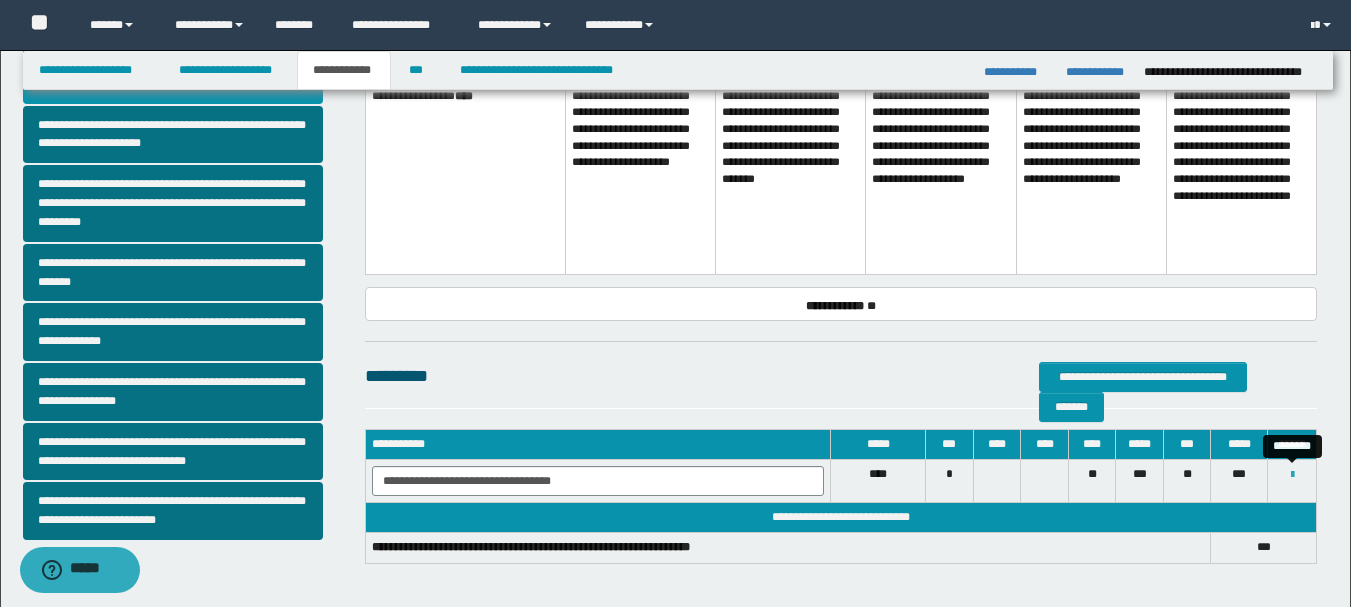 click at bounding box center [1292, 475] 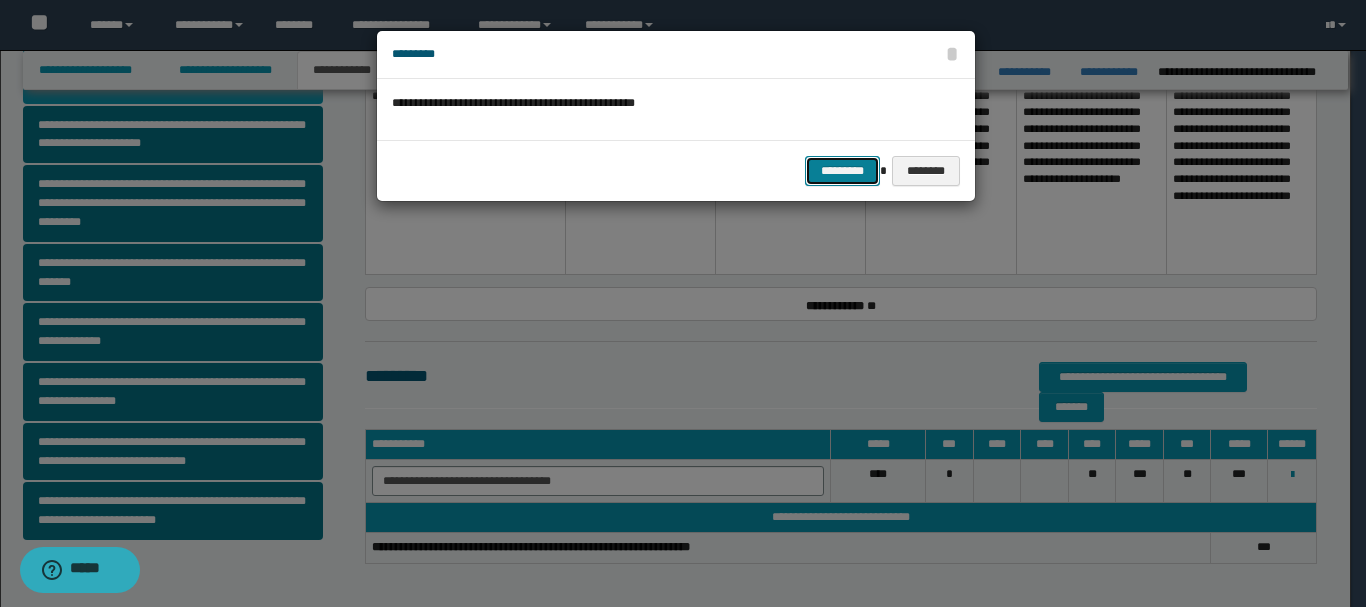 click on "*********" at bounding box center (842, 171) 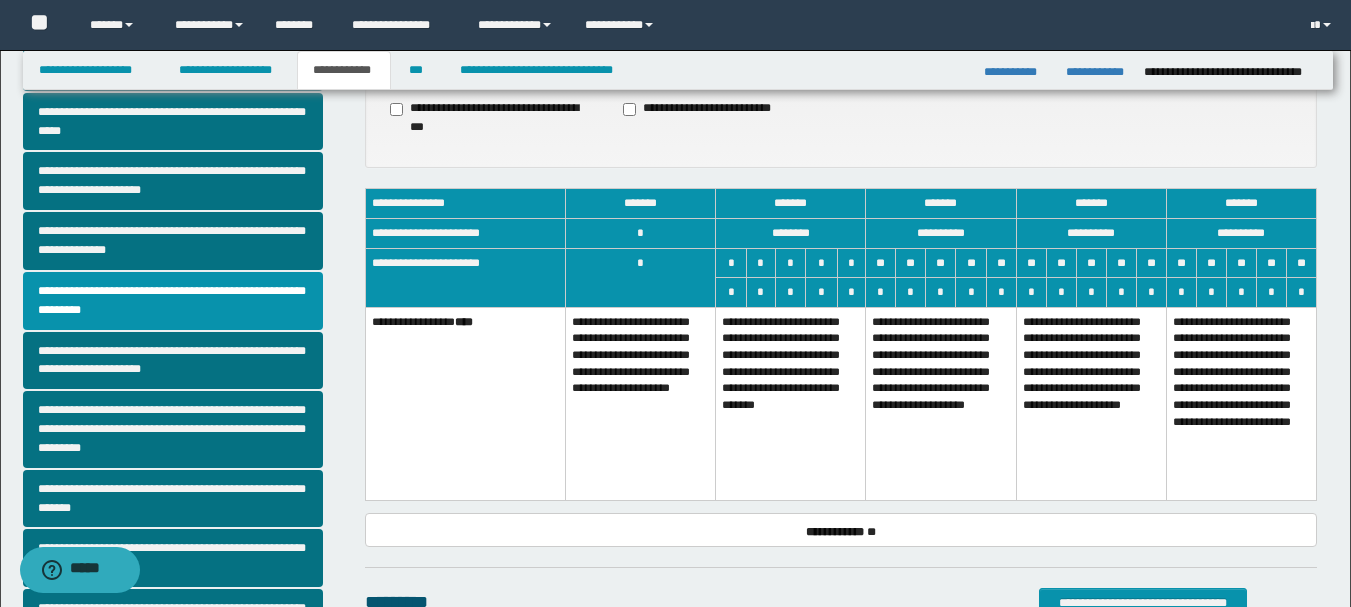 scroll, scrollTop: 300, scrollLeft: 0, axis: vertical 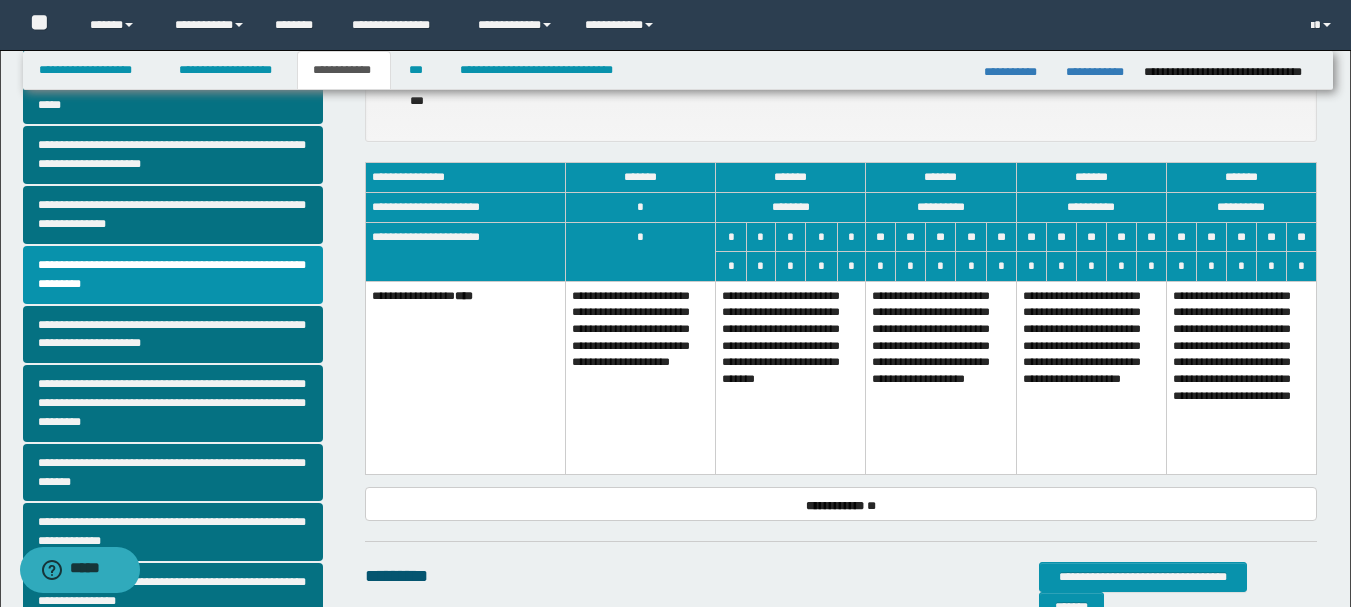 click on "**********" at bounding box center [1091, 377] 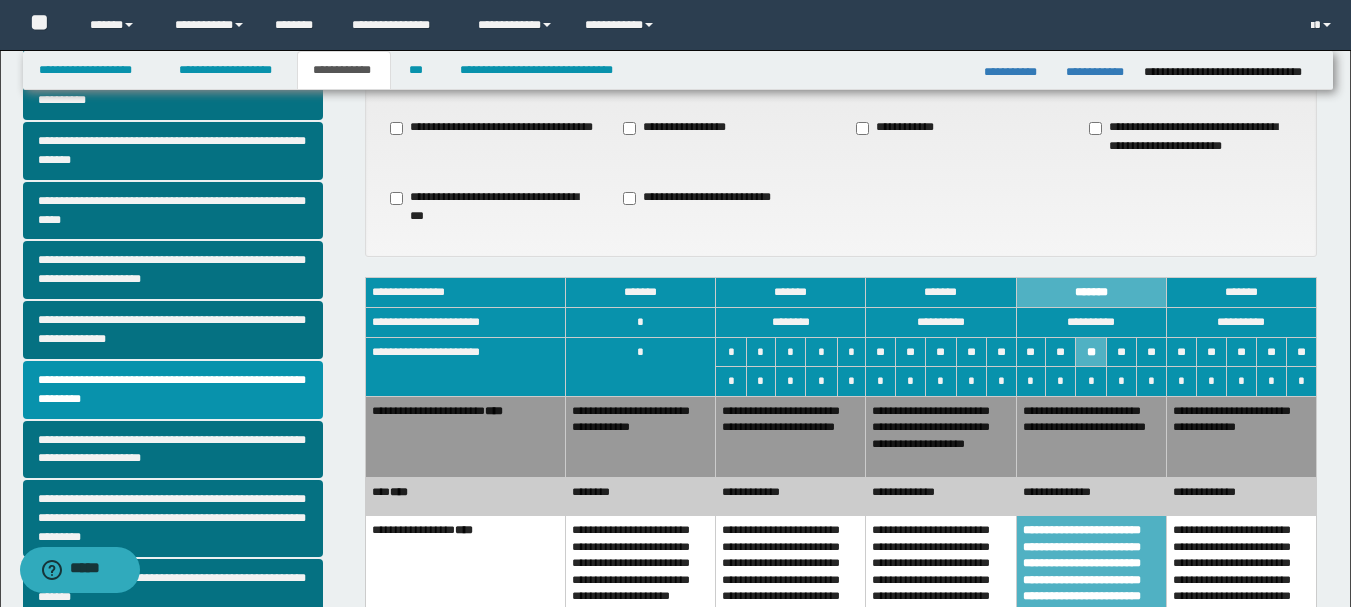 scroll, scrollTop: 400, scrollLeft: 0, axis: vertical 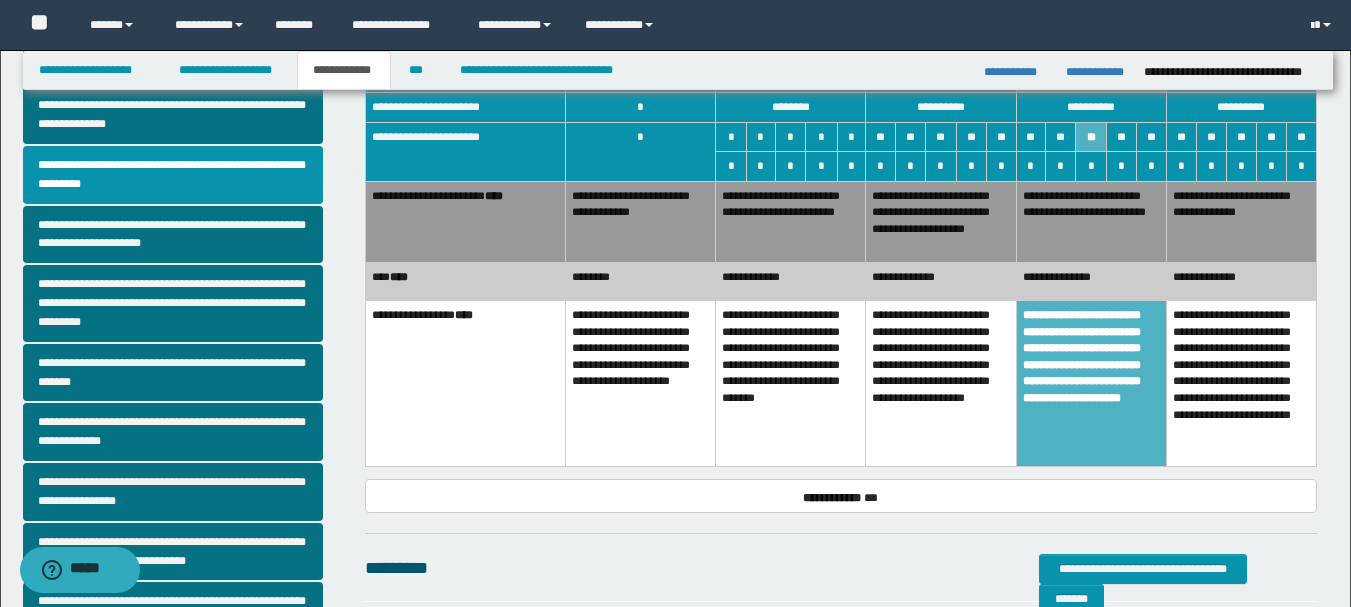 click on "**********" at bounding box center [1241, 383] 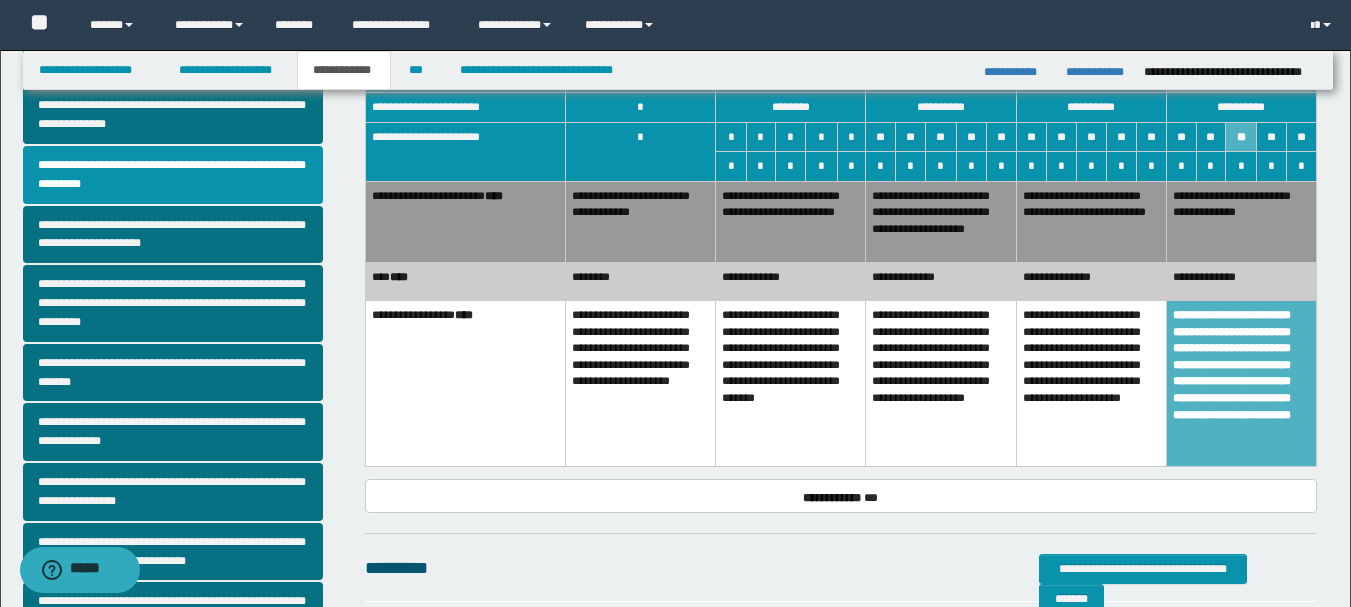 click on "**********" at bounding box center [1091, 281] 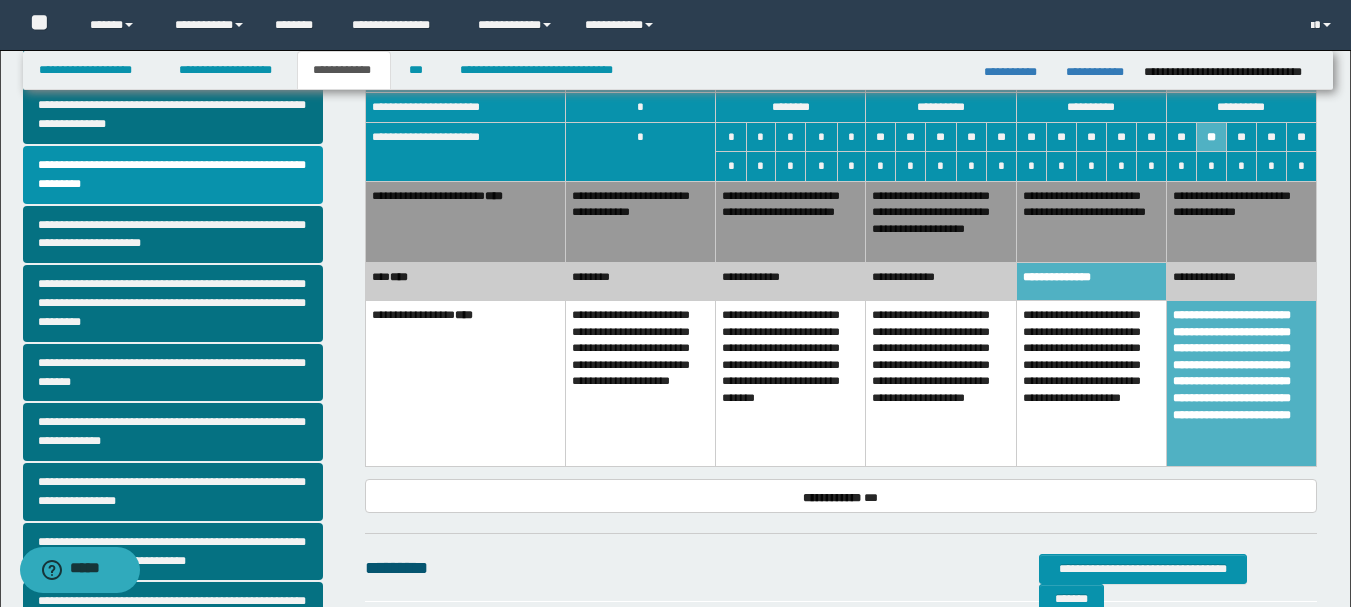 click on "**********" at bounding box center (941, 281) 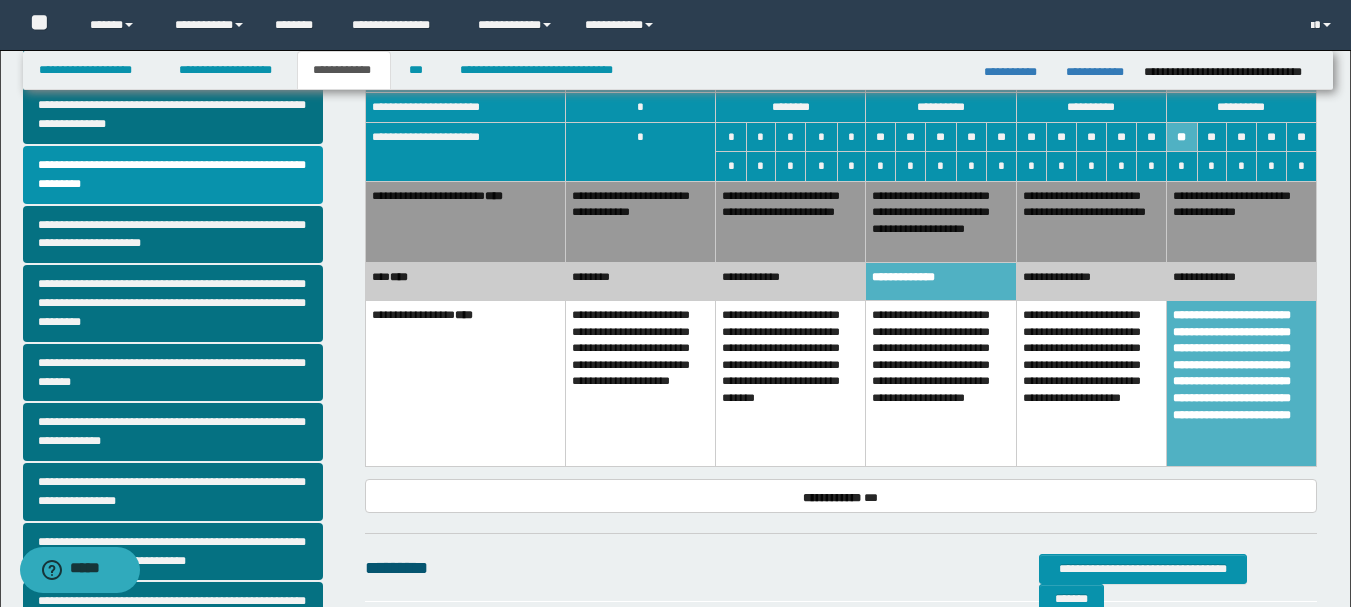 click on "**********" at bounding box center (791, 281) 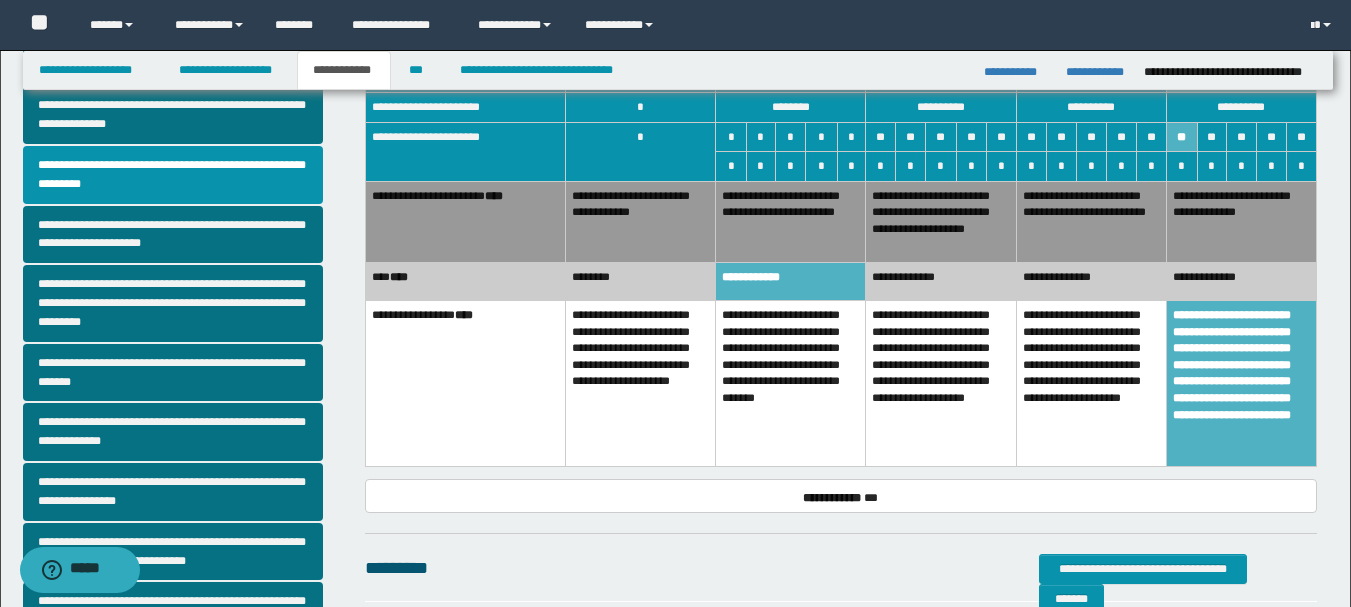 click on "**********" at bounding box center (941, 281) 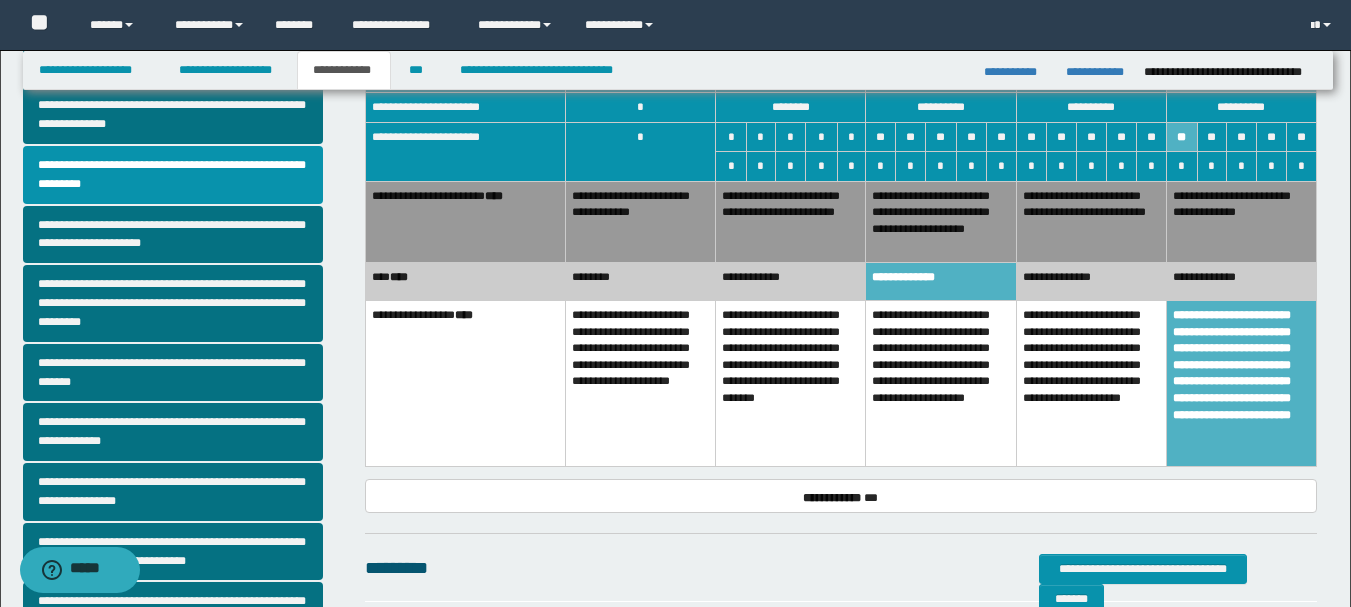 click on "**********" at bounding box center (941, 221) 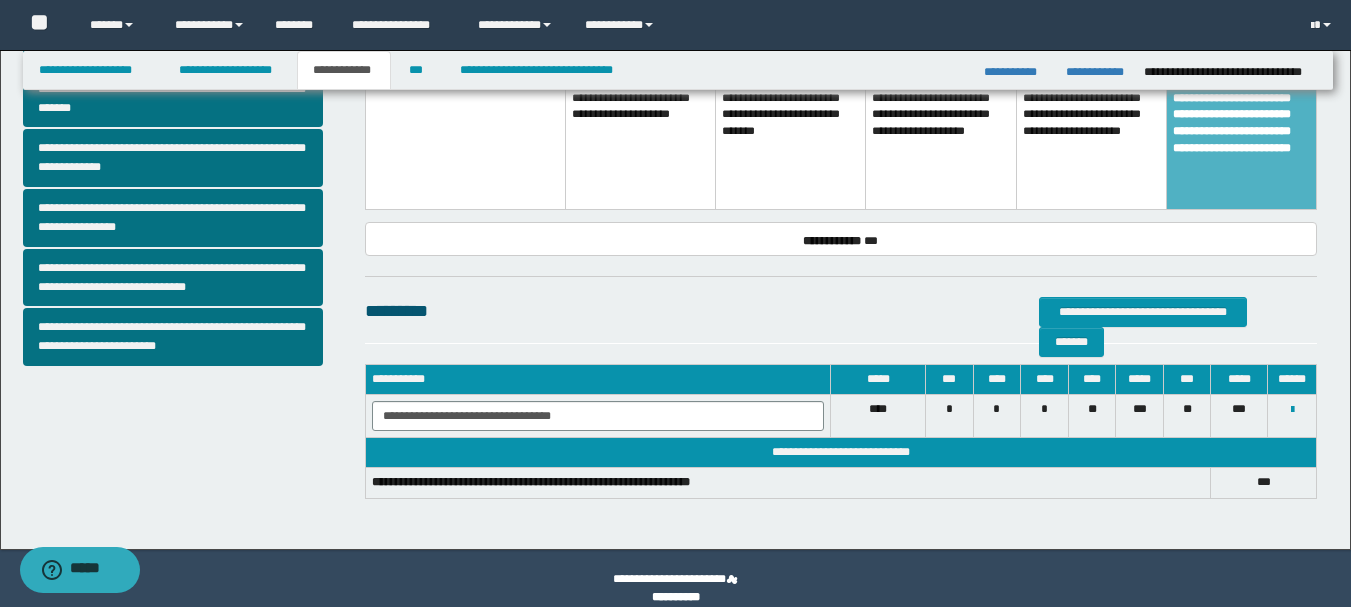 scroll, scrollTop: 694, scrollLeft: 0, axis: vertical 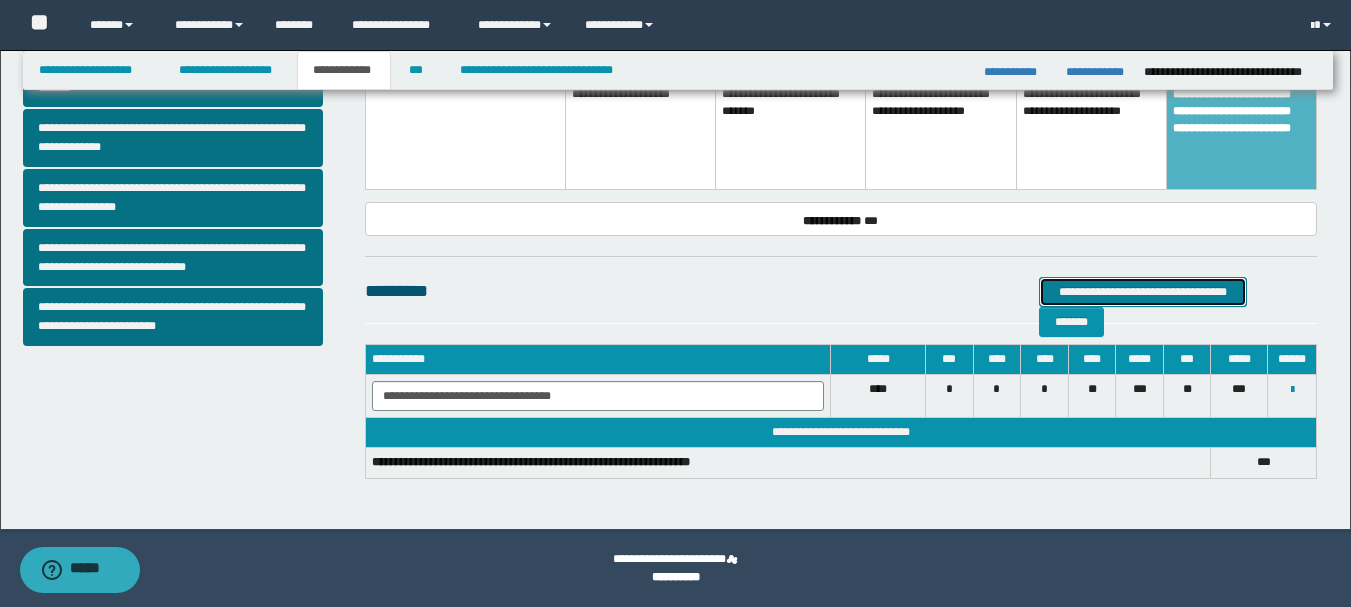 click on "**********" at bounding box center [1143, 292] 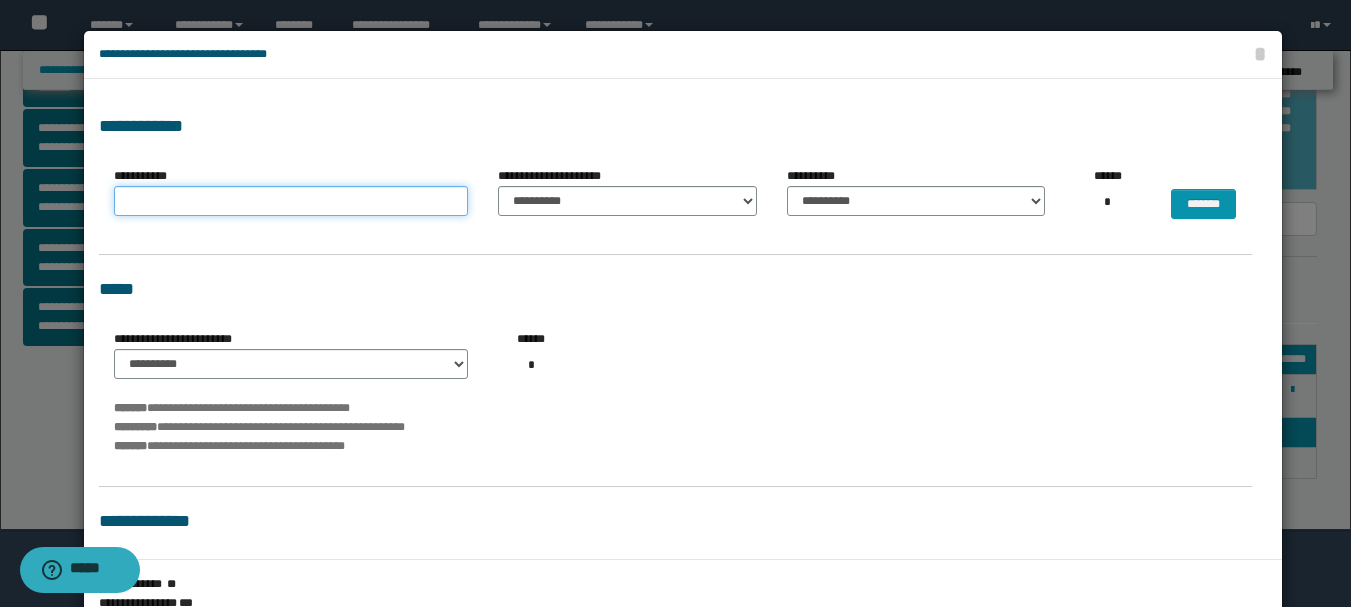 click on "**********" at bounding box center (291, 201) 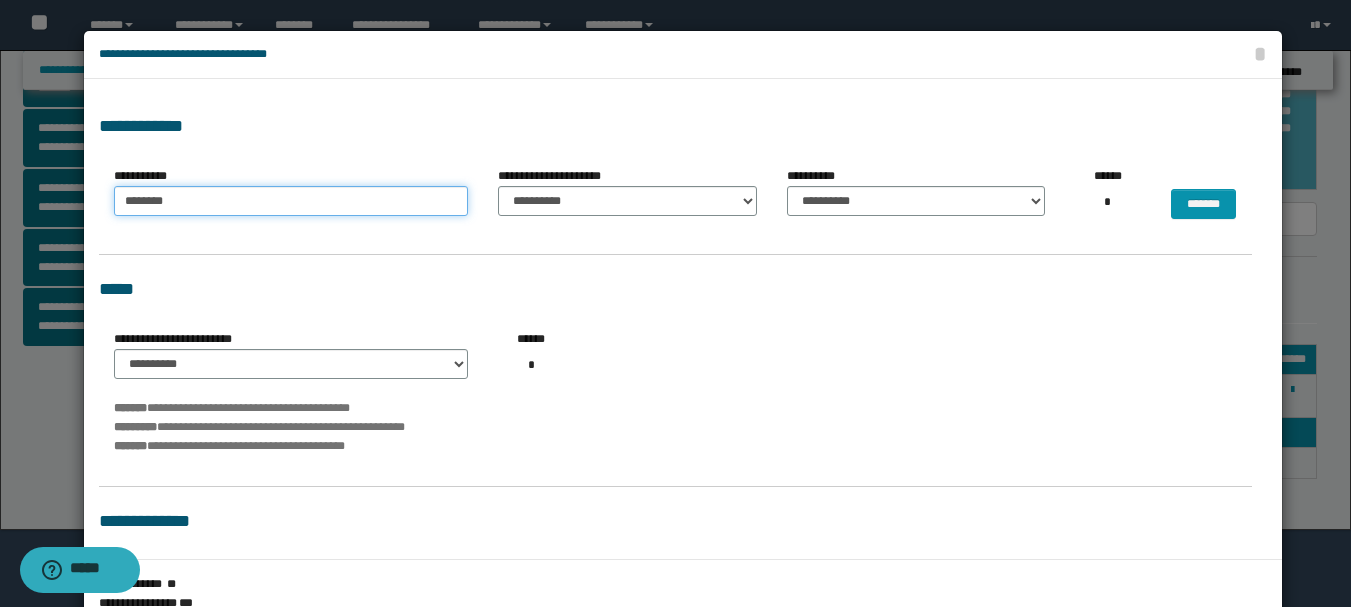 type on "********" 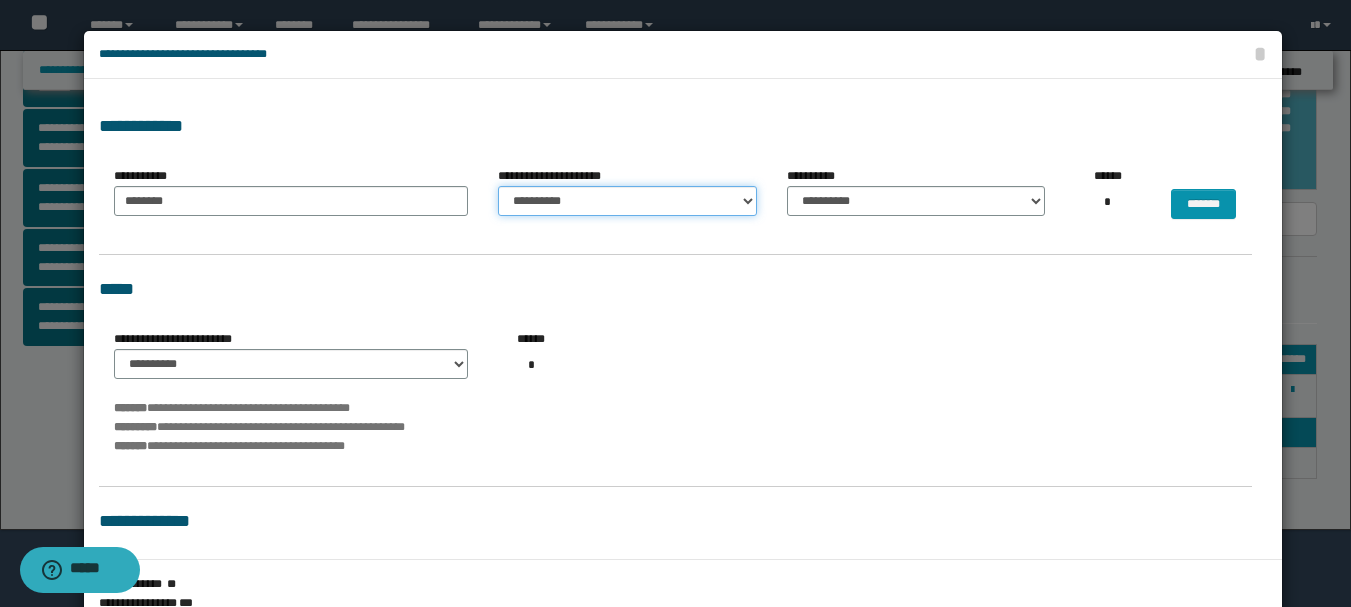 click on "**********" at bounding box center (627, 201) 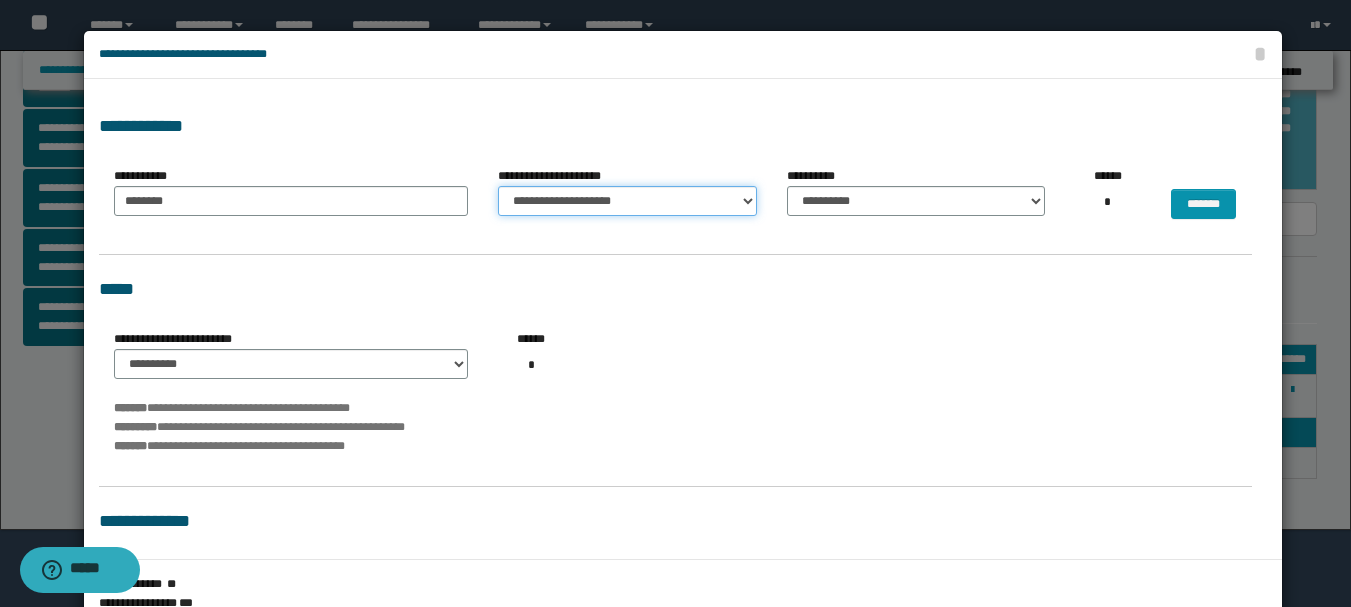 click on "**********" at bounding box center (627, 201) 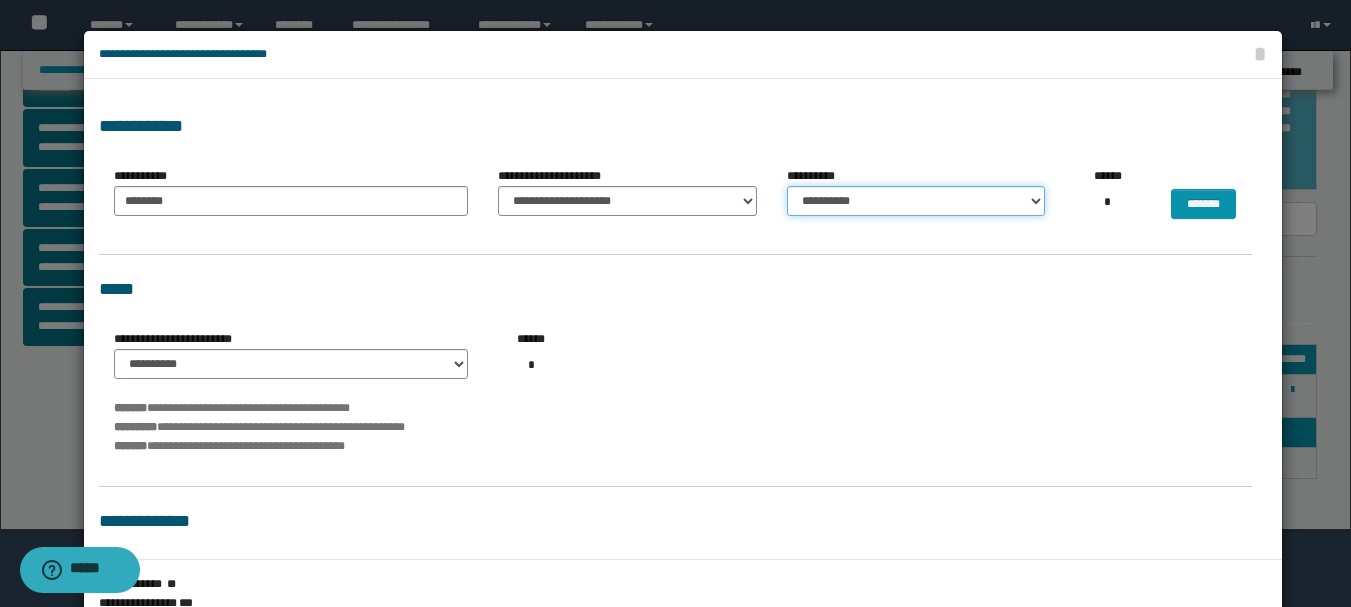 click on "**********" at bounding box center [916, 201] 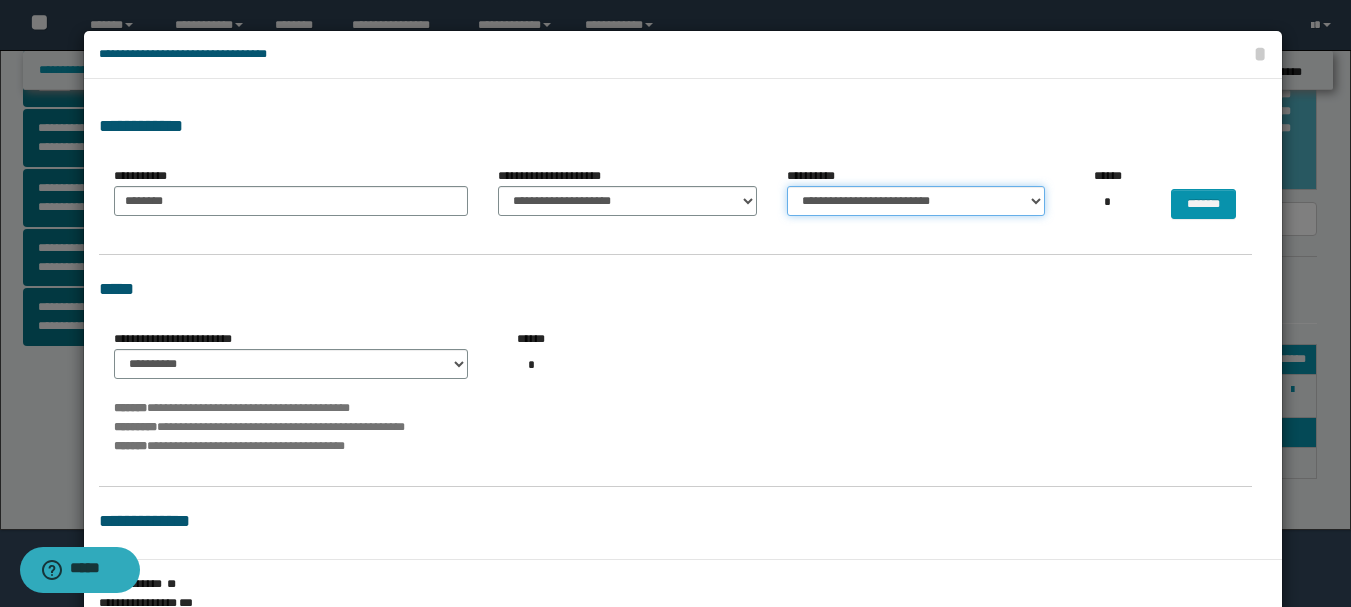 click on "**********" at bounding box center (916, 201) 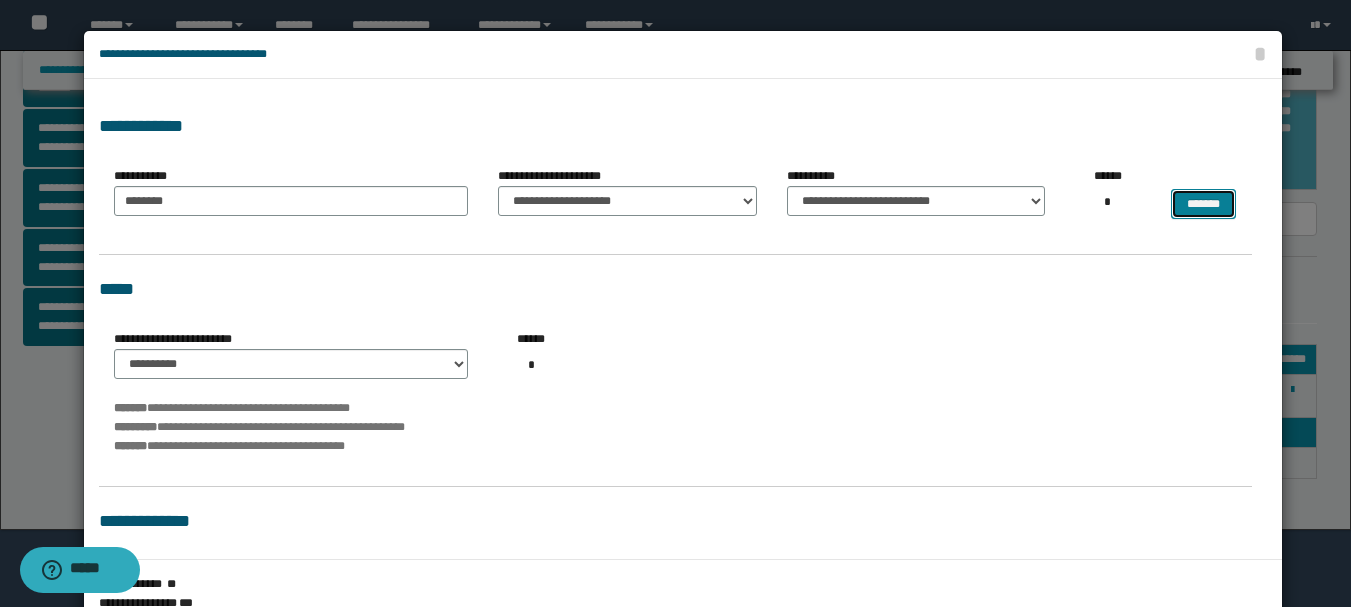 click on "*******" at bounding box center [1203, 204] 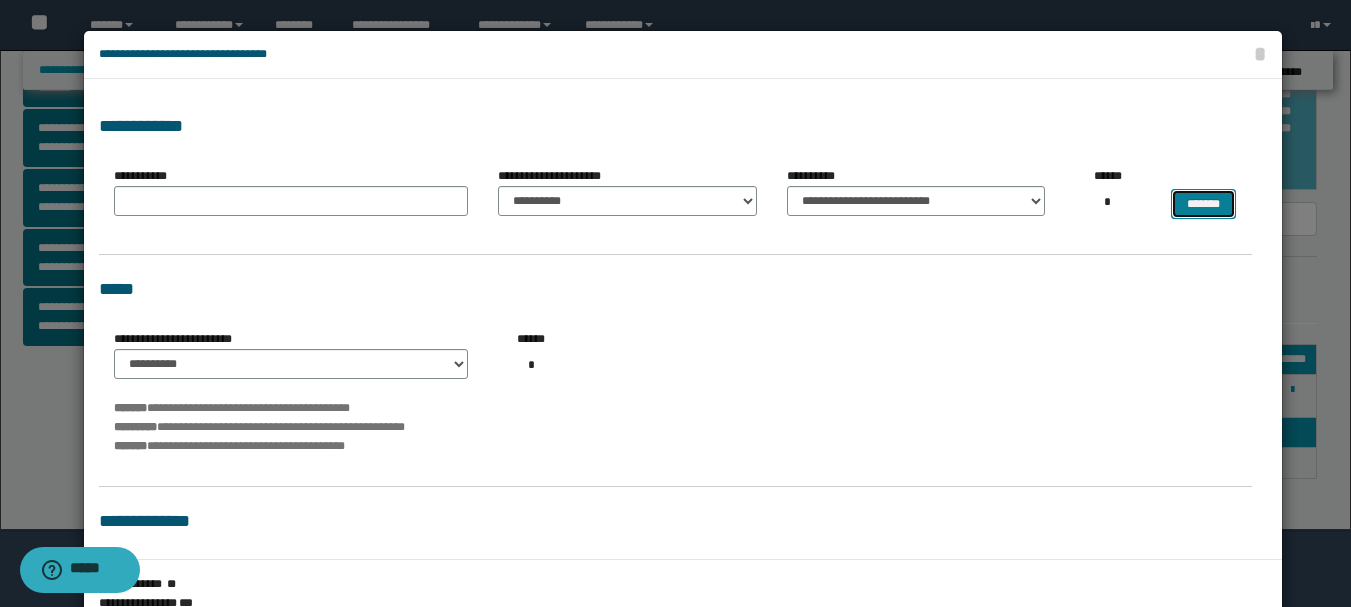 select 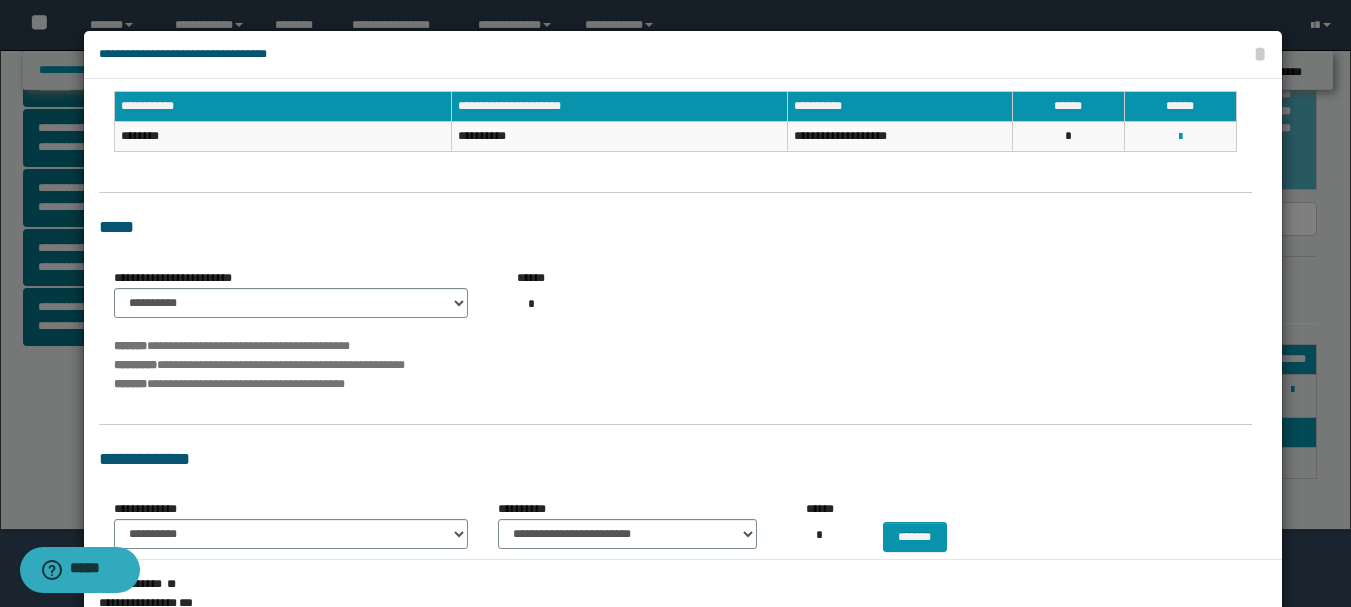 scroll, scrollTop: 190, scrollLeft: 0, axis: vertical 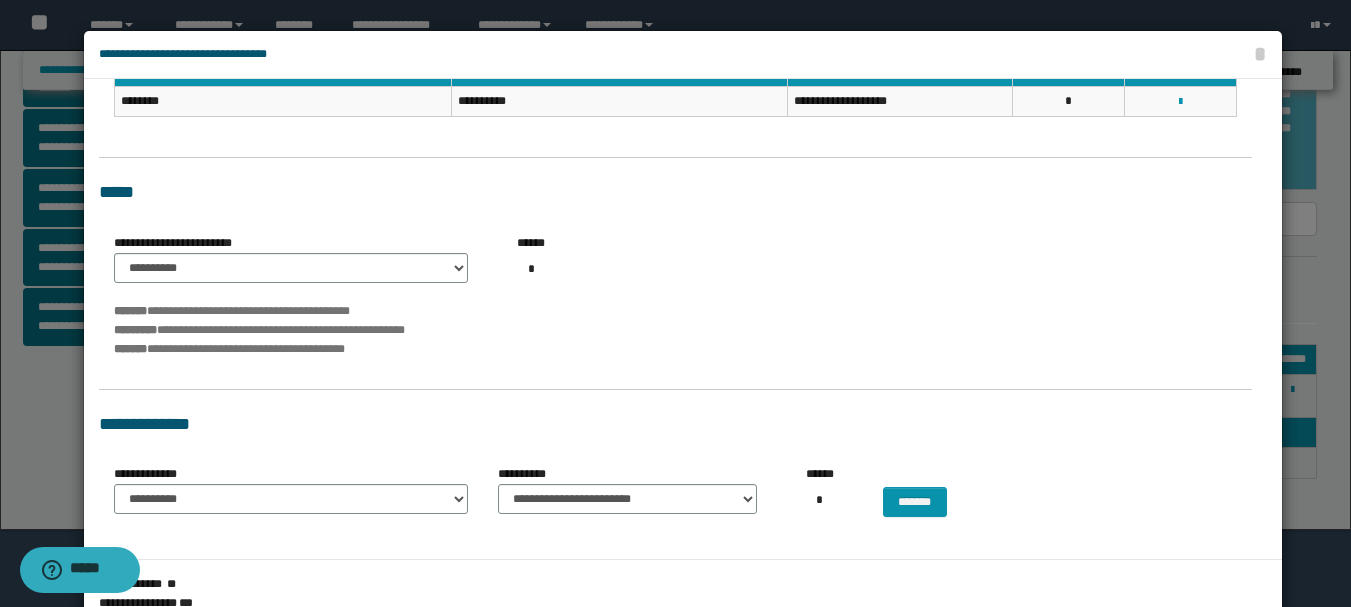 click on "**********" at bounding box center (683, 608) 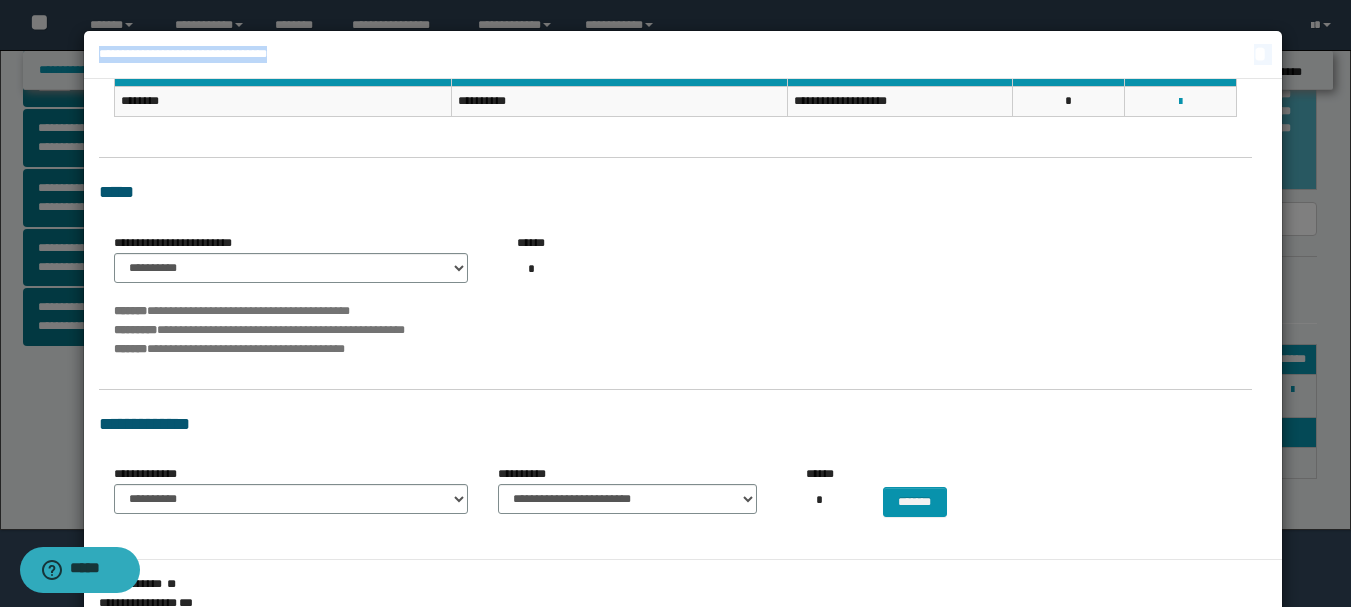 drag, startPoint x: 1079, startPoint y: 52, endPoint x: 1081, endPoint y: 11, distance: 41.04875 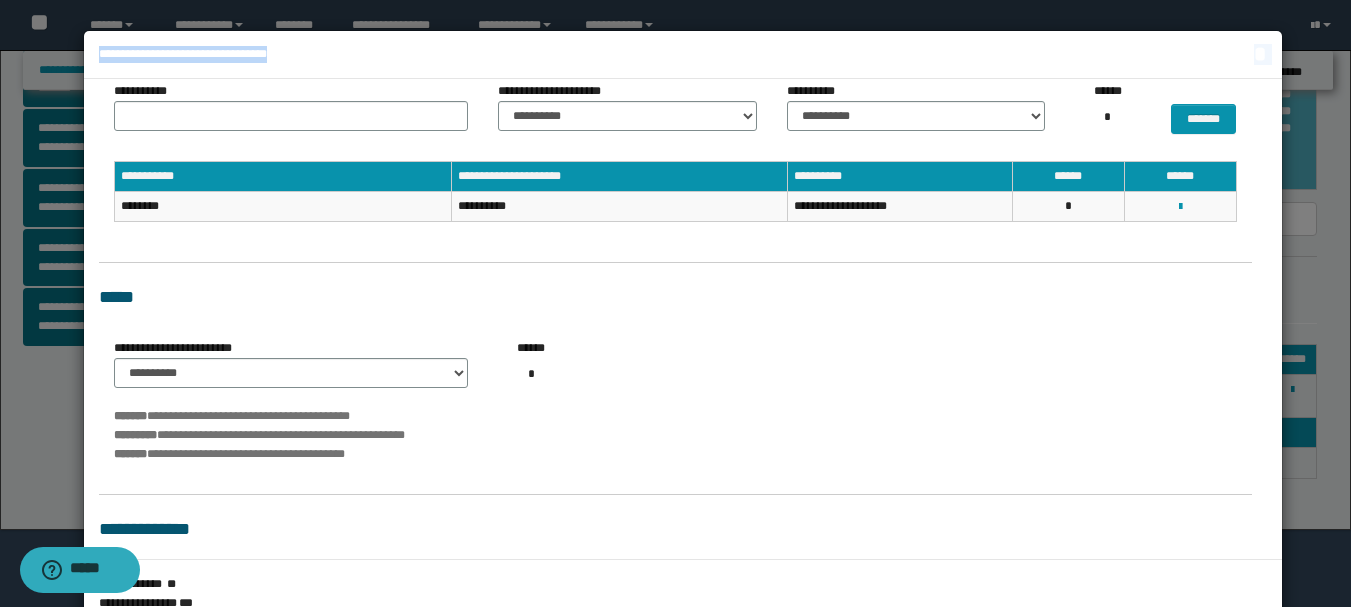 scroll, scrollTop: 190, scrollLeft: 0, axis: vertical 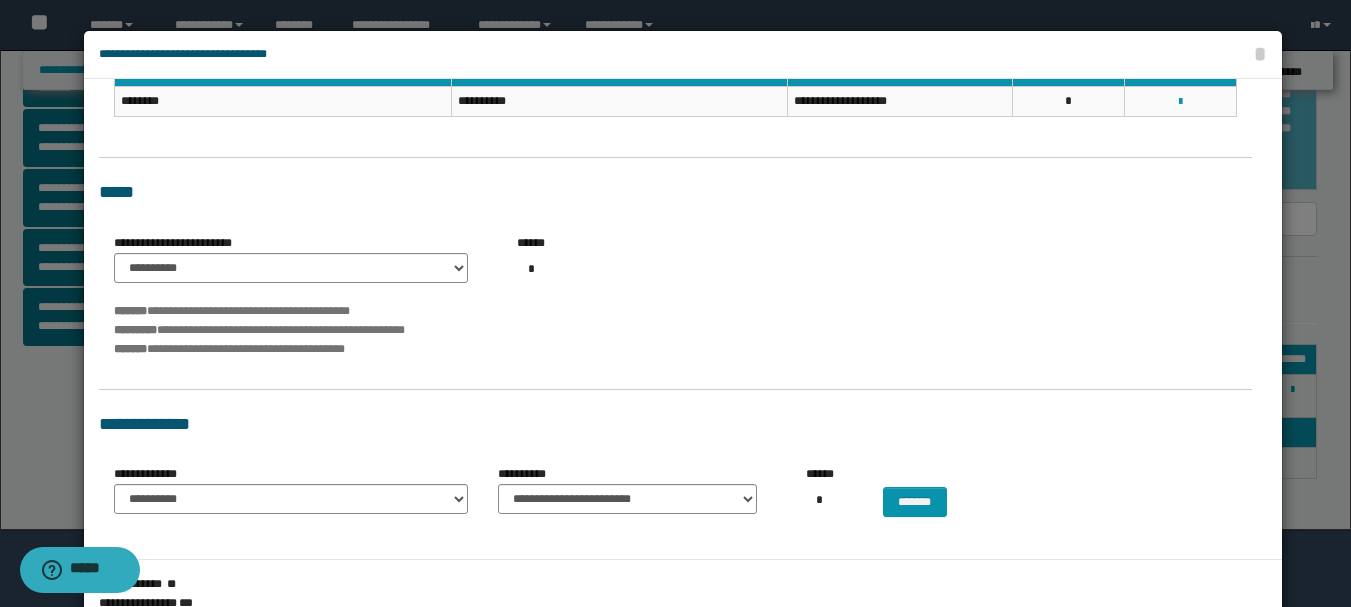 click on "**********" at bounding box center (683, 608) 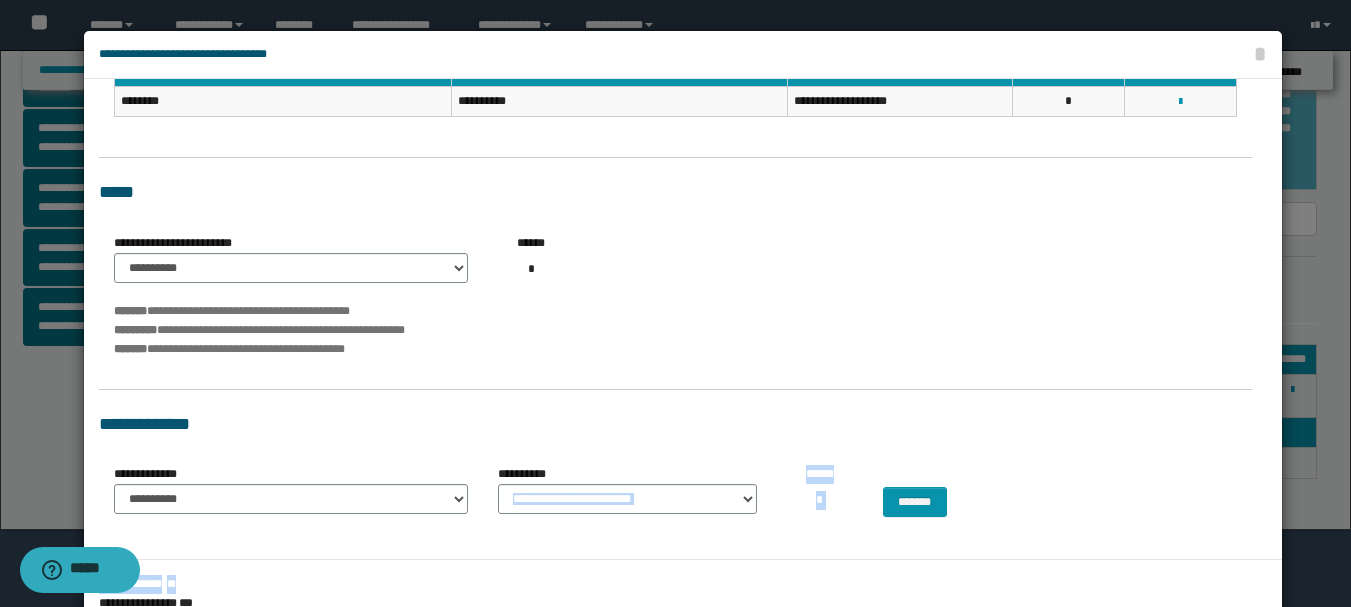 drag, startPoint x: 476, startPoint y: 573, endPoint x: 498, endPoint y: 488, distance: 87.80091 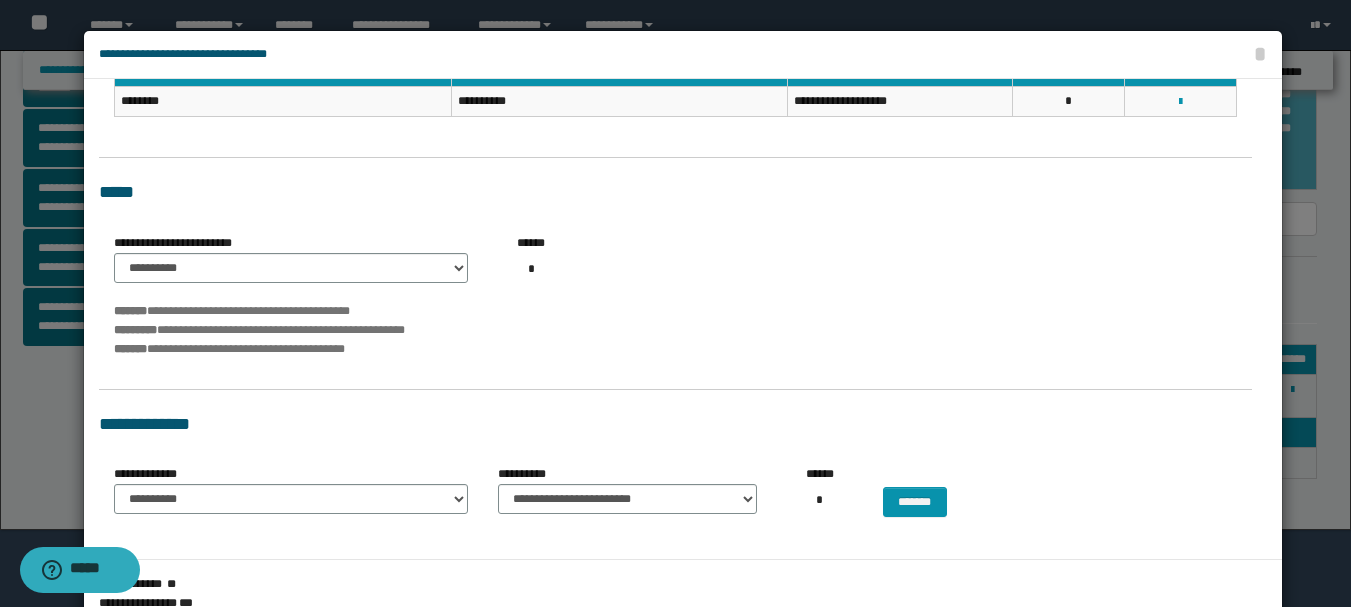 click on "**********" at bounding box center [675, 330] 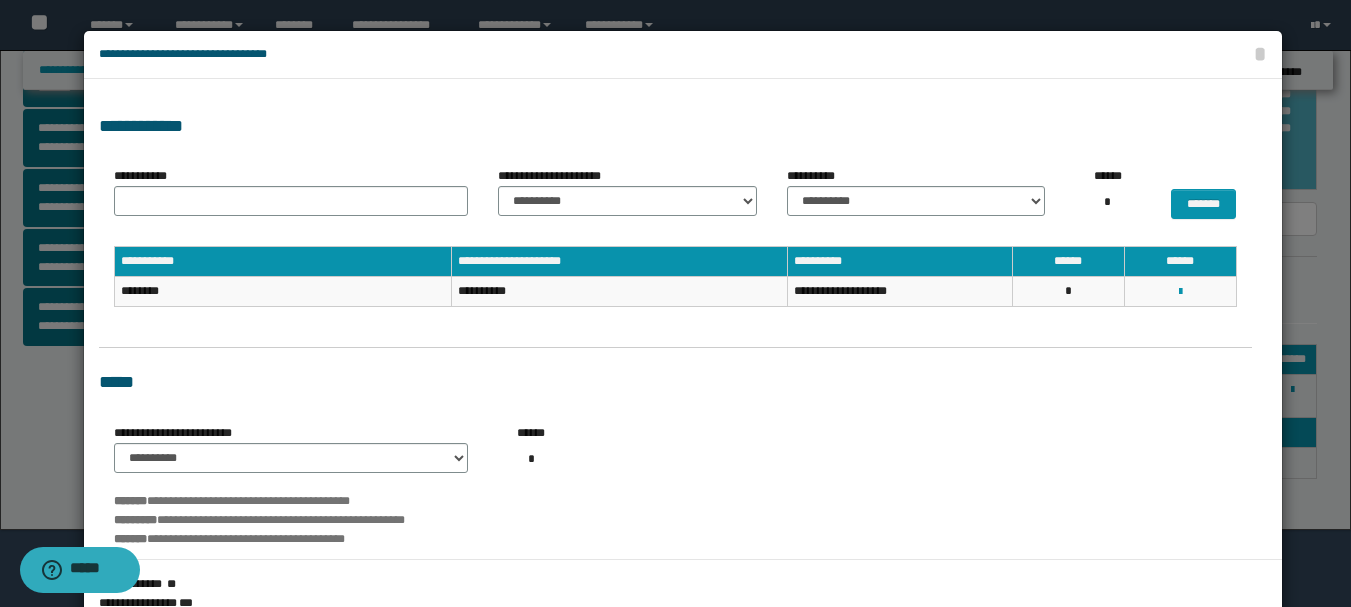 scroll, scrollTop: 190, scrollLeft: 0, axis: vertical 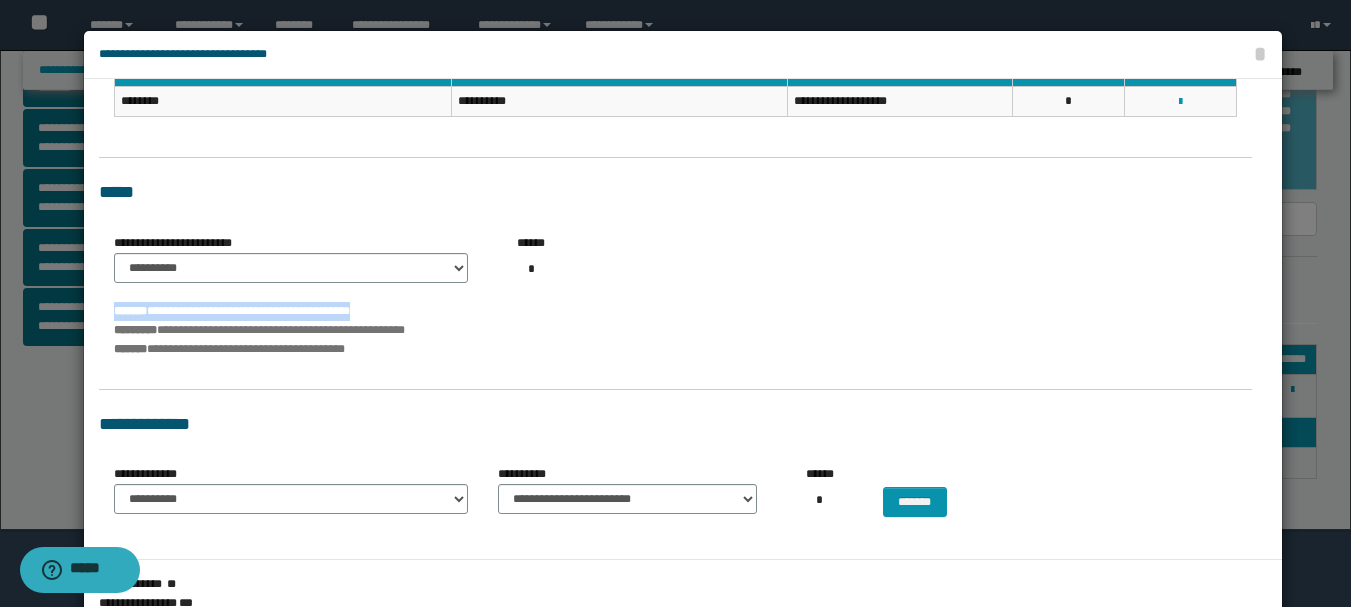 click on "**********" at bounding box center (675, 301) 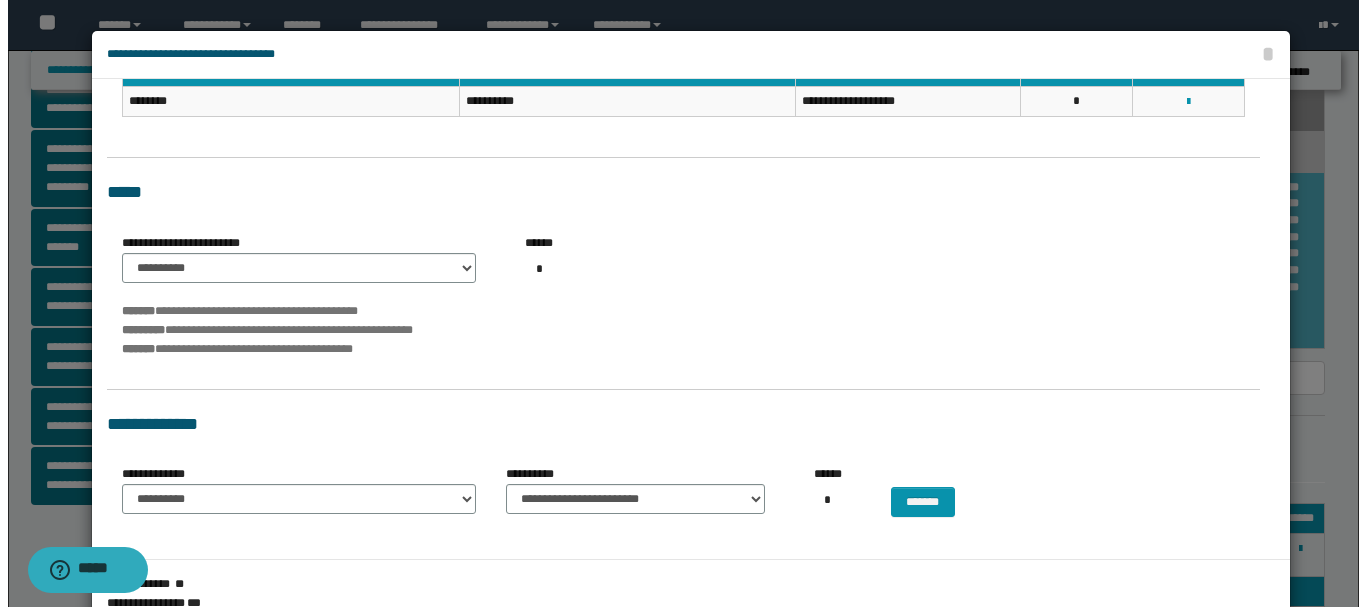 scroll, scrollTop: 694, scrollLeft: 0, axis: vertical 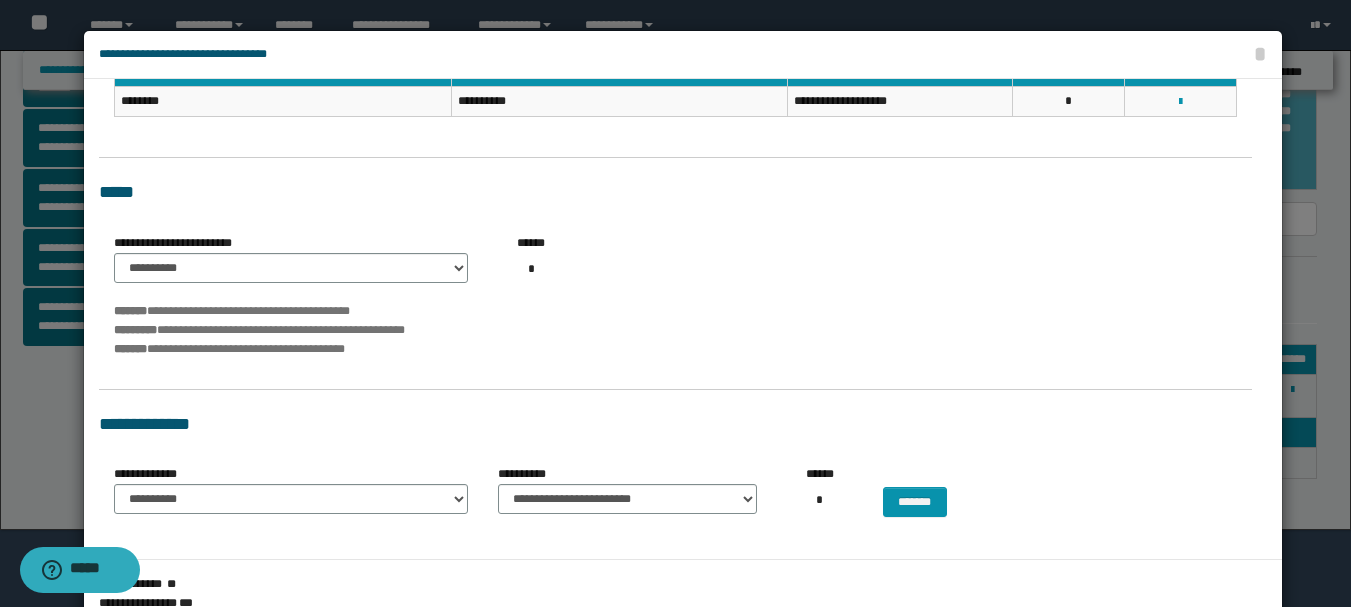 click on "**********" at bounding box center [683, 603] 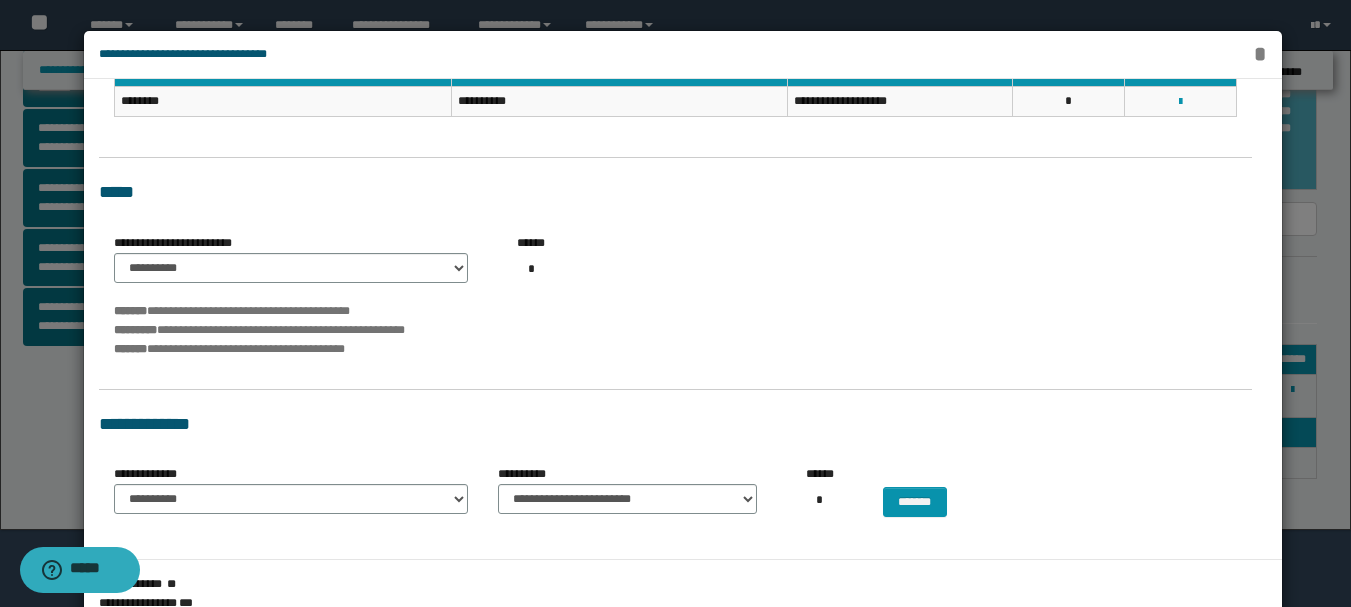 click on "*" at bounding box center (1259, 54) 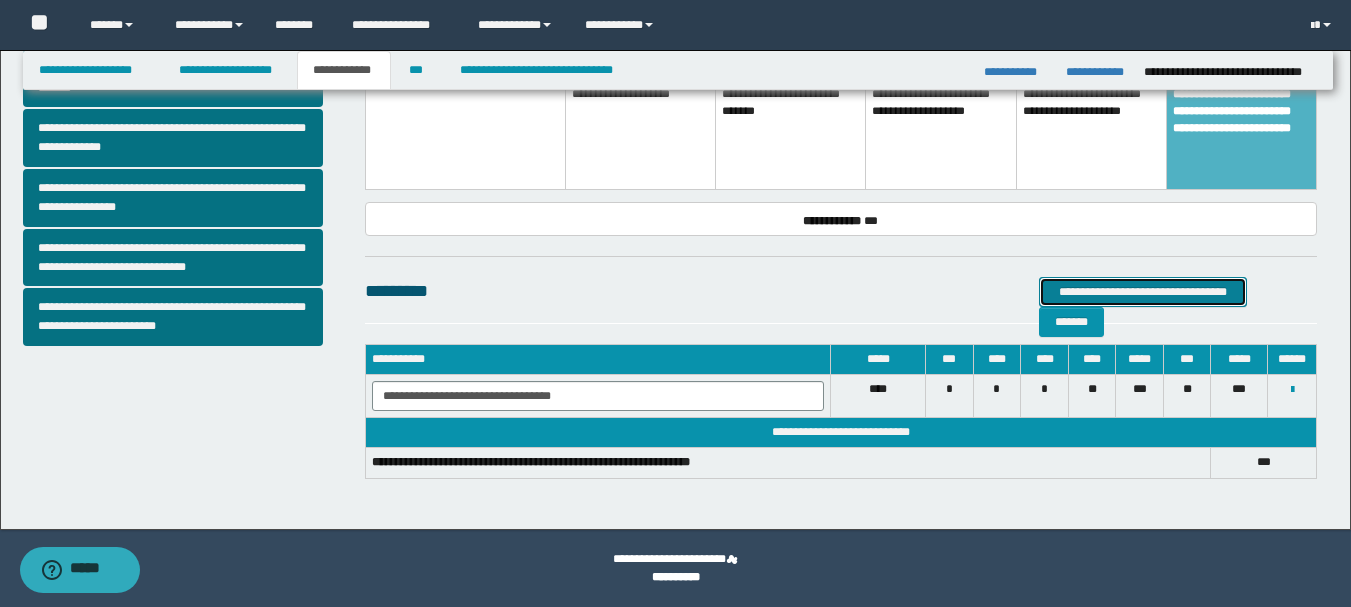 click on "**********" at bounding box center [1143, 292] 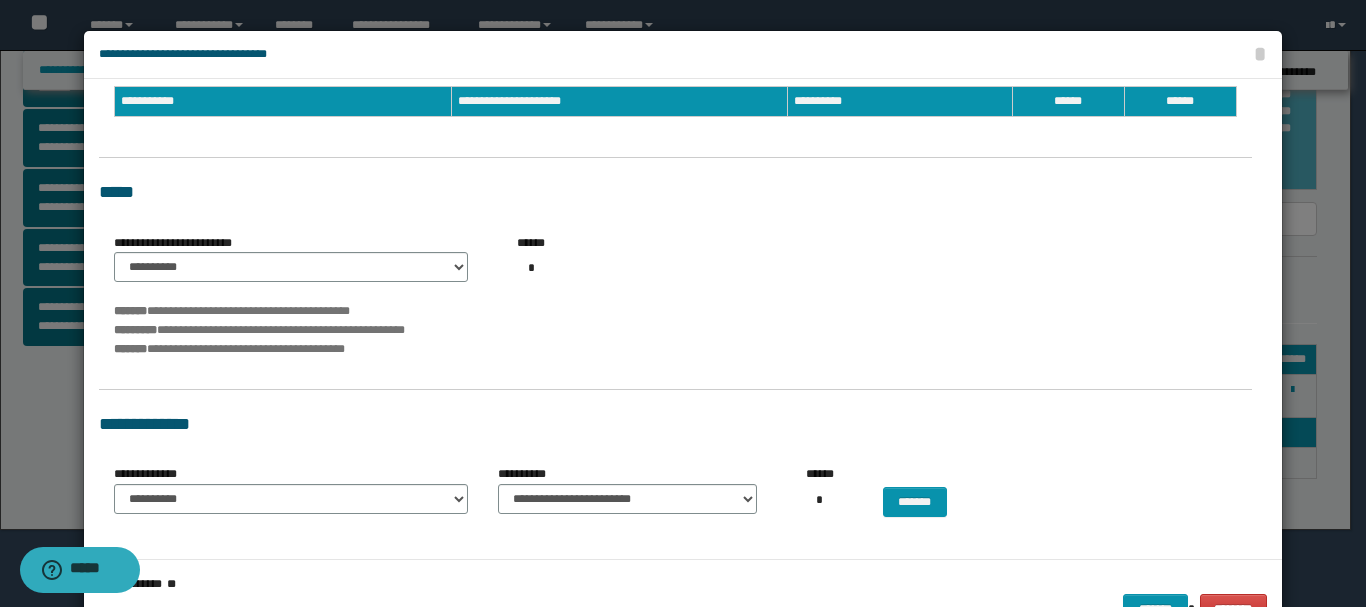 scroll, scrollTop: 96, scrollLeft: 0, axis: vertical 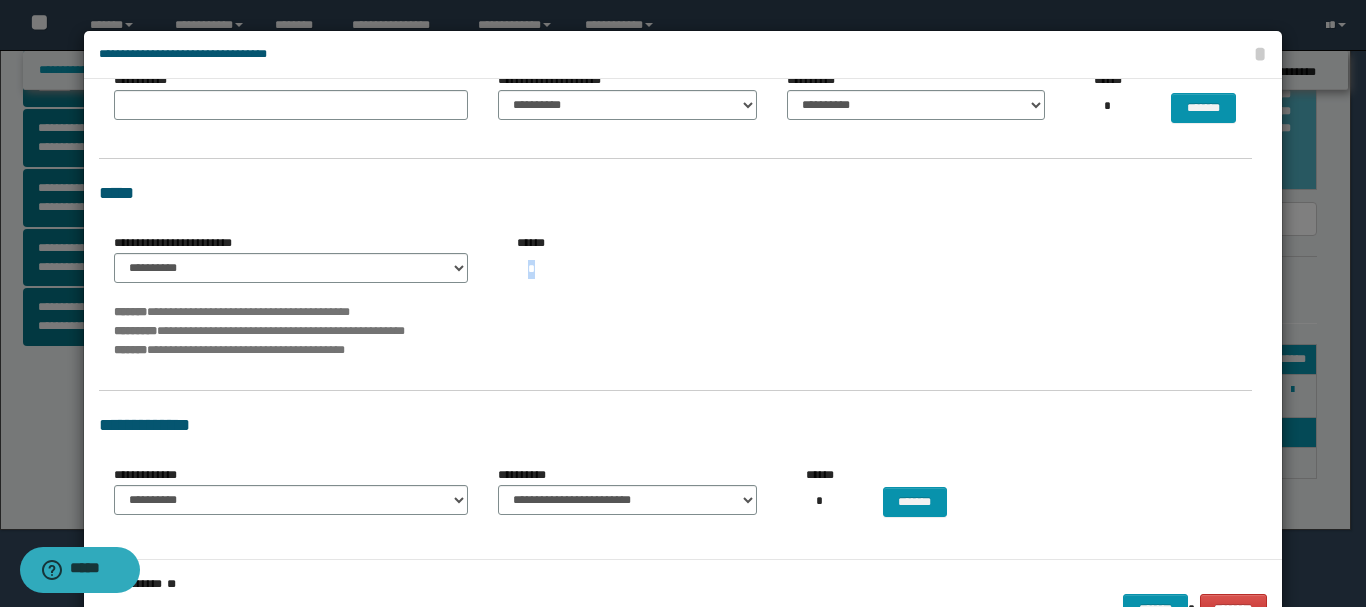 drag, startPoint x: 1068, startPoint y: 259, endPoint x: 1066, endPoint y: 233, distance: 26.076809 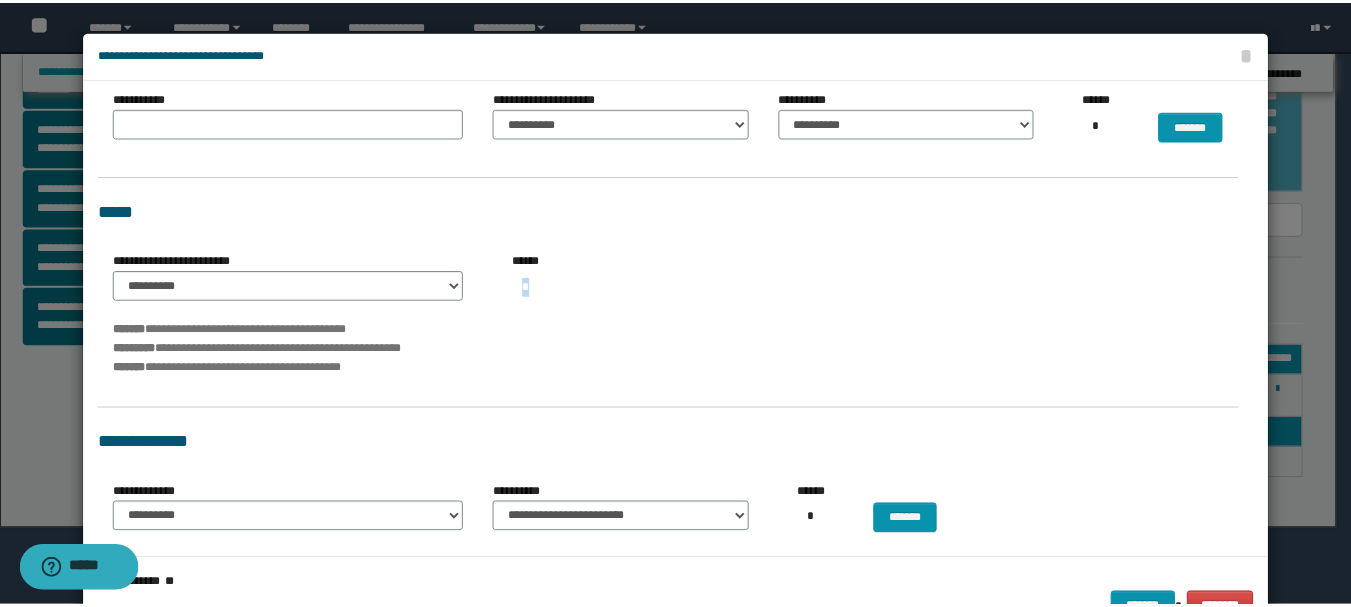 scroll, scrollTop: 96, scrollLeft: 0, axis: vertical 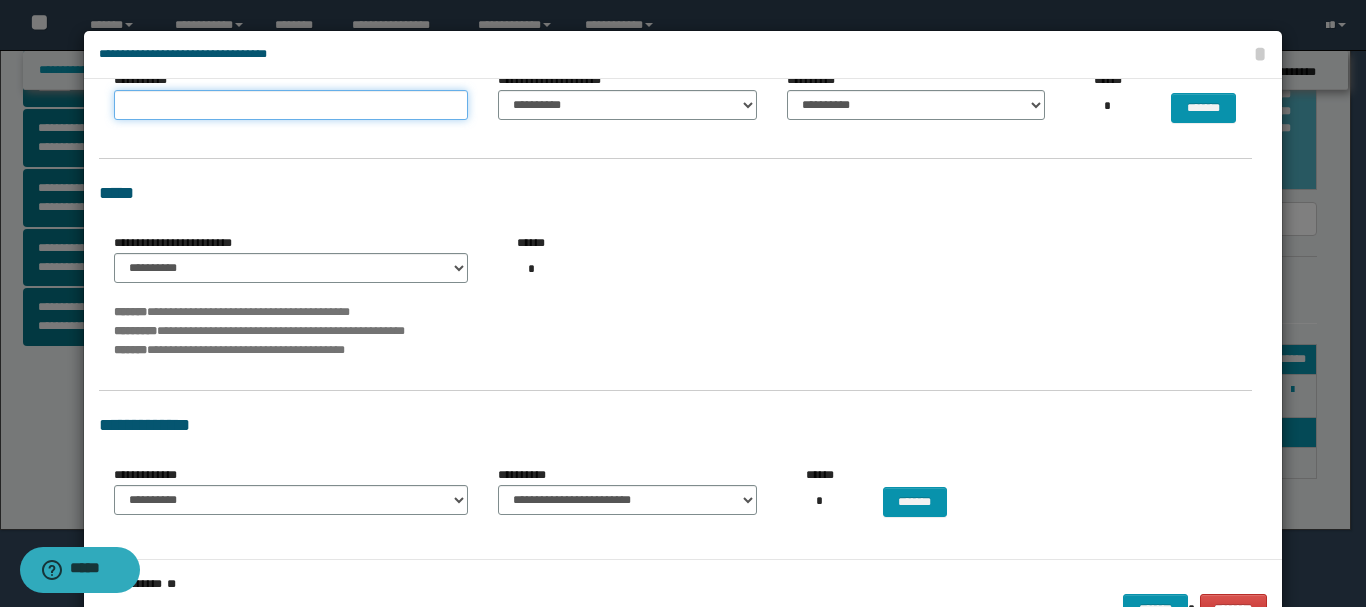 click on "**********" at bounding box center (291, 105) 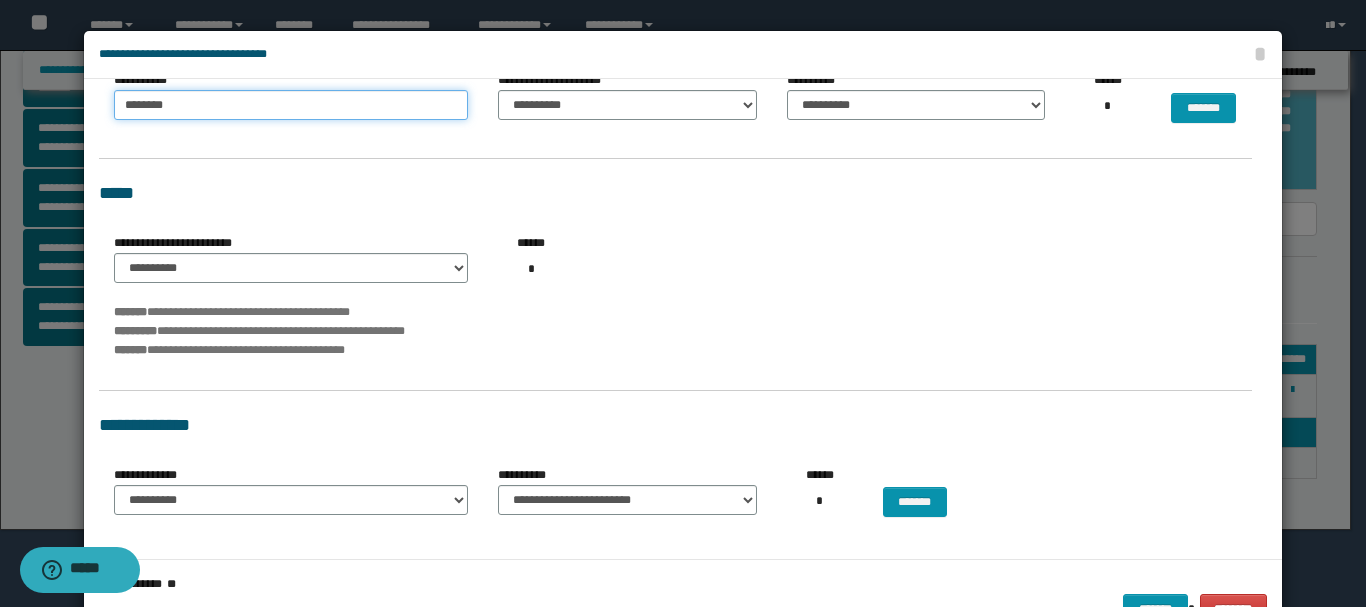 type on "********" 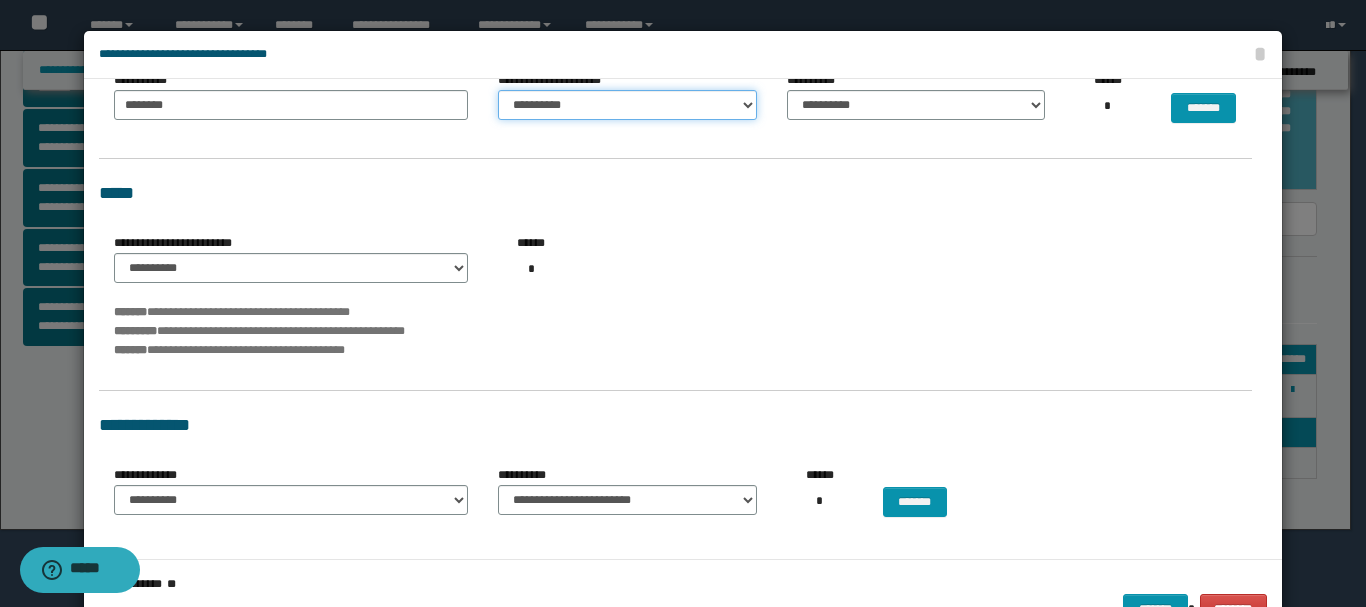 drag, startPoint x: 736, startPoint y: 100, endPoint x: 717, endPoint y: 107, distance: 20.248457 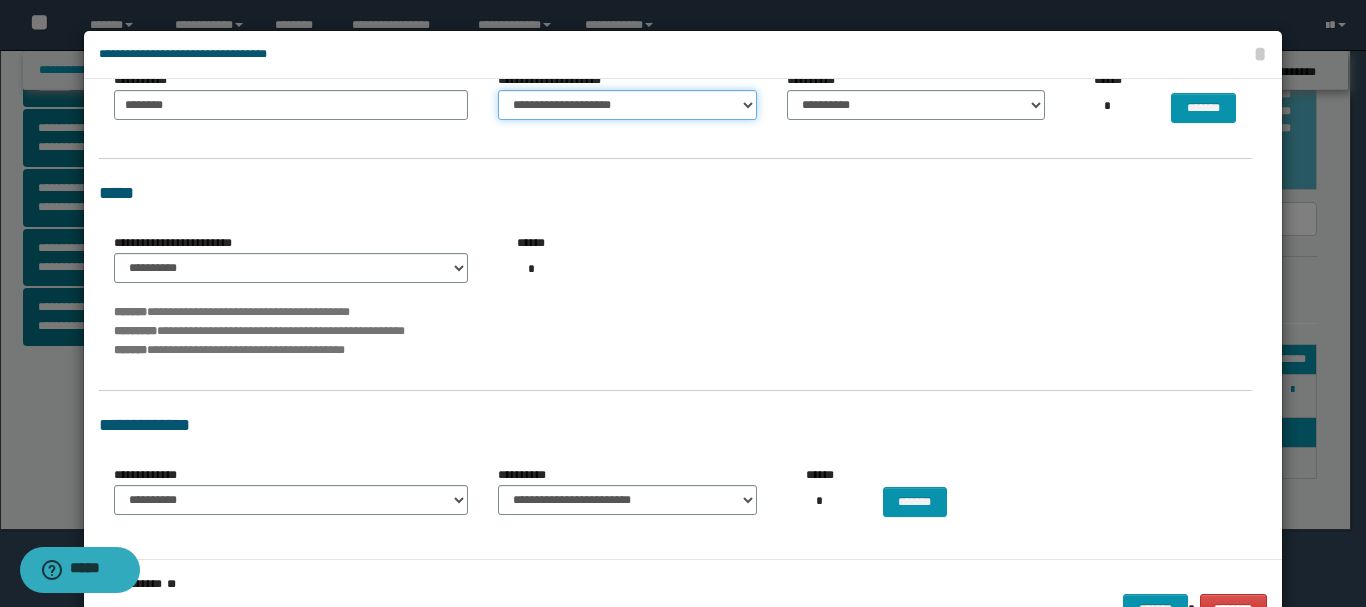 click on "**********" at bounding box center (627, 105) 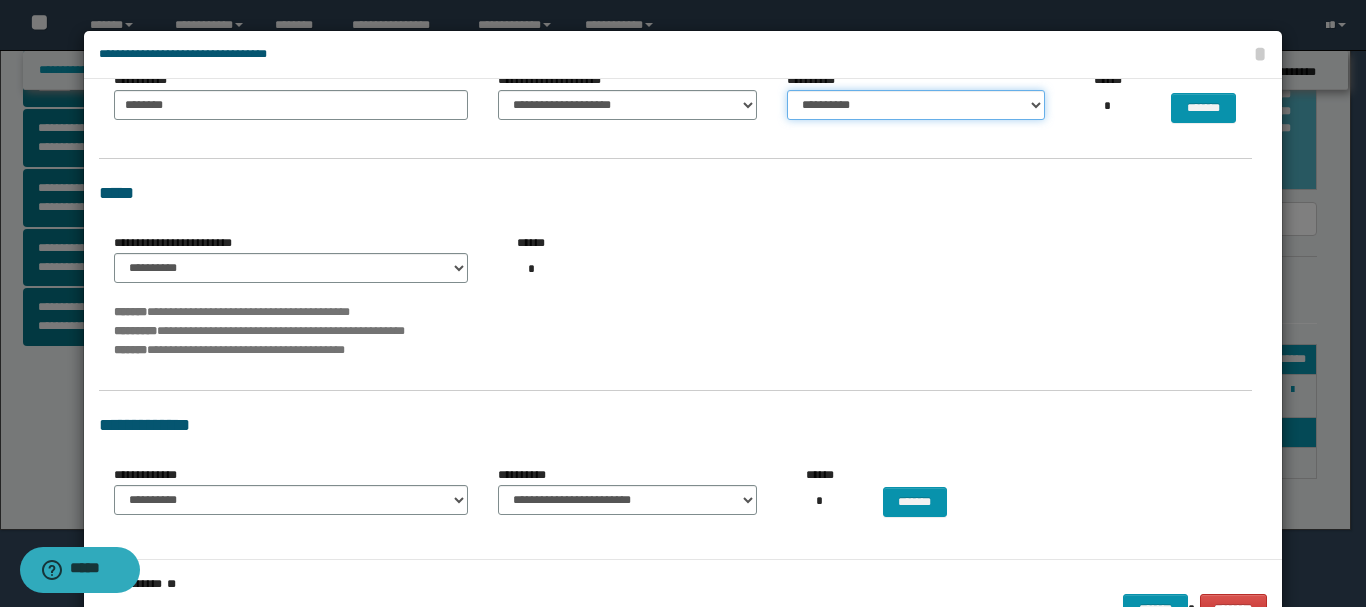 click on "**********" at bounding box center (916, 105) 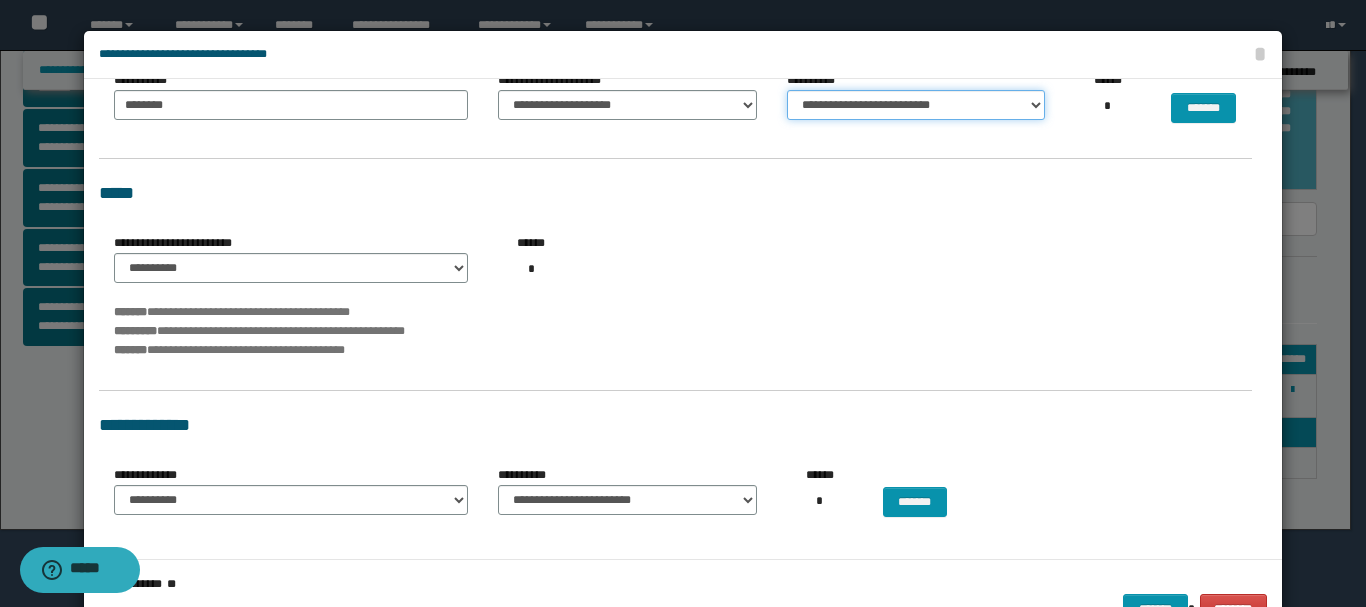 click on "**********" at bounding box center (916, 105) 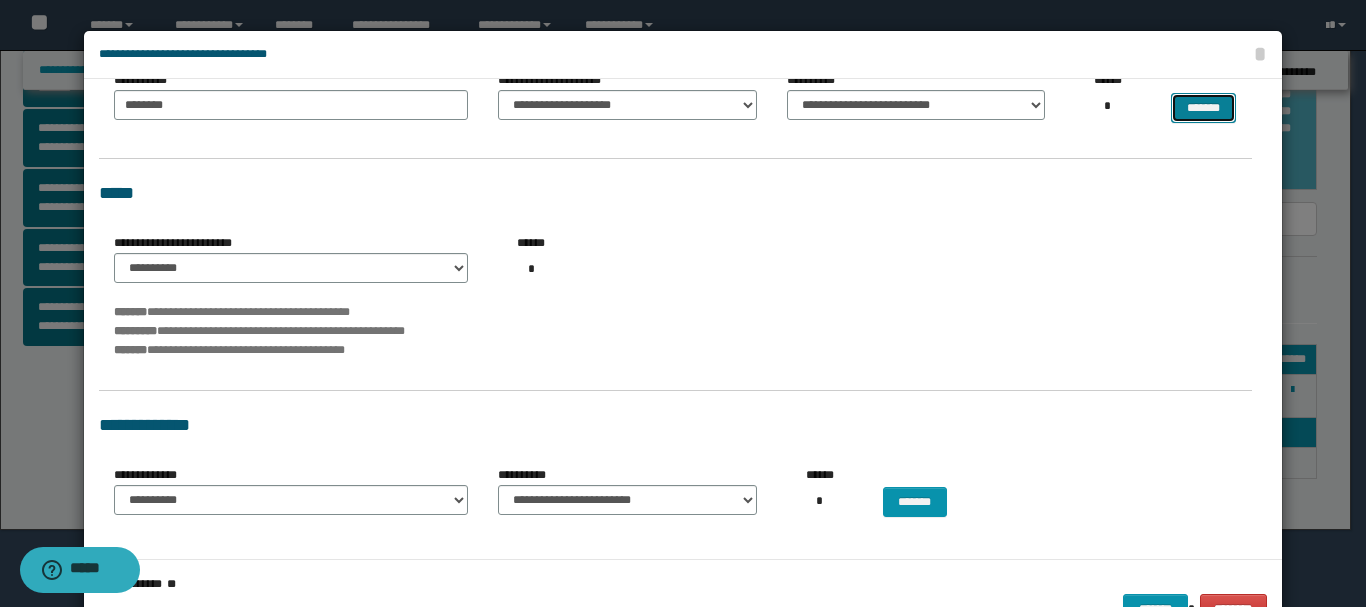 click on "*******" at bounding box center (1203, 108) 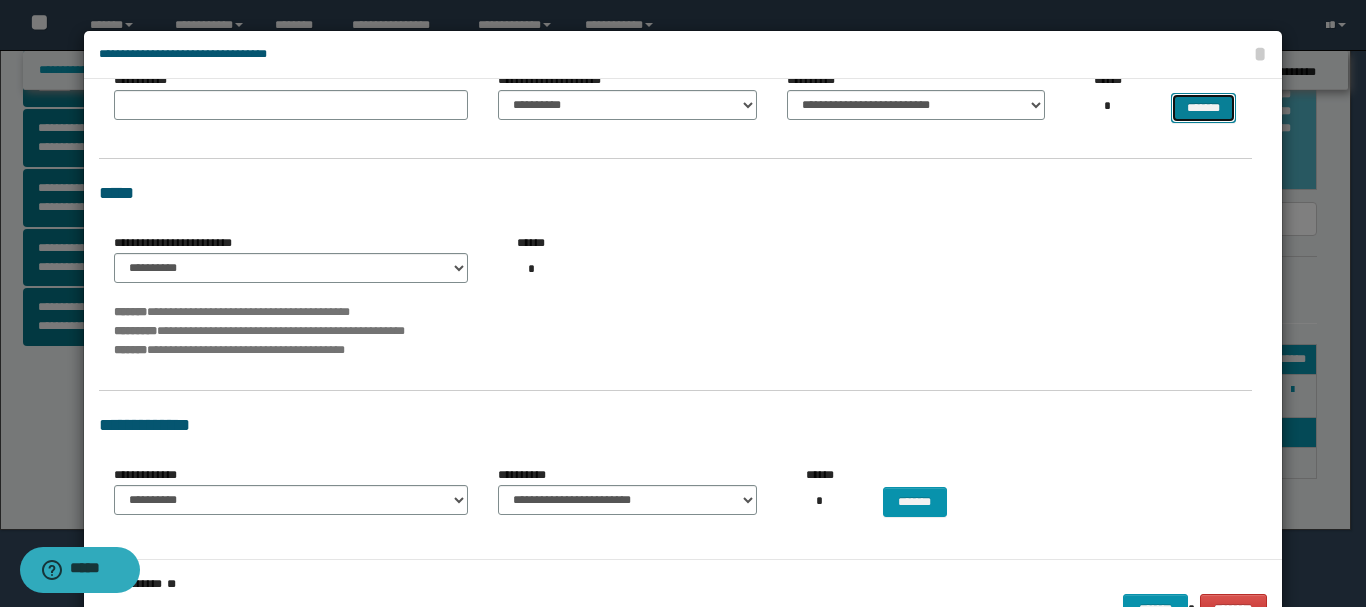 select 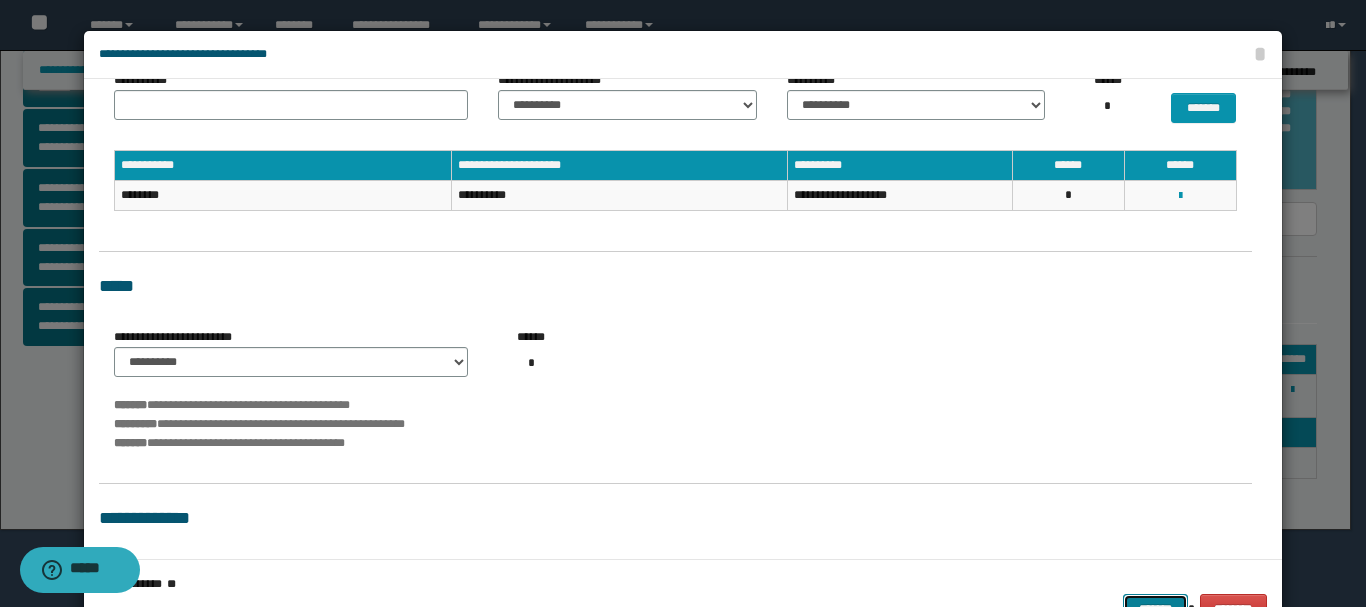 click on "*******" at bounding box center [1155, 609] 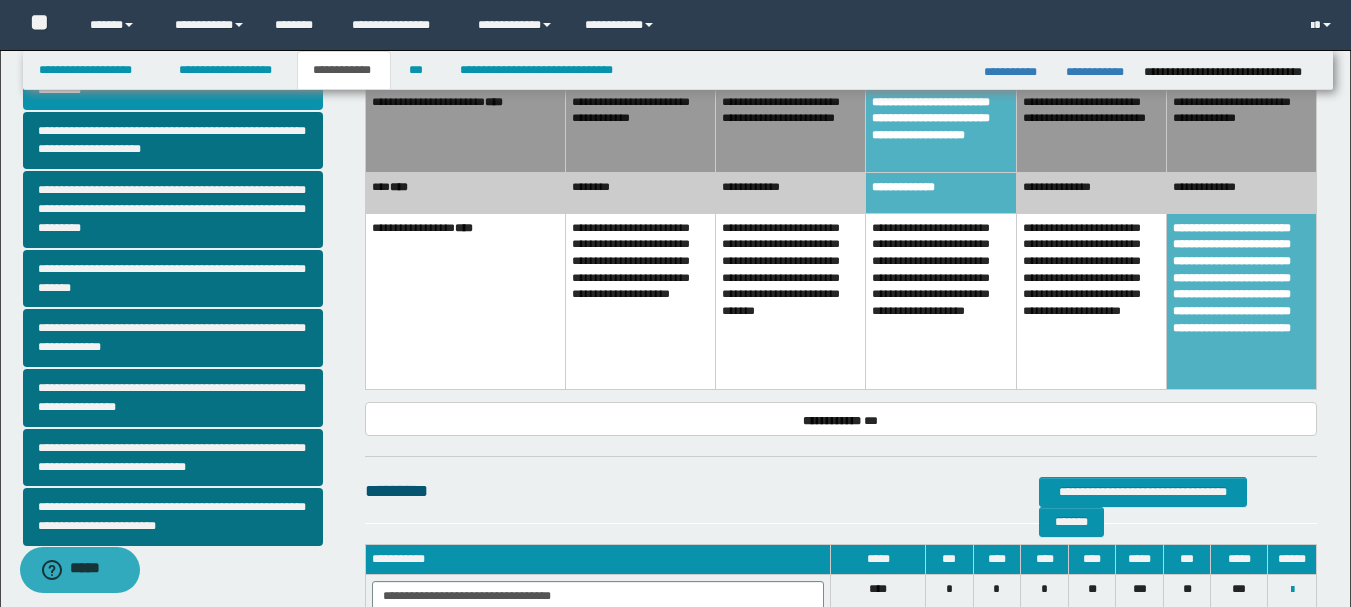 scroll, scrollTop: 394, scrollLeft: 0, axis: vertical 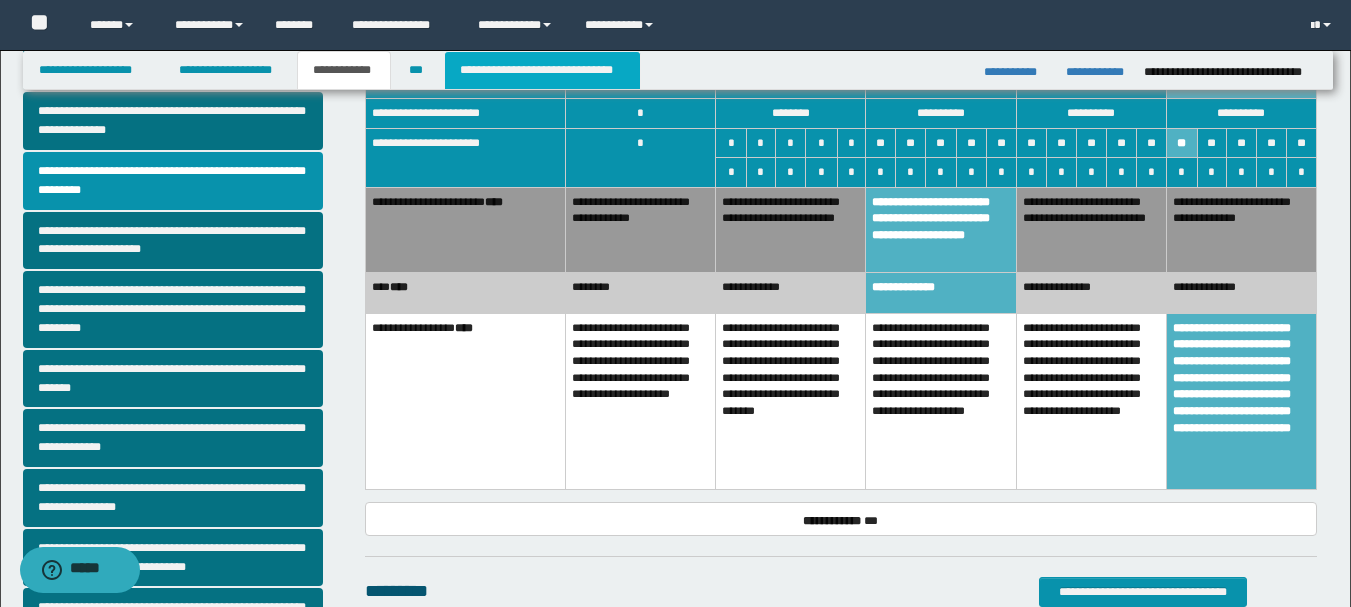 click on "**********" at bounding box center [542, 70] 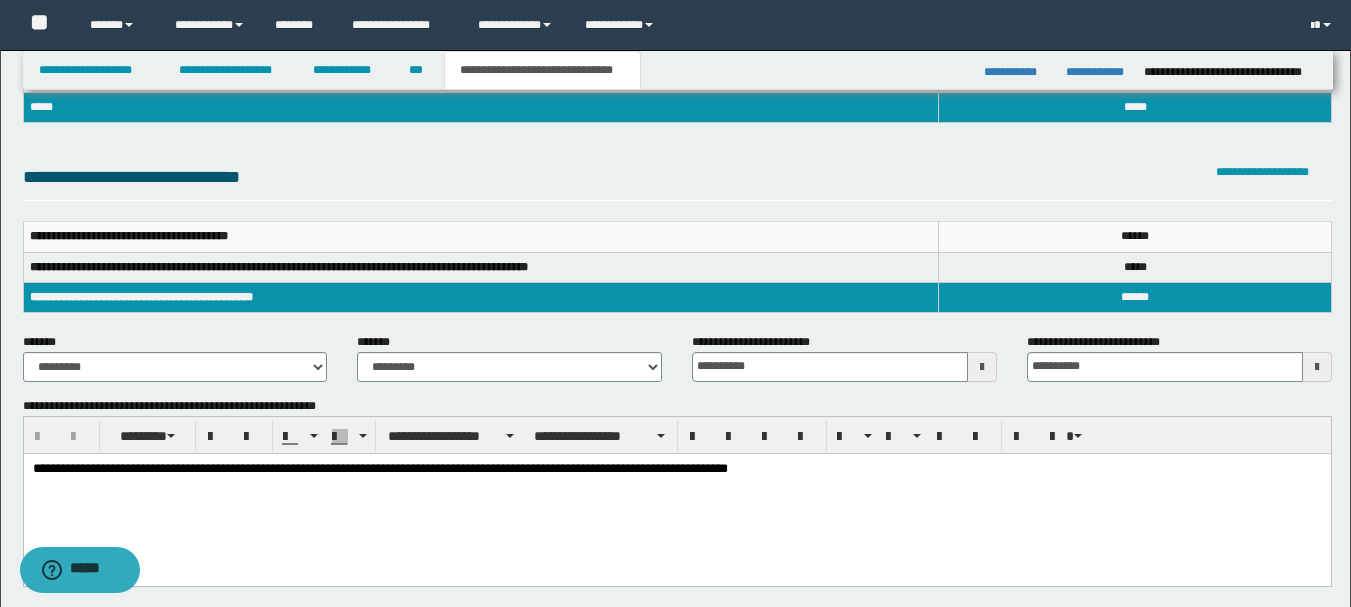 scroll, scrollTop: 277, scrollLeft: 0, axis: vertical 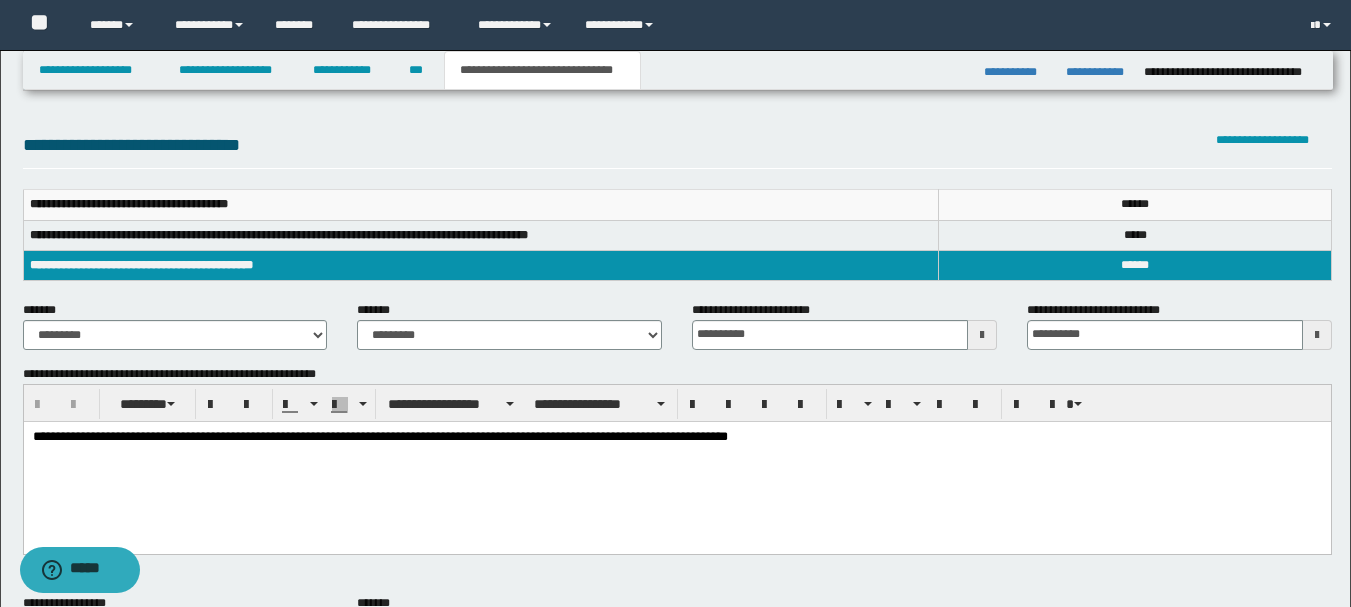 click on "**********" at bounding box center (676, 437) 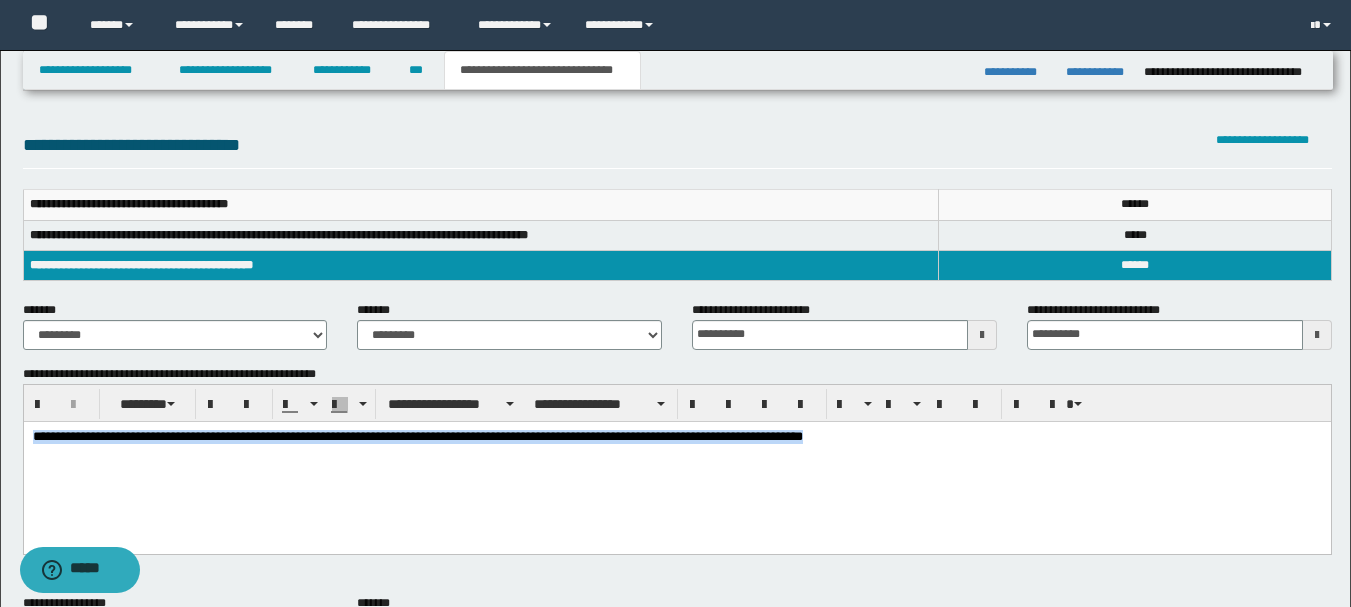 drag, startPoint x: 32, startPoint y: 437, endPoint x: 944, endPoint y: 456, distance: 912.1979 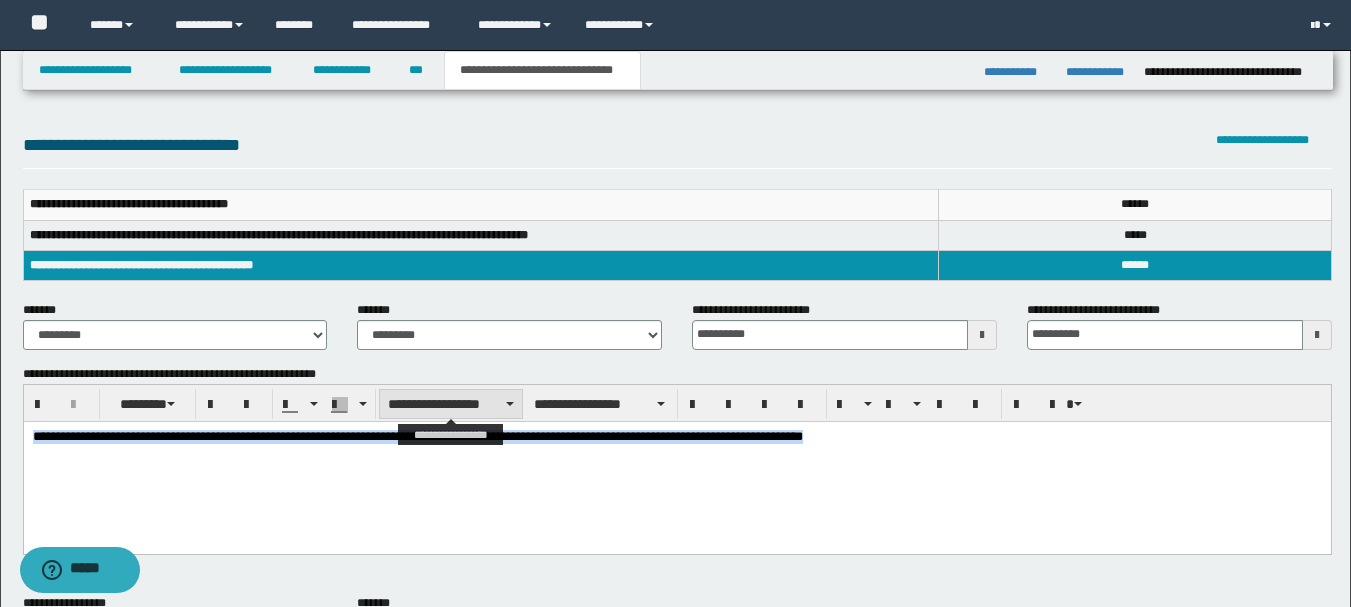 click on "**********" at bounding box center (451, 404) 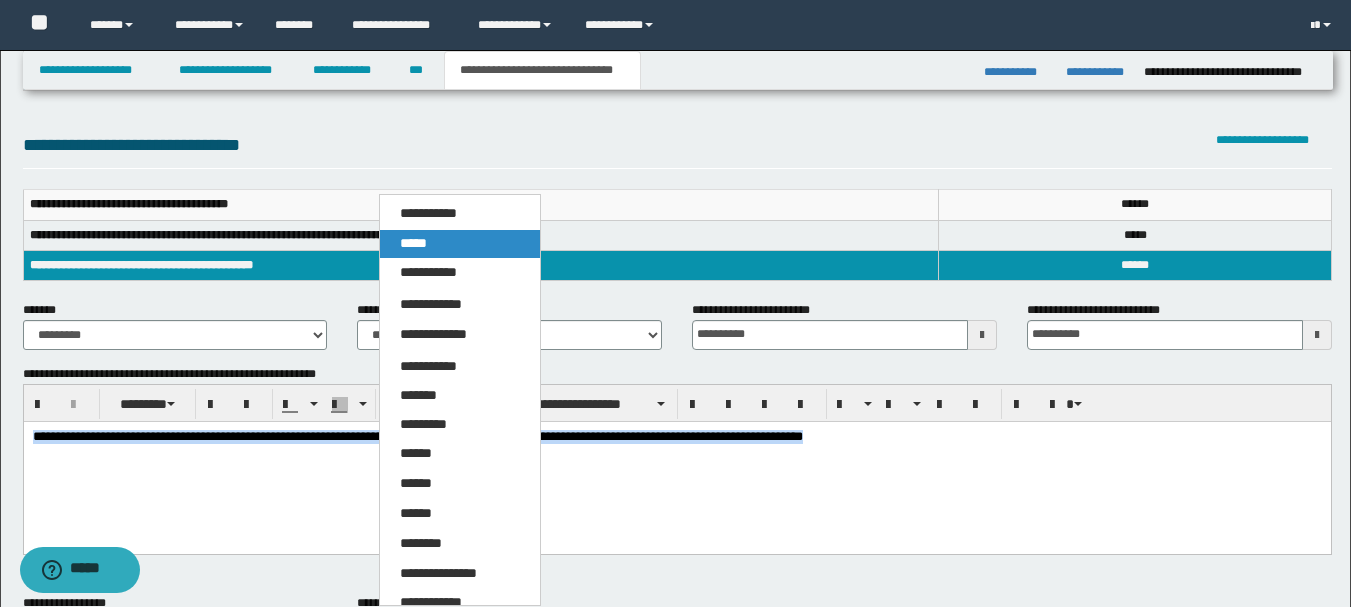 click on "*****" at bounding box center (460, 244) 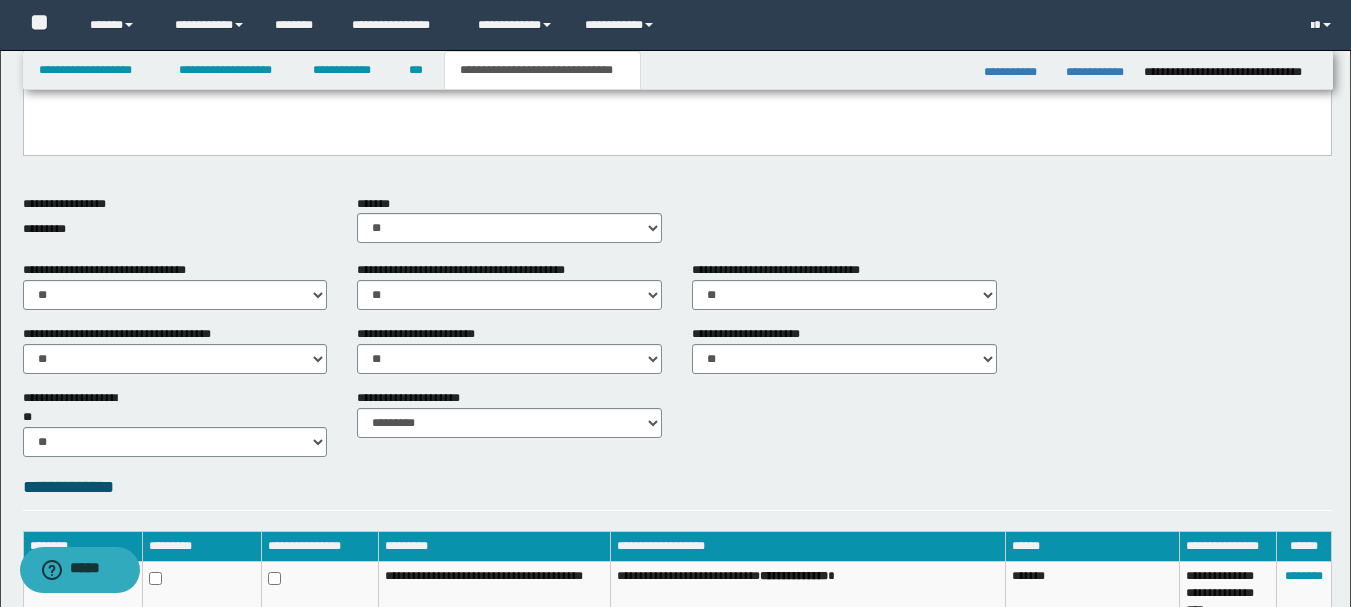 scroll, scrollTop: 677, scrollLeft: 0, axis: vertical 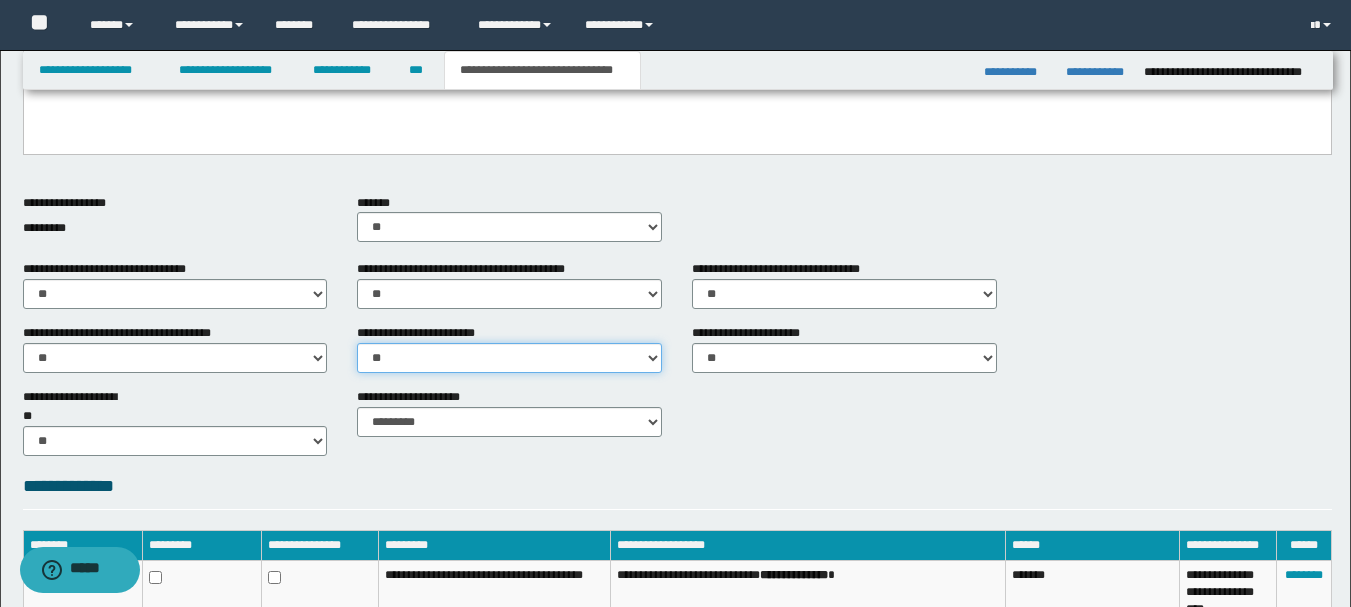 click on "*********
**
**" at bounding box center [509, 358] 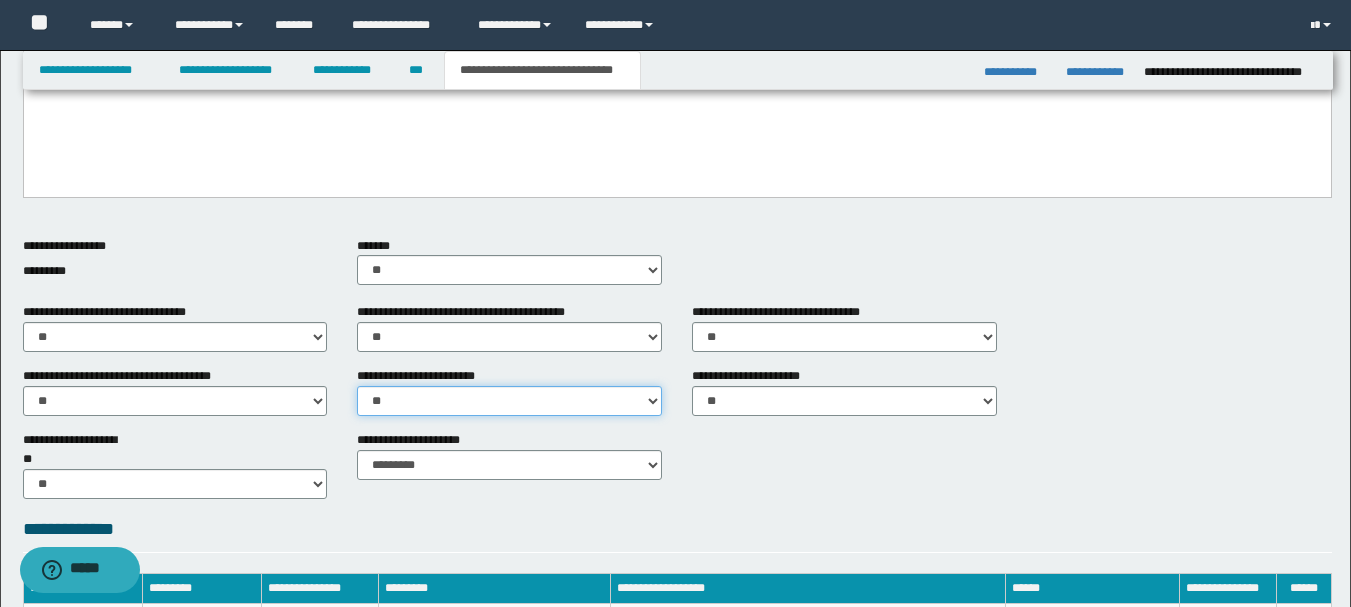 scroll, scrollTop: 877, scrollLeft: 0, axis: vertical 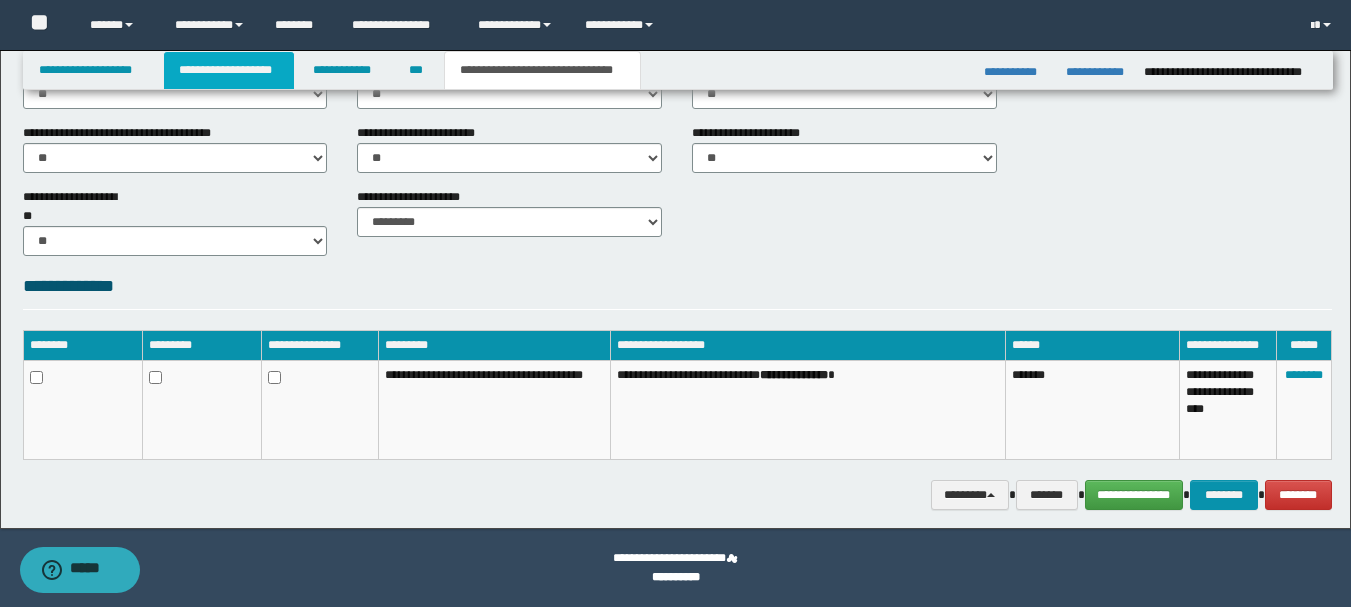 click on "**********" at bounding box center (229, 70) 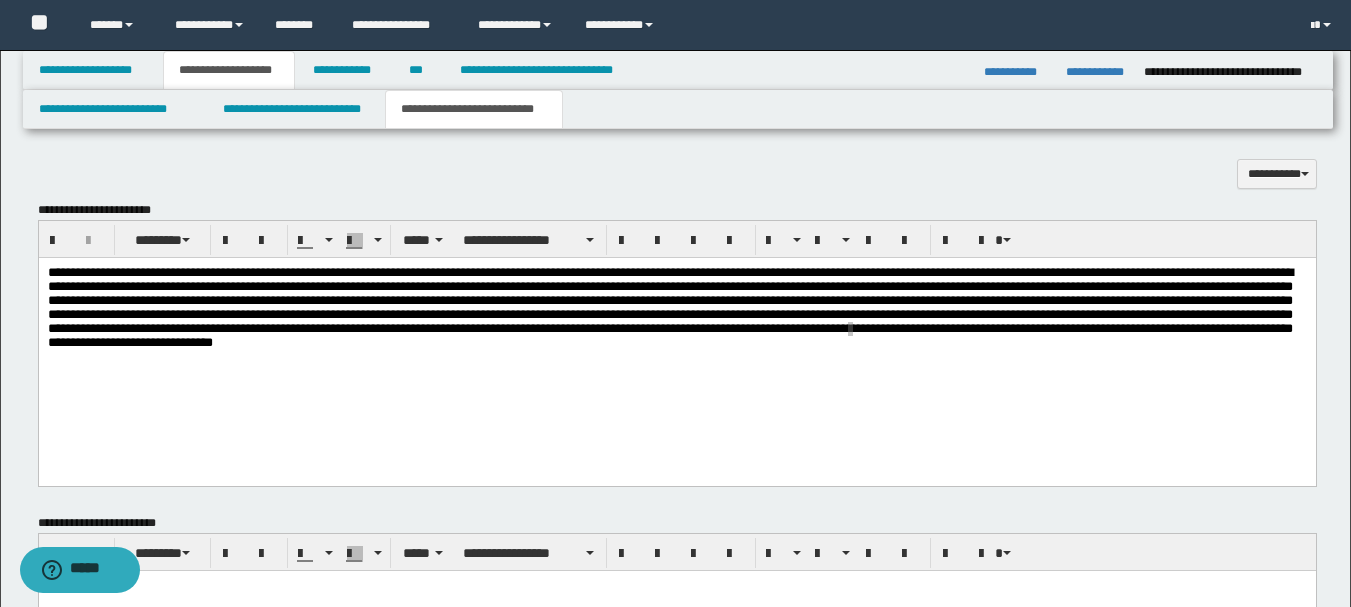 scroll, scrollTop: 708, scrollLeft: 0, axis: vertical 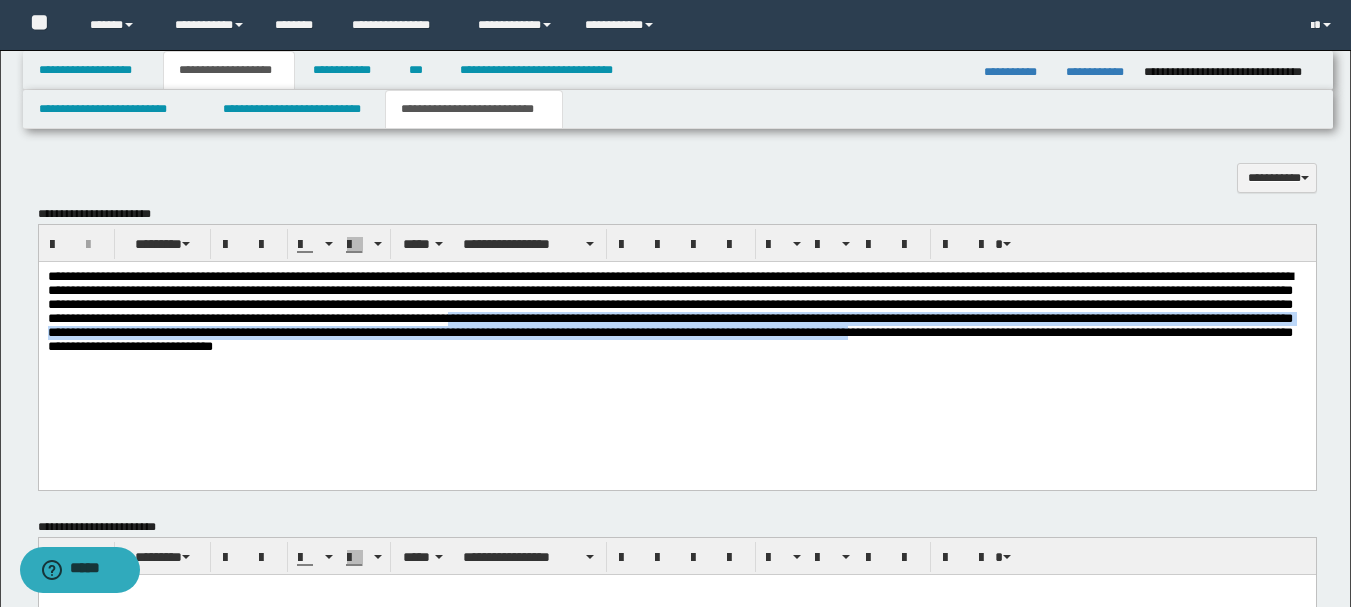 click at bounding box center (669, 310) 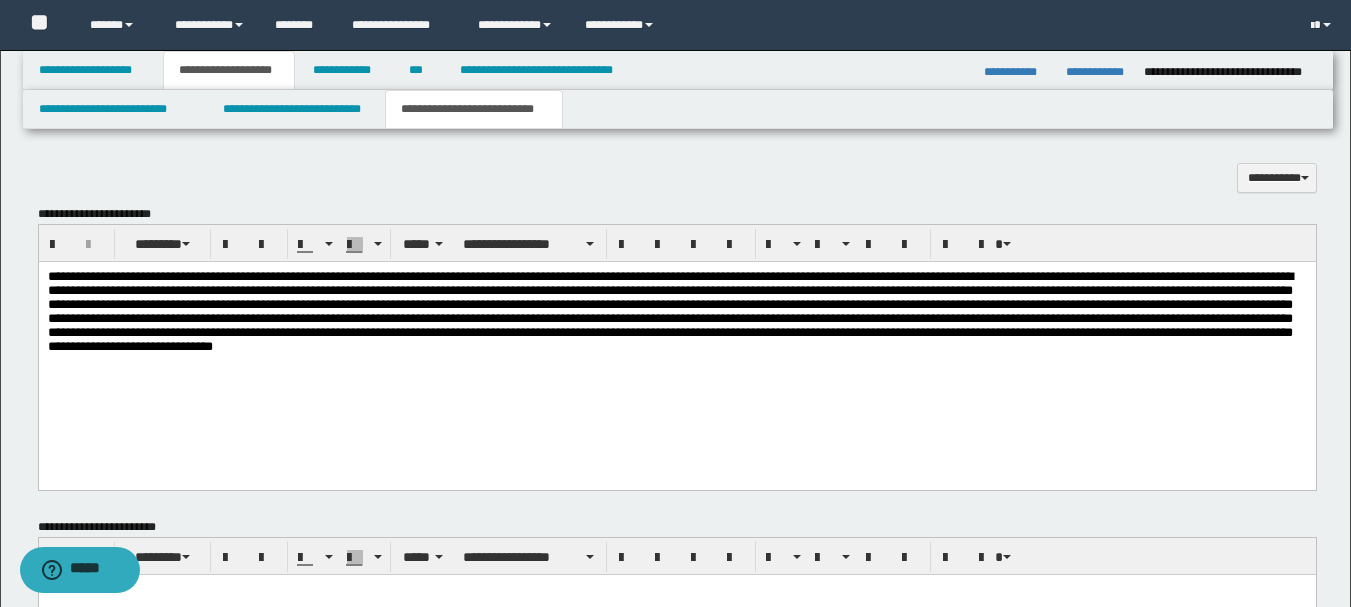 click at bounding box center [669, 310] 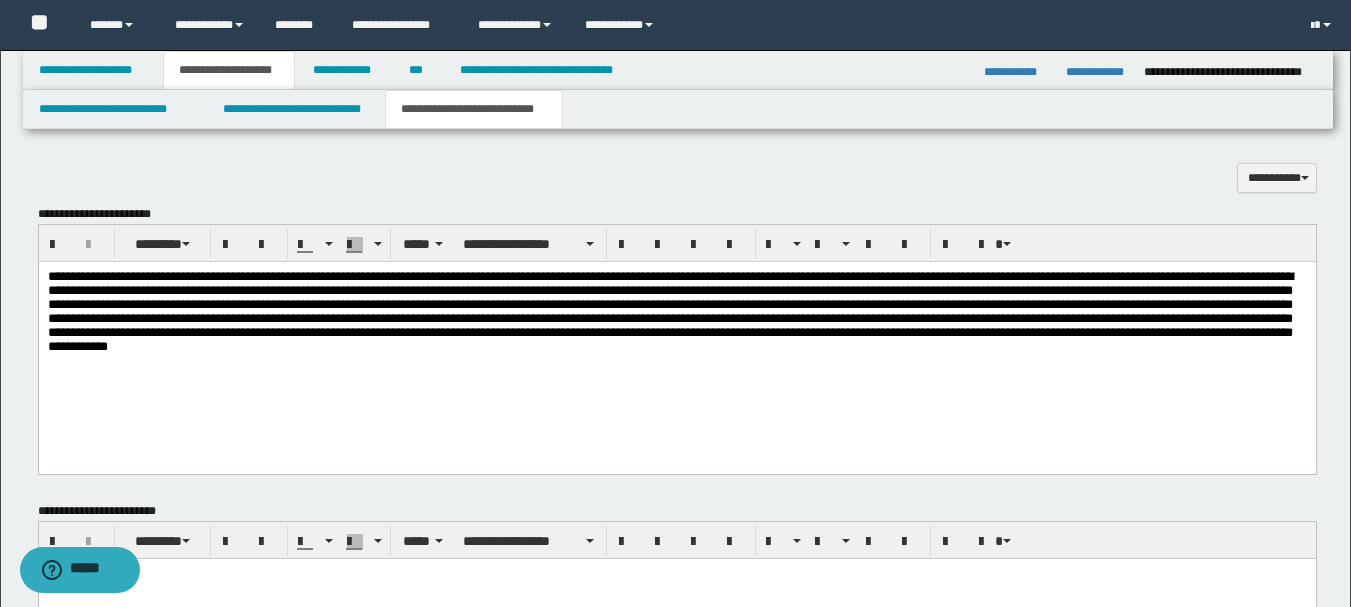 click at bounding box center (669, 310) 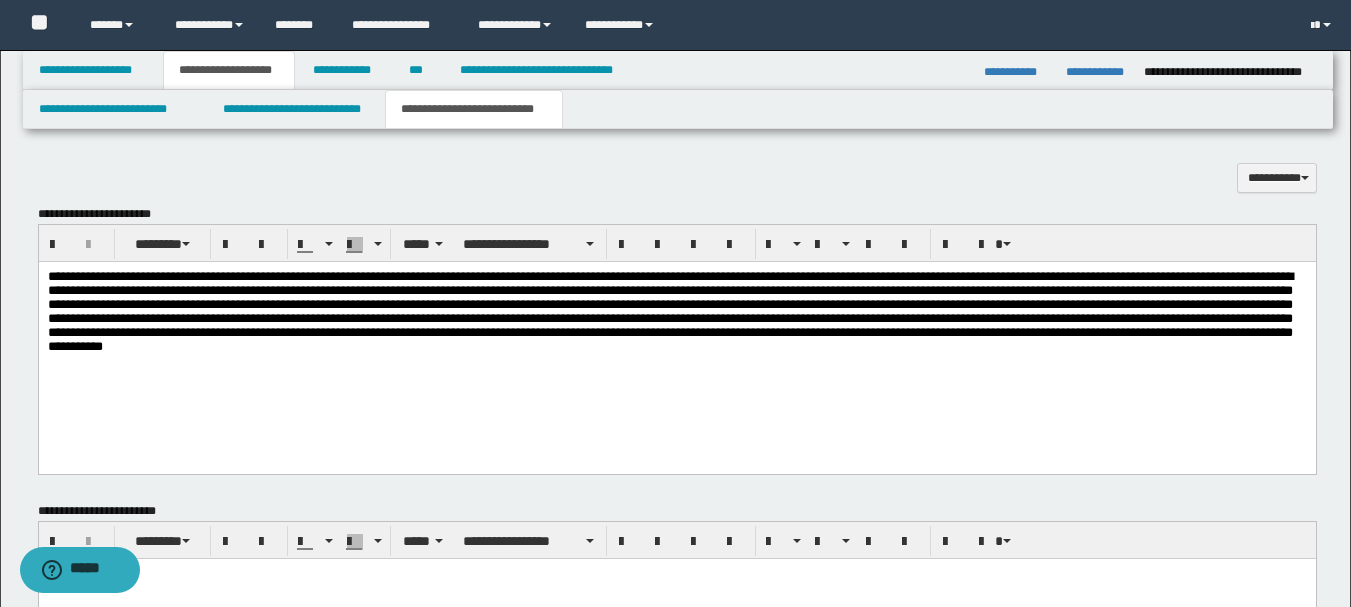 click at bounding box center [669, 310] 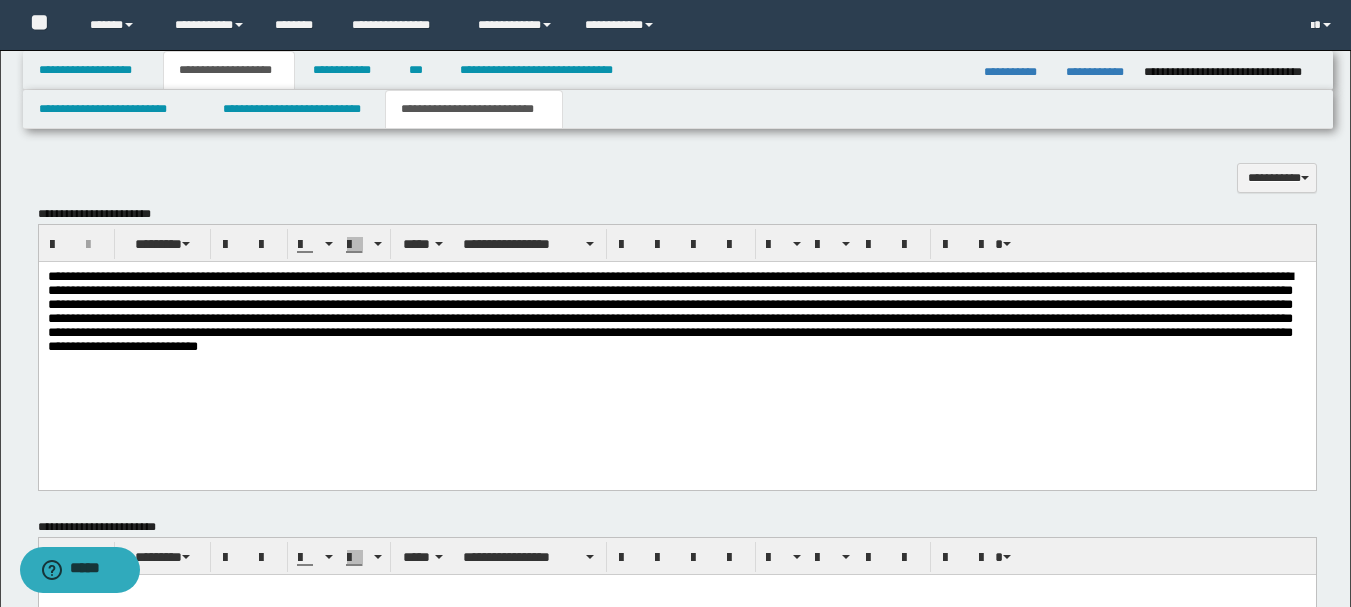 click at bounding box center (669, 310) 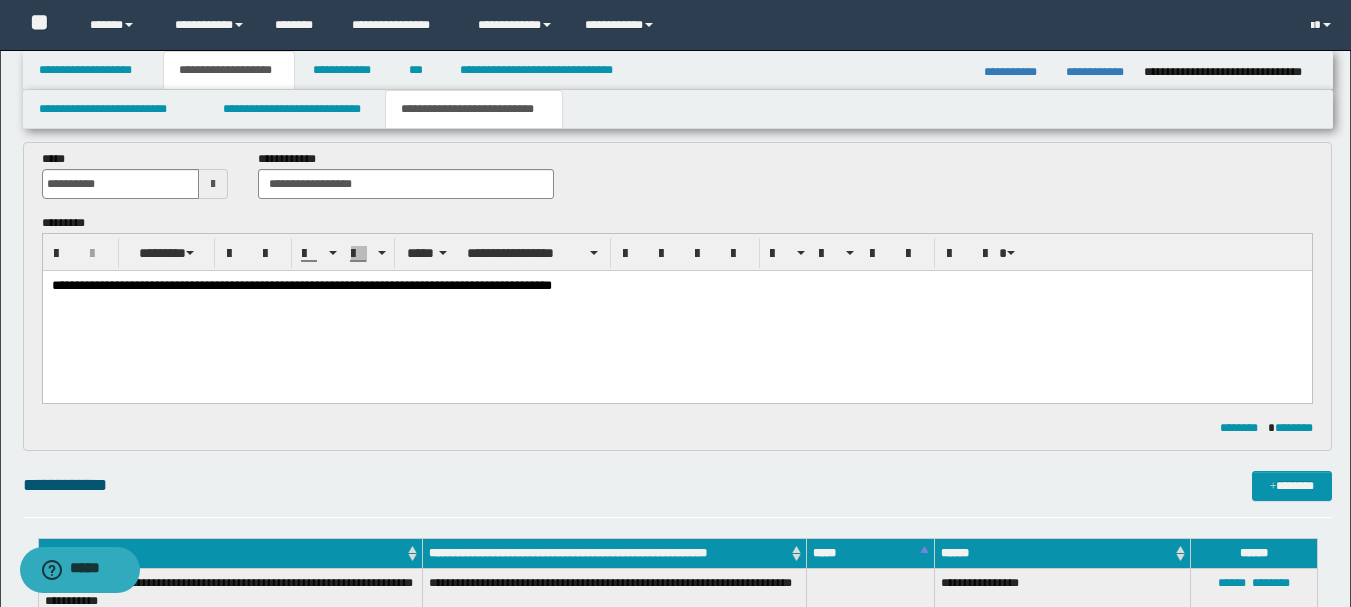 scroll, scrollTop: 0, scrollLeft: 0, axis: both 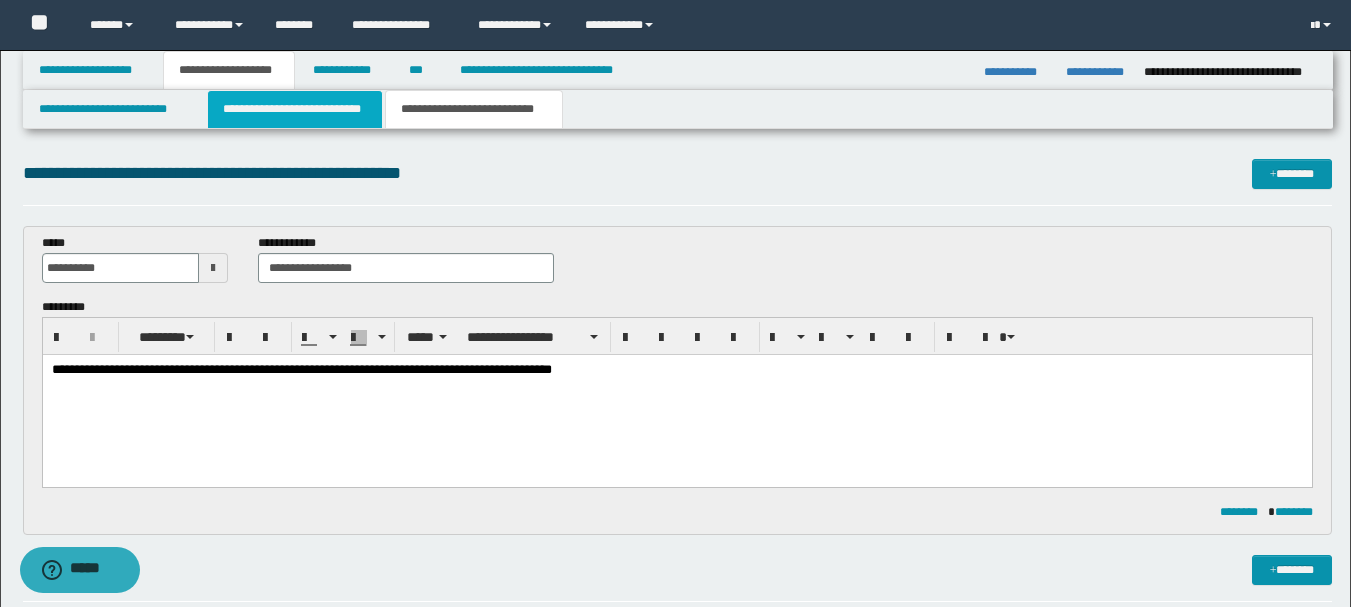 click on "**********" at bounding box center (295, 109) 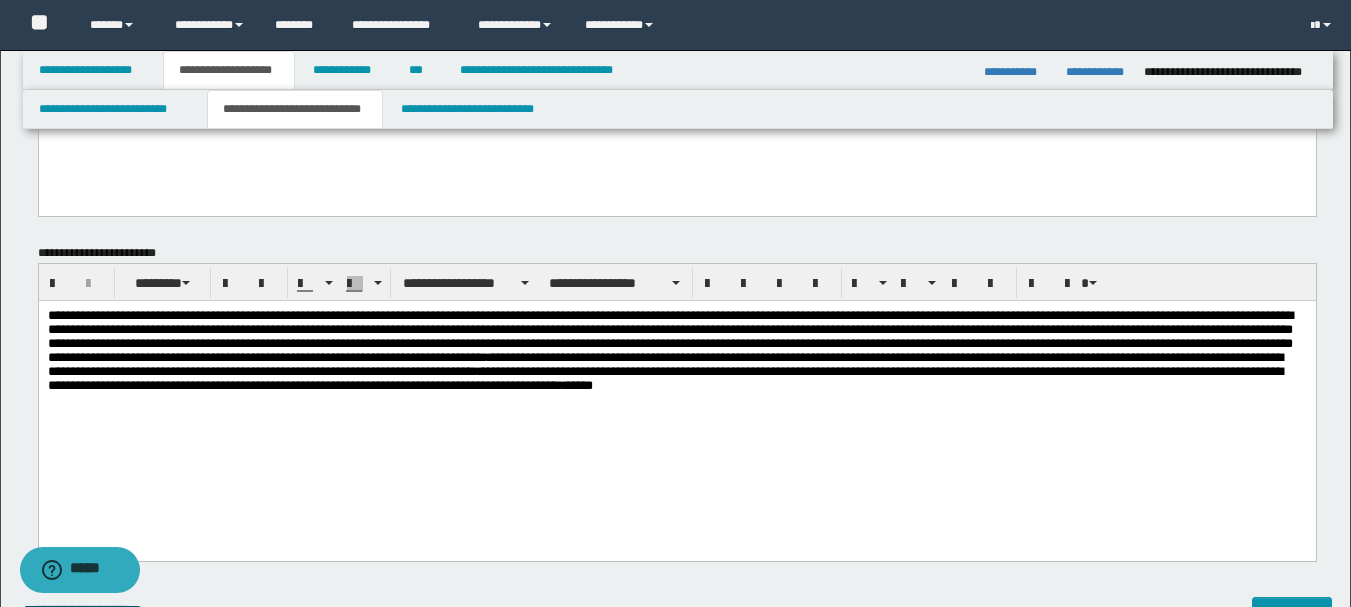 scroll, scrollTop: 177, scrollLeft: 0, axis: vertical 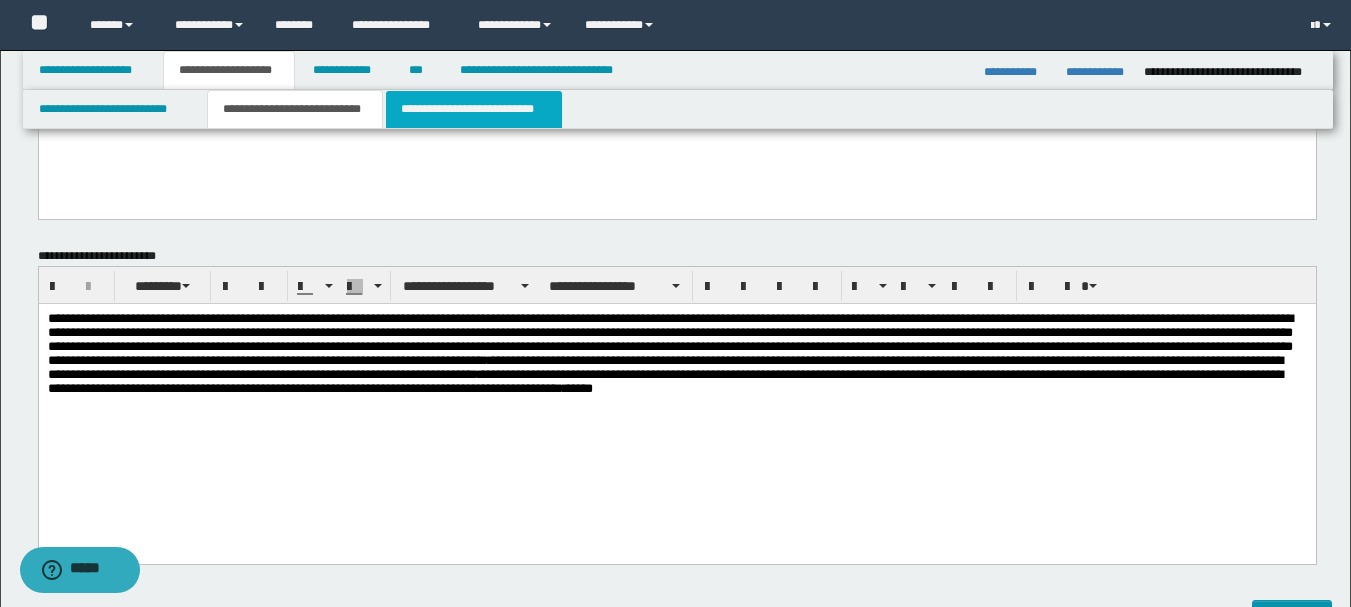 click on "**********" at bounding box center (474, 109) 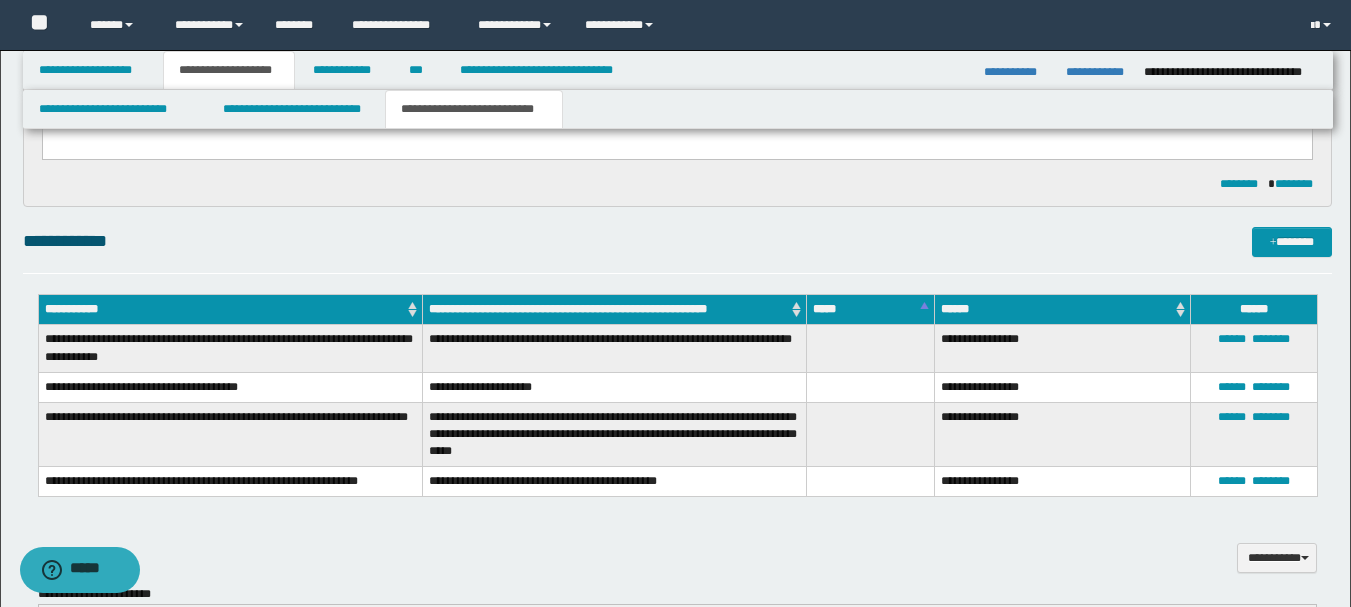 scroll, scrollTop: 301, scrollLeft: 0, axis: vertical 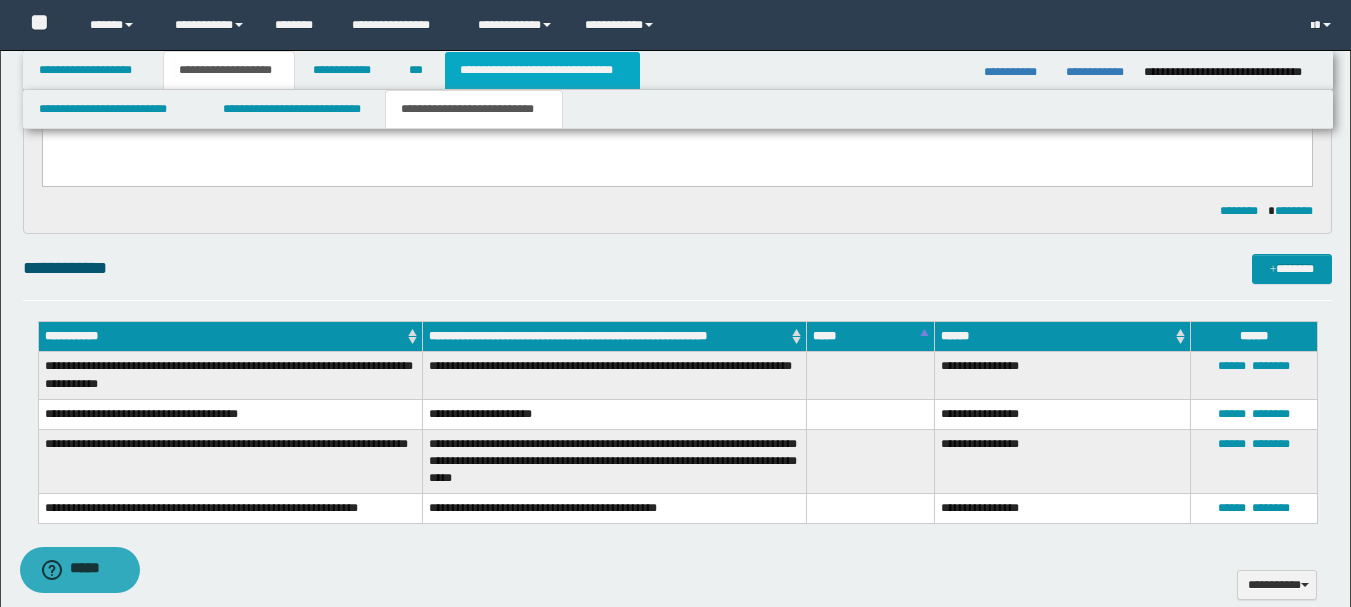 click on "**********" at bounding box center [542, 70] 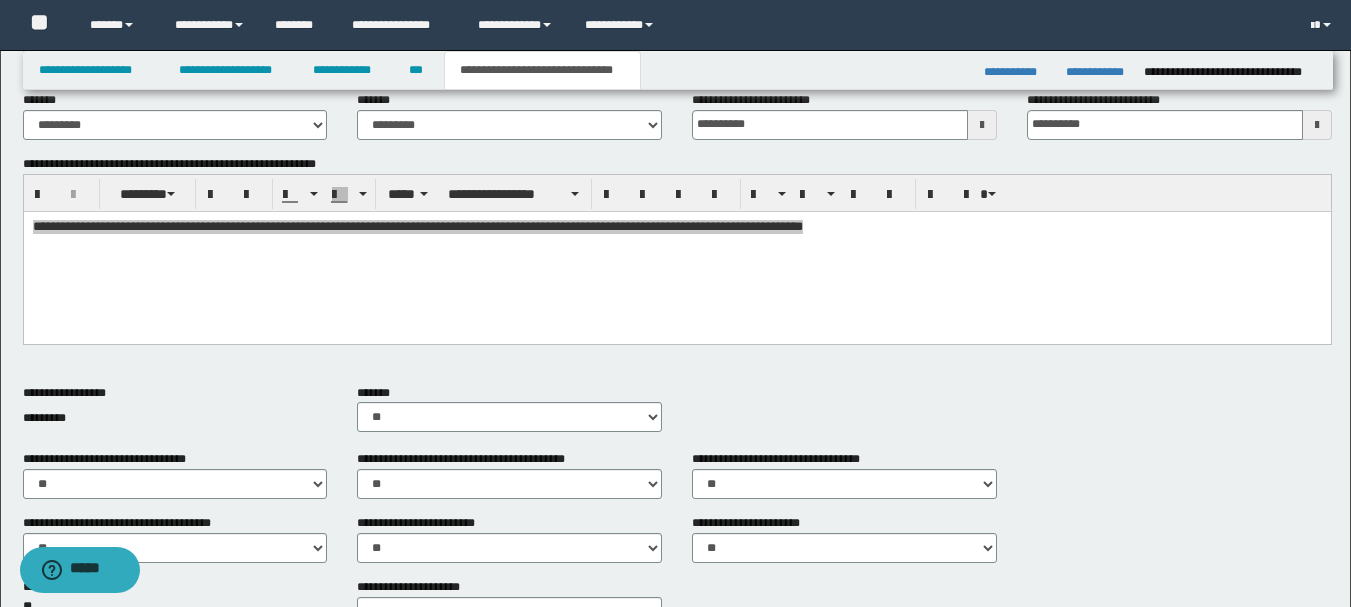 scroll, scrollTop: 500, scrollLeft: 0, axis: vertical 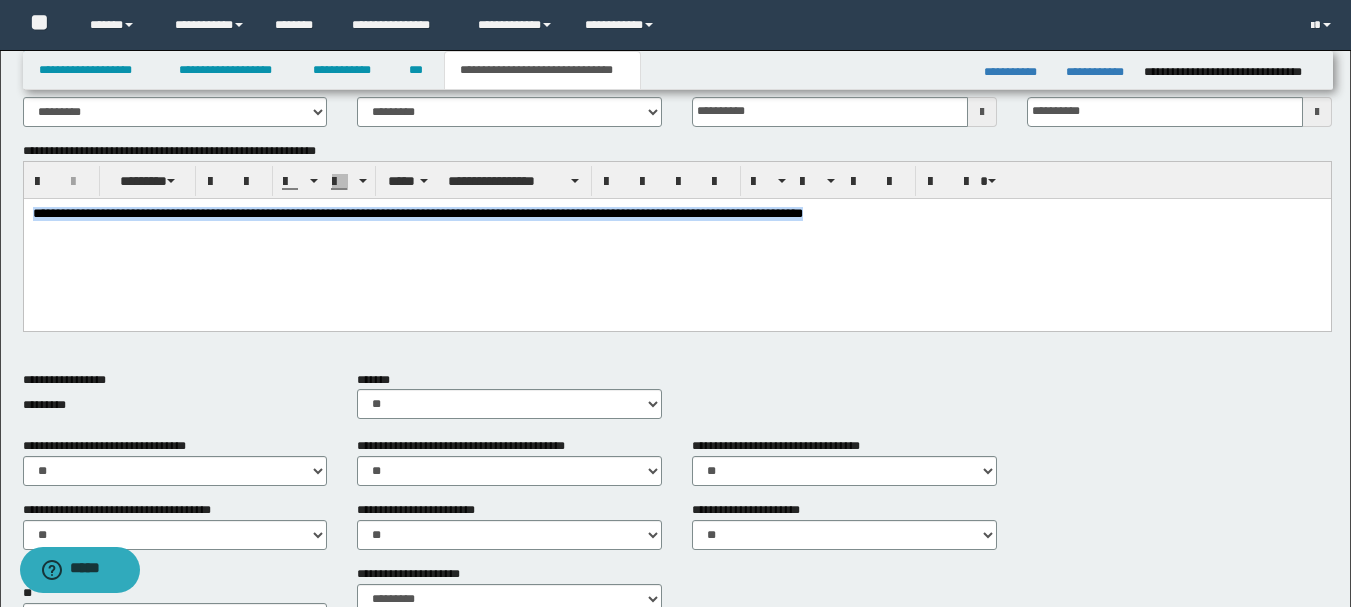 click on "**********" at bounding box center [676, 239] 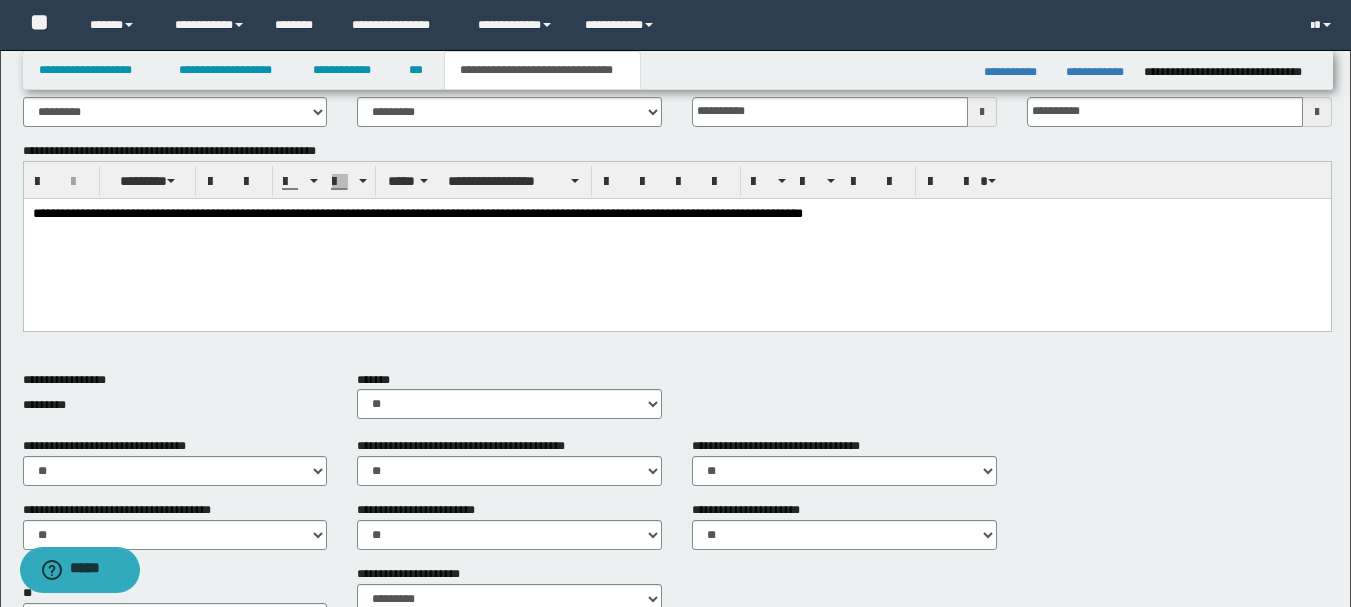 click on "**********" at bounding box center (417, 212) 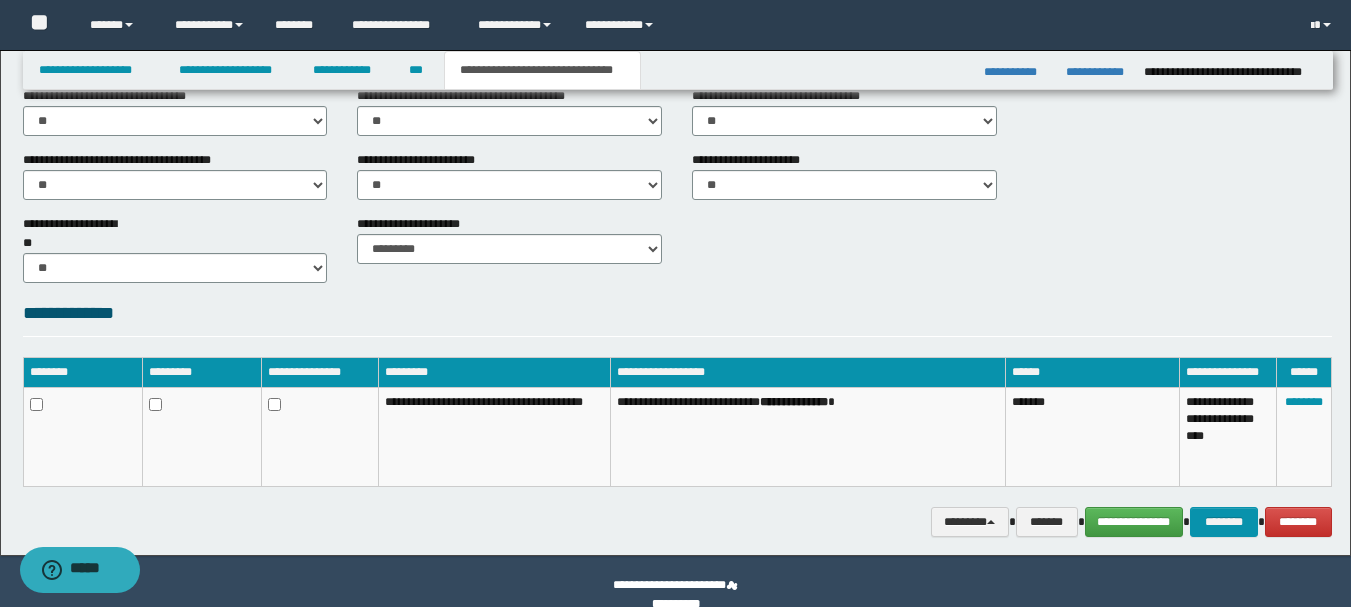 scroll, scrollTop: 877, scrollLeft: 0, axis: vertical 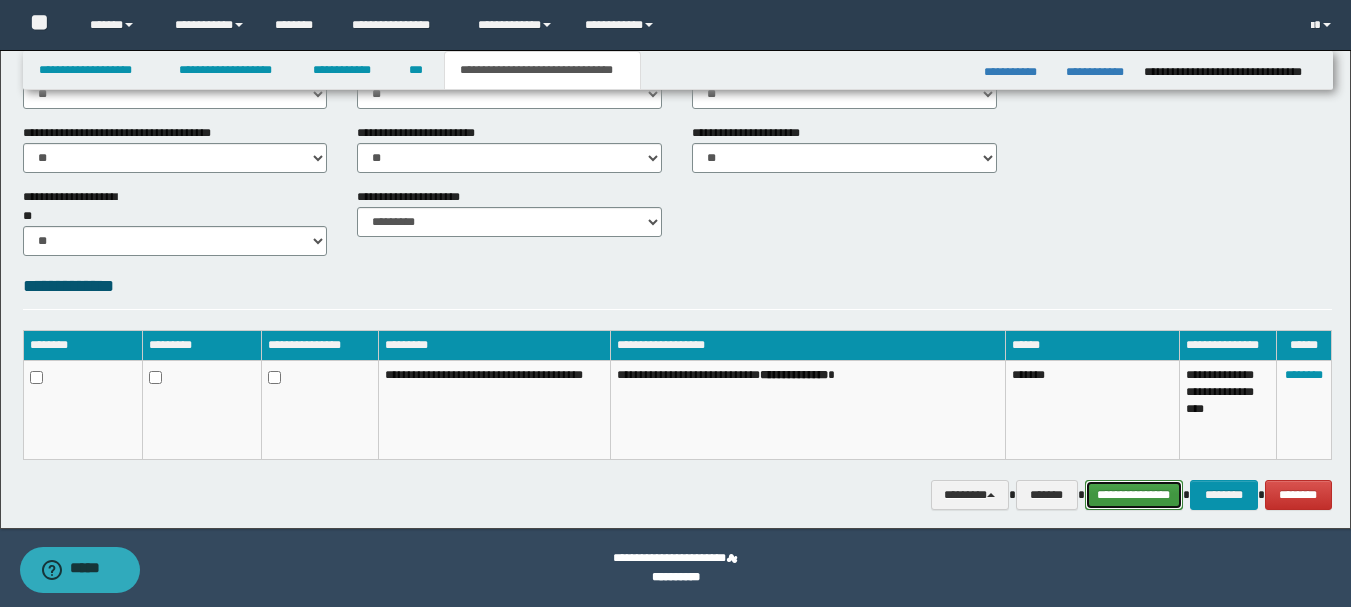 click on "**********" at bounding box center [1134, 495] 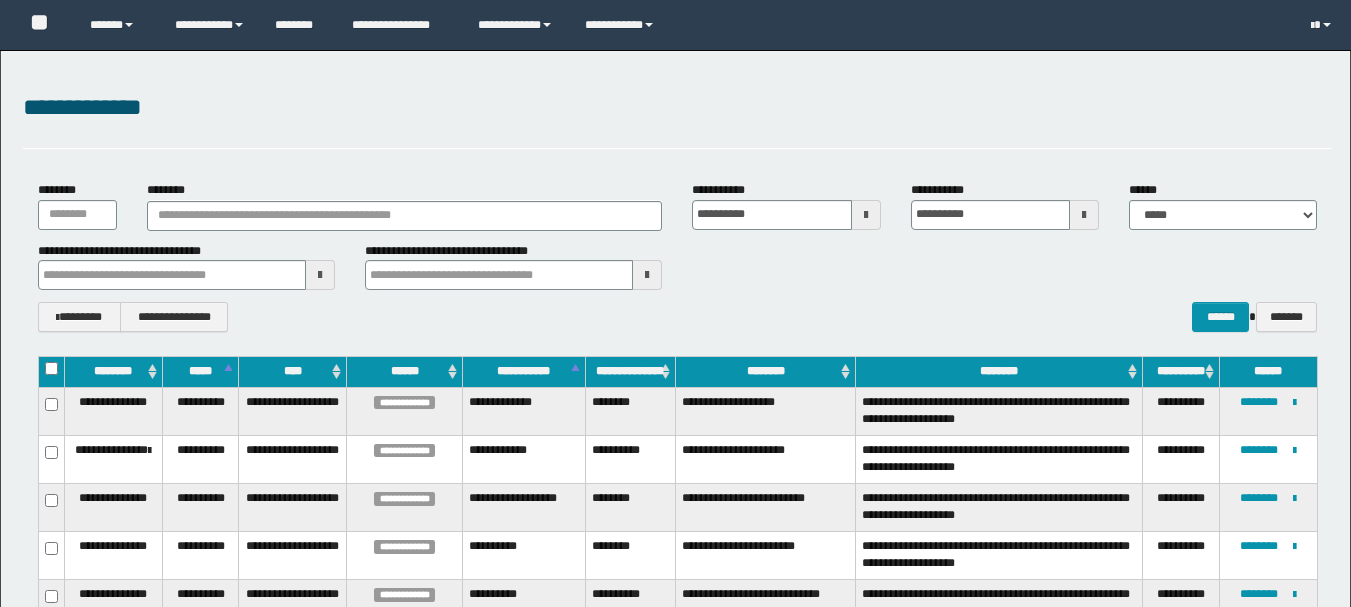 scroll, scrollTop: 292, scrollLeft: 0, axis: vertical 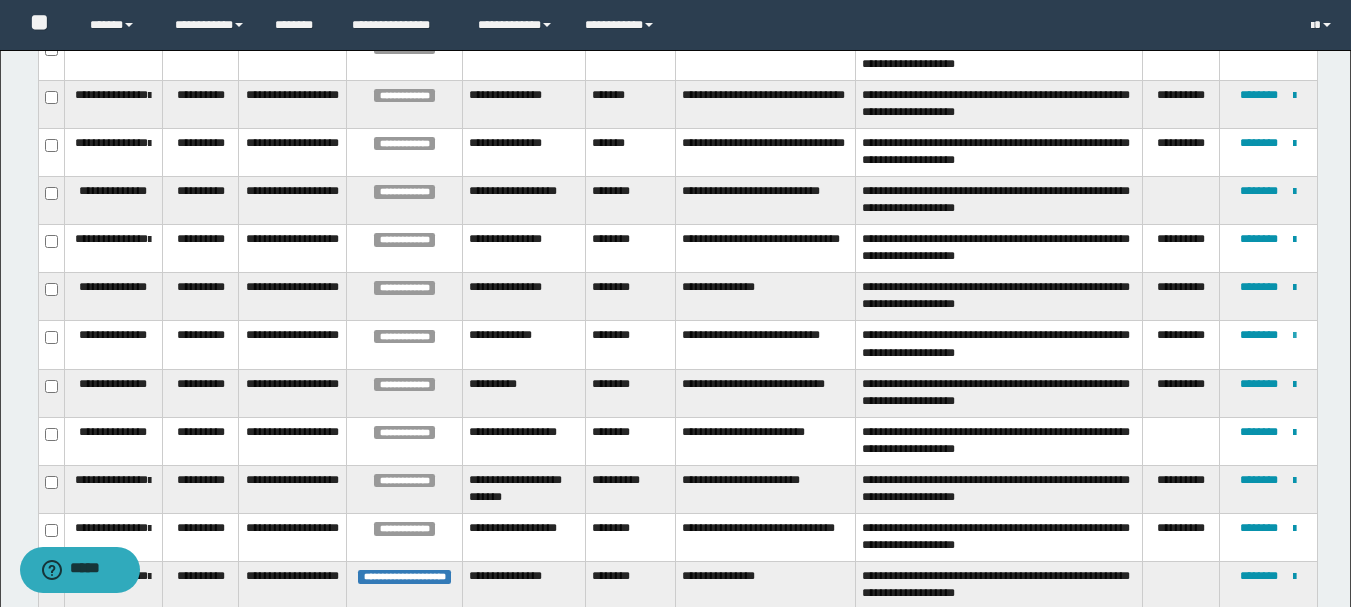 click at bounding box center (1294, 336) 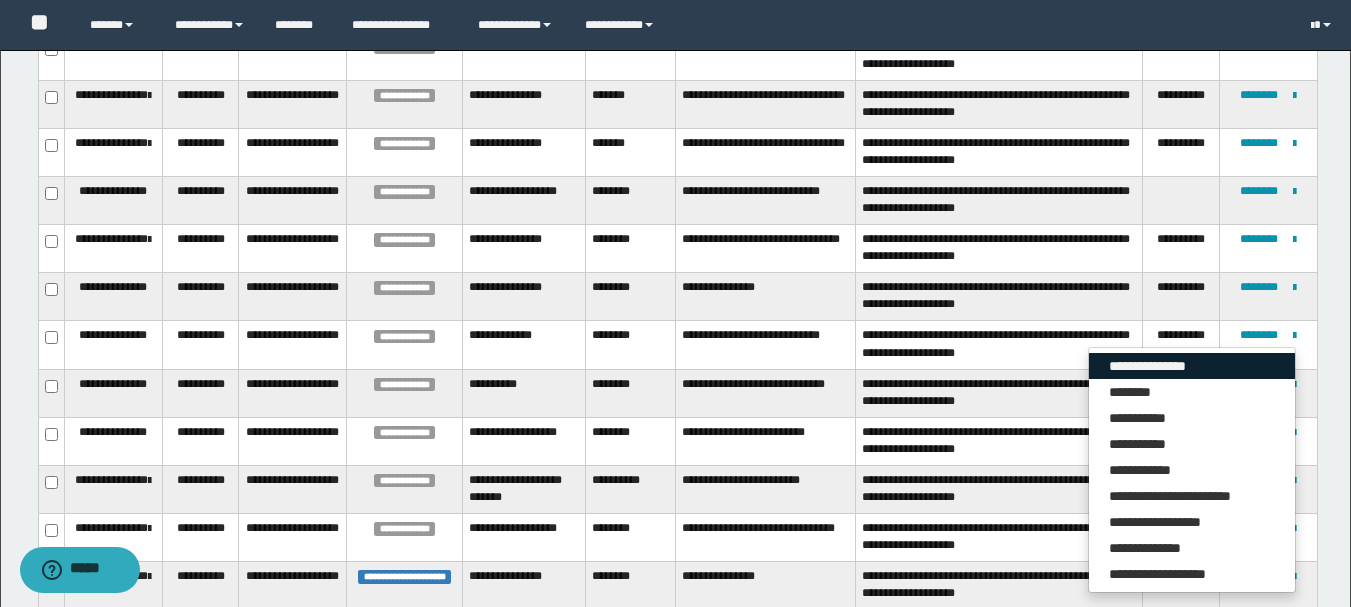 click on "**********" at bounding box center [1192, 366] 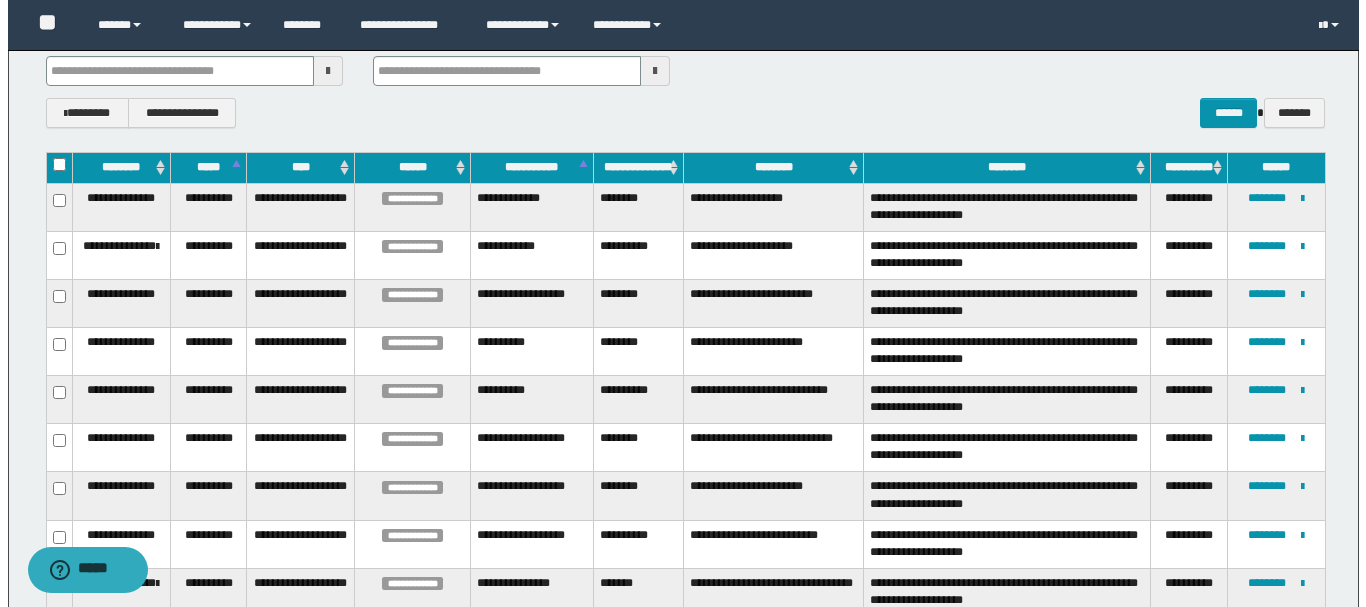 scroll, scrollTop: 0, scrollLeft: 0, axis: both 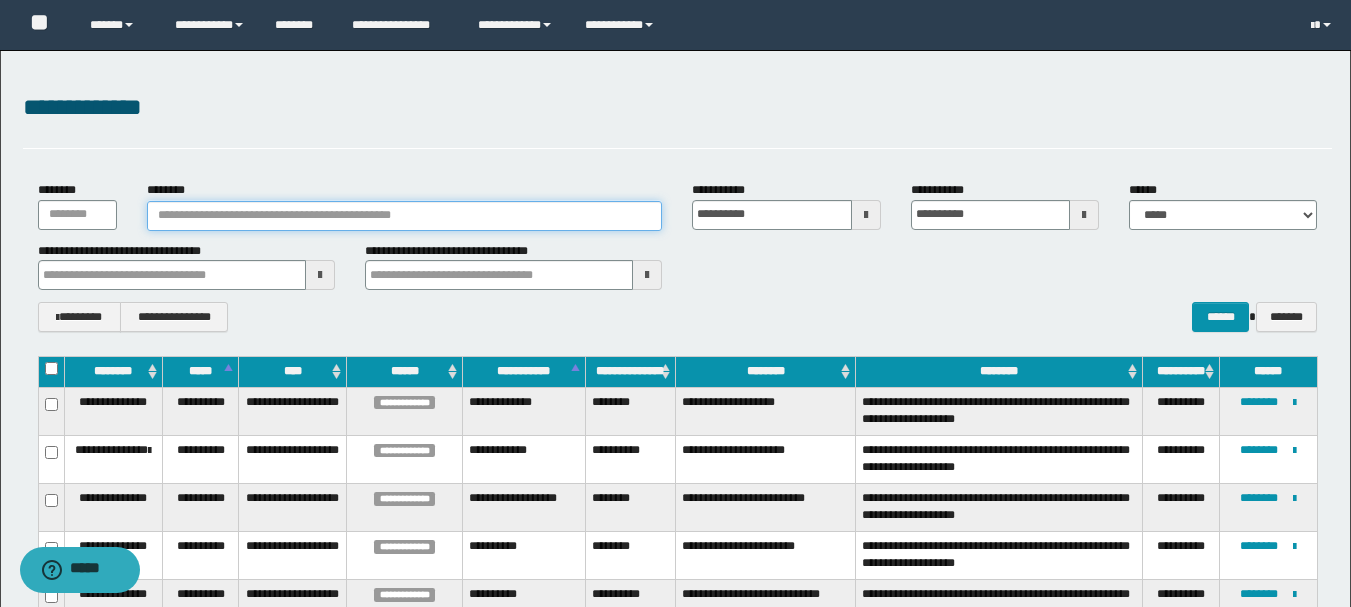 click on "********" at bounding box center (405, 216) 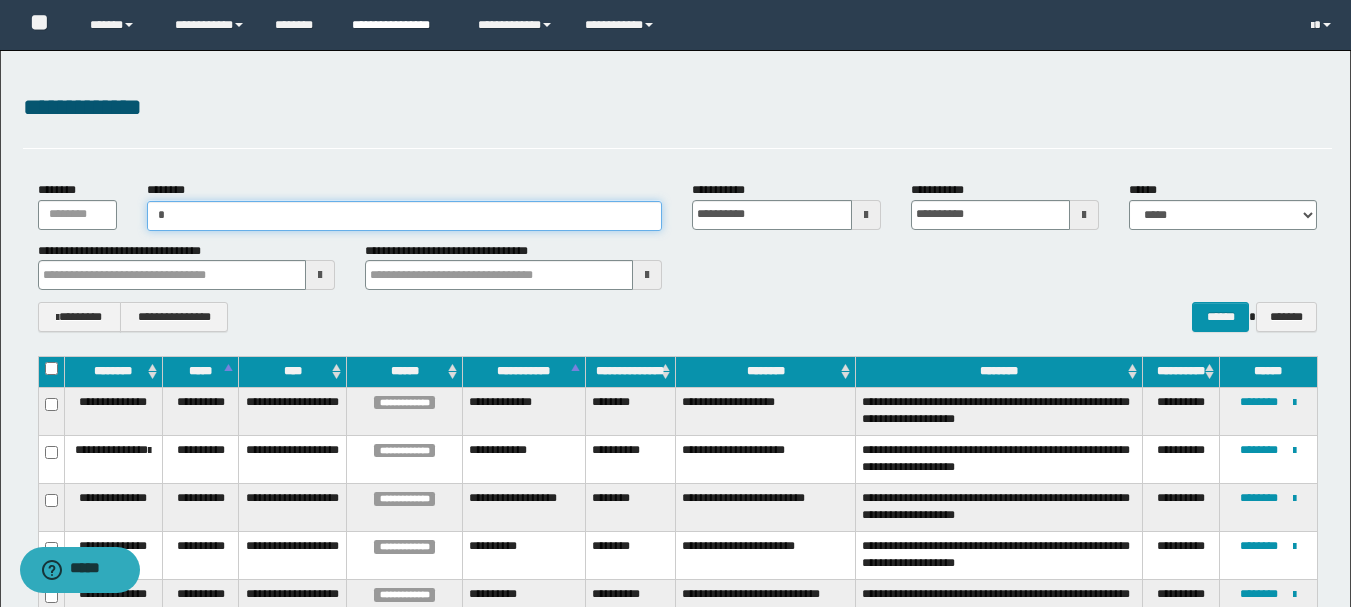 type on "**" 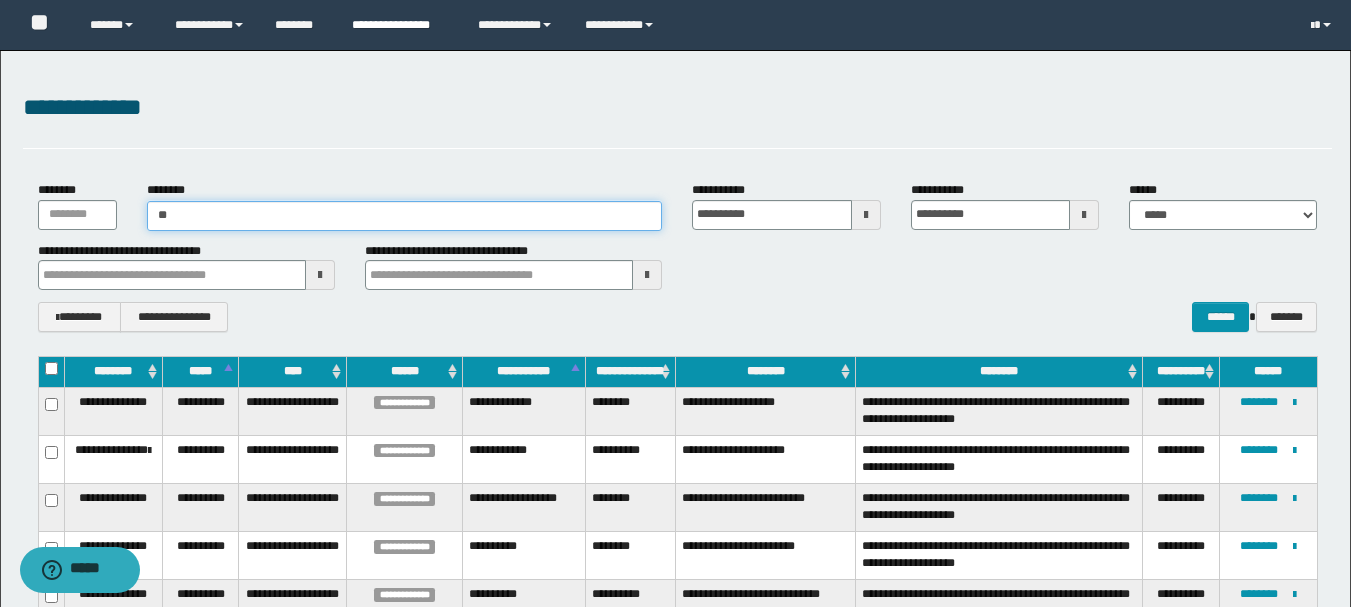 type on "**" 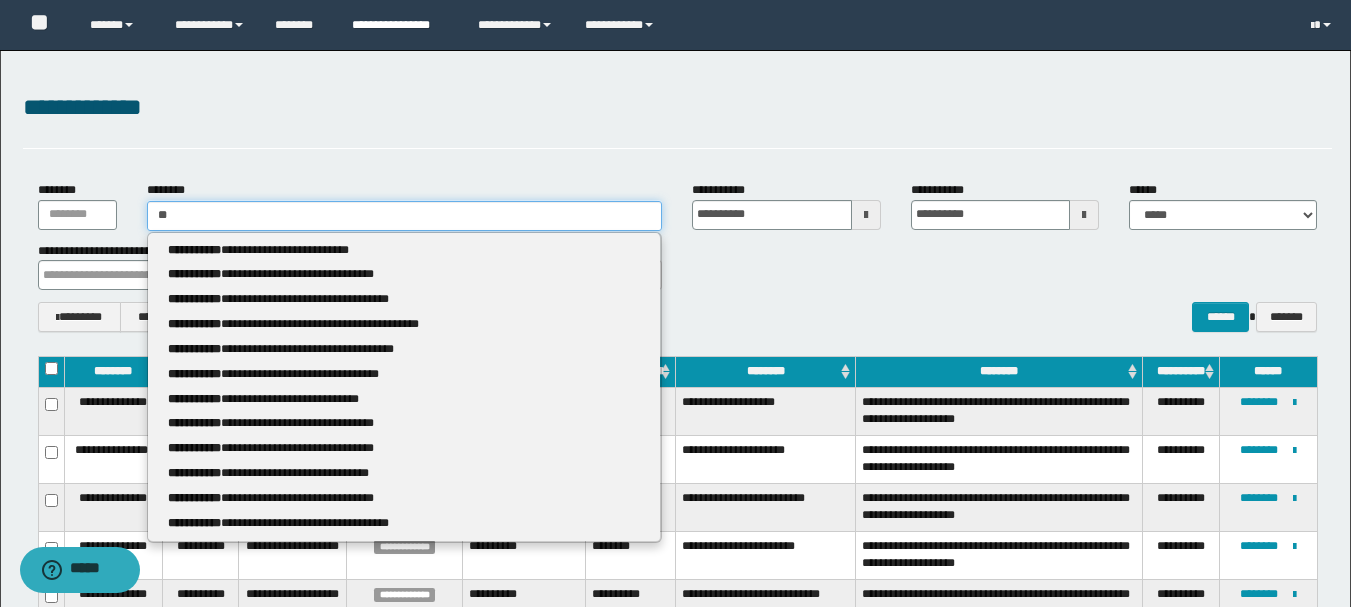 type 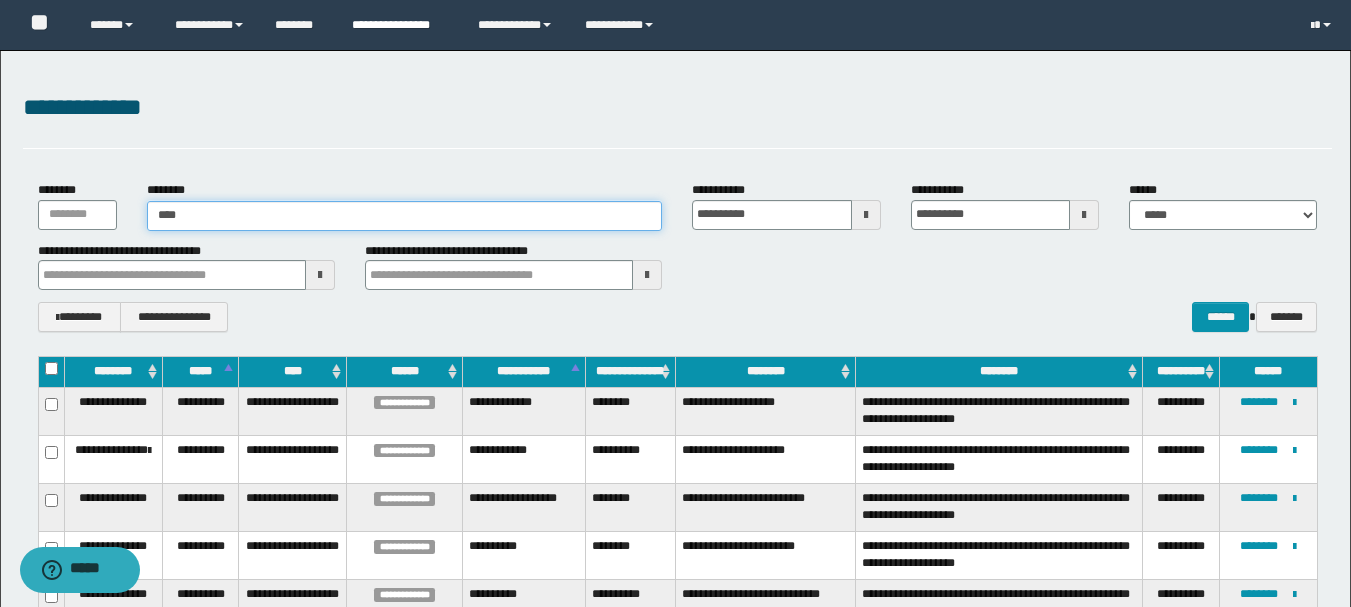 type on "*****" 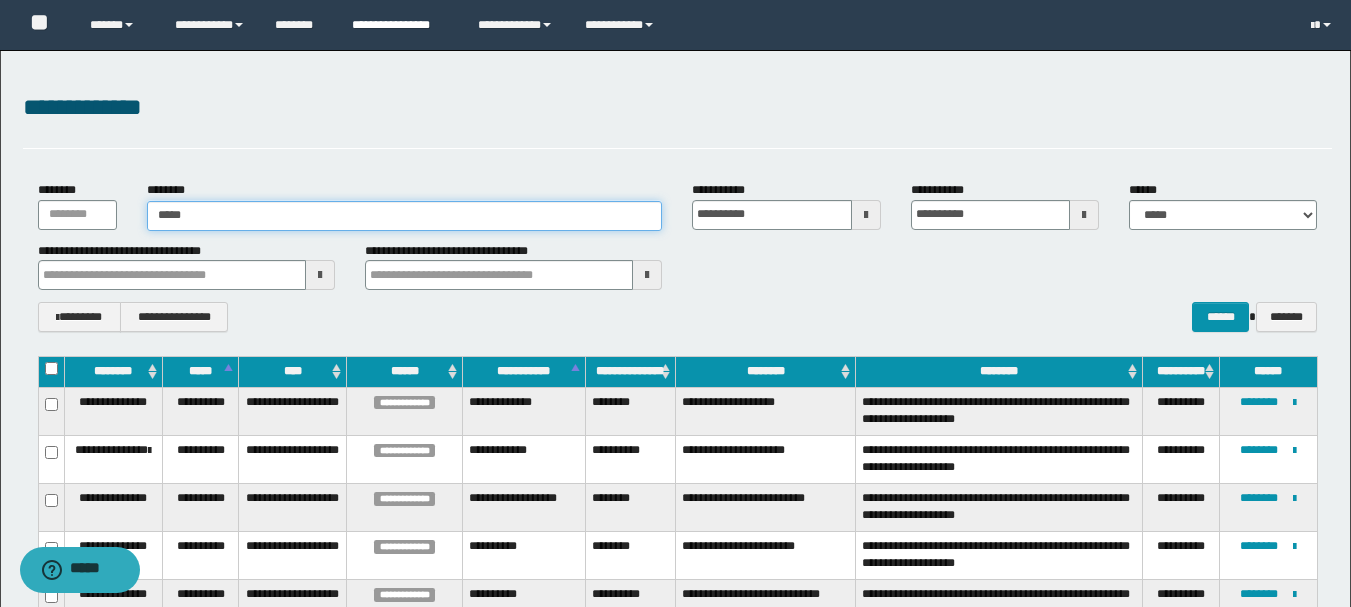 type on "*****" 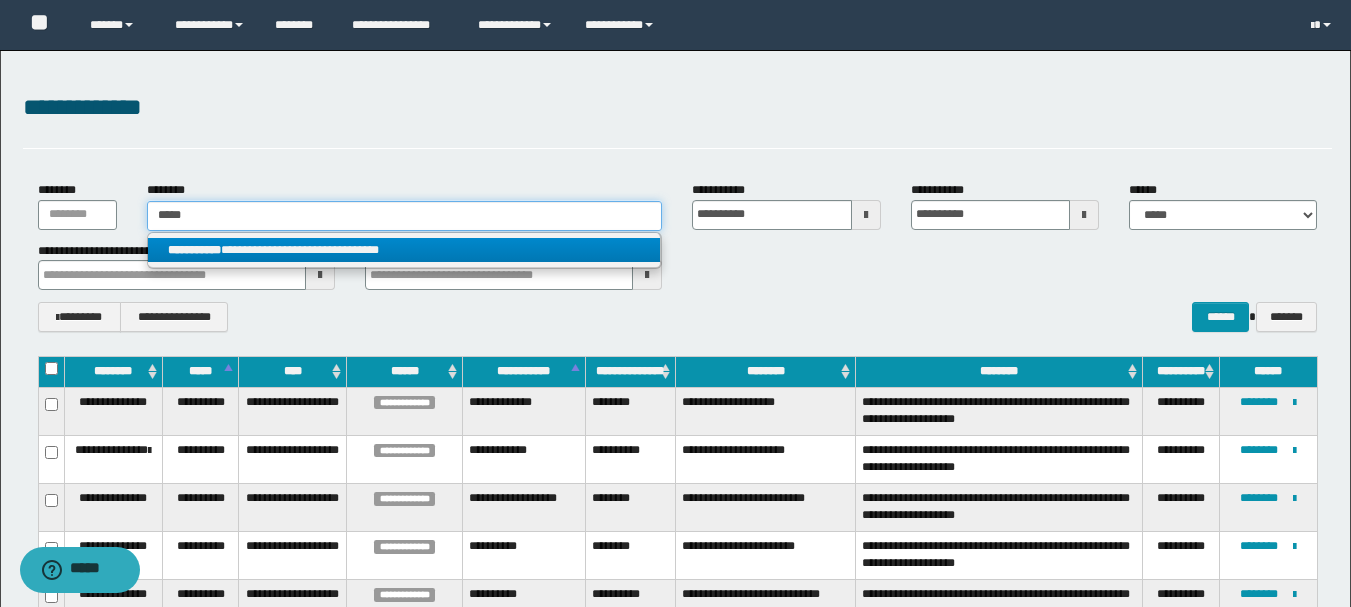 type on "*****" 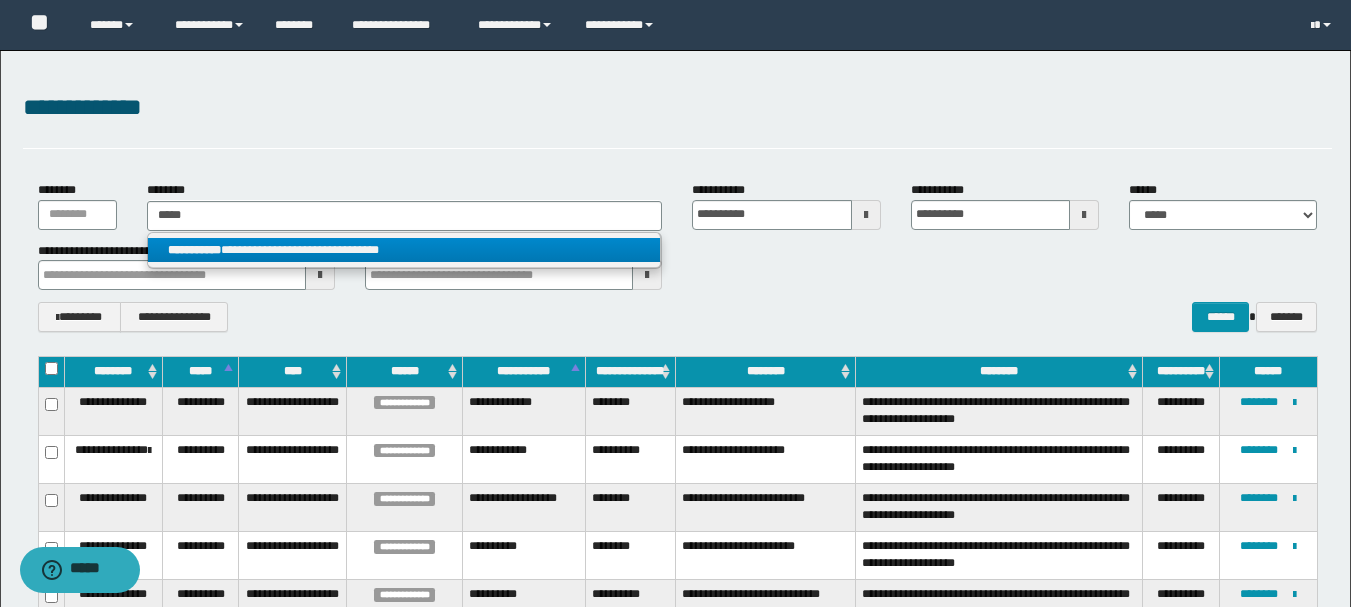 click on "**********" at bounding box center (404, 250) 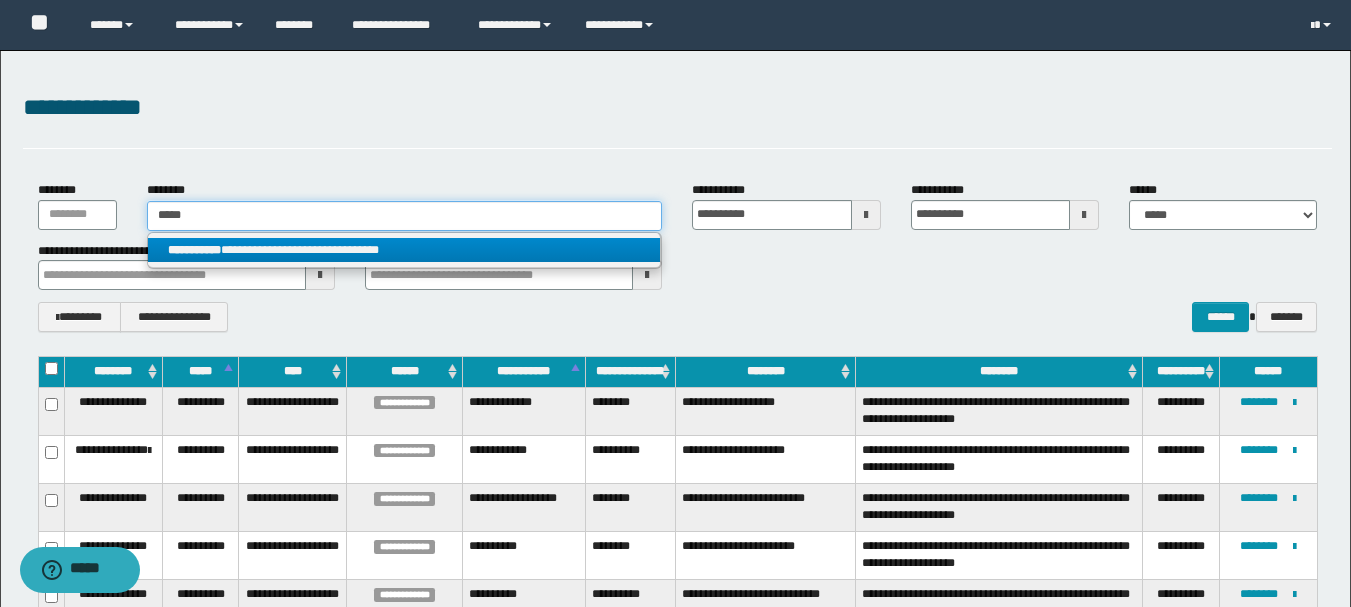 type 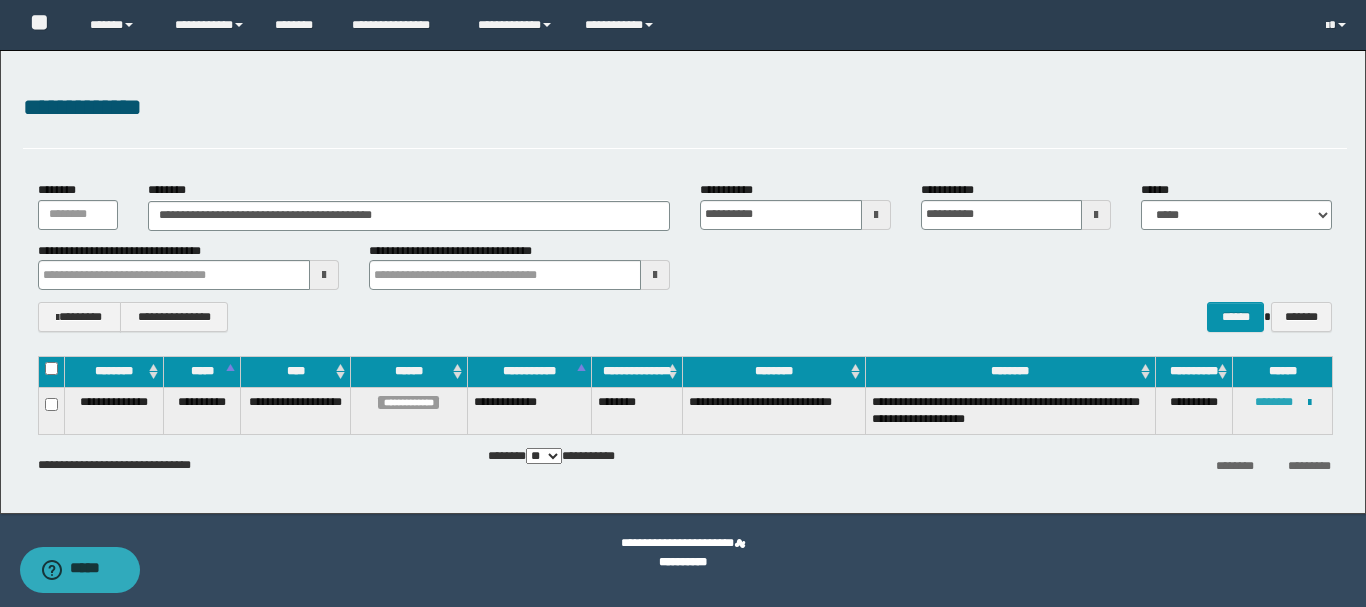 click on "********" at bounding box center (1274, 402) 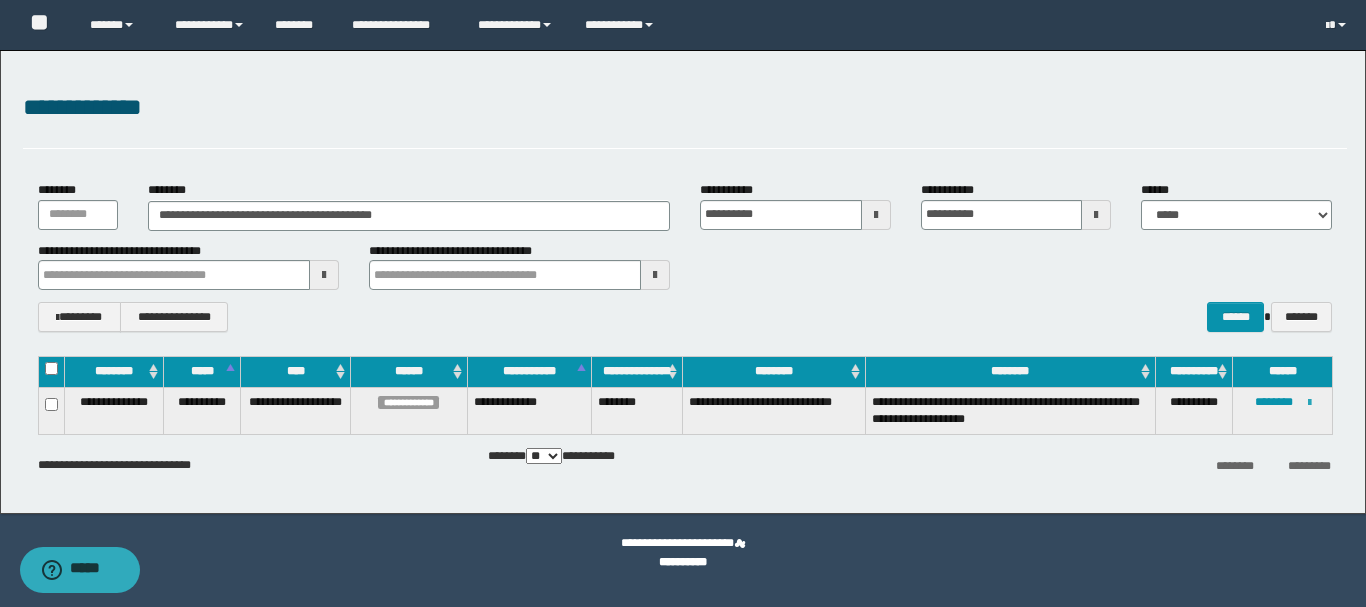 click at bounding box center (1309, 403) 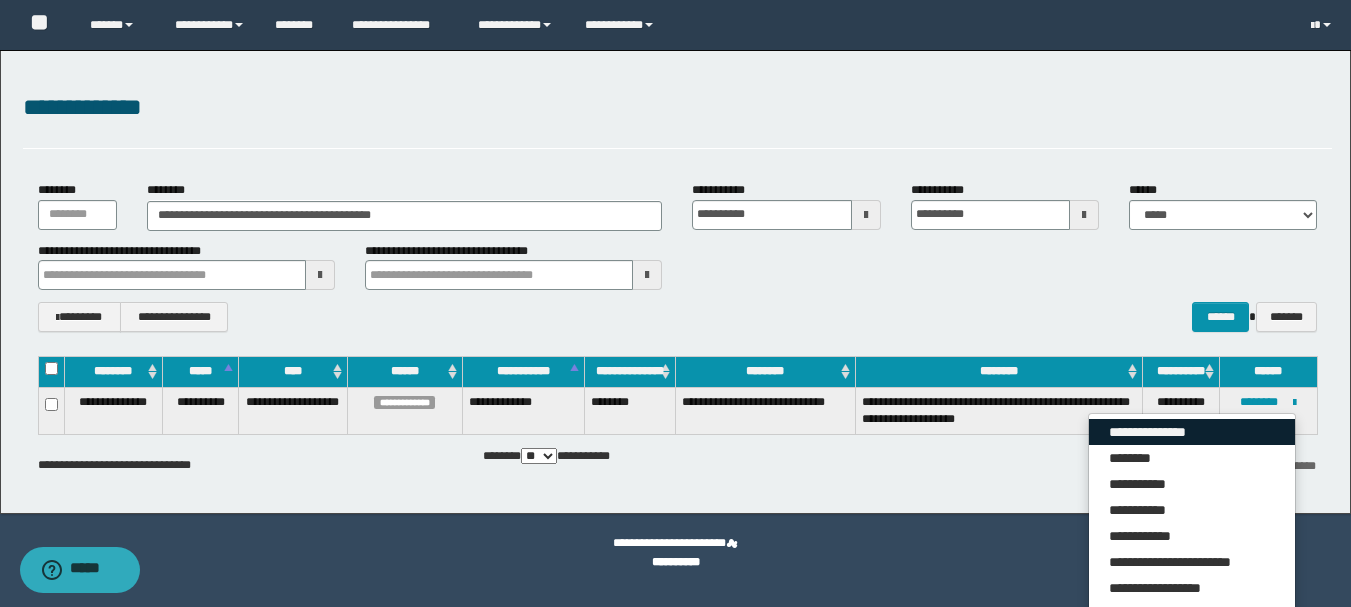 click on "**********" at bounding box center (1192, 432) 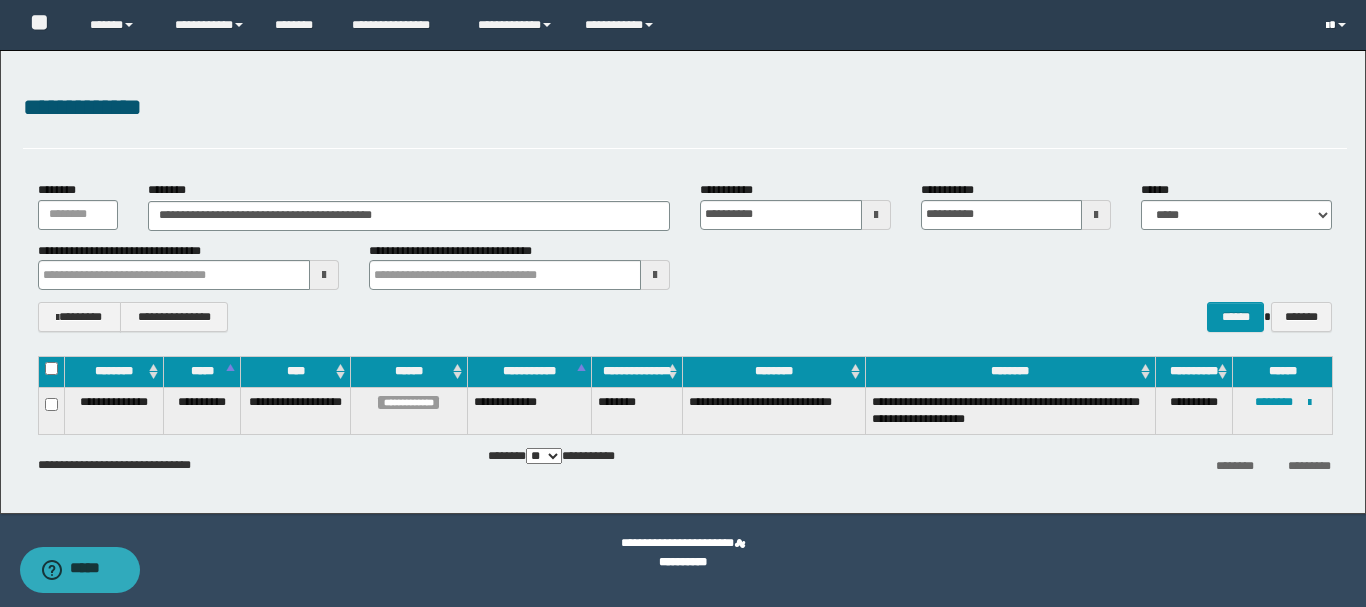 click at bounding box center (1338, 25) 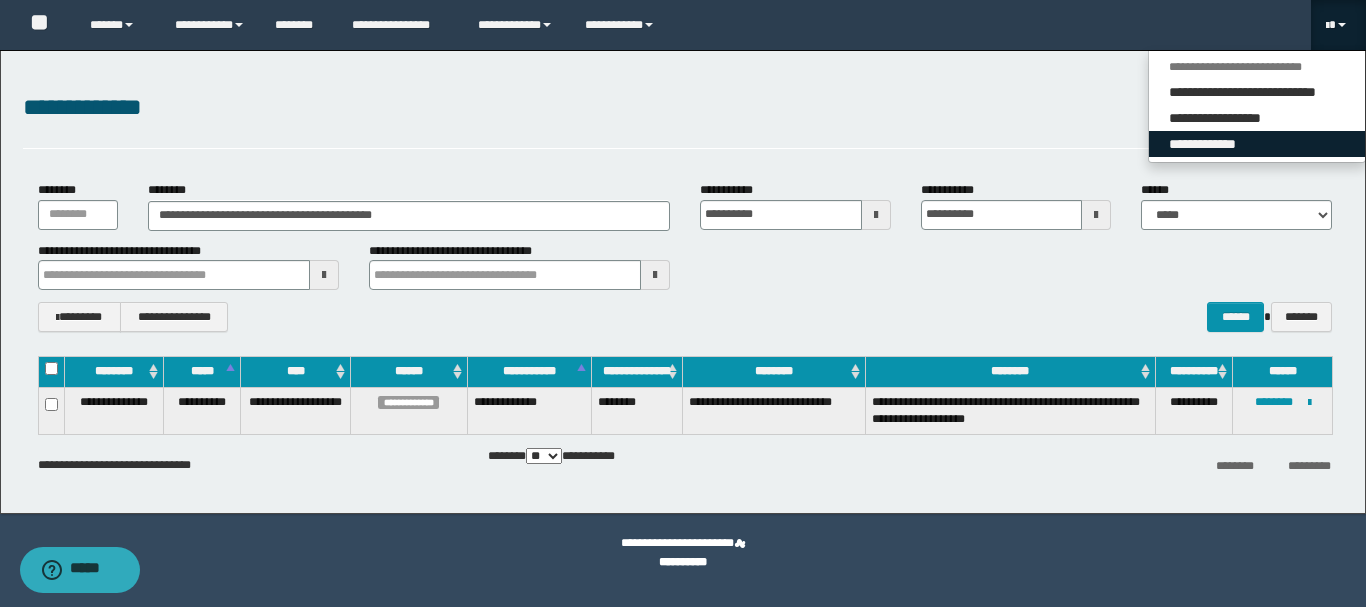 click on "**********" at bounding box center (1257, 144) 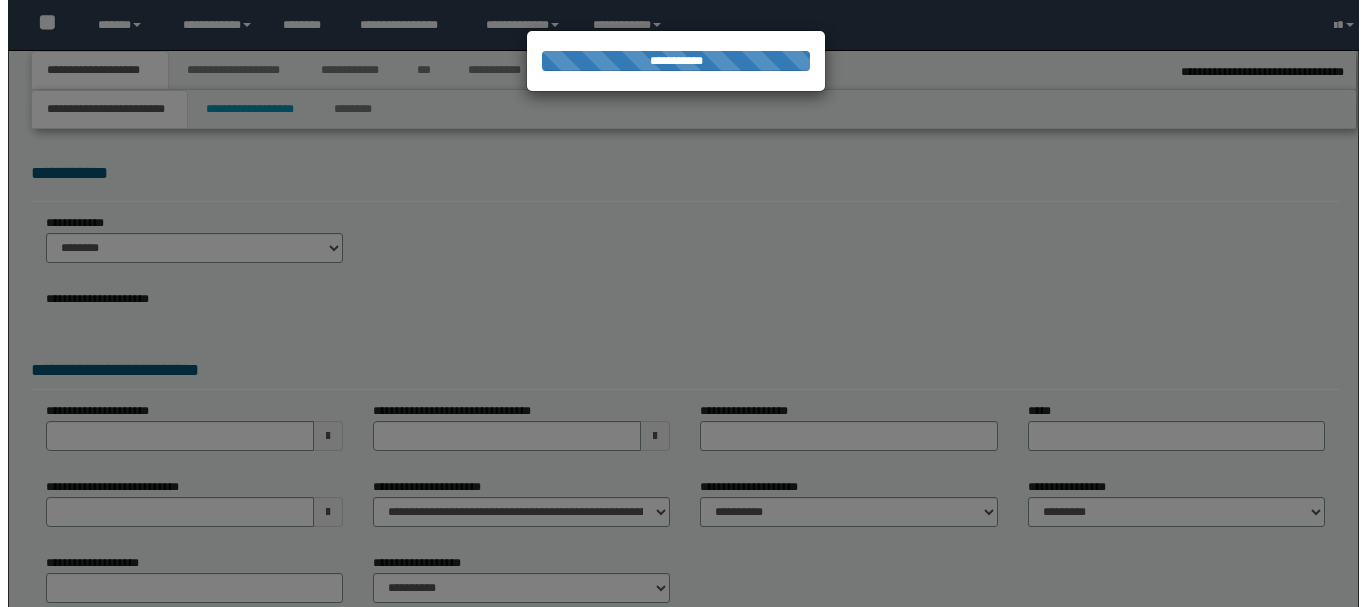 scroll, scrollTop: 0, scrollLeft: 0, axis: both 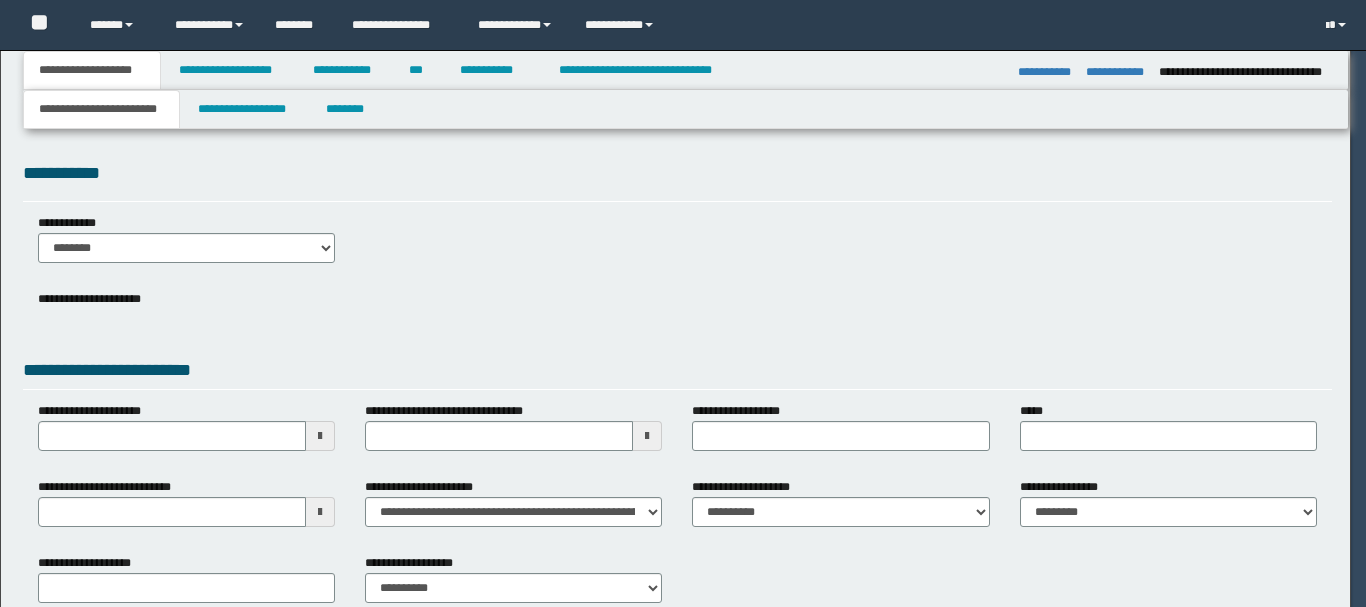 type on "**********" 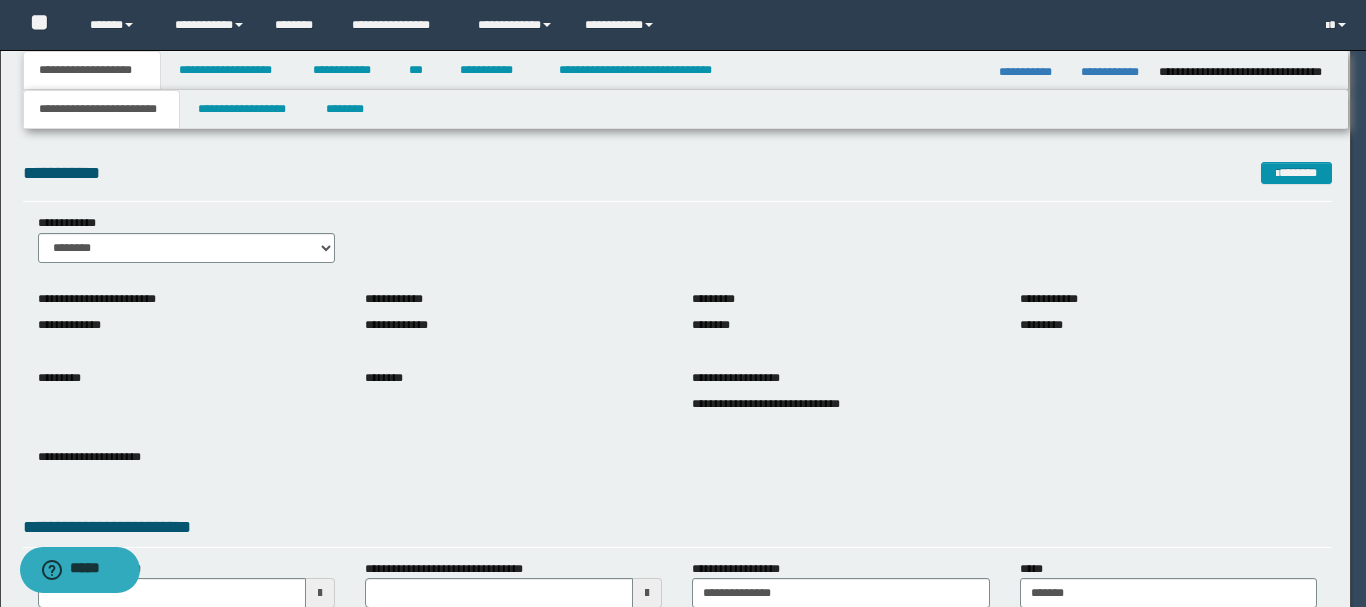 scroll, scrollTop: 0, scrollLeft: 0, axis: both 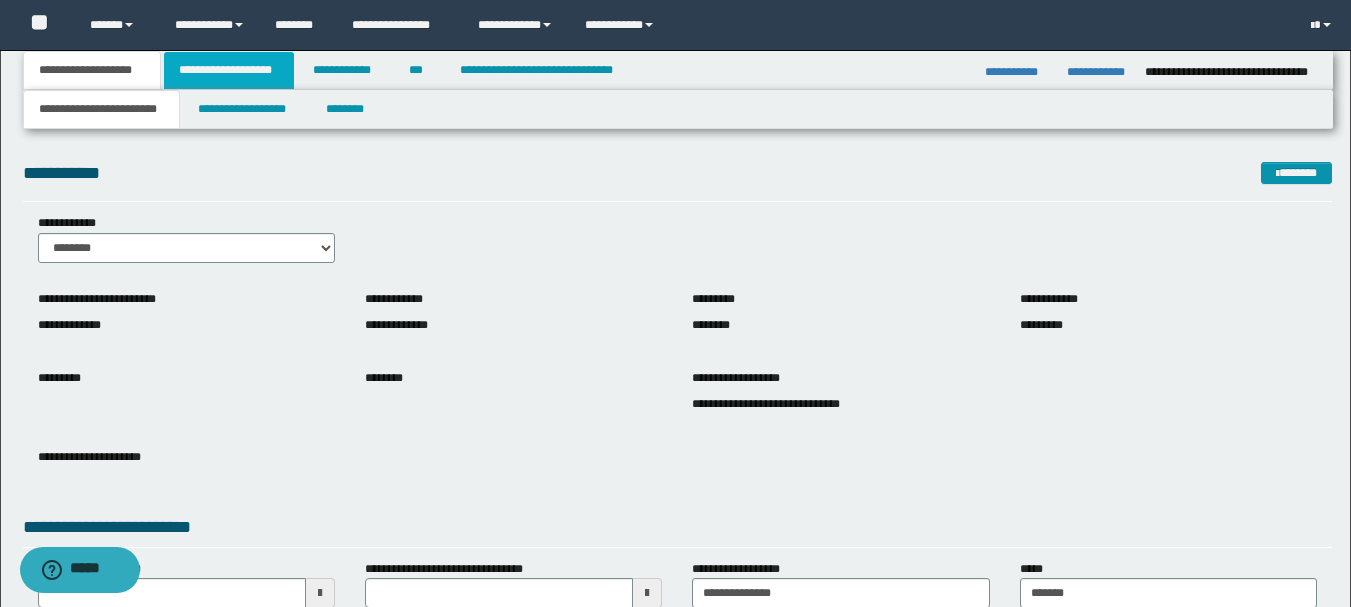 click on "**********" at bounding box center (229, 70) 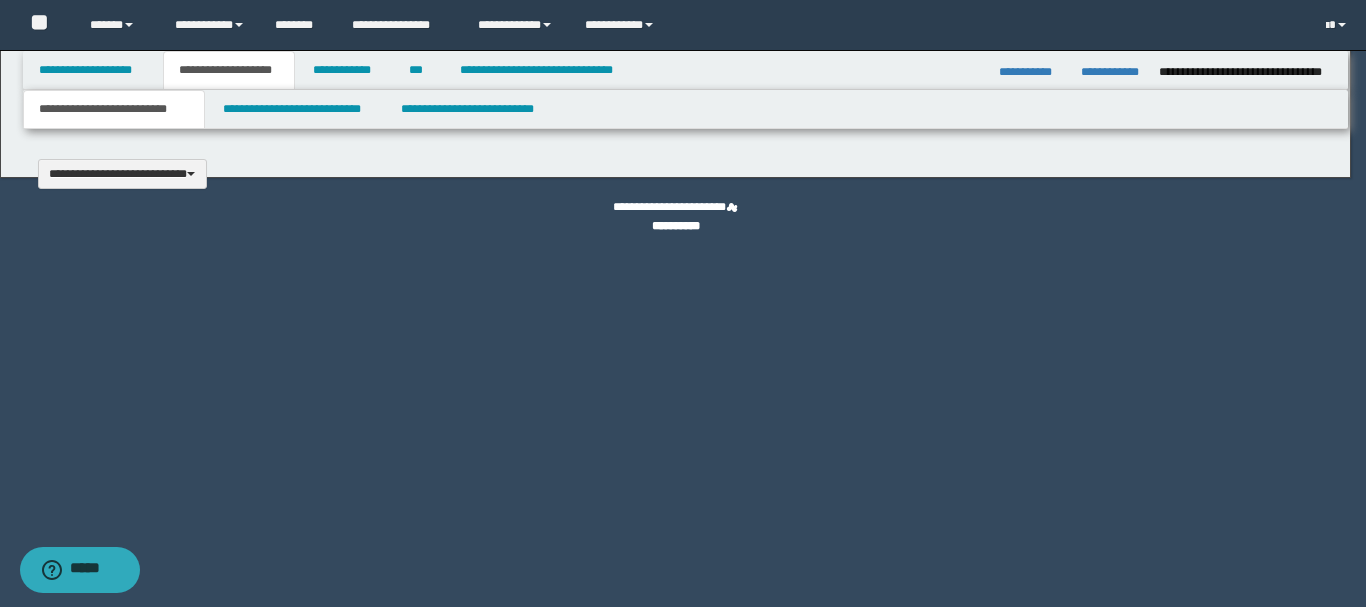 type 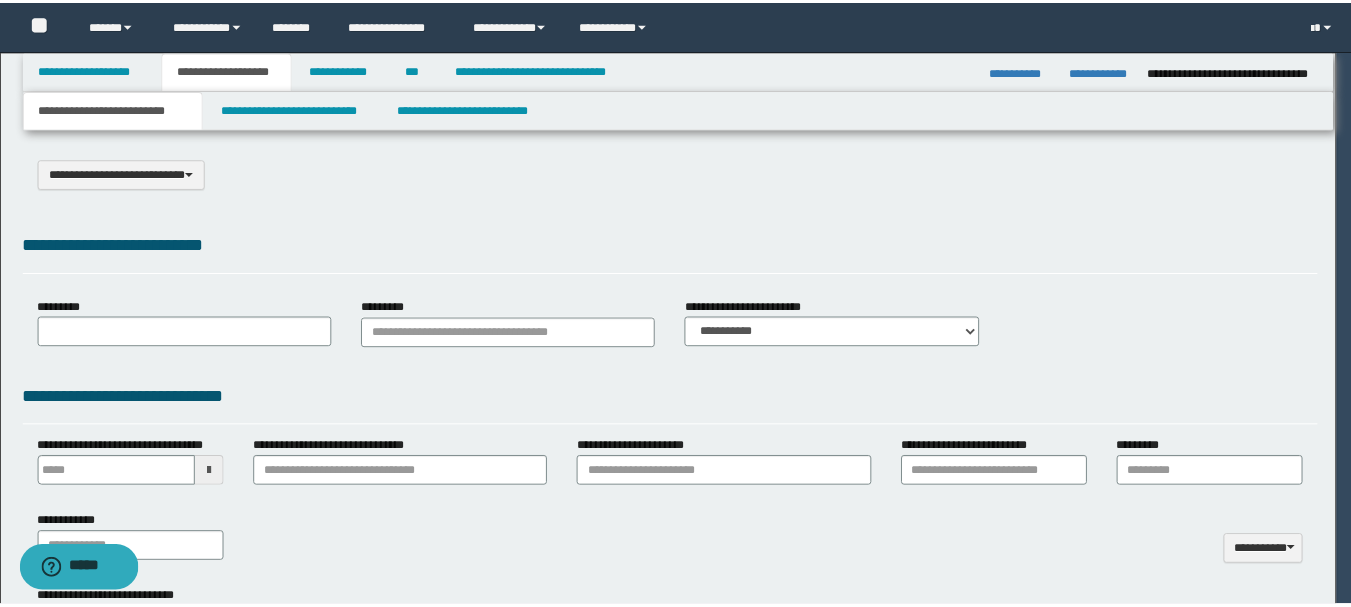 scroll, scrollTop: 0, scrollLeft: 0, axis: both 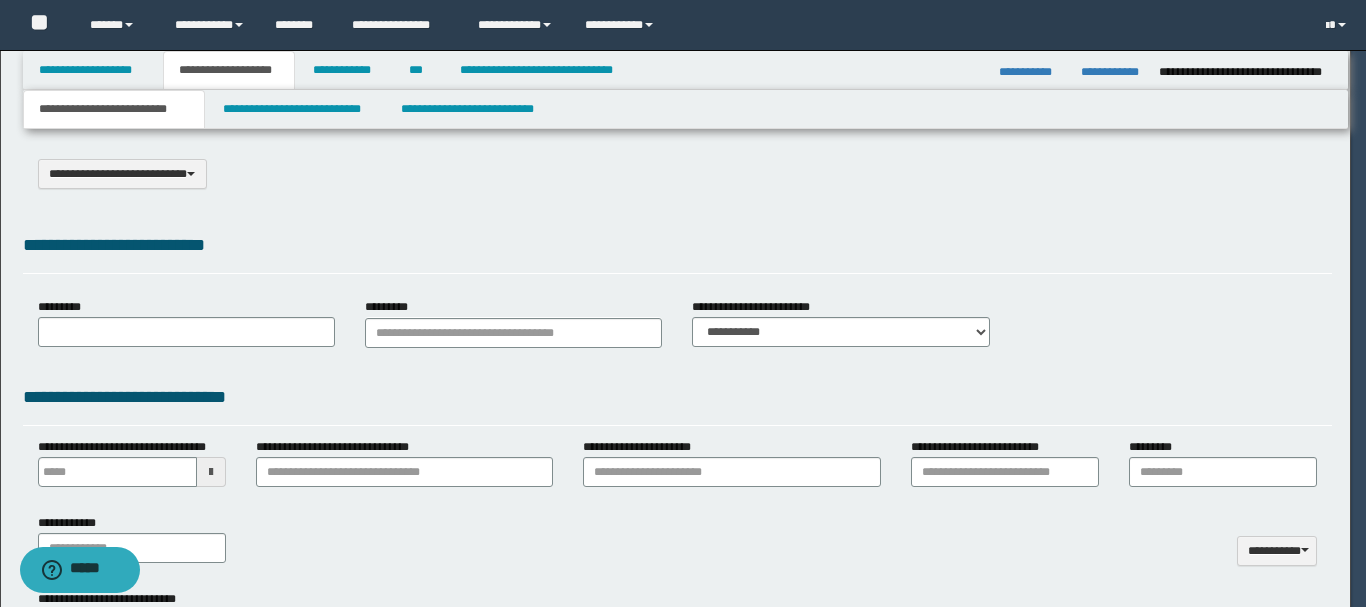 type on "**********" 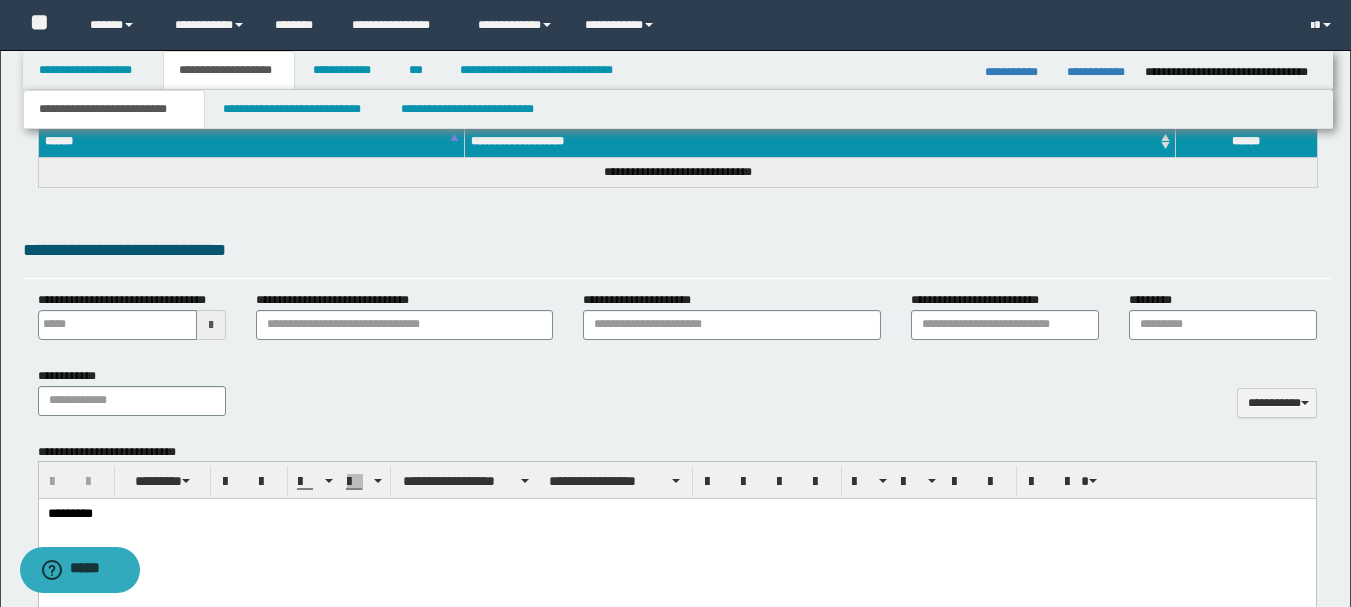 scroll, scrollTop: 800, scrollLeft: 0, axis: vertical 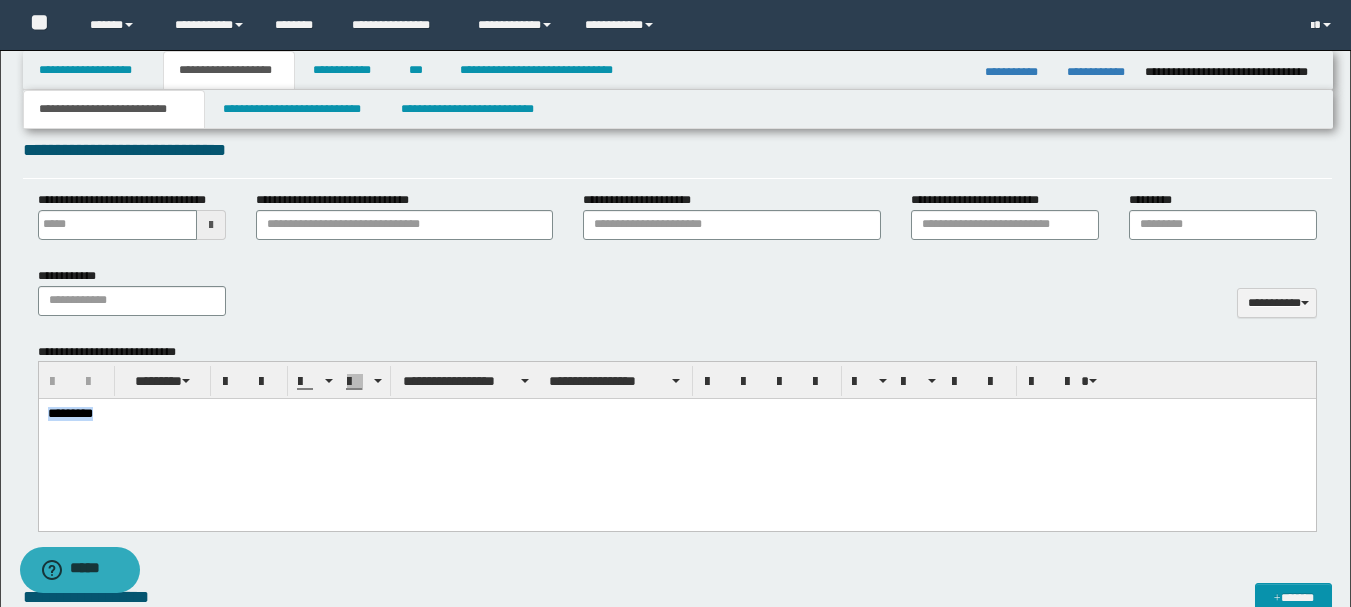 drag, startPoint x: 139, startPoint y: 418, endPoint x: 75, endPoint y: 812, distance: 399.16412 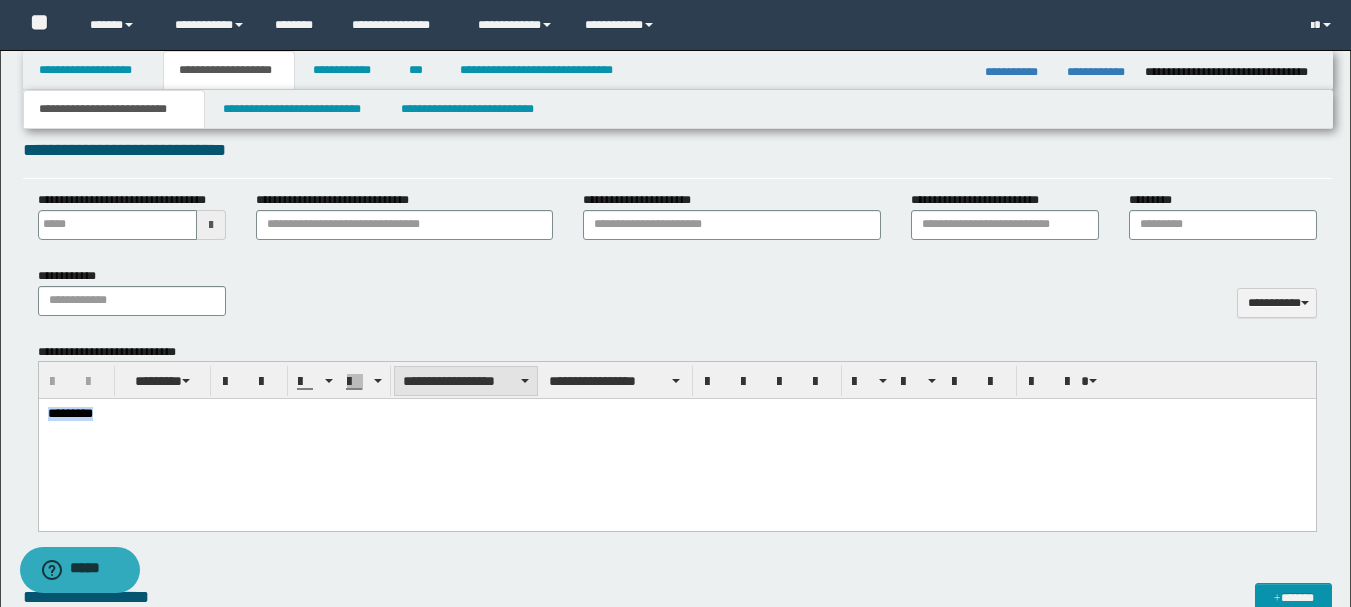 click at bounding box center [525, 381] 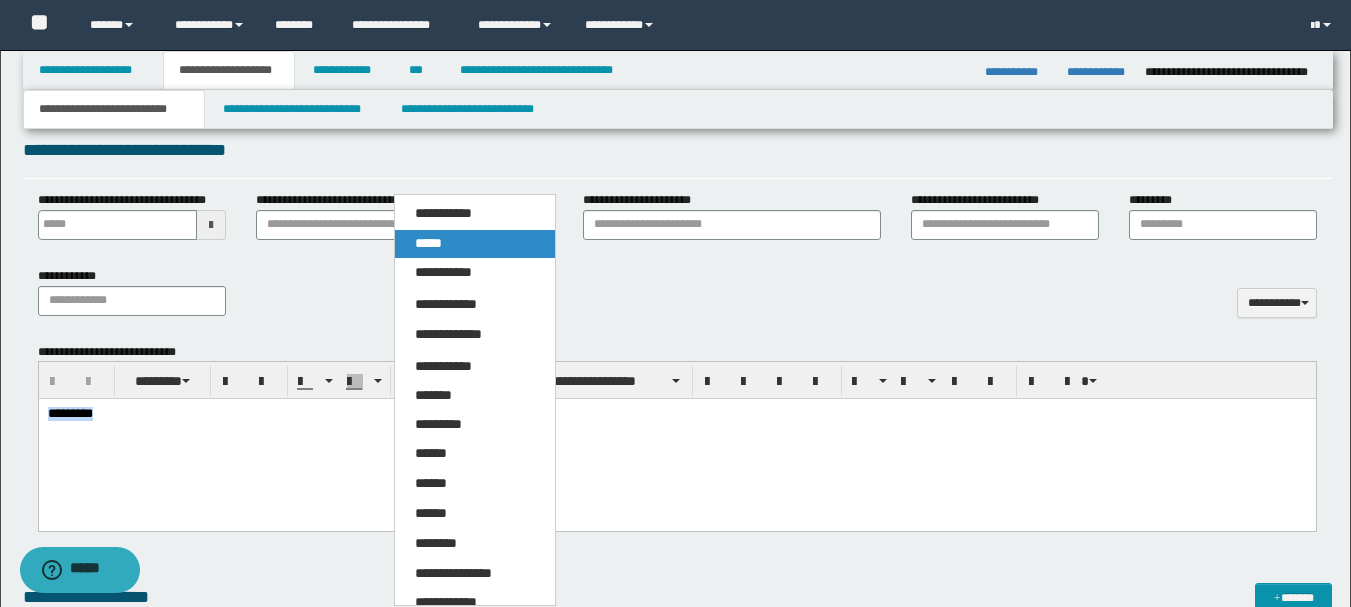 click on "*****" at bounding box center (475, 244) 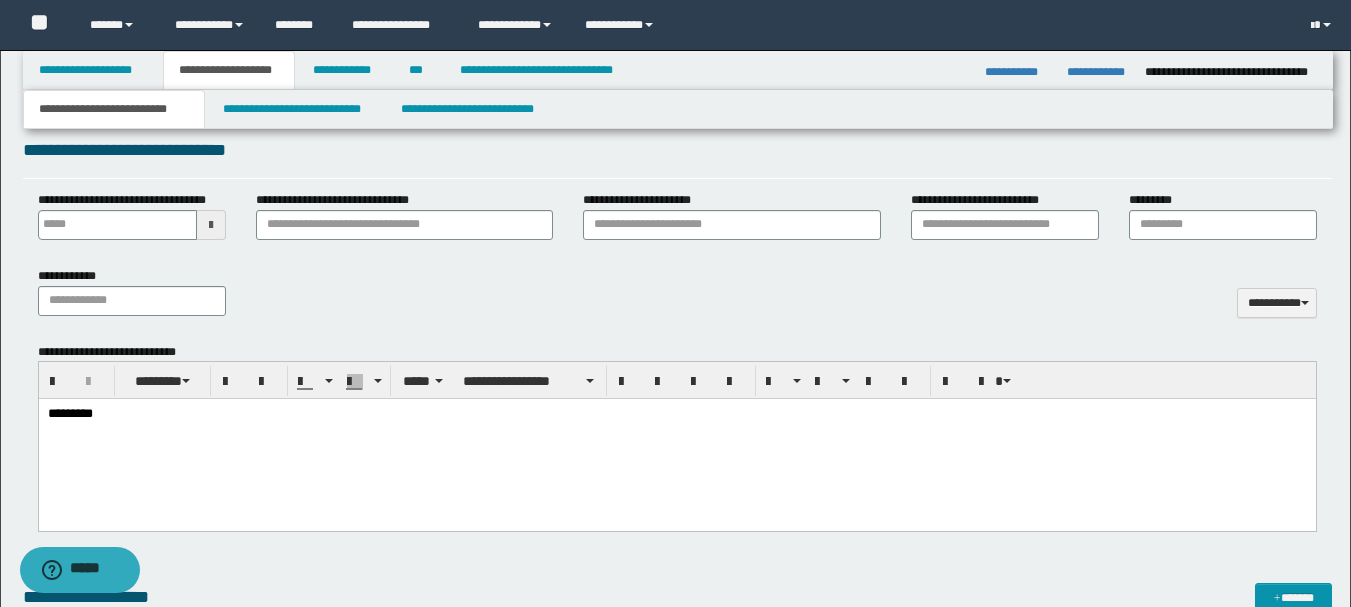click on "*********" at bounding box center (676, 415) 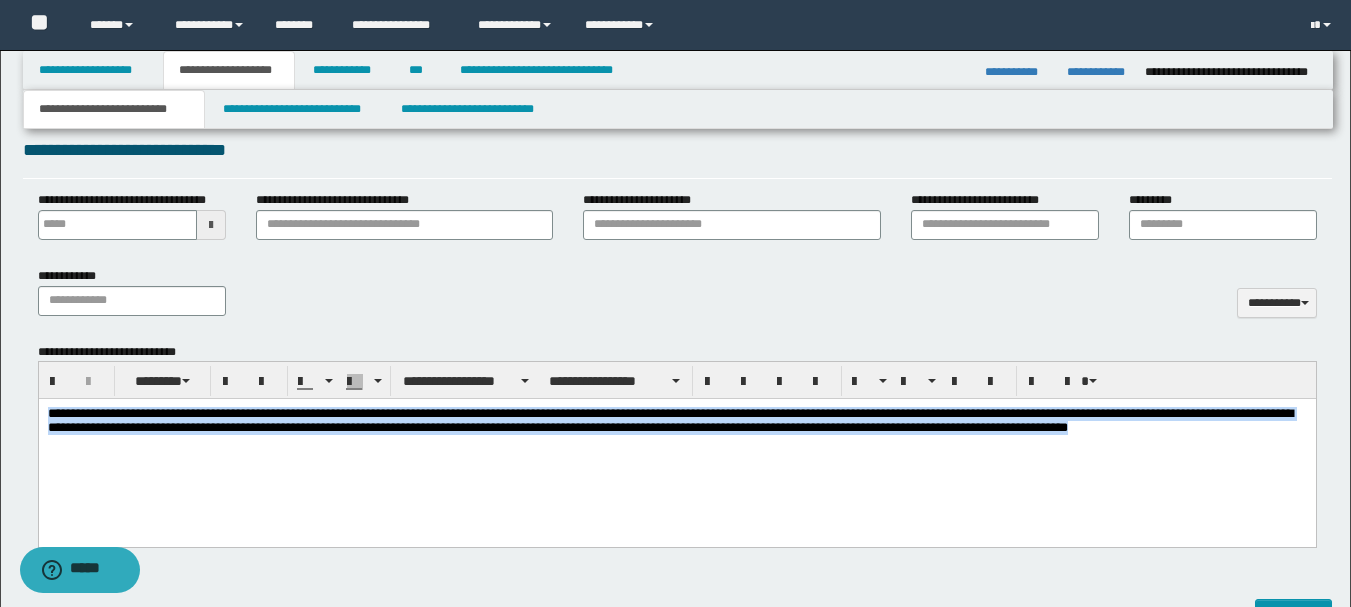 drag, startPoint x: 48, startPoint y: 415, endPoint x: 1217, endPoint y: 504, distance: 1172.383 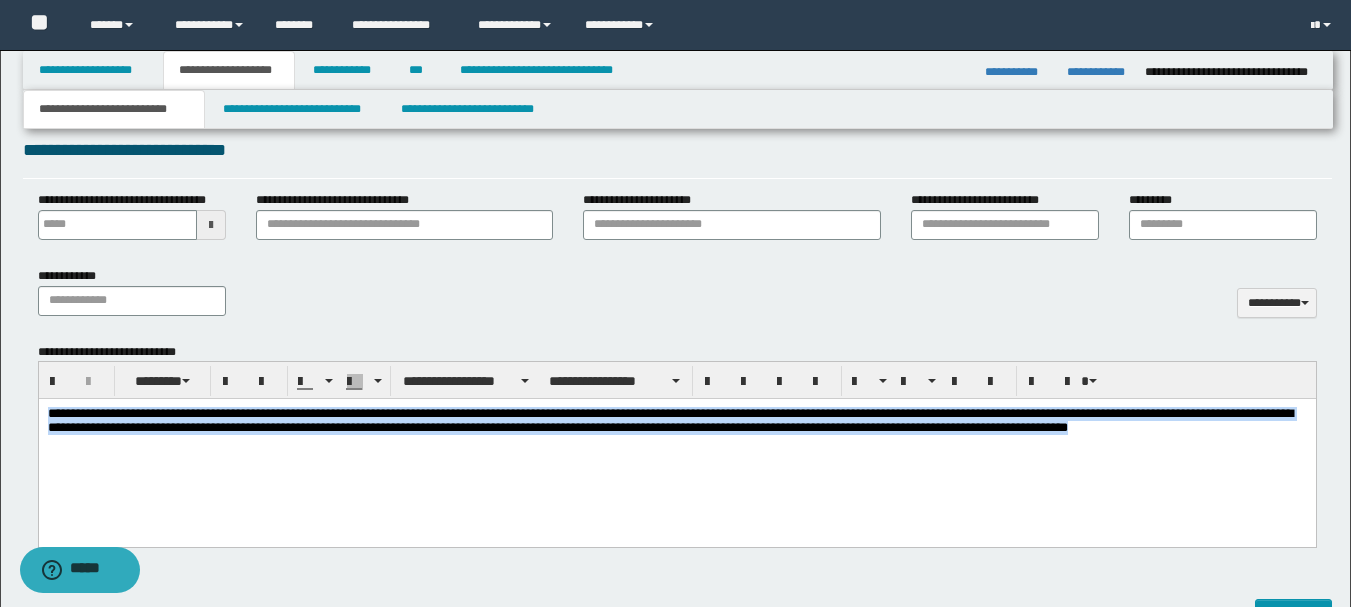 click on "**********" at bounding box center [676, 448] 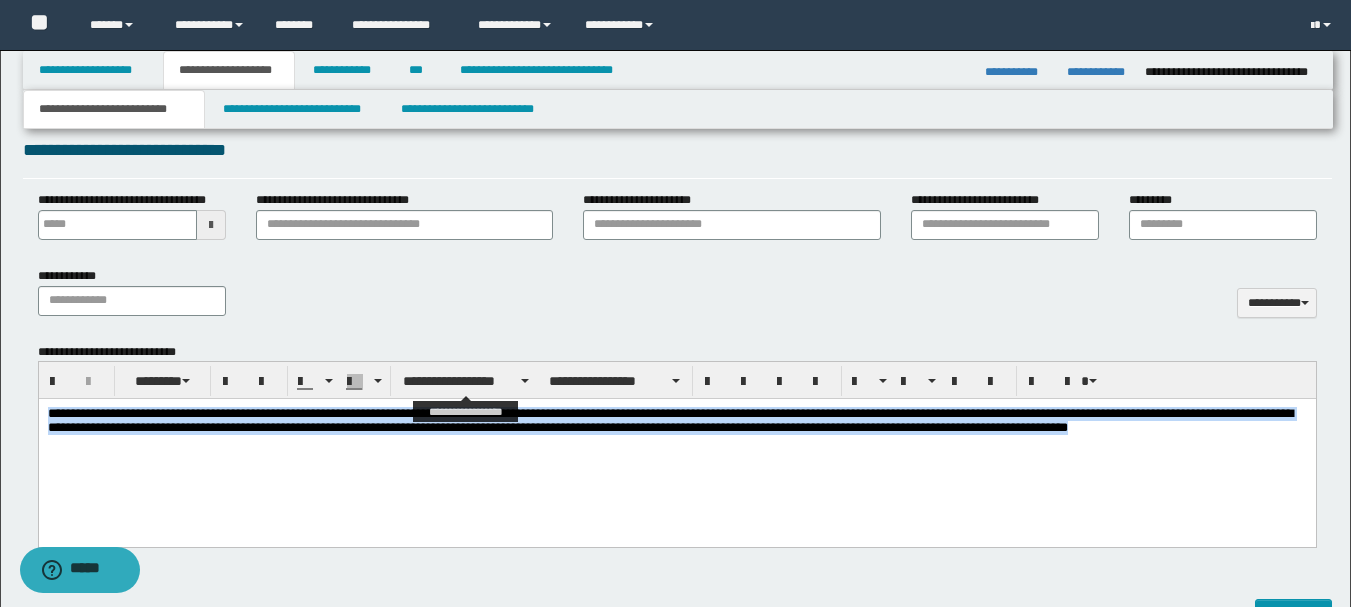 click at bounding box center [525, 381] 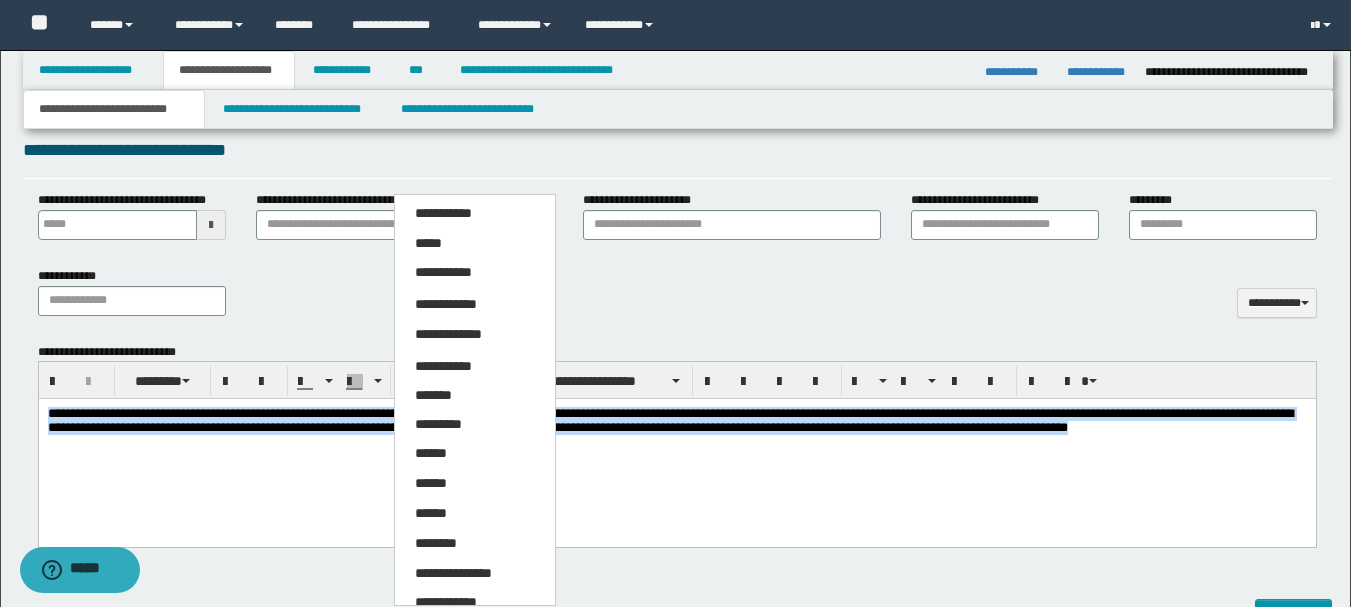 click on "*****" at bounding box center (475, 244) 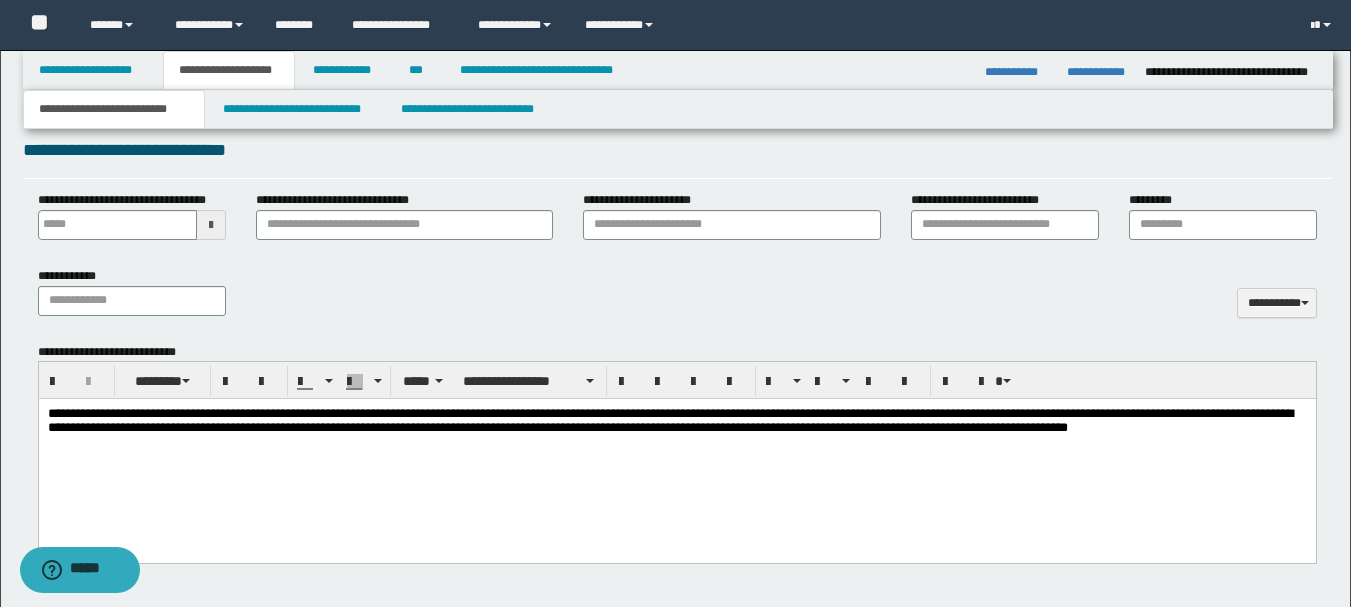 click on "**********" at bounding box center [676, 456] 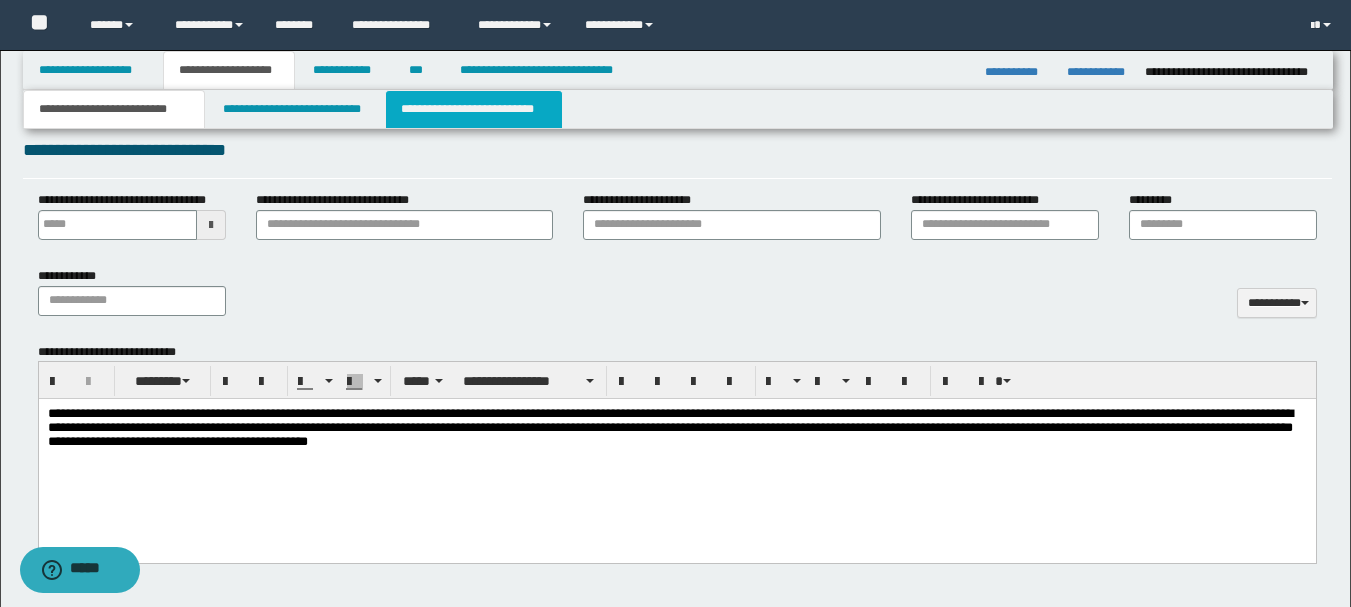 click on "**********" at bounding box center [474, 109] 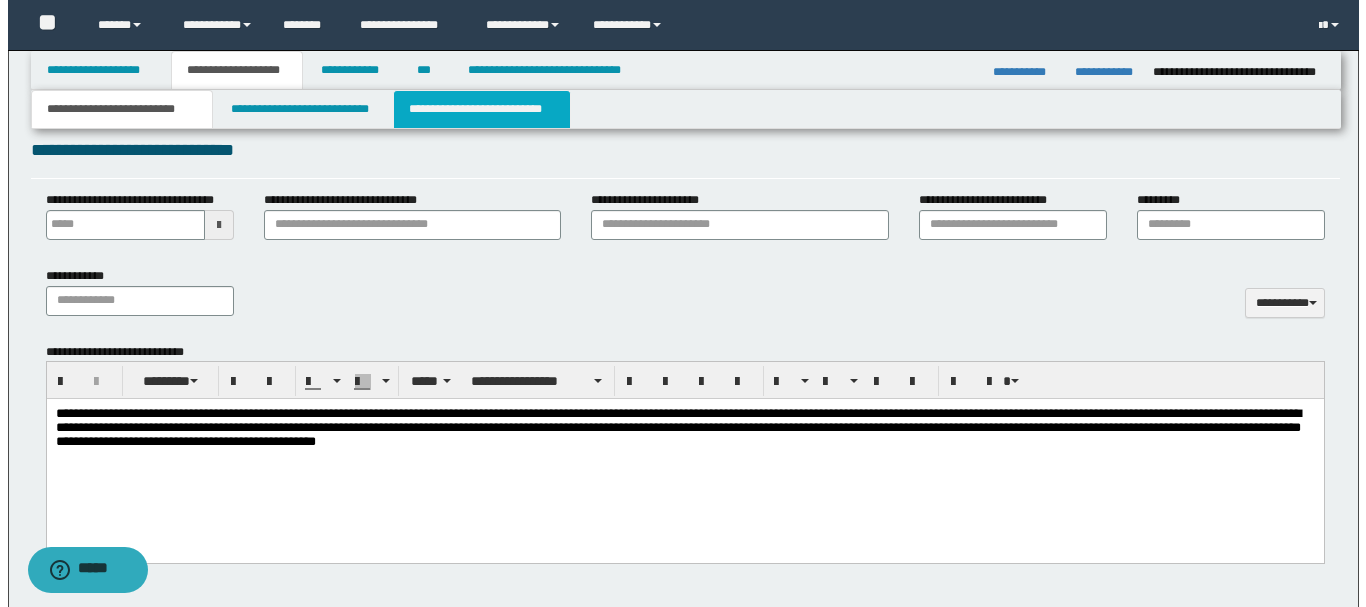 scroll, scrollTop: 0, scrollLeft: 0, axis: both 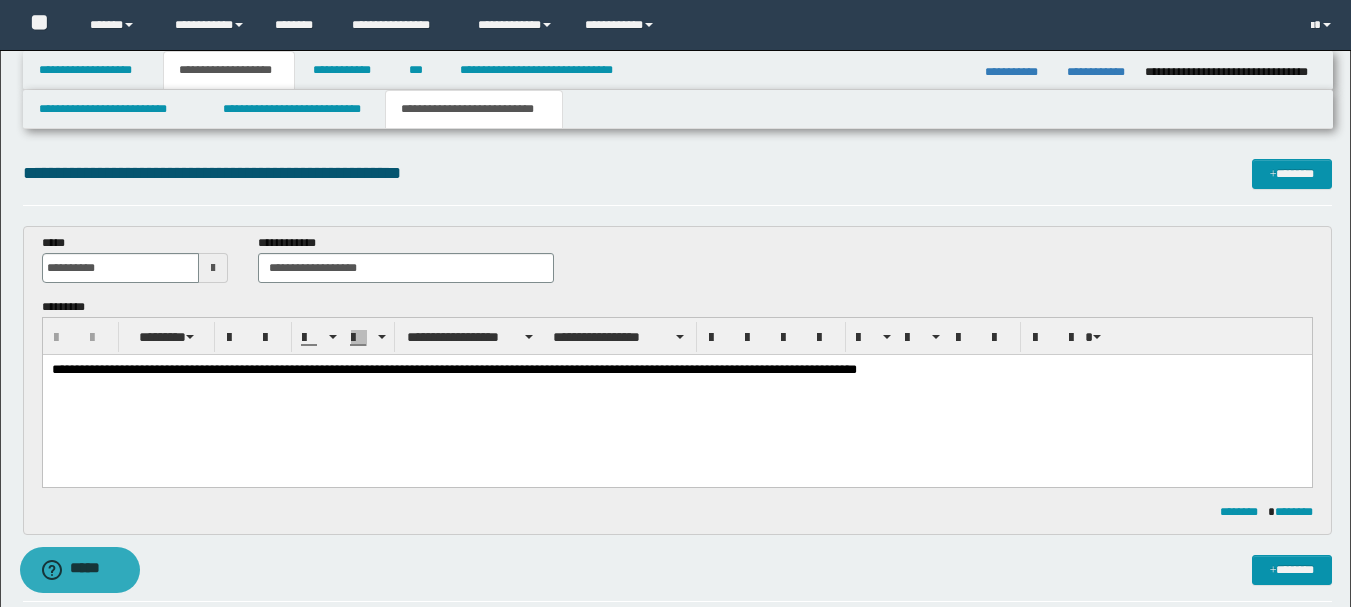 click on "**********" at bounding box center (453, 369) 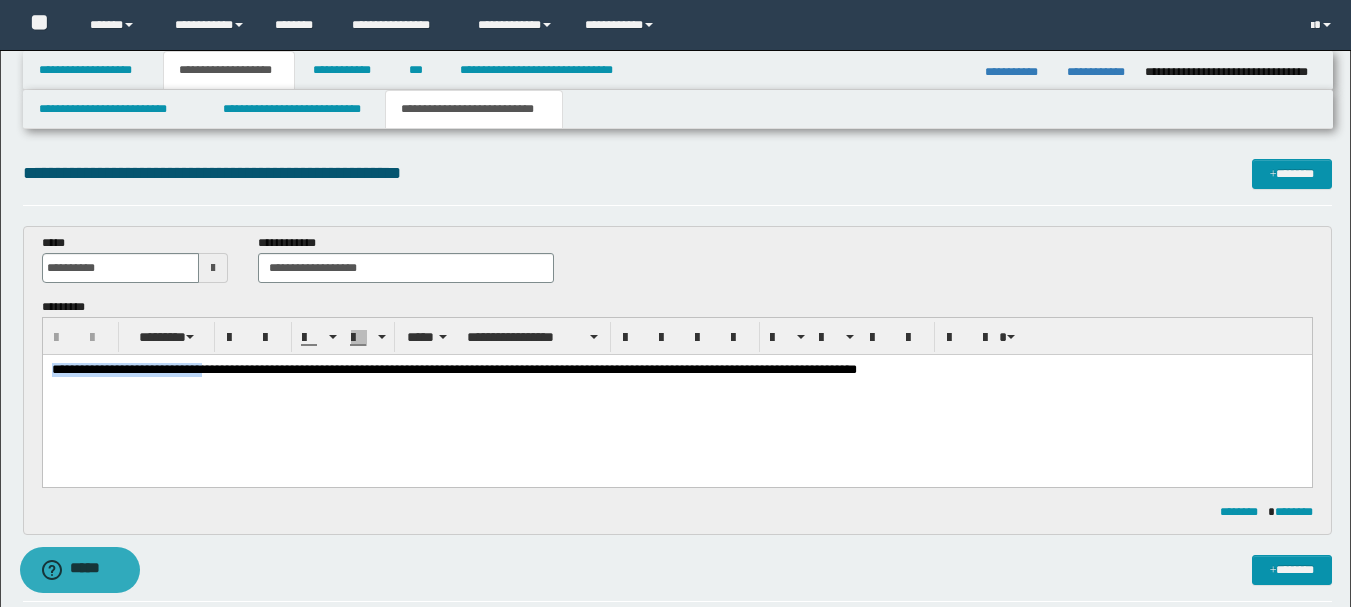 drag, startPoint x: 51, startPoint y: 369, endPoint x: 238, endPoint y: 385, distance: 187.68324 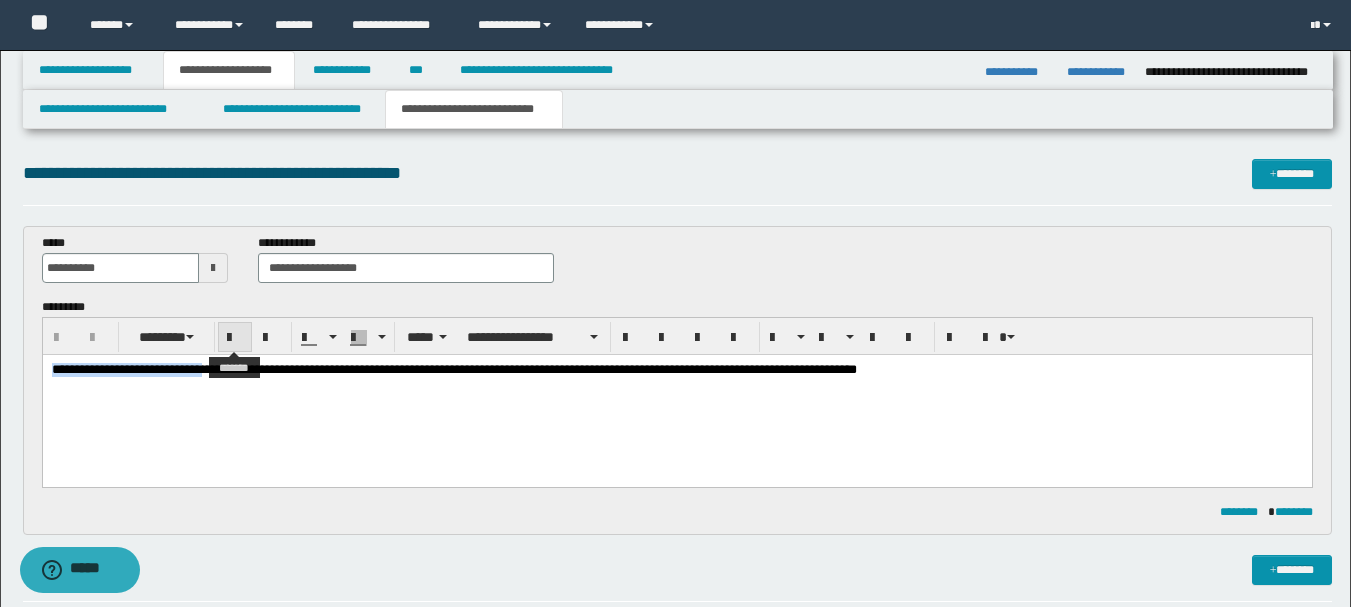 click at bounding box center [235, 338] 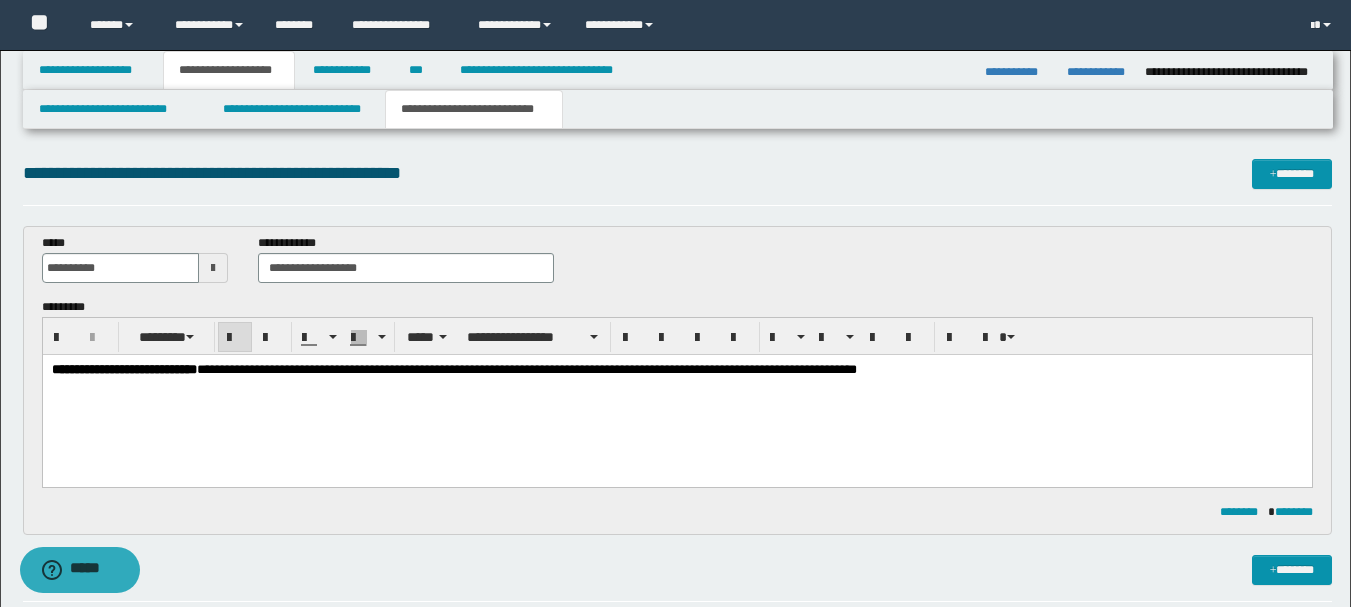 click on "**********" at bounding box center [676, 395] 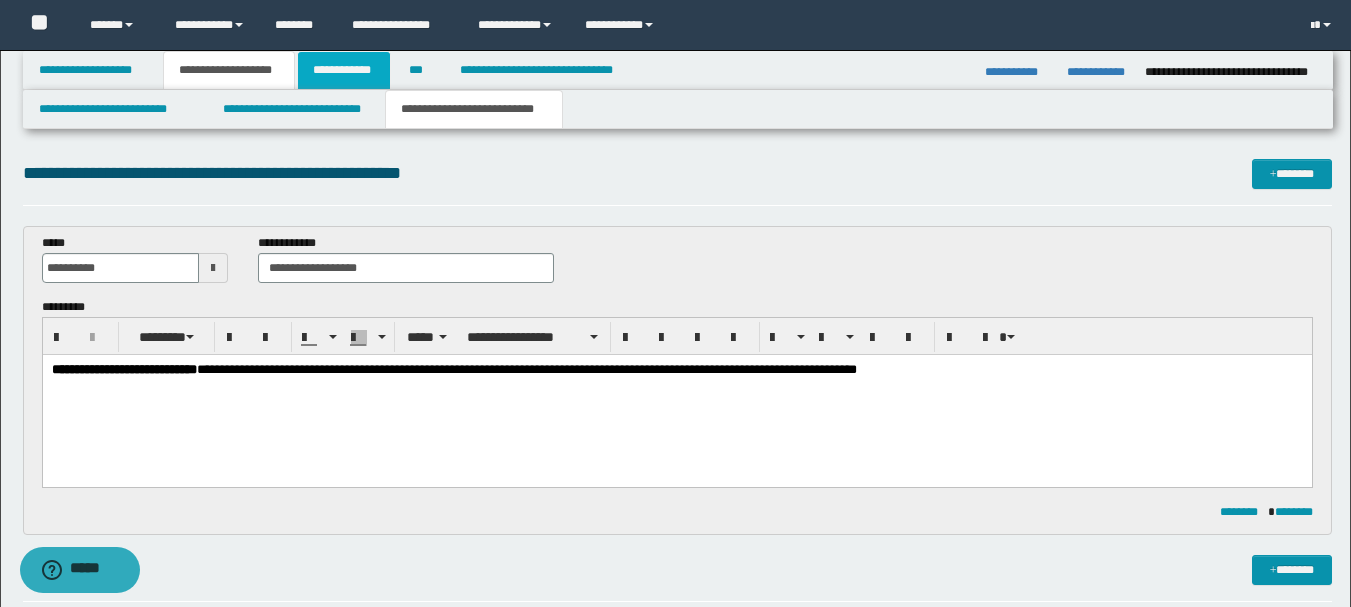 click on "**********" at bounding box center [344, 70] 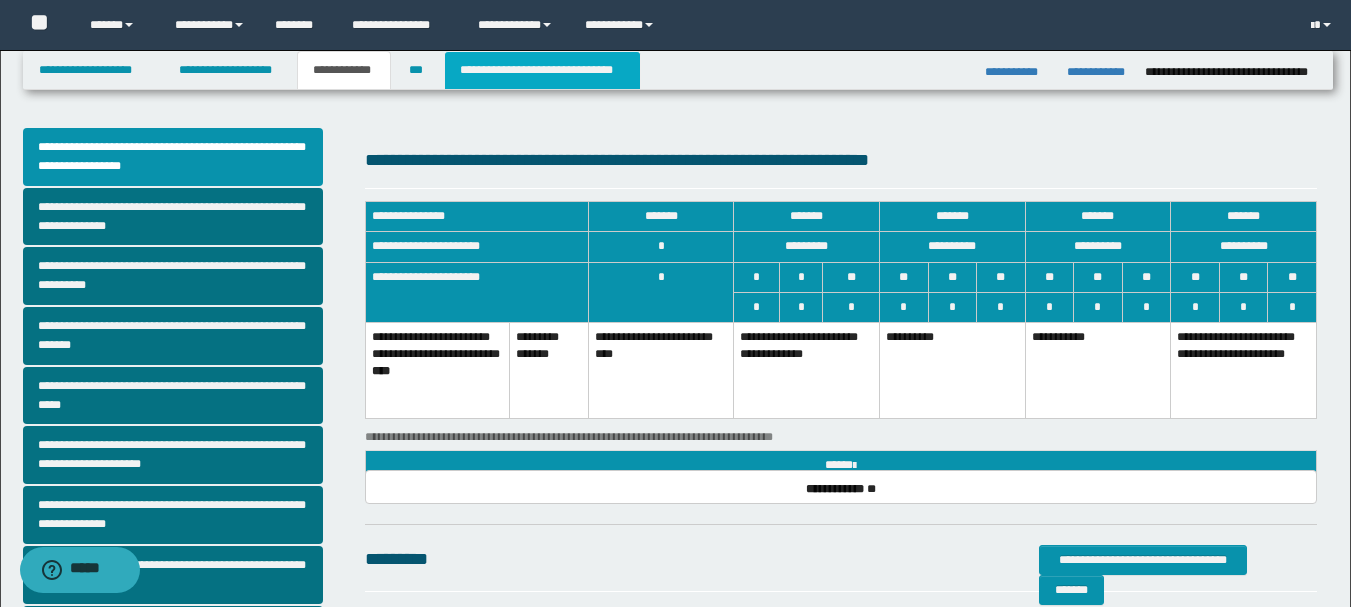click on "**********" at bounding box center [542, 70] 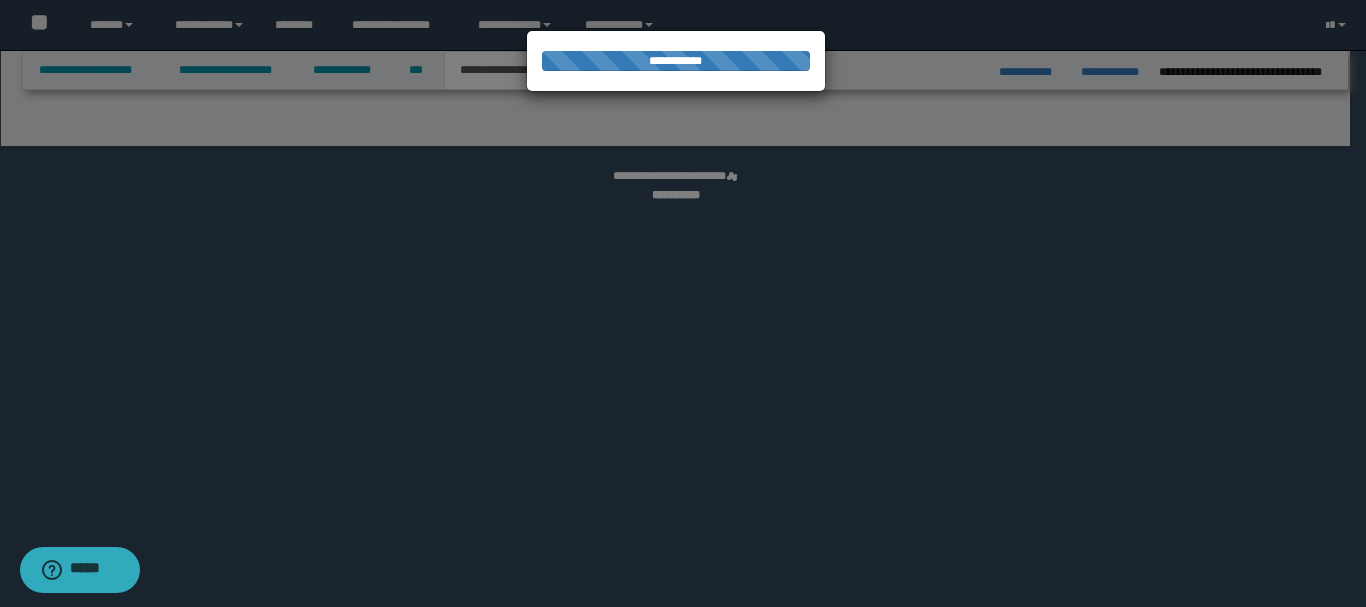select on "*" 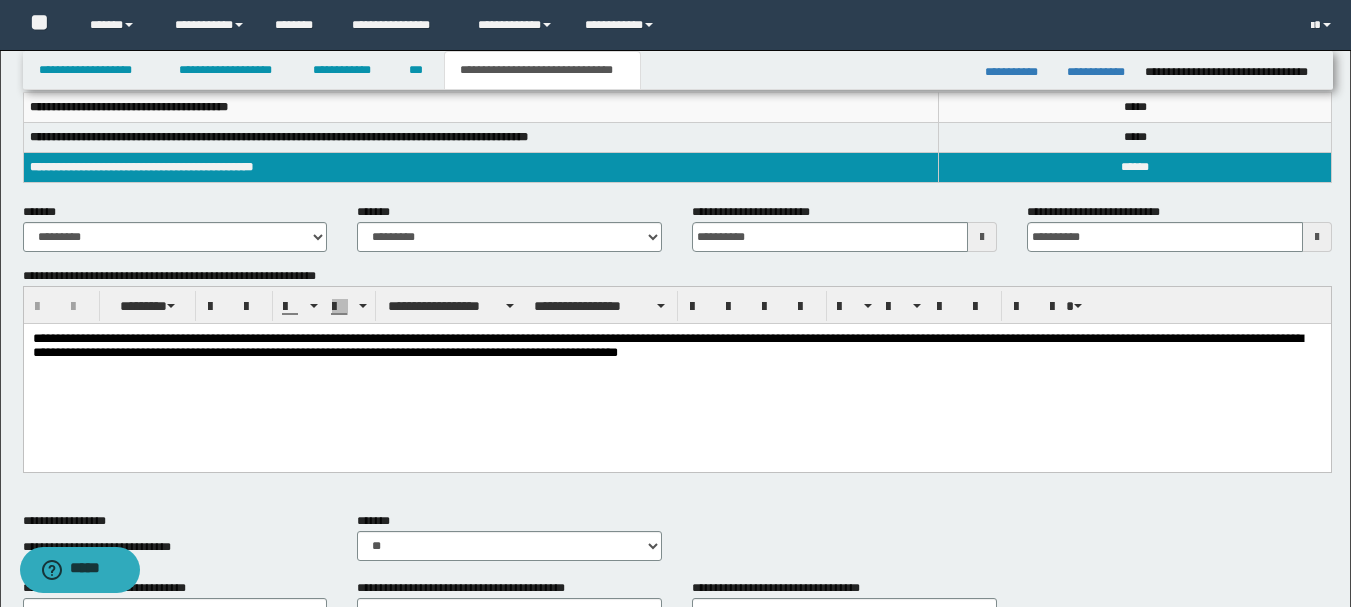 scroll, scrollTop: 300, scrollLeft: 0, axis: vertical 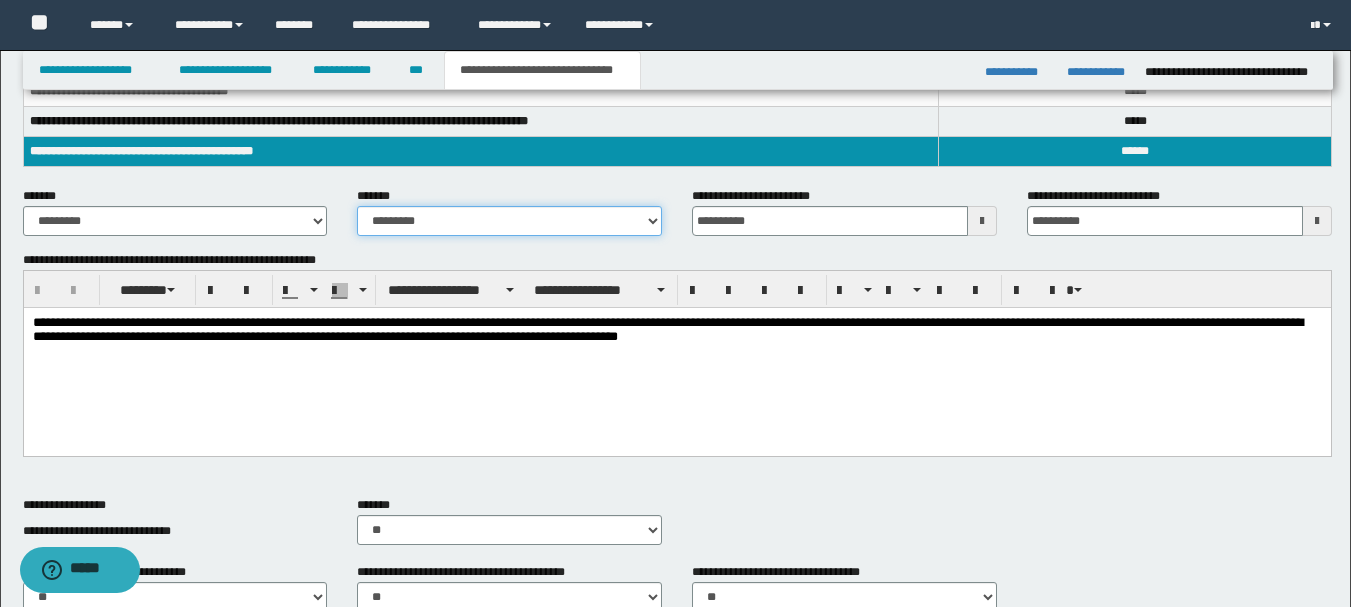 click on "**********" at bounding box center [509, 221] 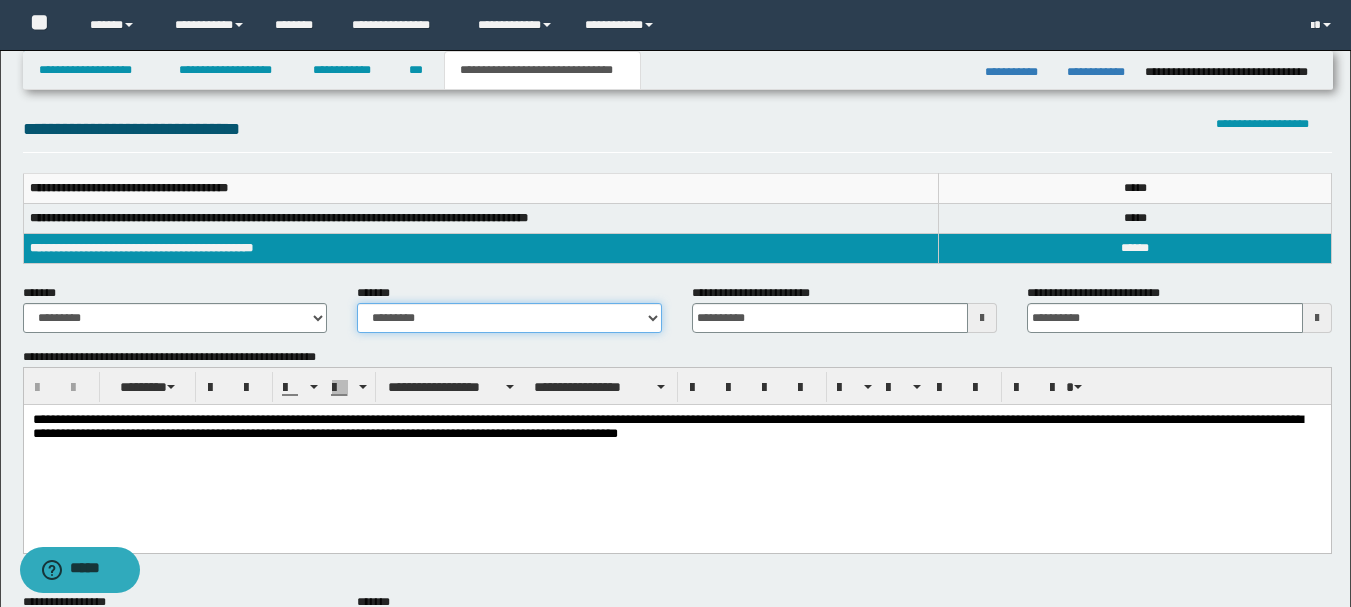 scroll, scrollTop: 300, scrollLeft: 0, axis: vertical 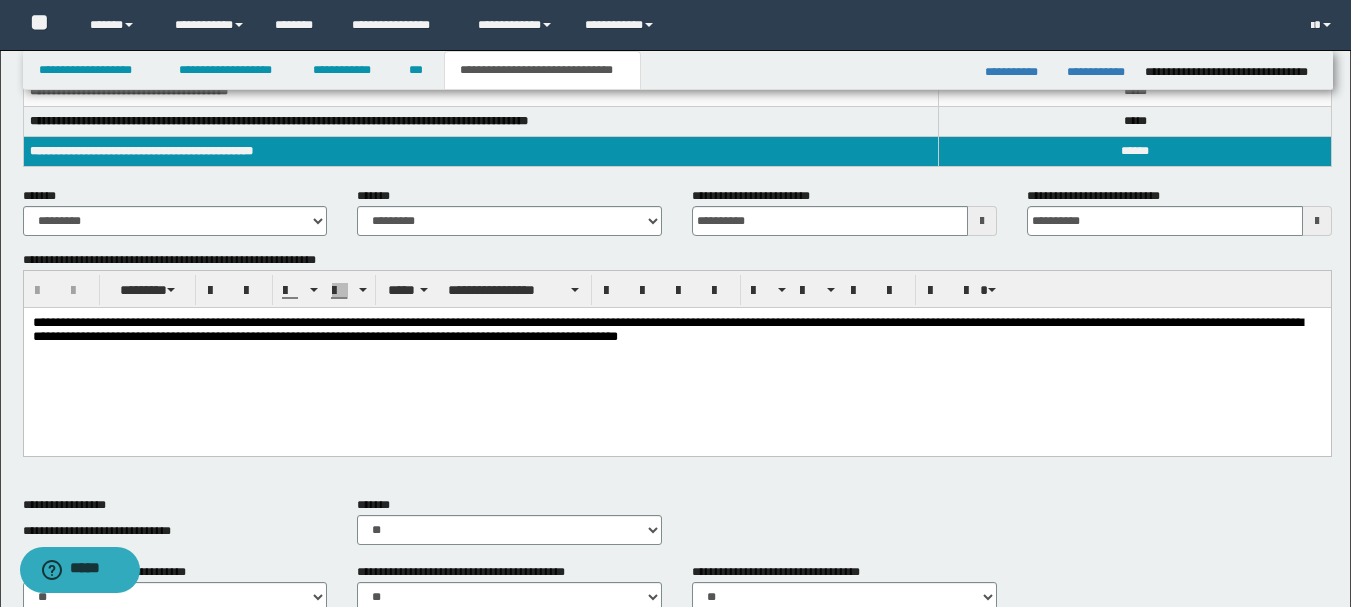 click on "**********" at bounding box center (676, 330) 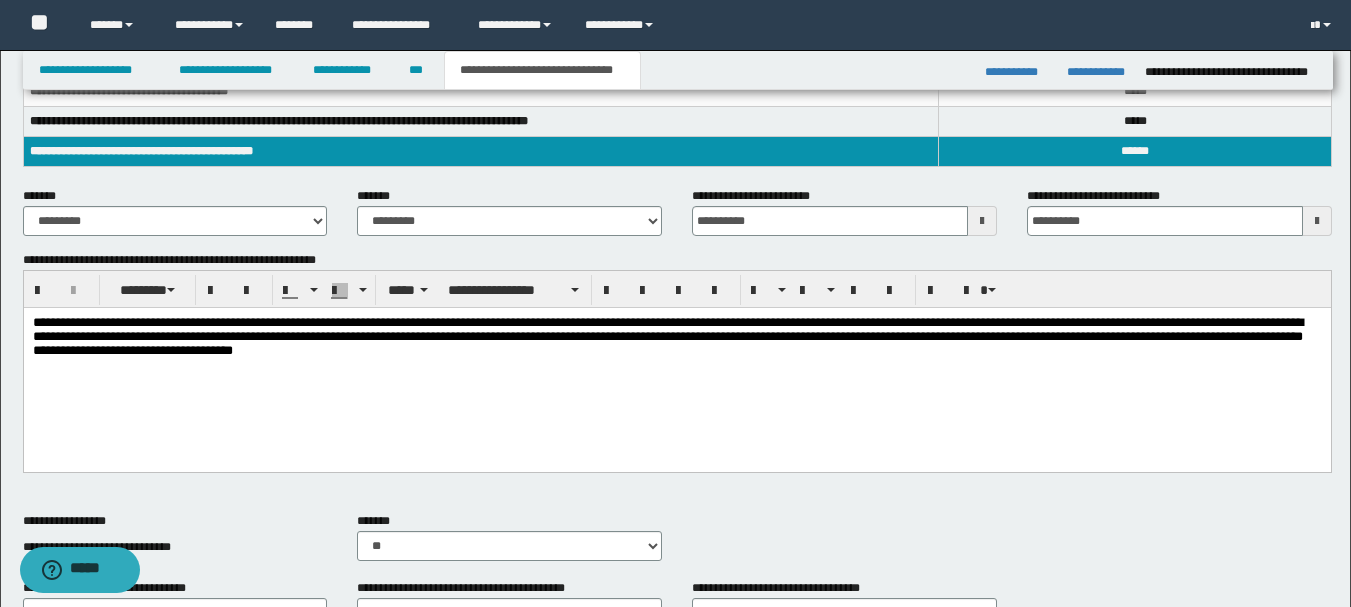 click on "**********" at bounding box center (667, 336) 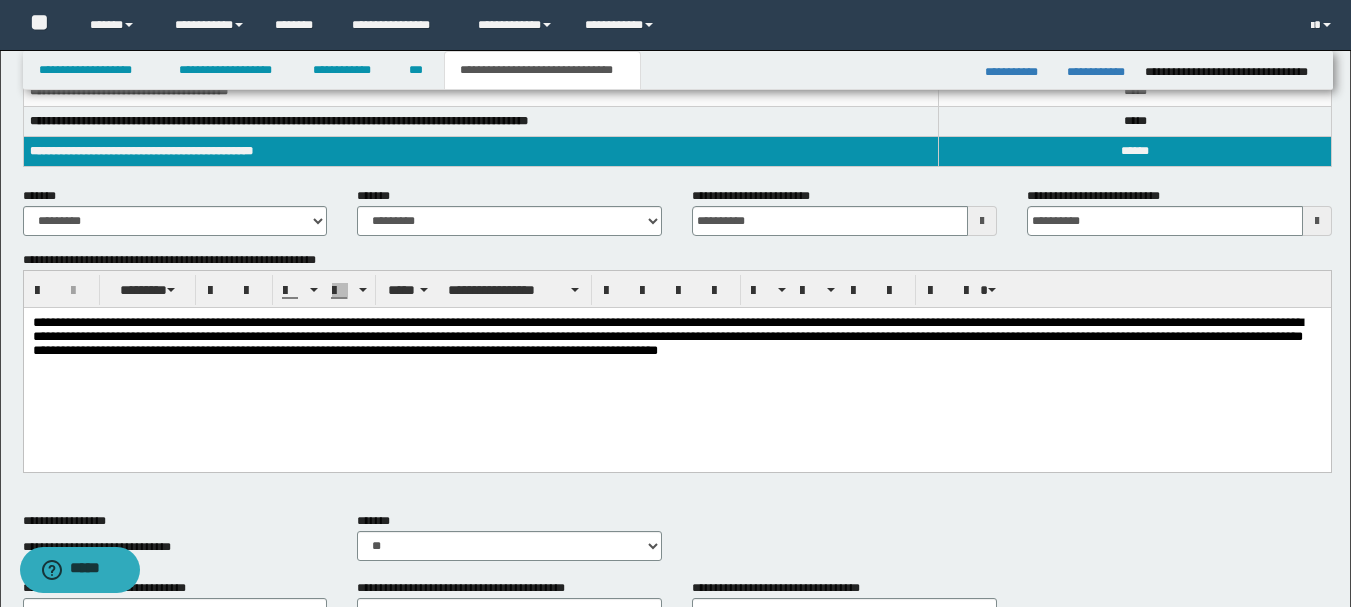 click on "**********" at bounding box center [676, 337] 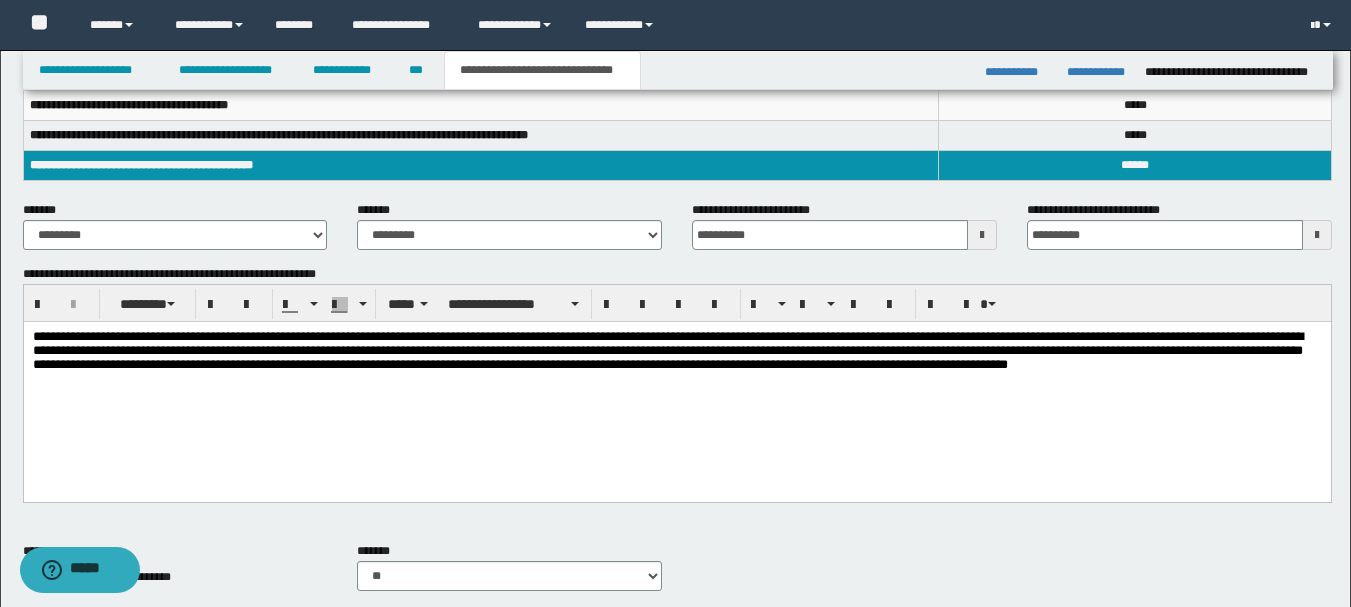 scroll, scrollTop: 334, scrollLeft: 0, axis: vertical 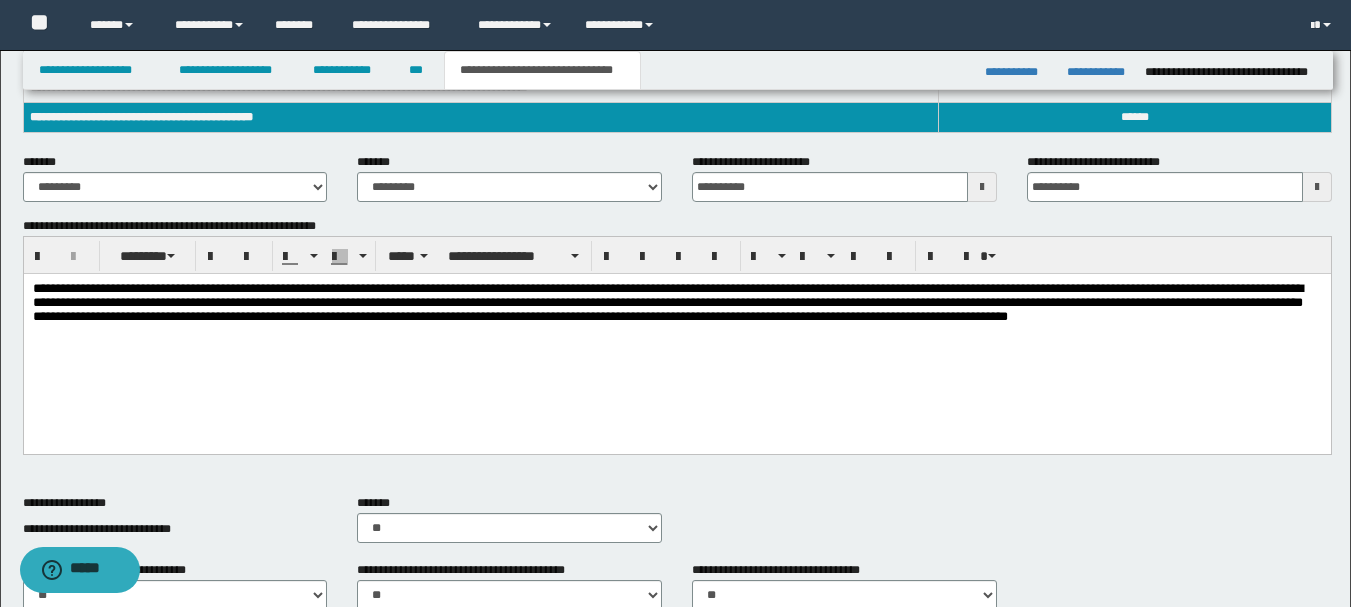 click on "**********" at bounding box center [667, 302] 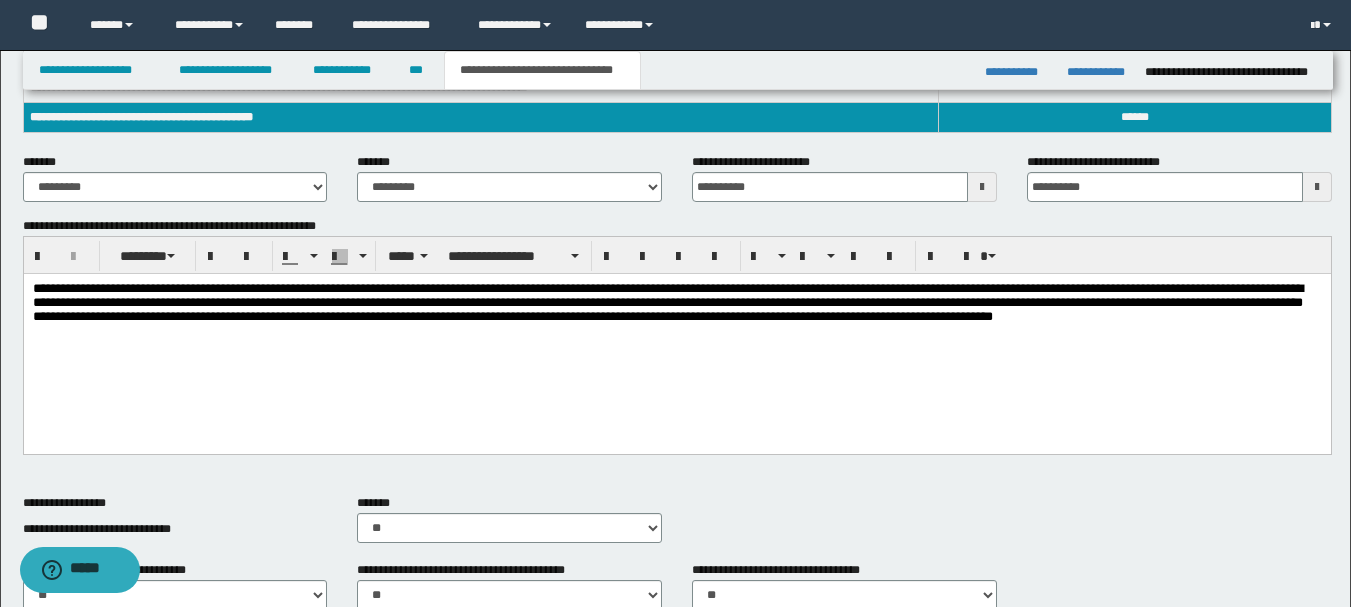 click on "**********" at bounding box center (667, 302) 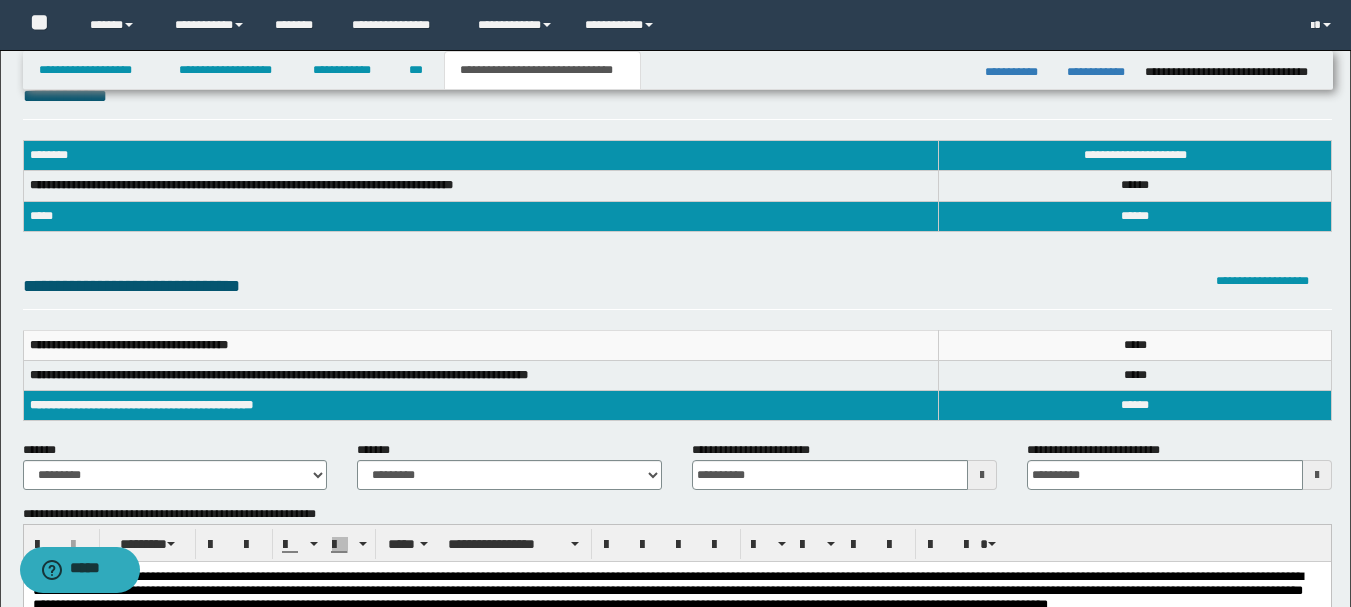scroll, scrollTop: 34, scrollLeft: 0, axis: vertical 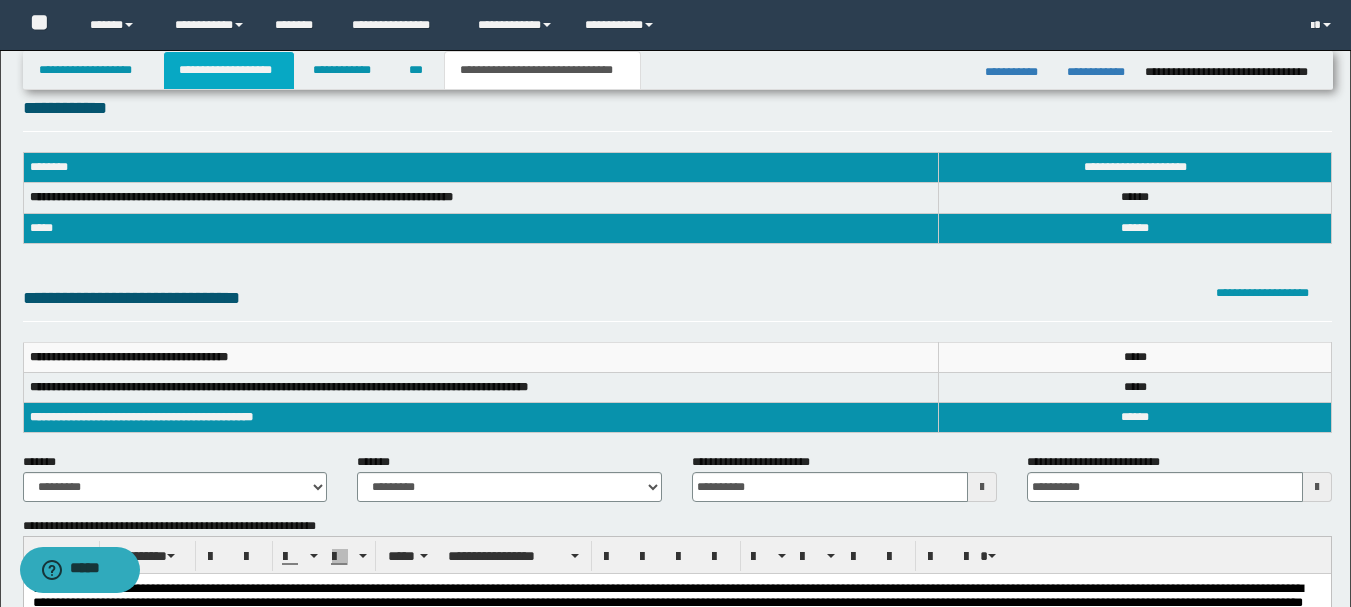 click on "**********" at bounding box center [229, 70] 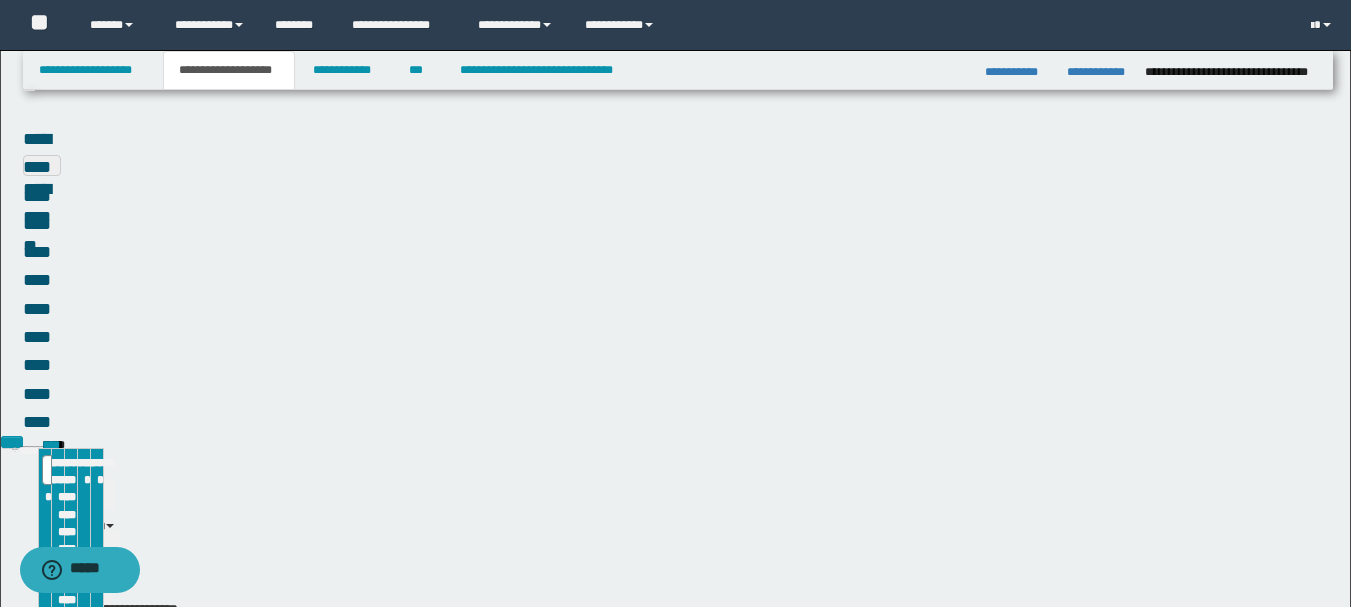 scroll, scrollTop: 65, scrollLeft: 0, axis: vertical 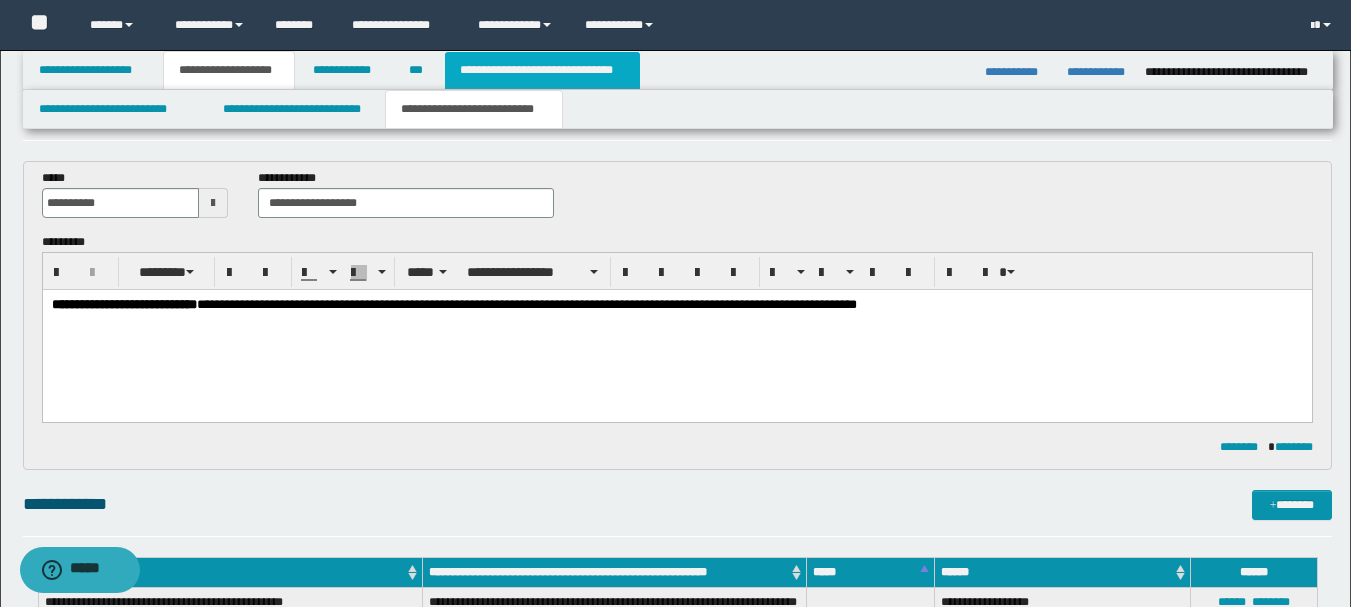 click on "**********" at bounding box center [542, 70] 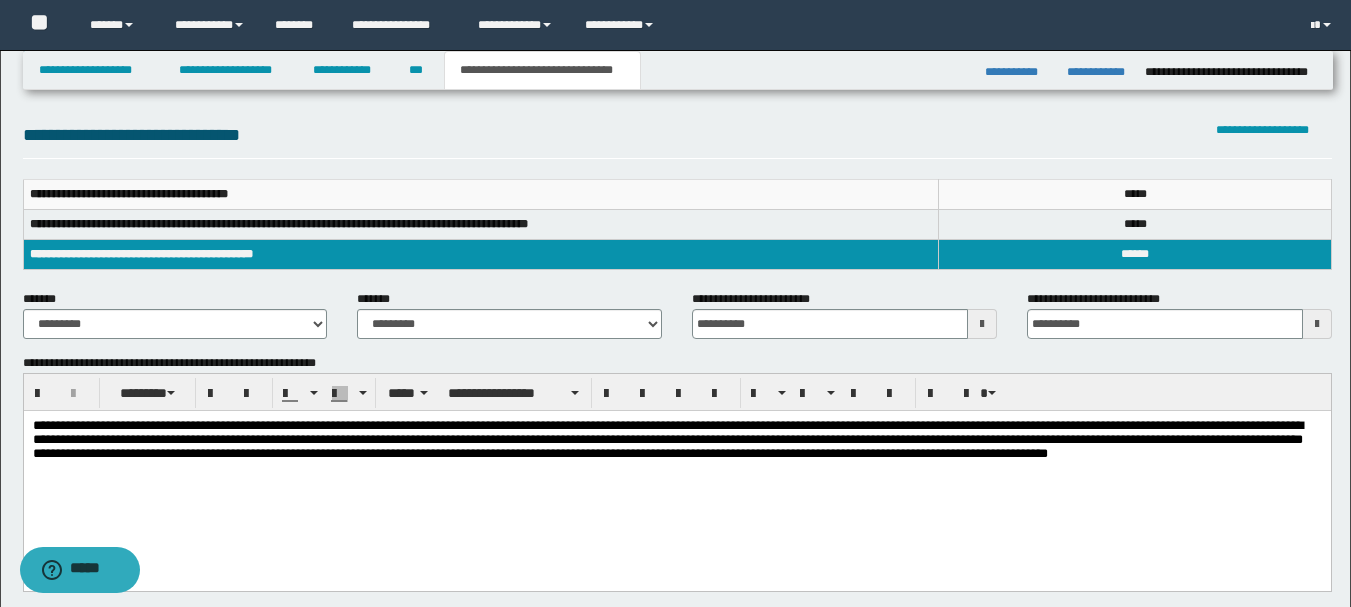 scroll, scrollTop: 234, scrollLeft: 0, axis: vertical 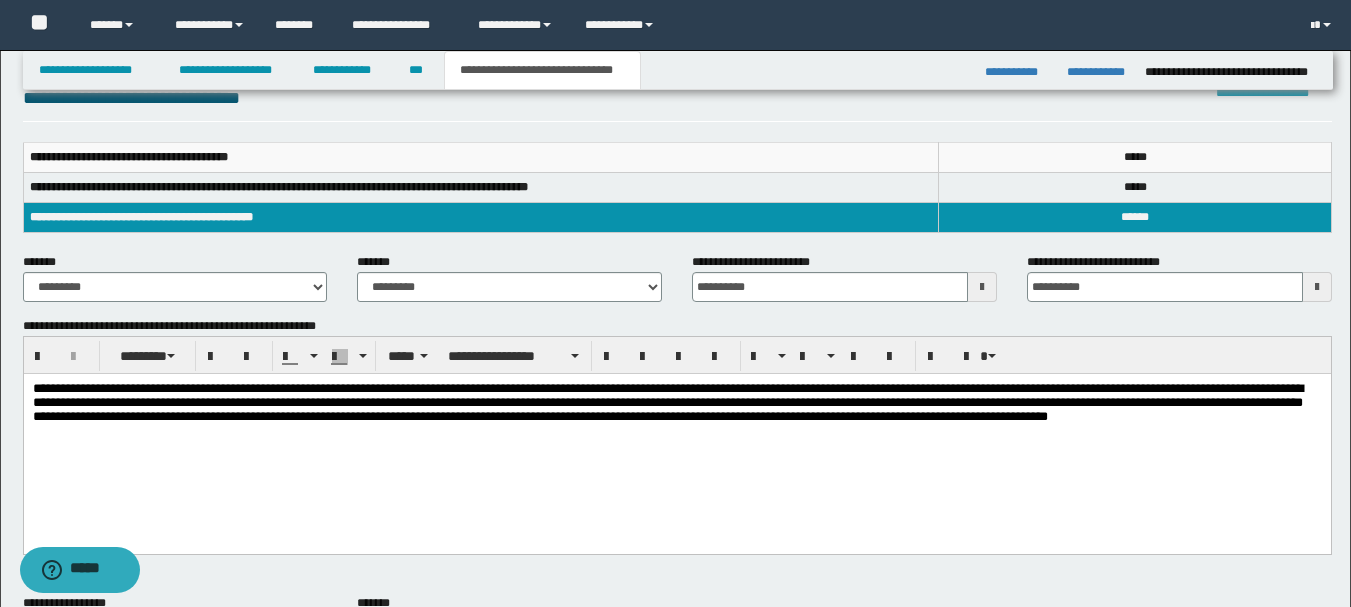 click on "**********" at bounding box center (667, 402) 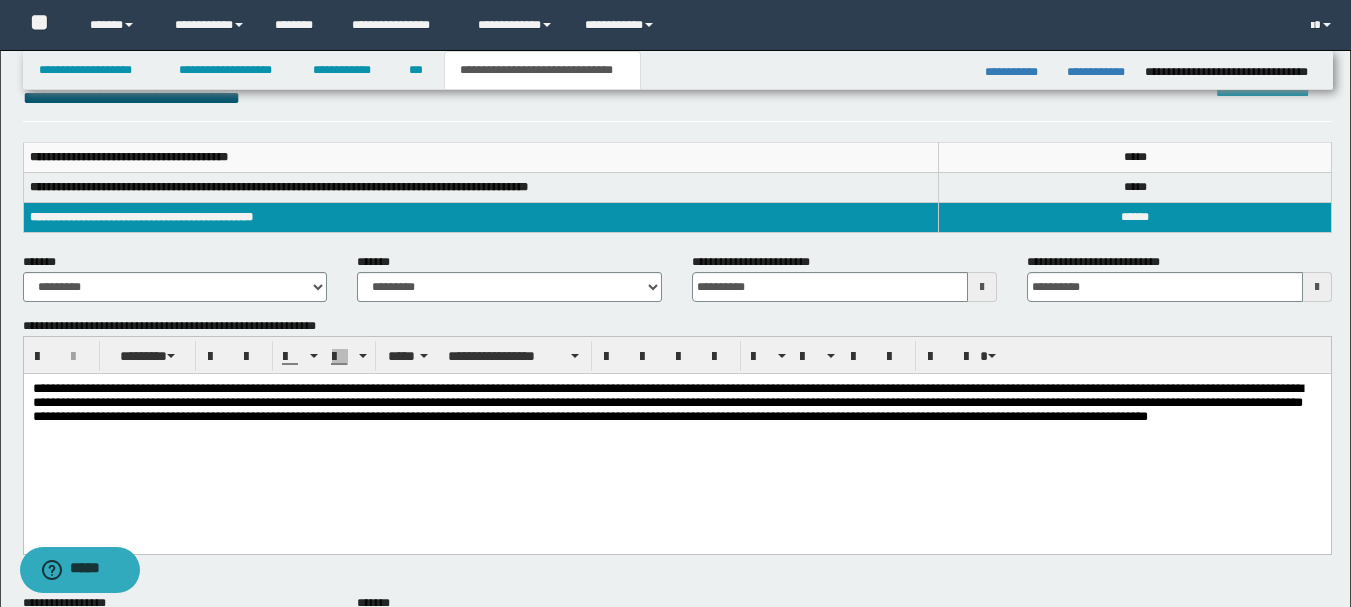 click on "**********" at bounding box center [667, 402] 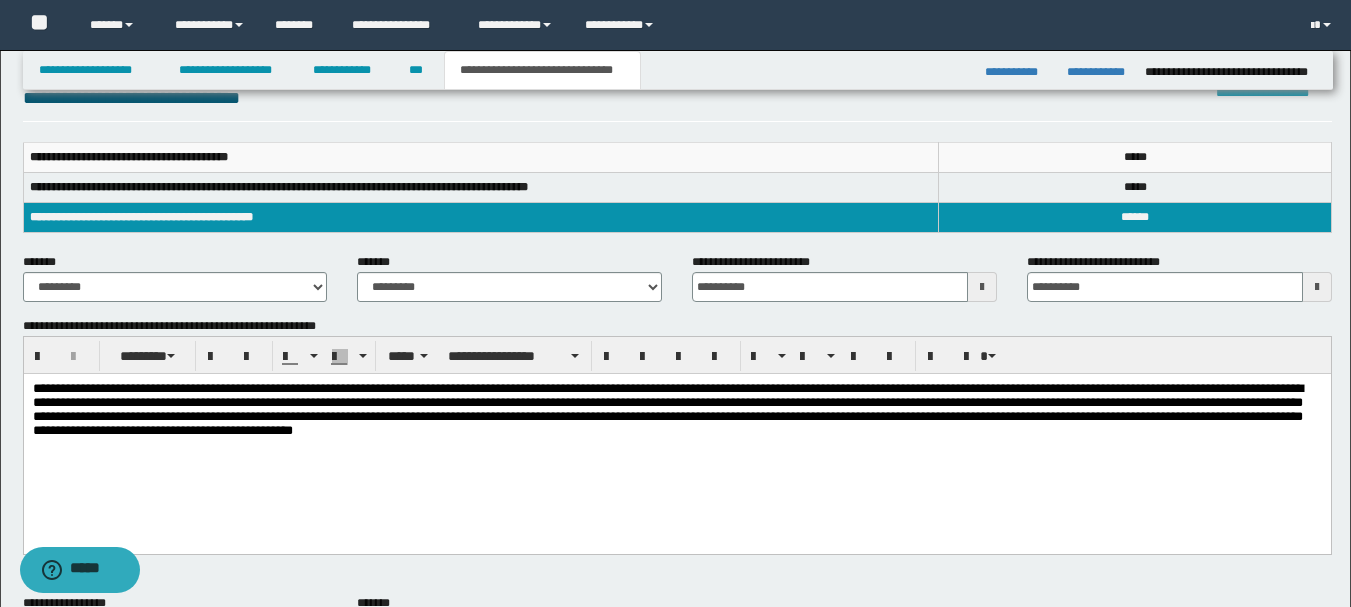 click on "**********" at bounding box center (667, 409) 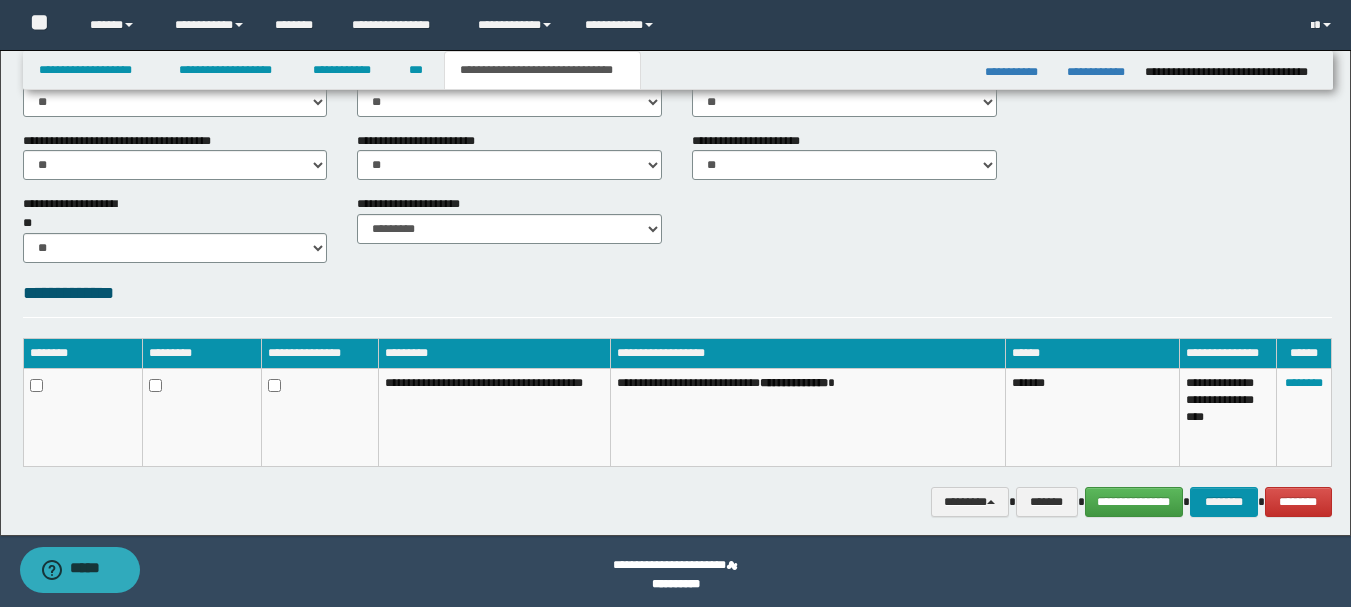 scroll, scrollTop: 834, scrollLeft: 0, axis: vertical 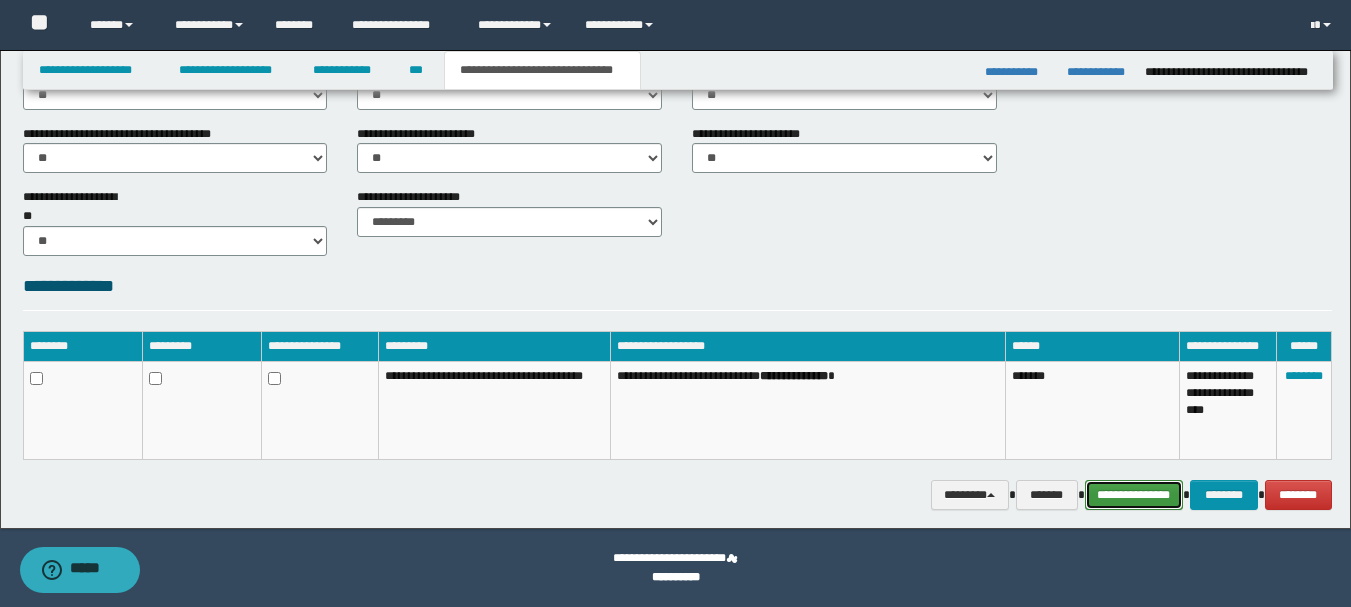 click on "**********" at bounding box center [1134, 495] 